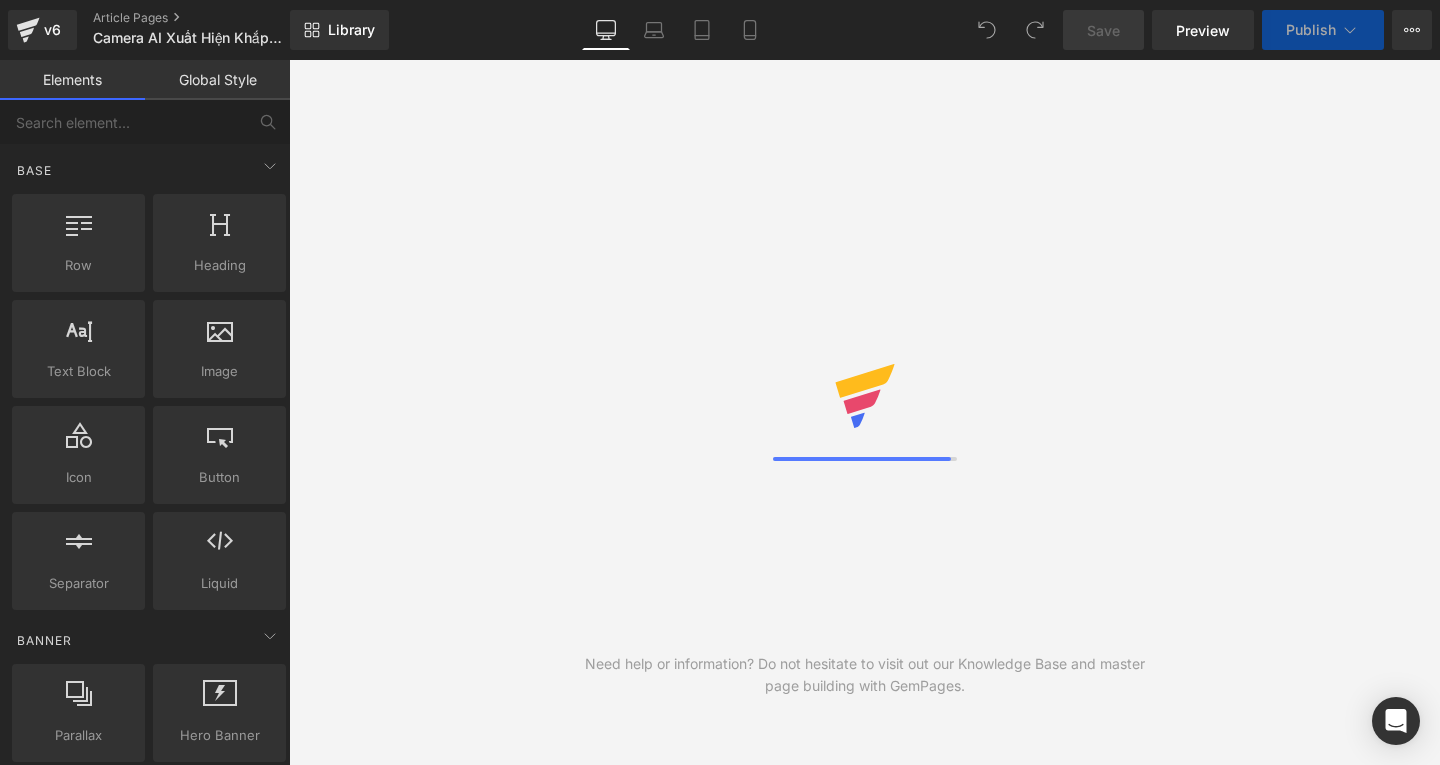 scroll, scrollTop: 0, scrollLeft: 0, axis: both 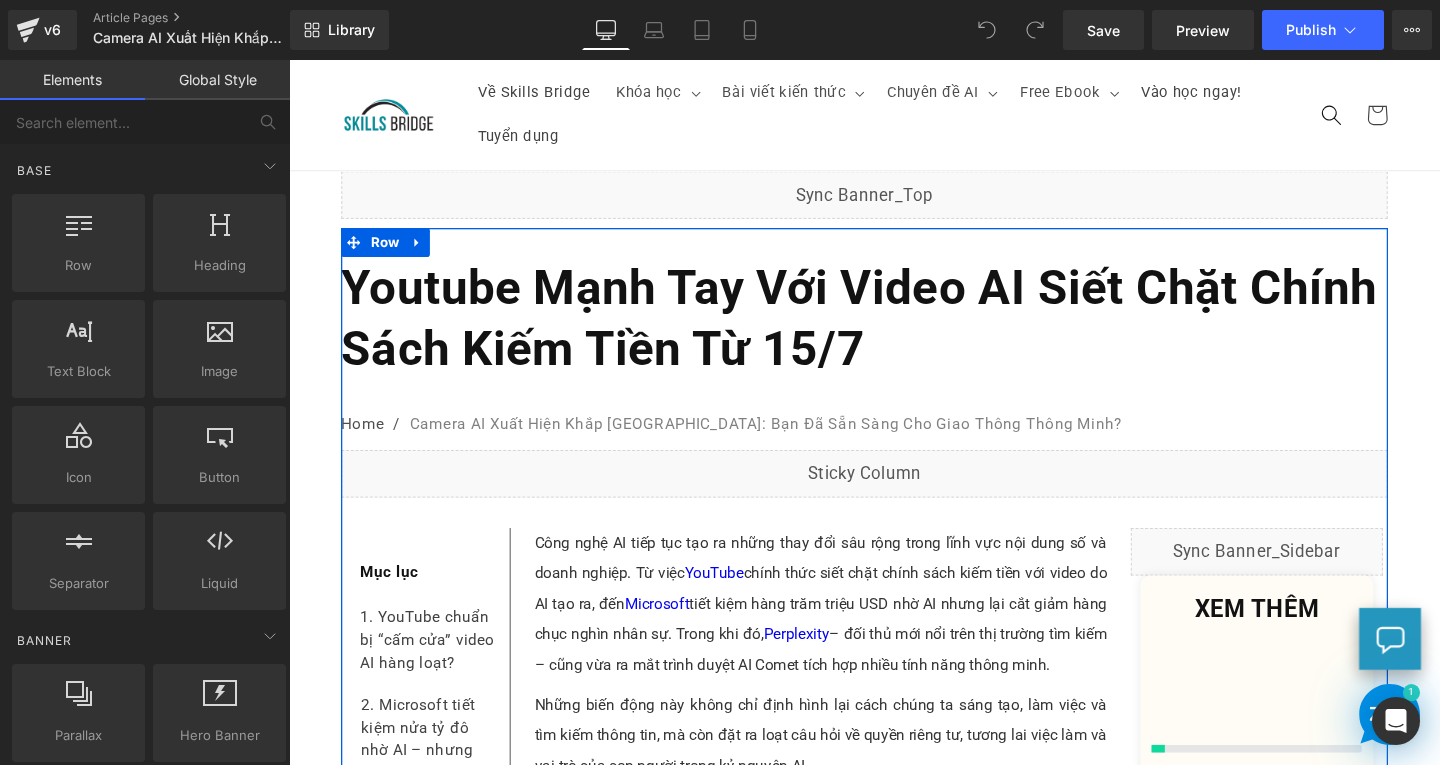 click on "Youtube Mạnh Tay Với Video AI Siết Chặt Chính Sách Kiếm Tiền Từ 15/7" at bounding box center [894, 332] 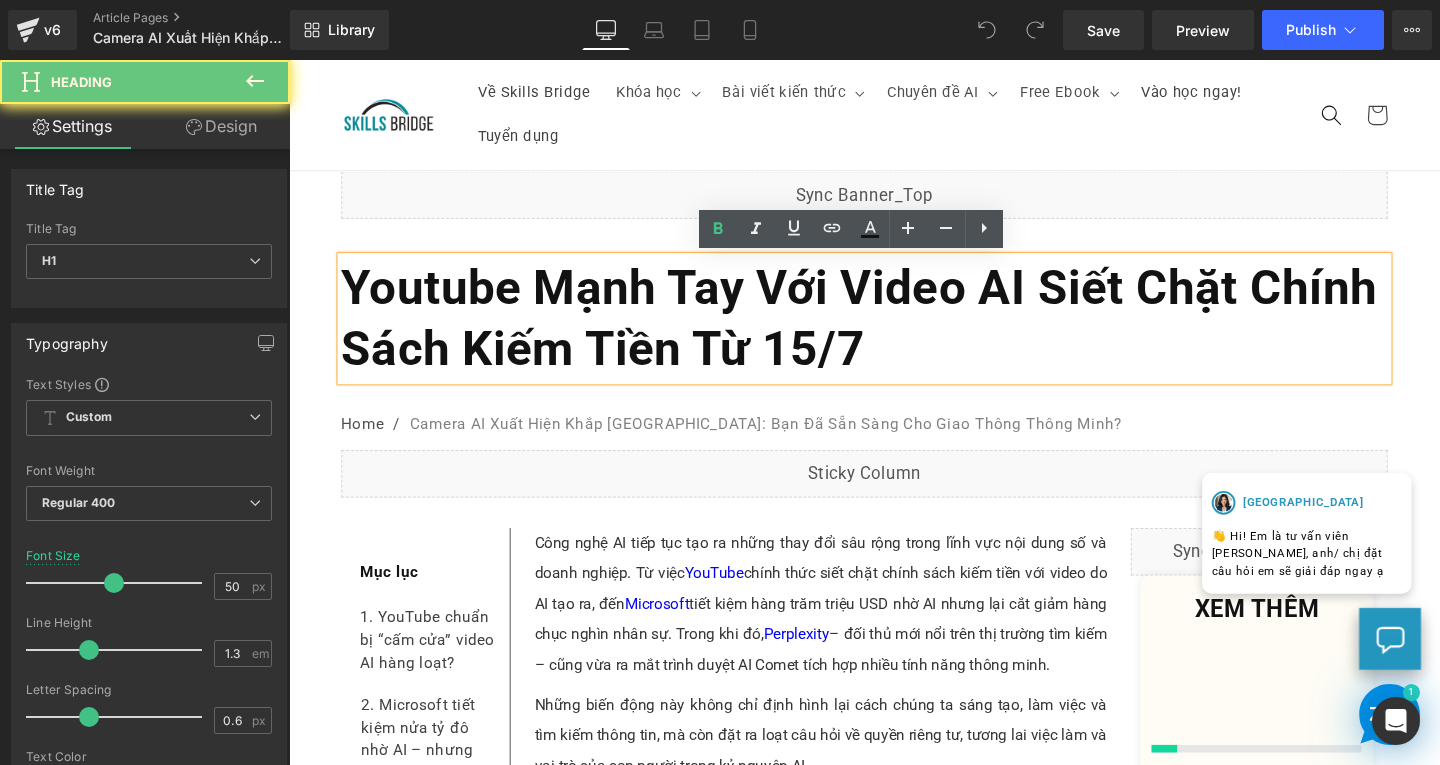 click on "Youtube Mạnh Tay Với Video AI Siết Chặt Chính Sách Kiếm Tiền Từ 15/7" at bounding box center (894, 332) 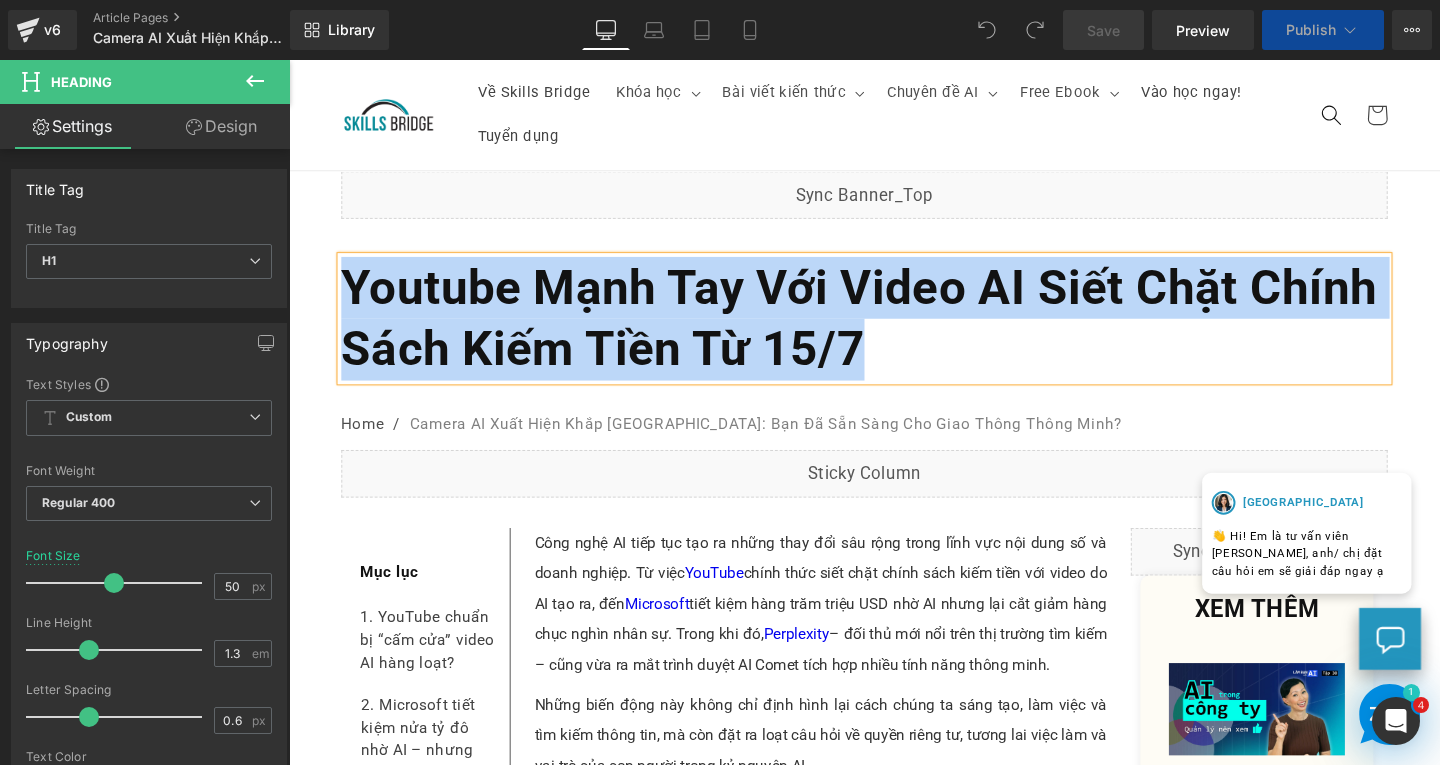 scroll, scrollTop: 0, scrollLeft: 0, axis: both 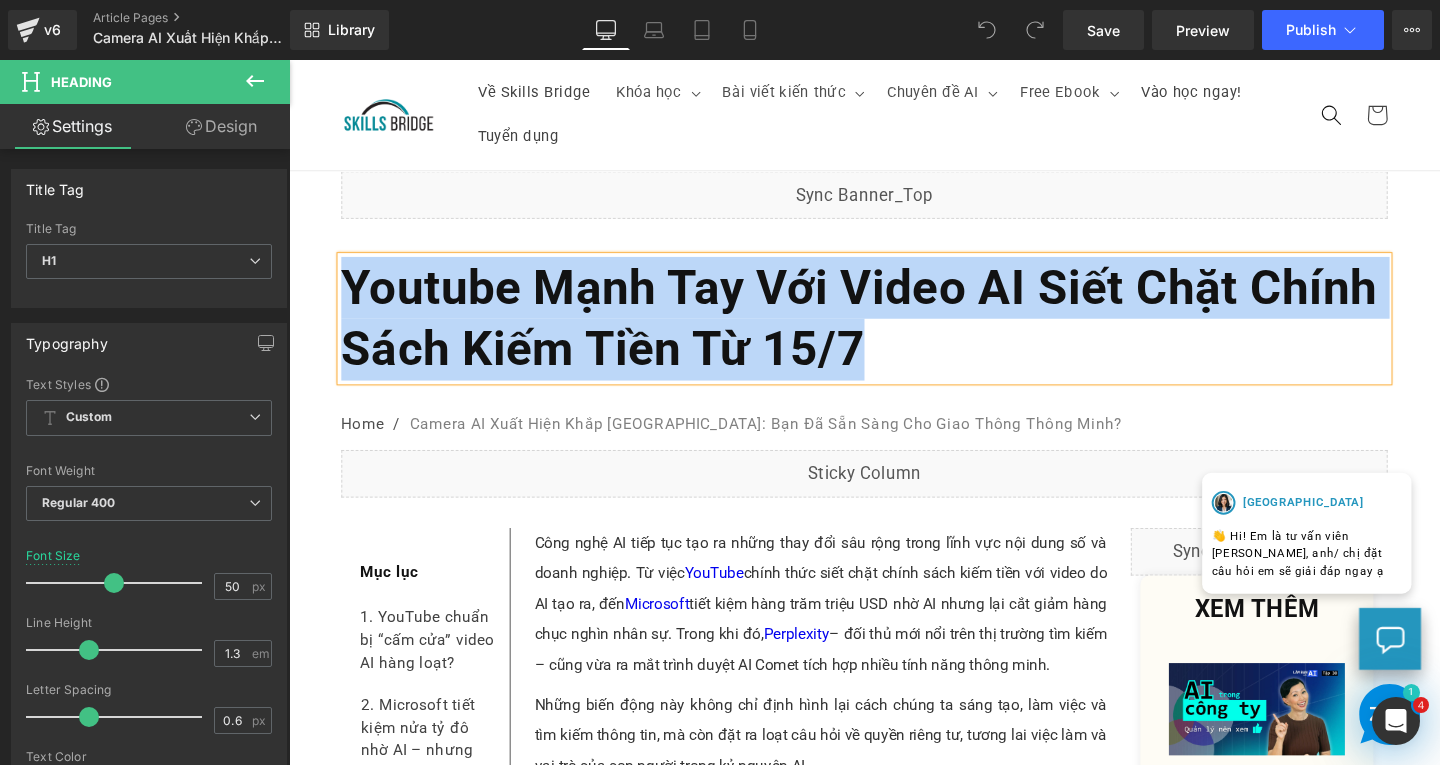 paste 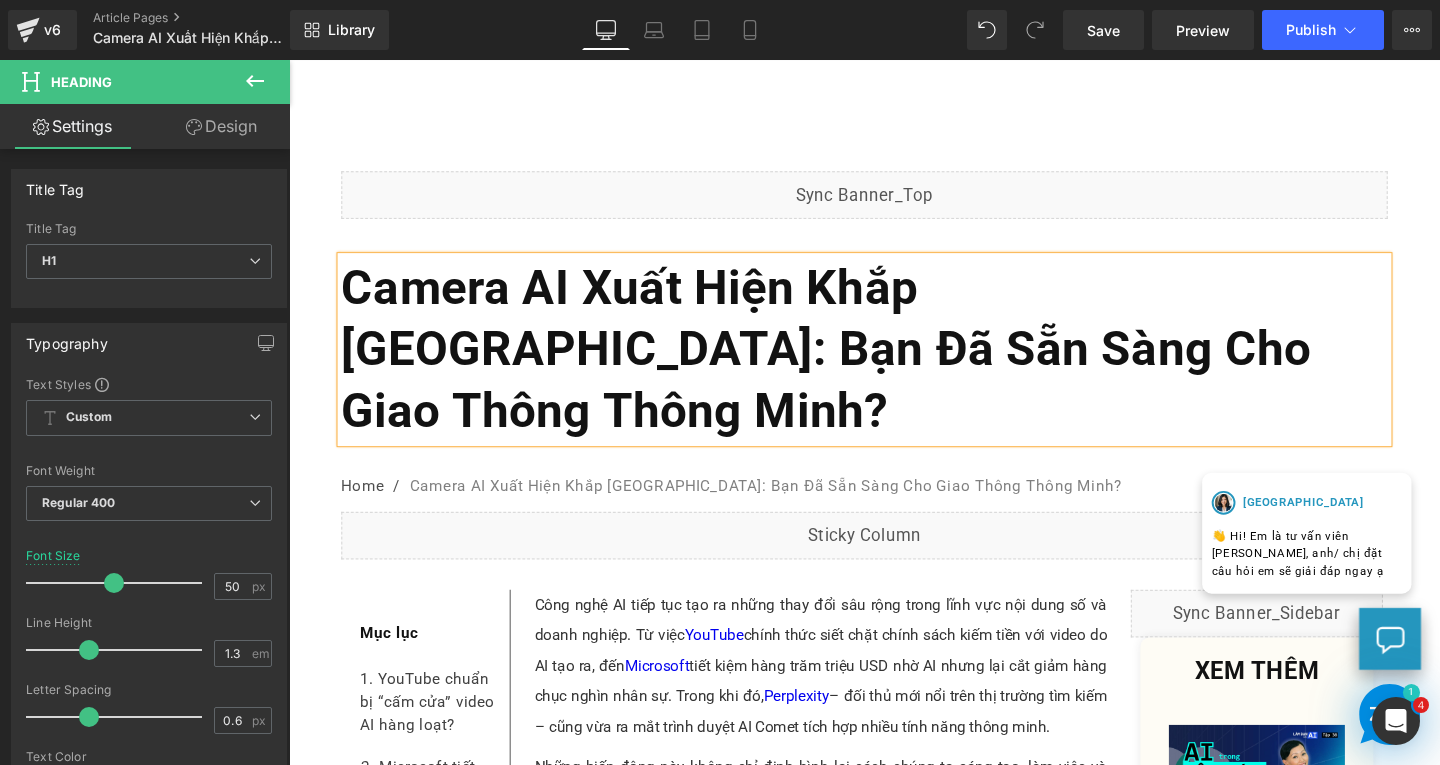 scroll, scrollTop: 300, scrollLeft: 0, axis: vertical 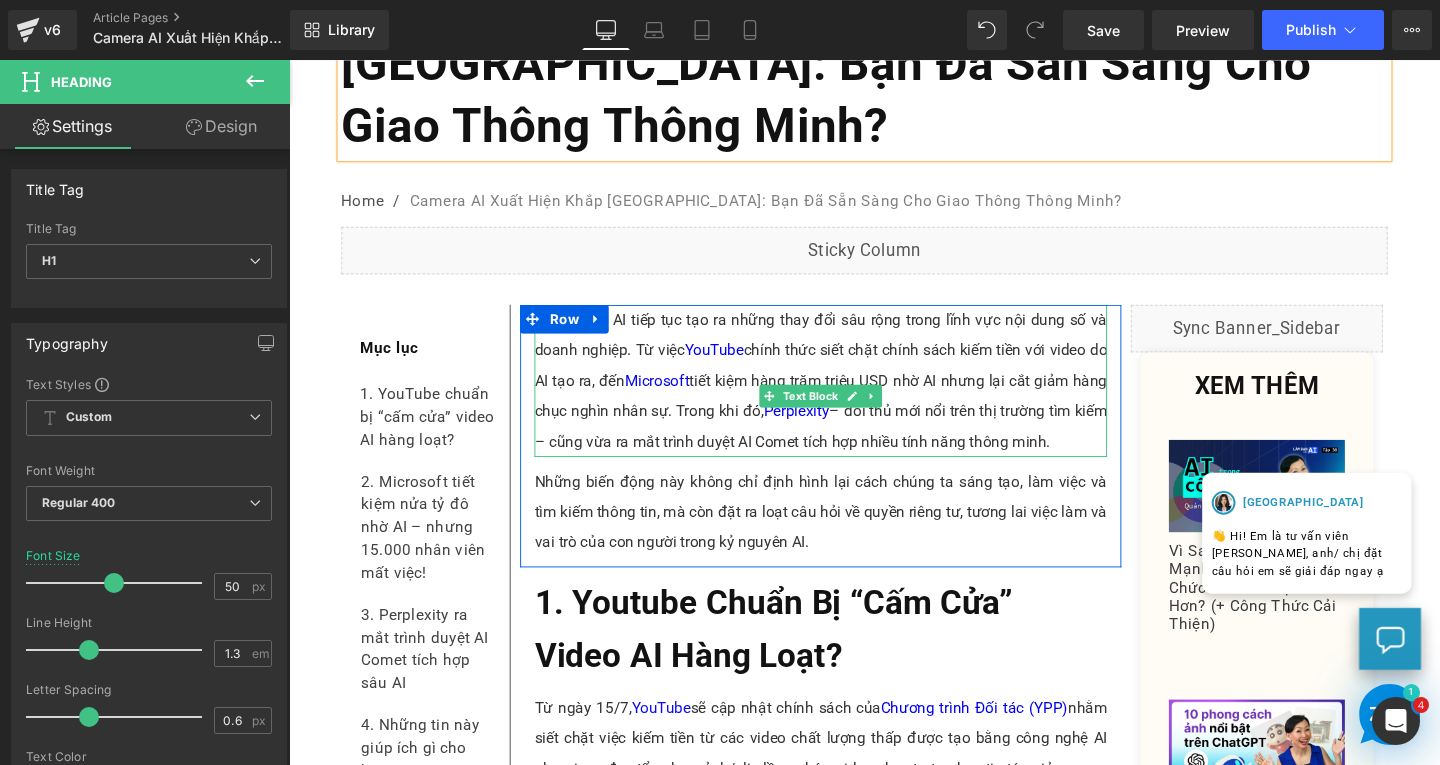 click on "Công nghệ AI tiếp tục tạo ra những thay đổi sâu rộng trong lĩnh vực nội dung số và doanh nghiệp. Từ việc  YouTube  chính thức siết chặt chính sách kiếm tiền với video do AI tạo ra, đến  Microsoft  tiết kiệm hàng trăm triệu USD nhờ AI nhưng lại cắt giảm hàng chục nghìn nhân sự. Trong khi đó,  Perplexity  – đối thủ mới nổi trên thị trường tìm kiếm – cũng vừa ra mắt trình duyệt AI Comet tích hợp nhiều tính năng thông minh." at bounding box center (848, 397) 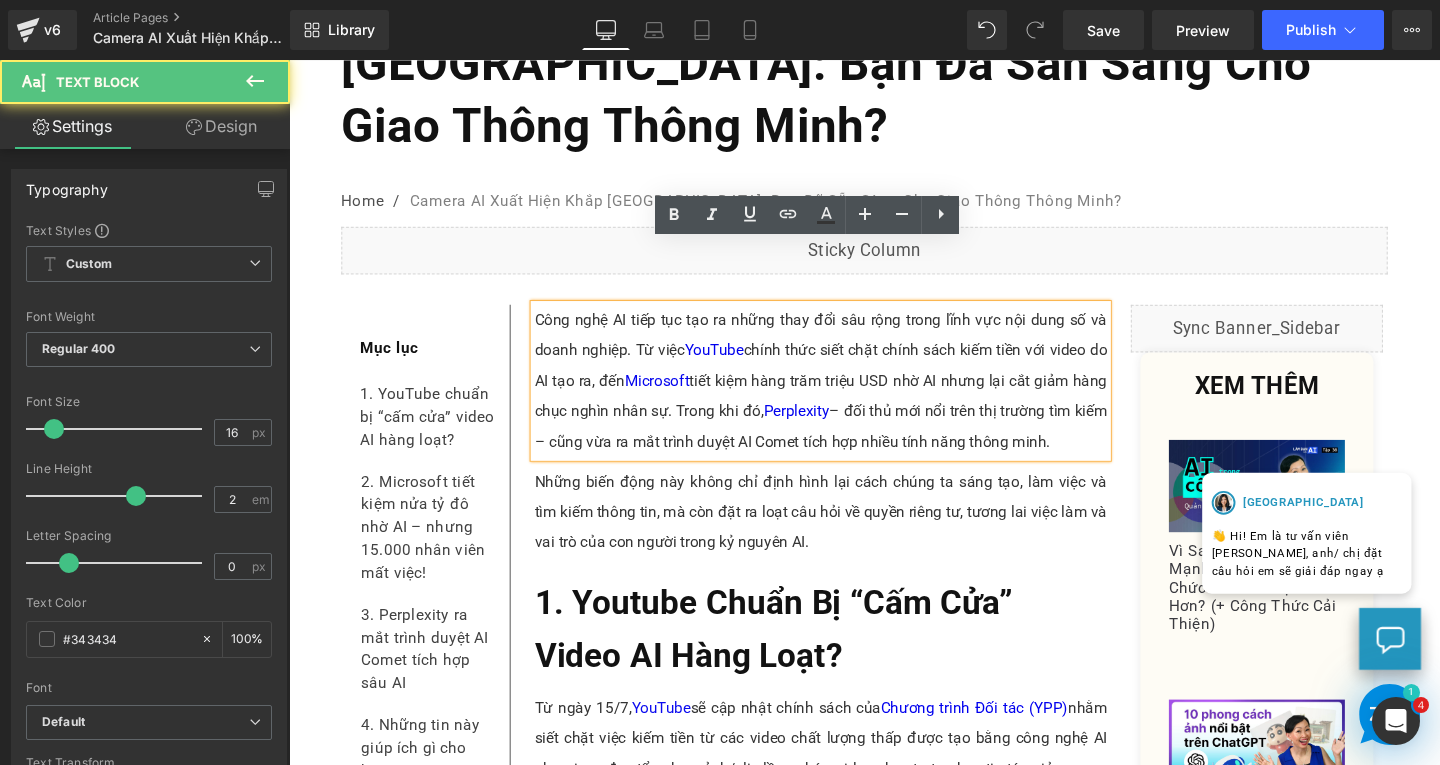 click on "Công nghệ AI tiếp tục tạo ra những thay đổi sâu rộng trong lĩnh vực nội dung số và doanh nghiệp. Từ việc  YouTube  chính thức siết chặt chính sách kiếm tiền với video do AI tạo ra, đến  Microsoft  tiết kiệm hàng trăm triệu USD nhờ AI nhưng lại cắt giảm hàng chục nghìn nhân sự. Trong khi đó,  Perplexity  – đối thủ mới nổi trên thị trường tìm kiếm – cũng vừa ra mắt trình duyệt AI Comet tích hợp nhiều tính năng thông minh." at bounding box center (848, 397) 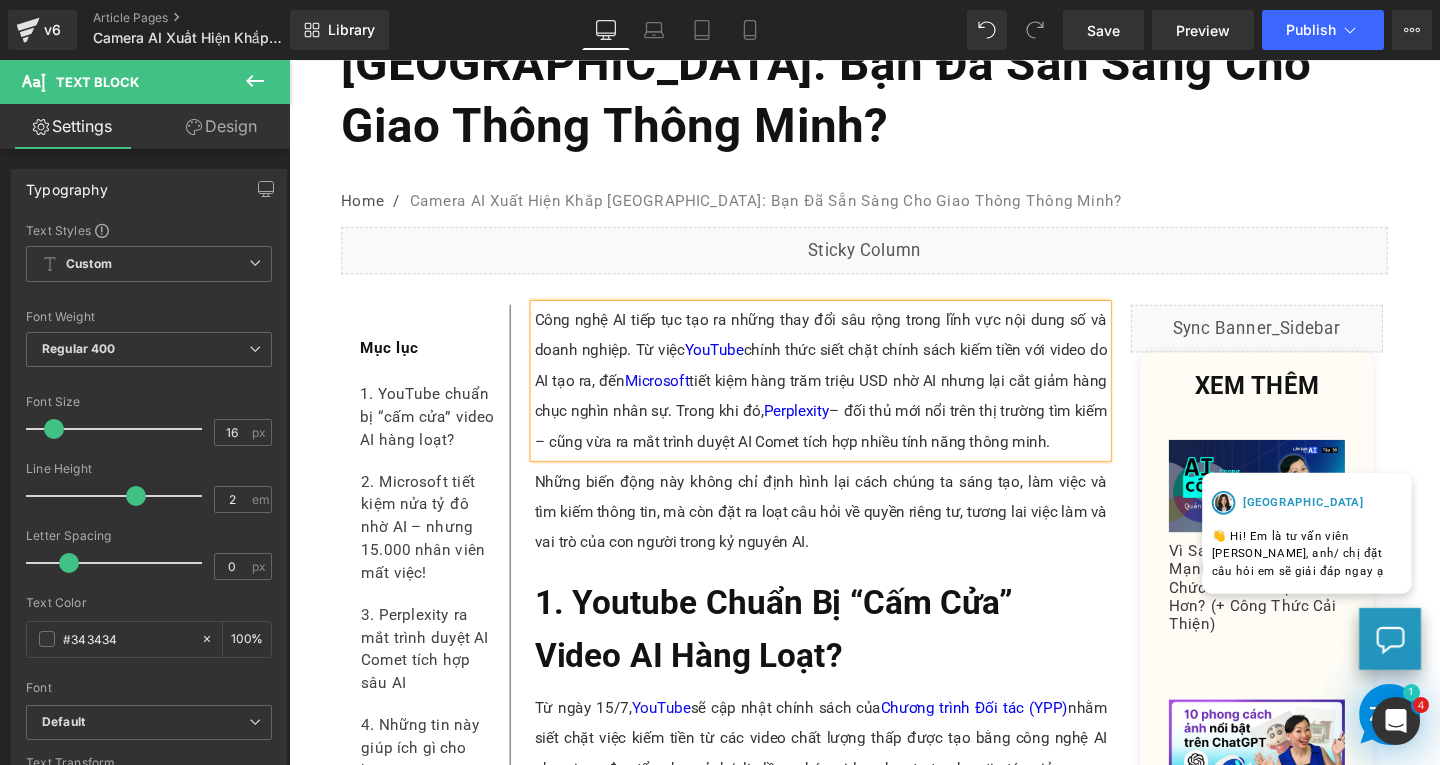 paste 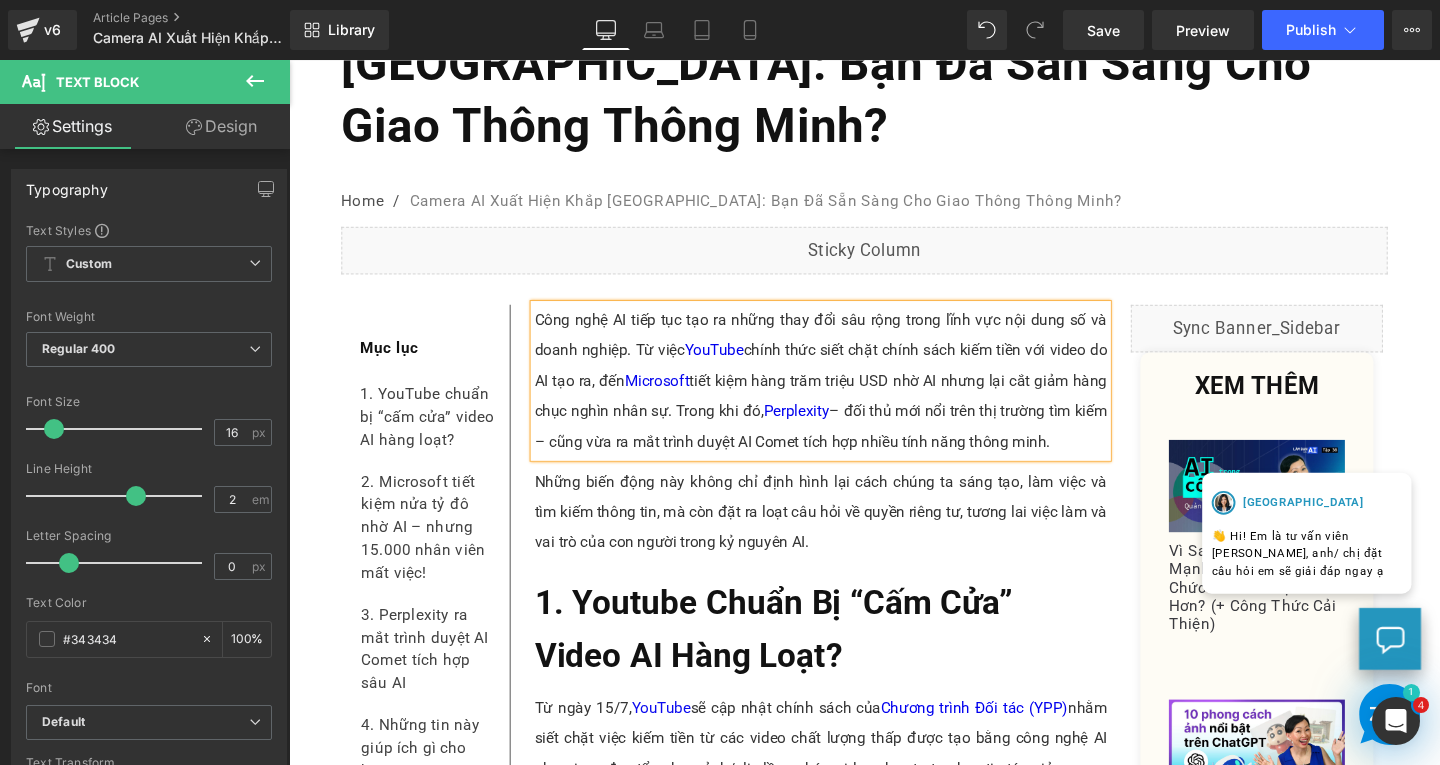 type 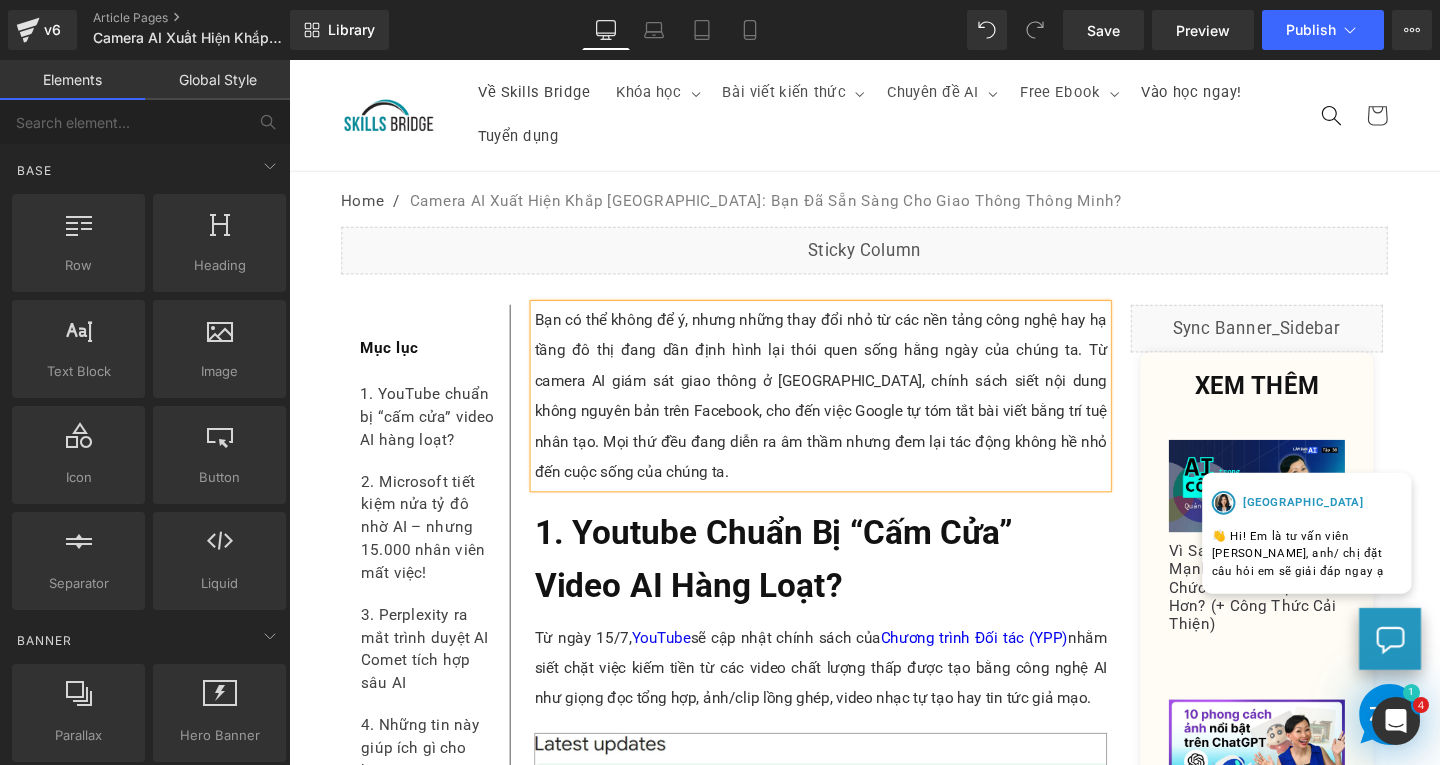 scroll, scrollTop: 0, scrollLeft: 0, axis: both 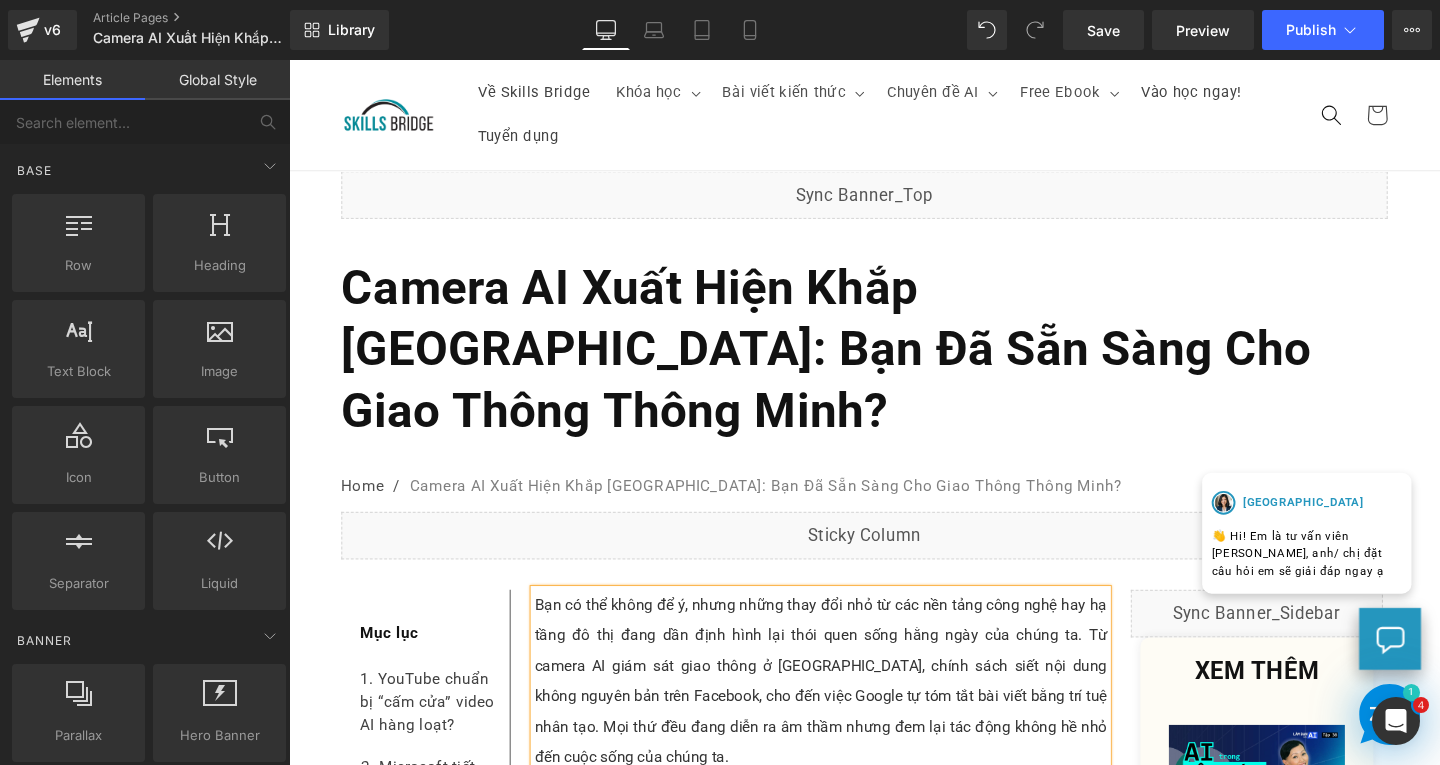 click on "Bạn có thể không để ý, nhưng những thay đổi nhỏ từ các nền tảng công nghệ hay hạ tầng đô thị đang dần định hình lại thói quen sống hằng ngày của chúng ta. Từ camera AI giám sát giao thông ở [GEOGRAPHIC_DATA], chính sách siết nội dung không nguyên bản trên Facebook, cho đến việc Google tự tóm tắt bài viết bằng trí tuệ nhân tạo. Mọi thứ đều đang diễn ra âm thầm nhưng đem lại tác động không hề nhỏ đến cuộc sống của chúng ta." at bounding box center (848, 713) 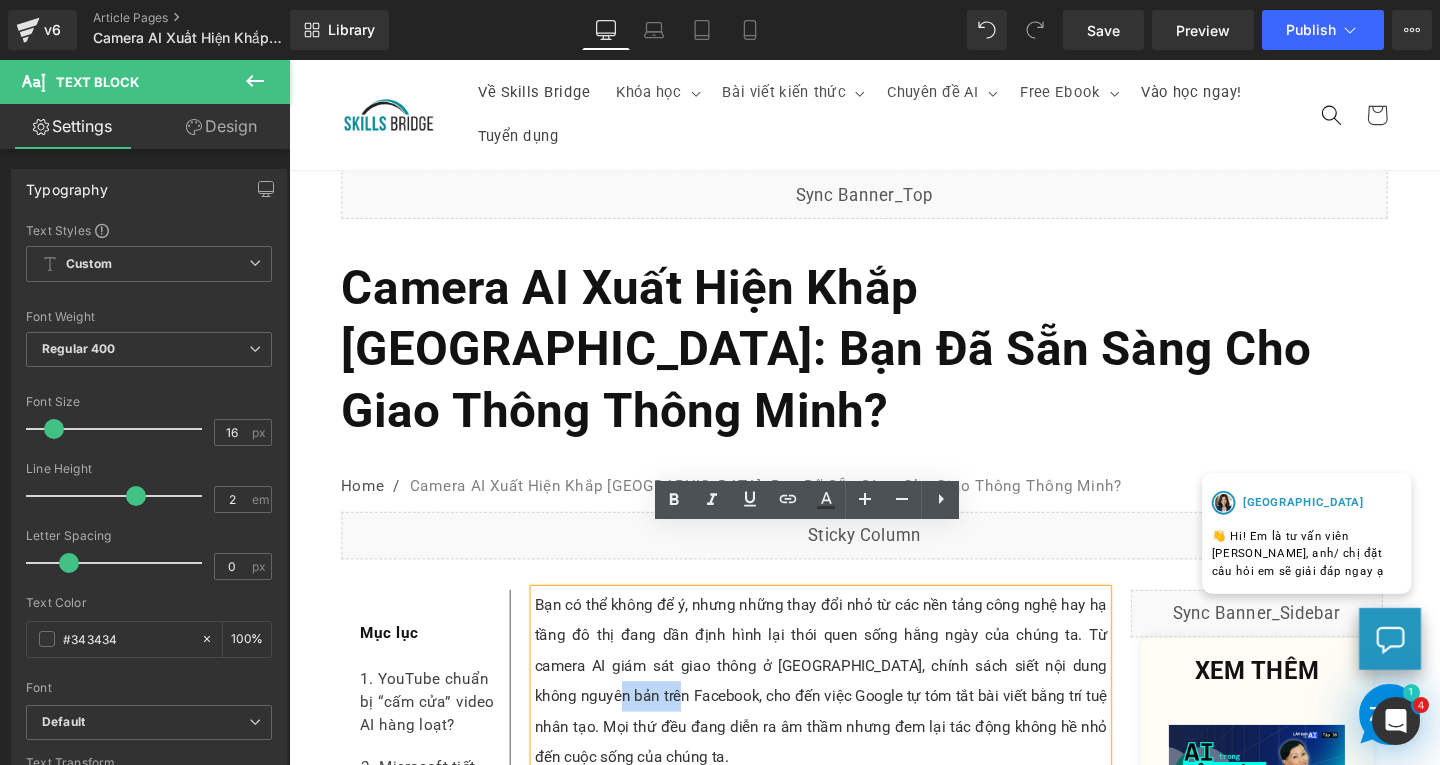 drag, startPoint x: 573, startPoint y: 659, endPoint x: 645, endPoint y: 660, distance: 72.00694 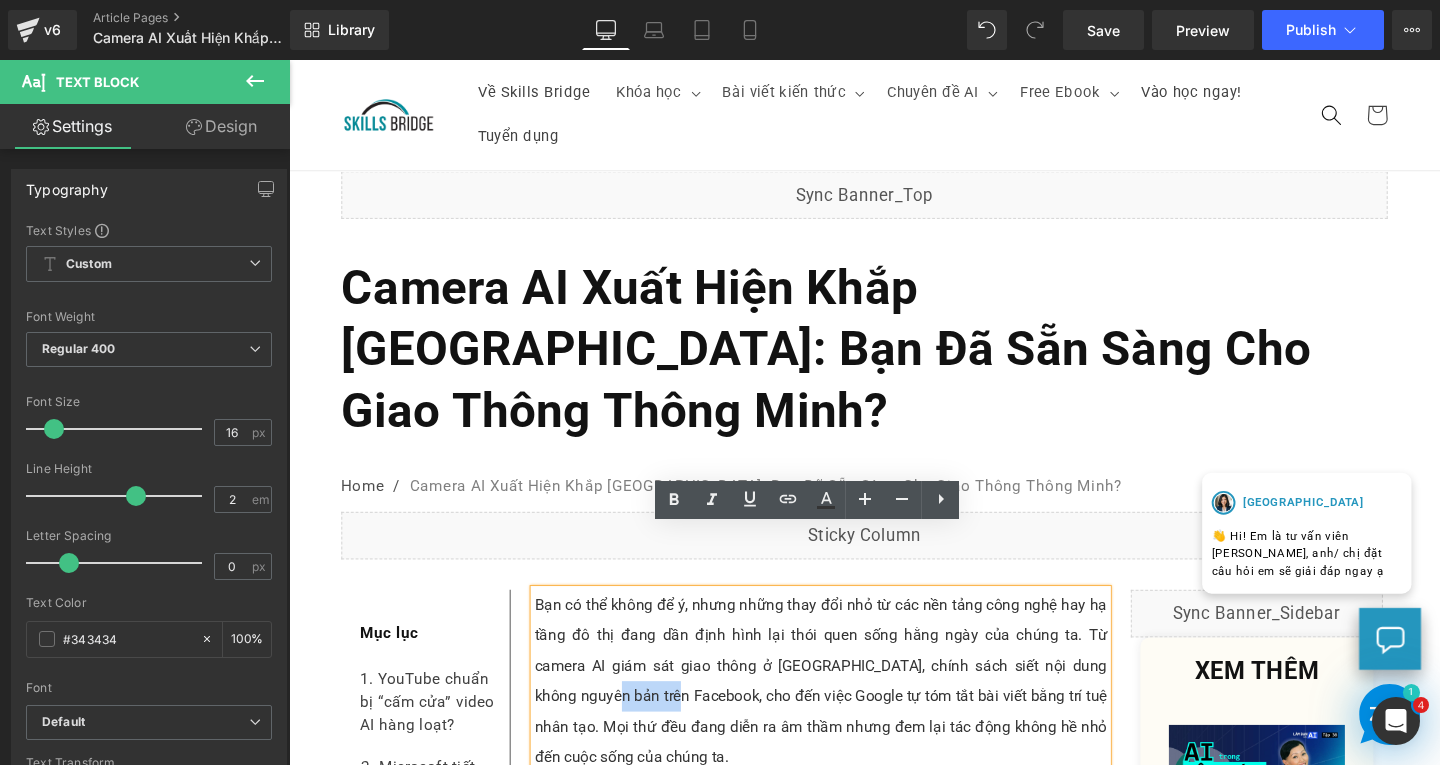 click on "Bạn có thể không để ý, nhưng những thay đổi nhỏ từ các nền tảng công nghệ hay hạ tầng đô thị đang dần định hình lại thói quen sống hằng ngày của chúng ta. Từ camera AI giám sát giao thông ở [GEOGRAPHIC_DATA], chính sách siết nội dung không nguyên bản trên Facebook, cho đến việc Google tự tóm tắt bài viết bằng trí tuệ nhân tạo. Mọi thứ đều đang diễn ra âm thầm nhưng đem lại tác động không hề nhỏ đến cuộc sống của chúng ta." at bounding box center (848, 713) 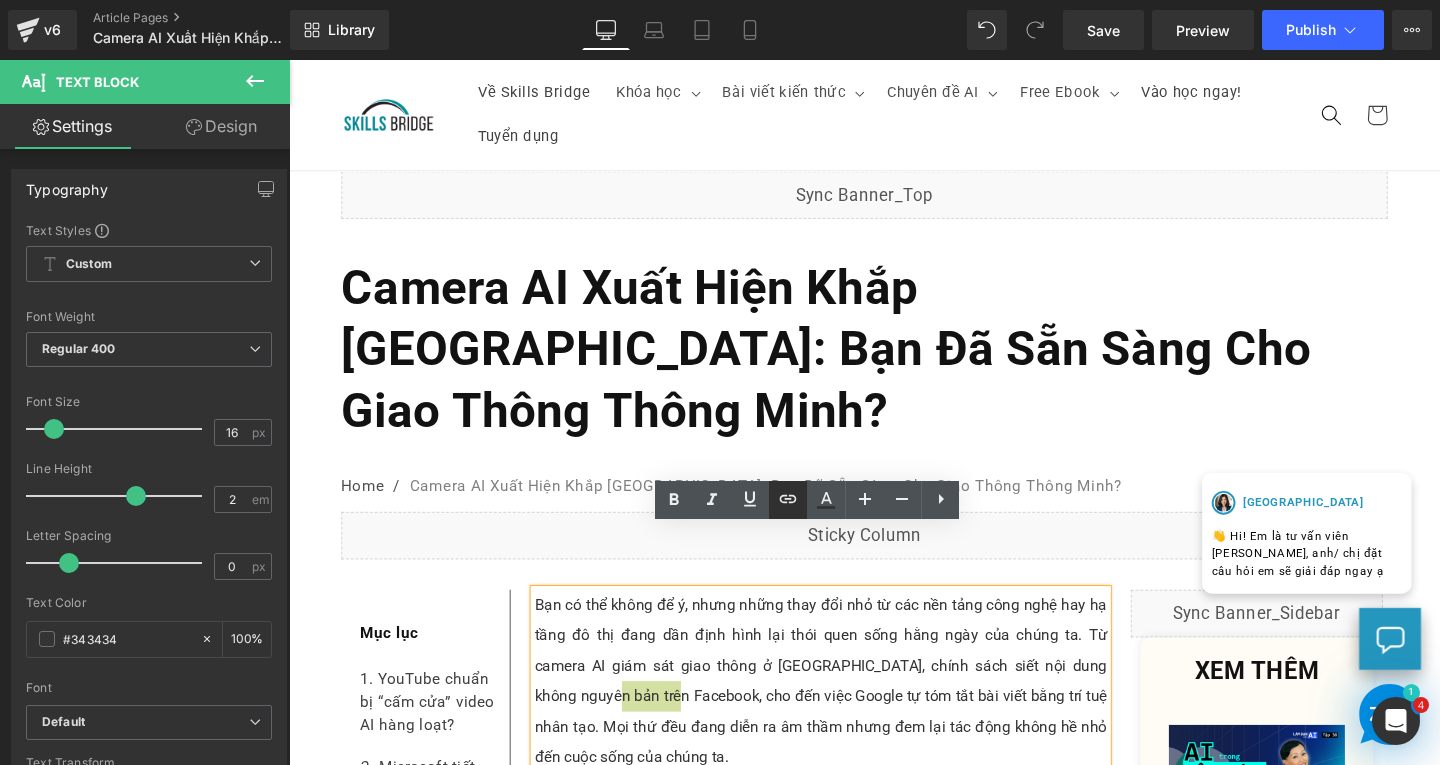 click 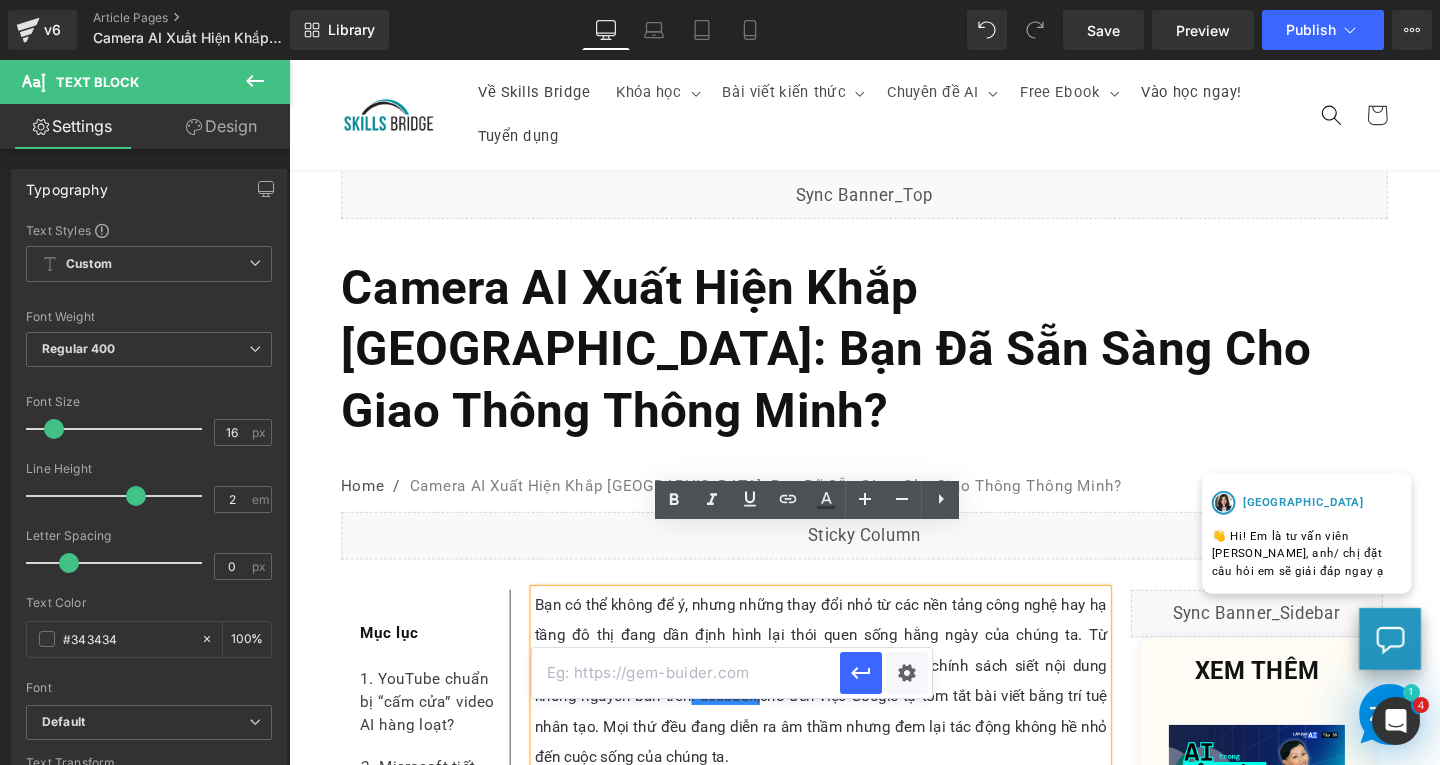 click at bounding box center [686, 673] 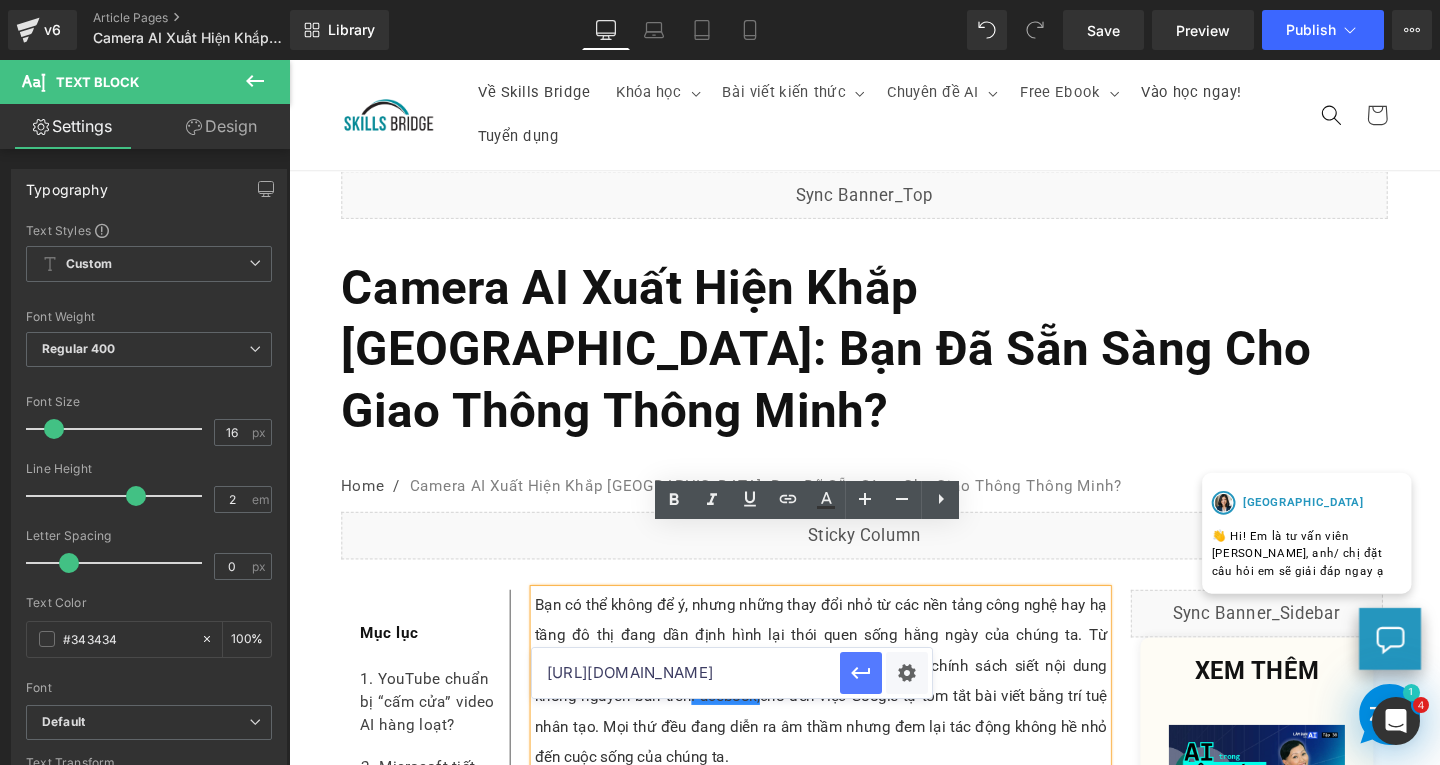type on "[URL][DOMAIN_NAME]" 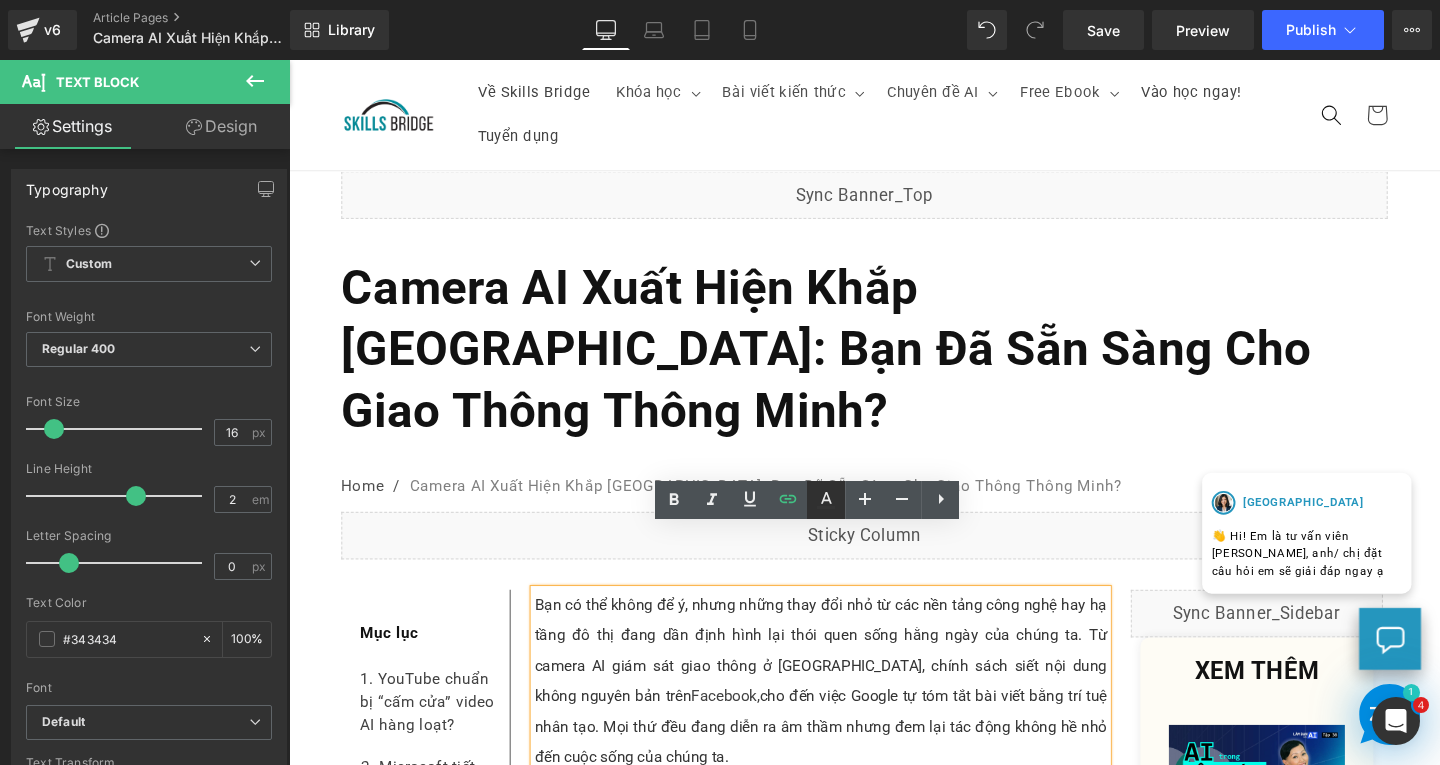 click 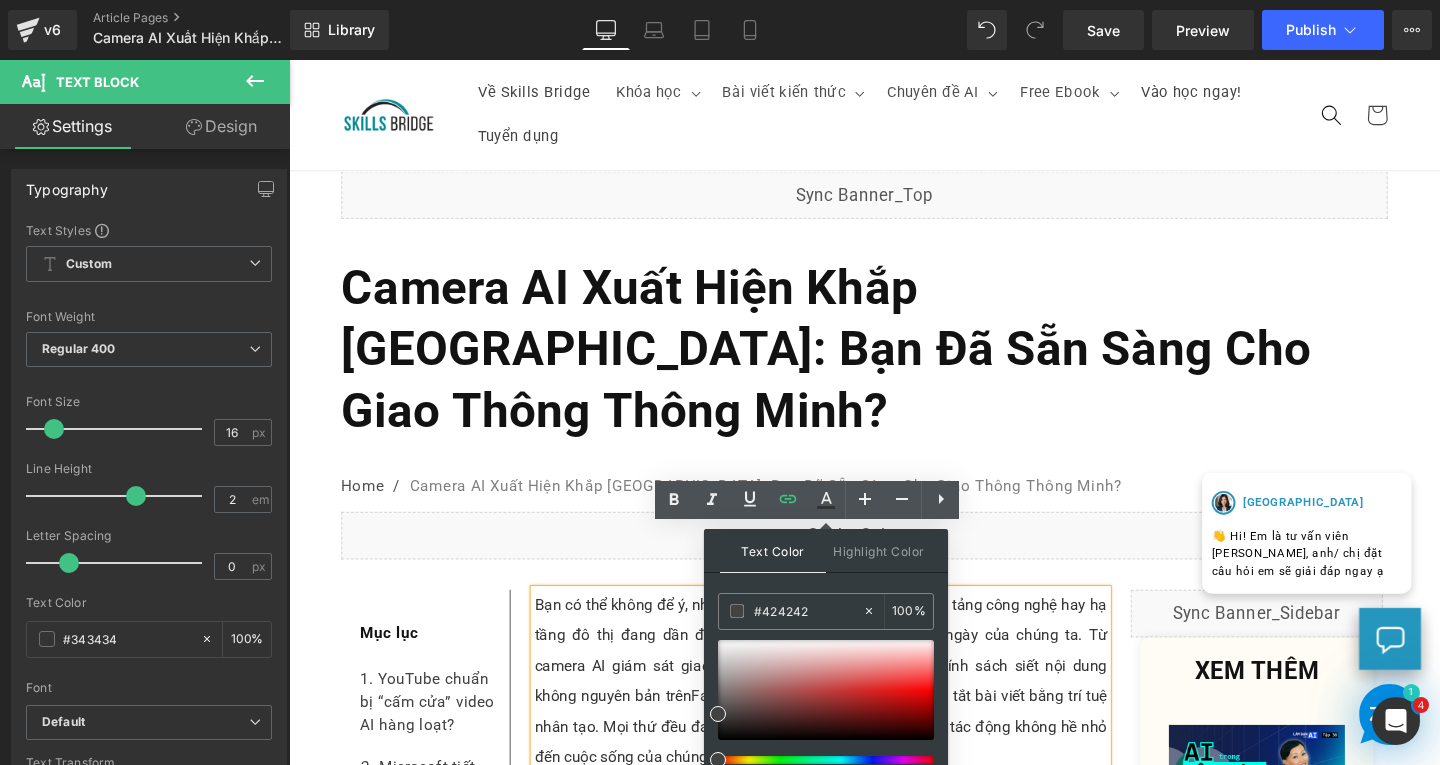 drag, startPoint x: 816, startPoint y: 616, endPoint x: 711, endPoint y: 617, distance: 105.00476 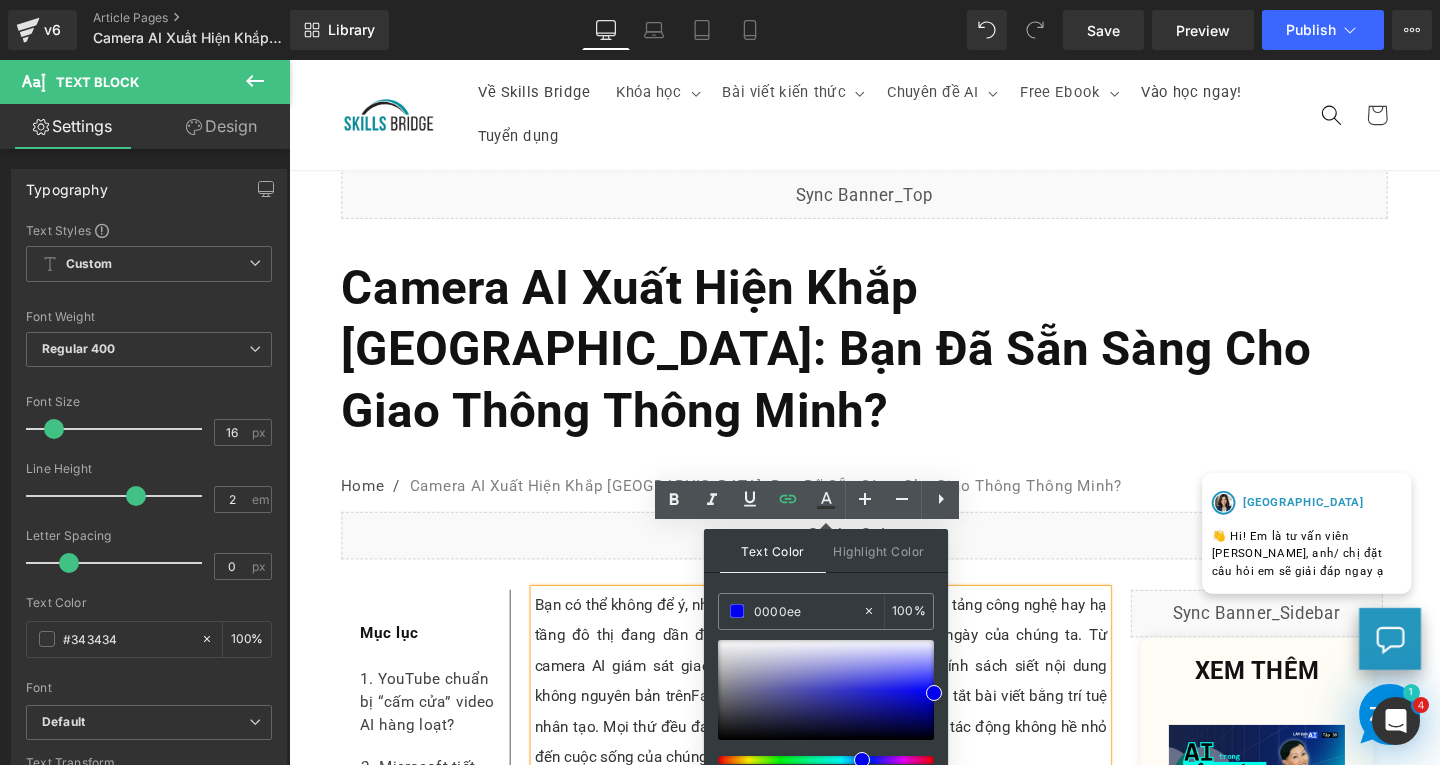 scroll, scrollTop: 100, scrollLeft: 0, axis: vertical 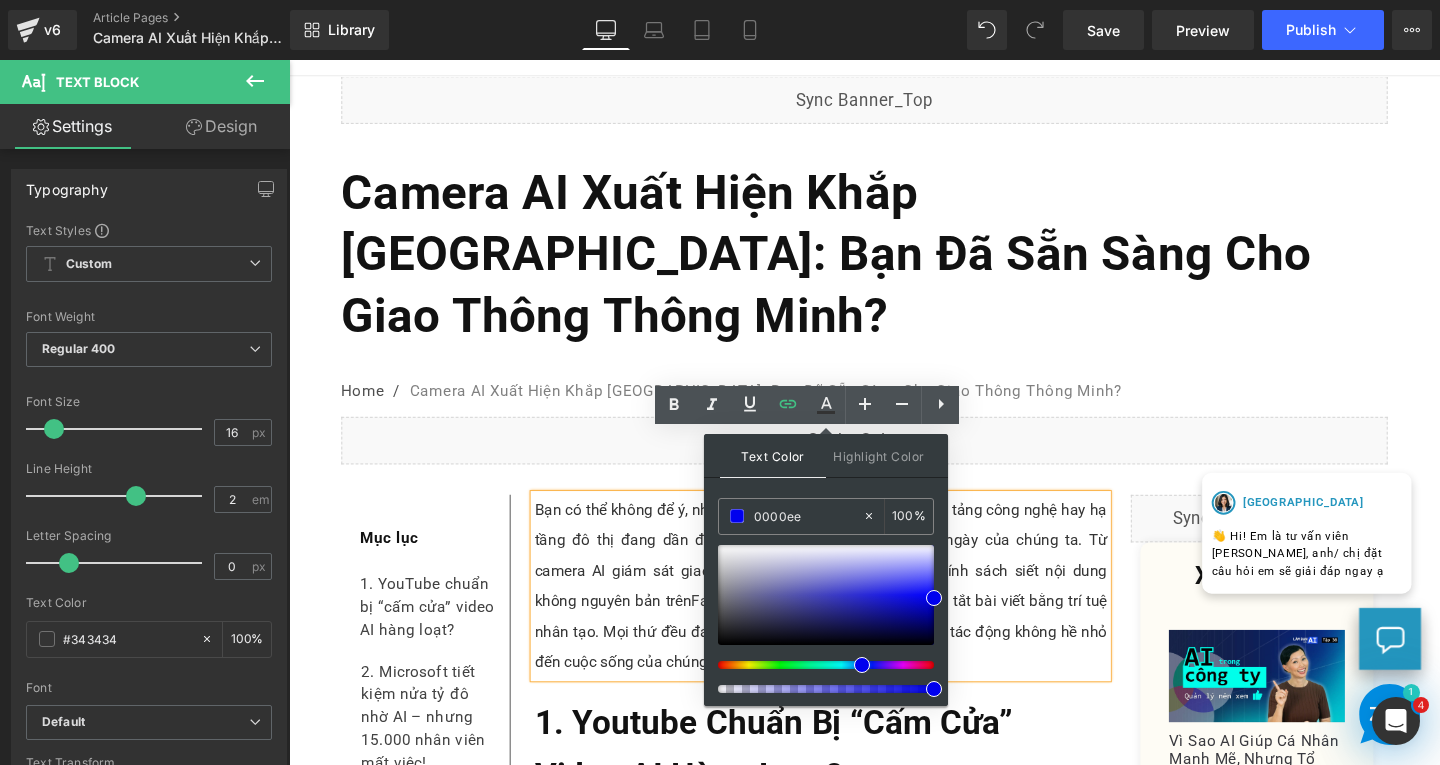 type on "0000ee" 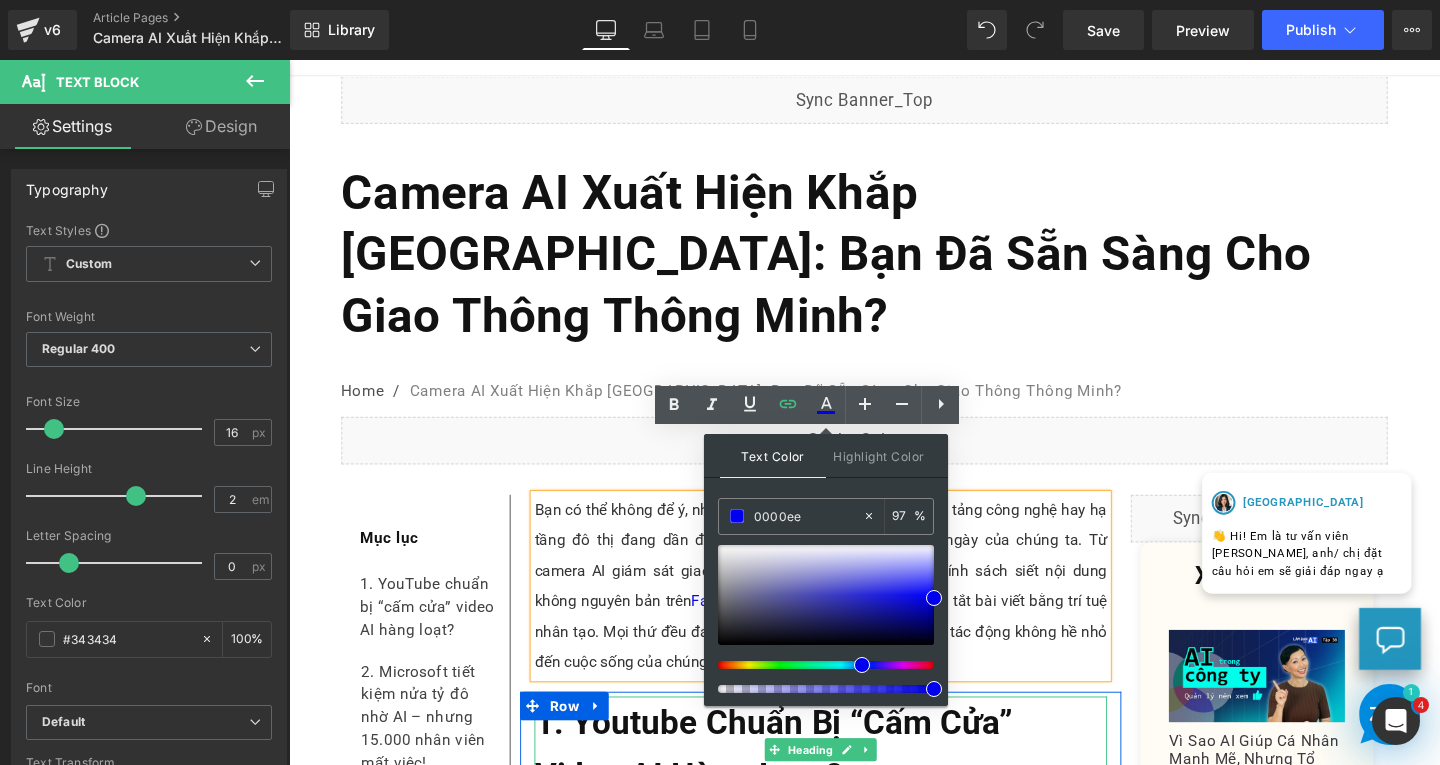 drag, startPoint x: 1220, startPoint y: 751, endPoint x: 1092, endPoint y: 670, distance: 151.47607 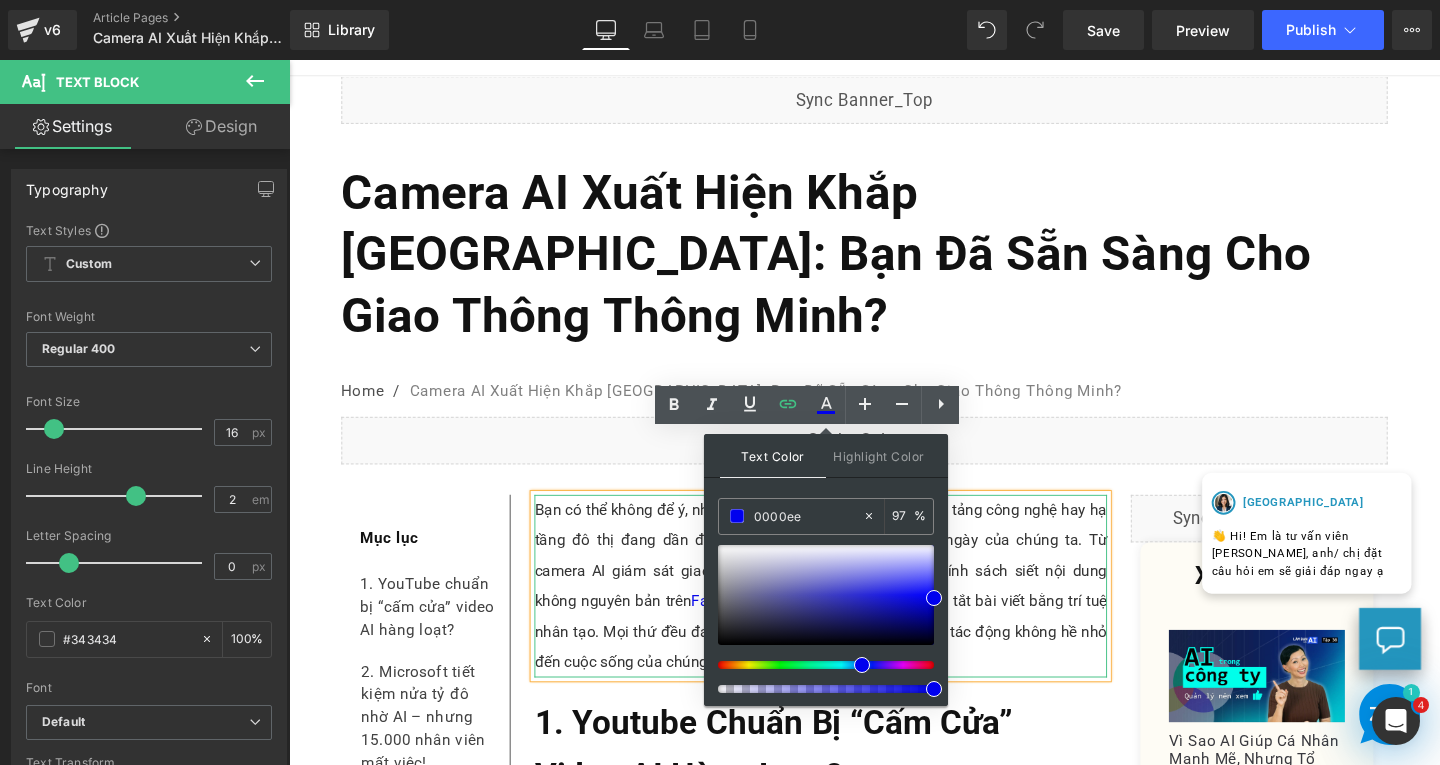 click on "Bạn có thể không để ý, nhưng những thay đổi nhỏ từ các nền tảng công nghệ hay hạ tầng đô thị đang dần định hình lại thói quen sống hằng ngày của chúng ta. Từ camera AI giám sát giao thông ở [GEOGRAPHIC_DATA], chính sách siết nội dung không nguyên bản trên  Facebook,  cho đến việc Google tự tóm tắt bài viết bằng trí tuệ nhân tạo. Mọi thứ đều đang diễn ra âm thầm nhưng đem lại tác động không hề nhỏ đến cuộc sống của chúng ta." at bounding box center (848, 613) 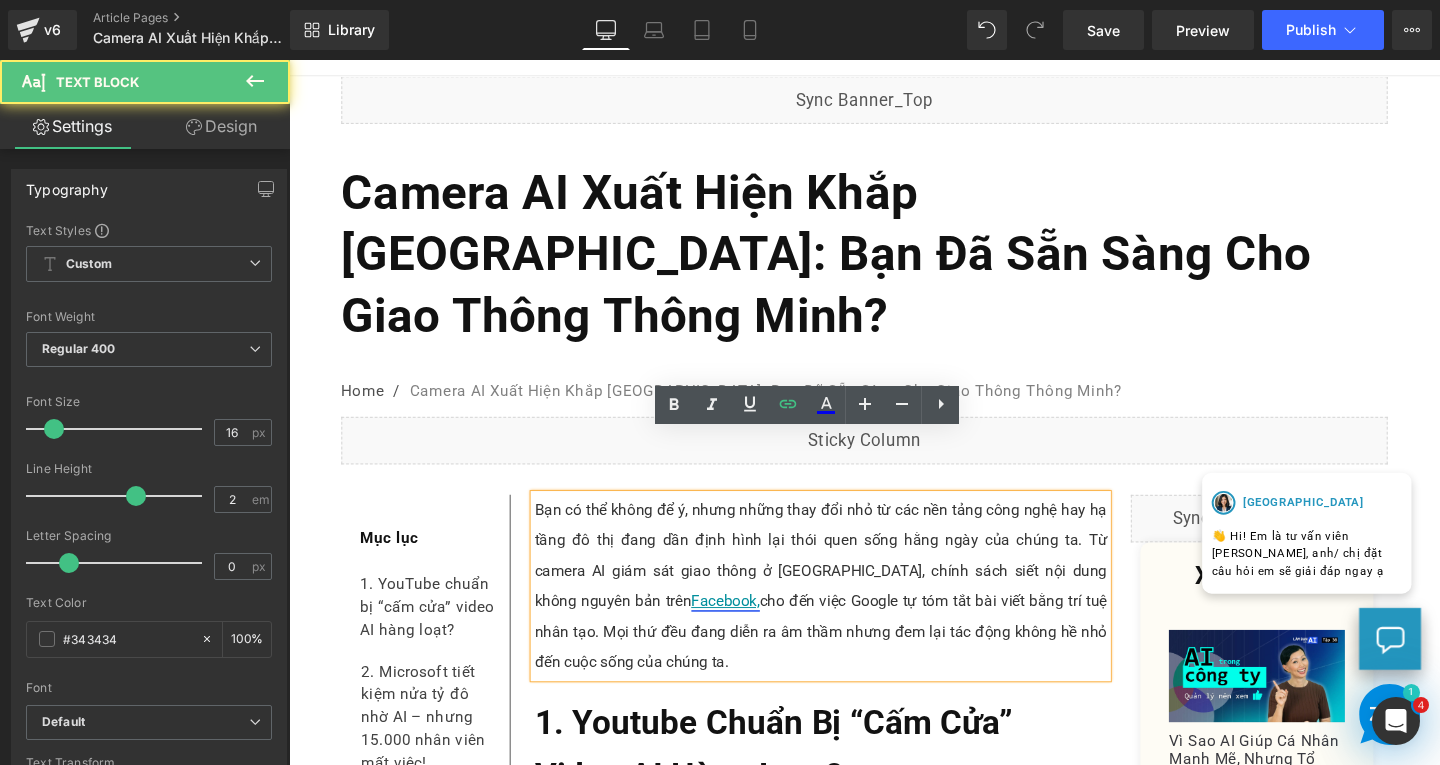 click on "Facebook," at bounding box center (748, 628) 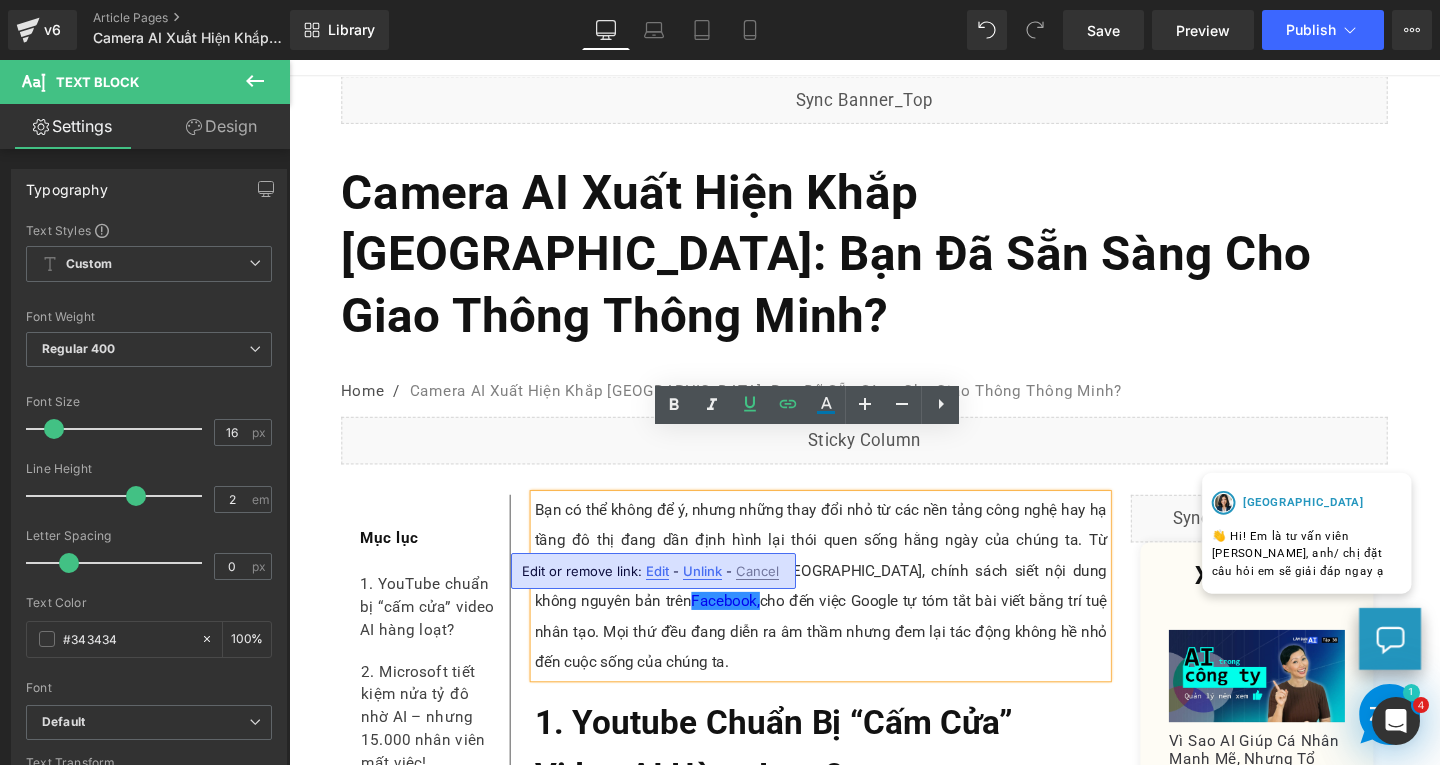 drag, startPoint x: 653, startPoint y: 575, endPoint x: 382, endPoint y: 541, distance: 273.1245 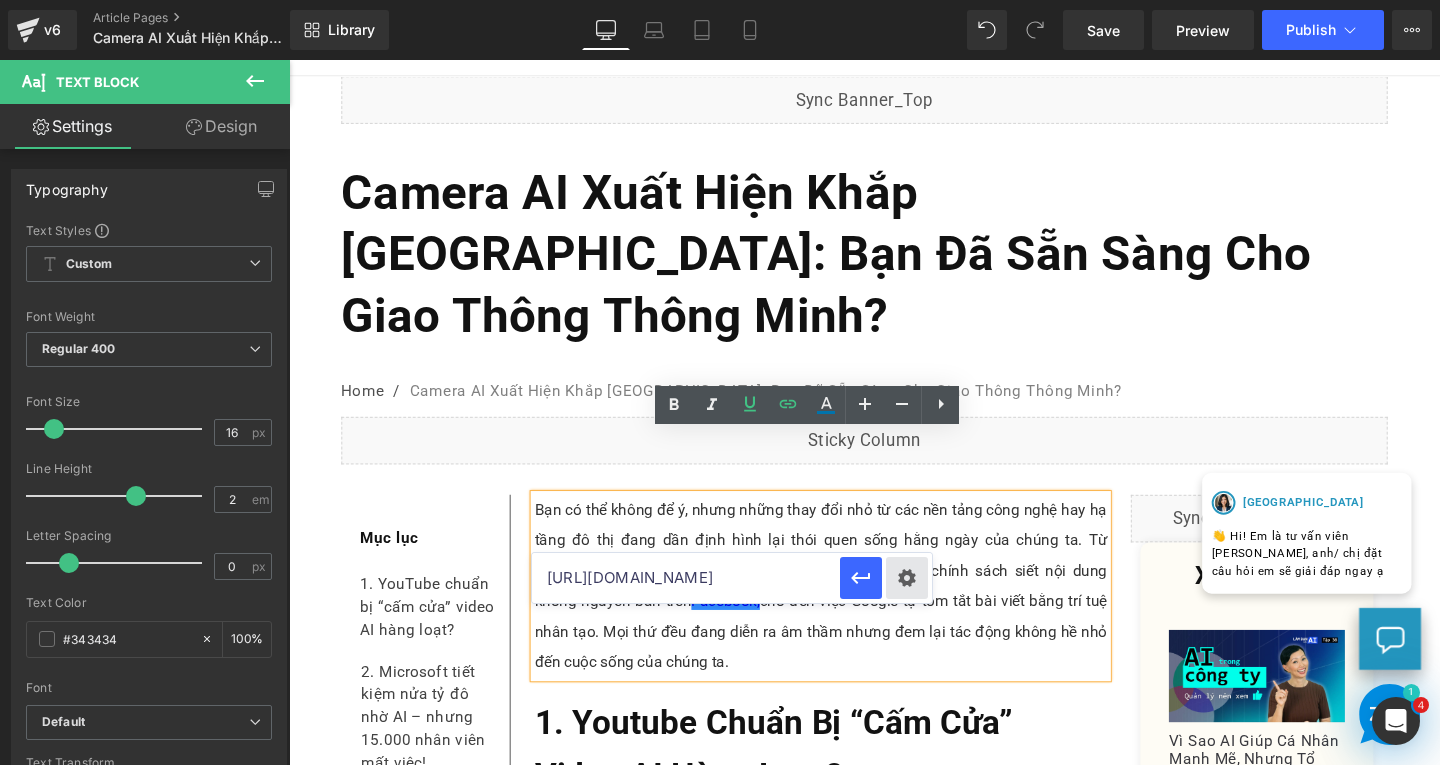 click on "Text Color Highlight Color #333333 0000ee 100 % transparent 0 %   Edit or remove link:   Edit   -   Unlink   -   Cancel             [URL][DOMAIN_NAME]" at bounding box center [720, 0] 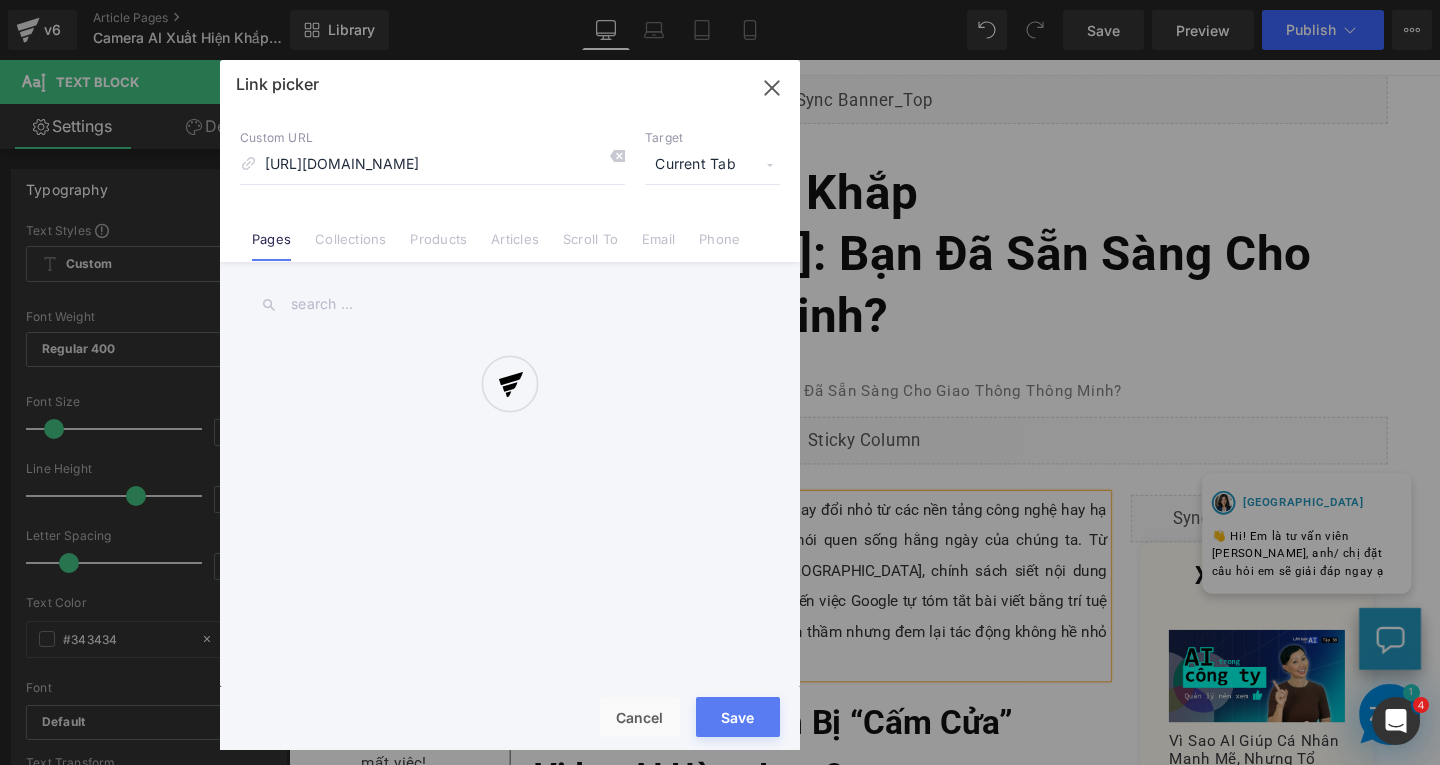 click at bounding box center [510, 405] 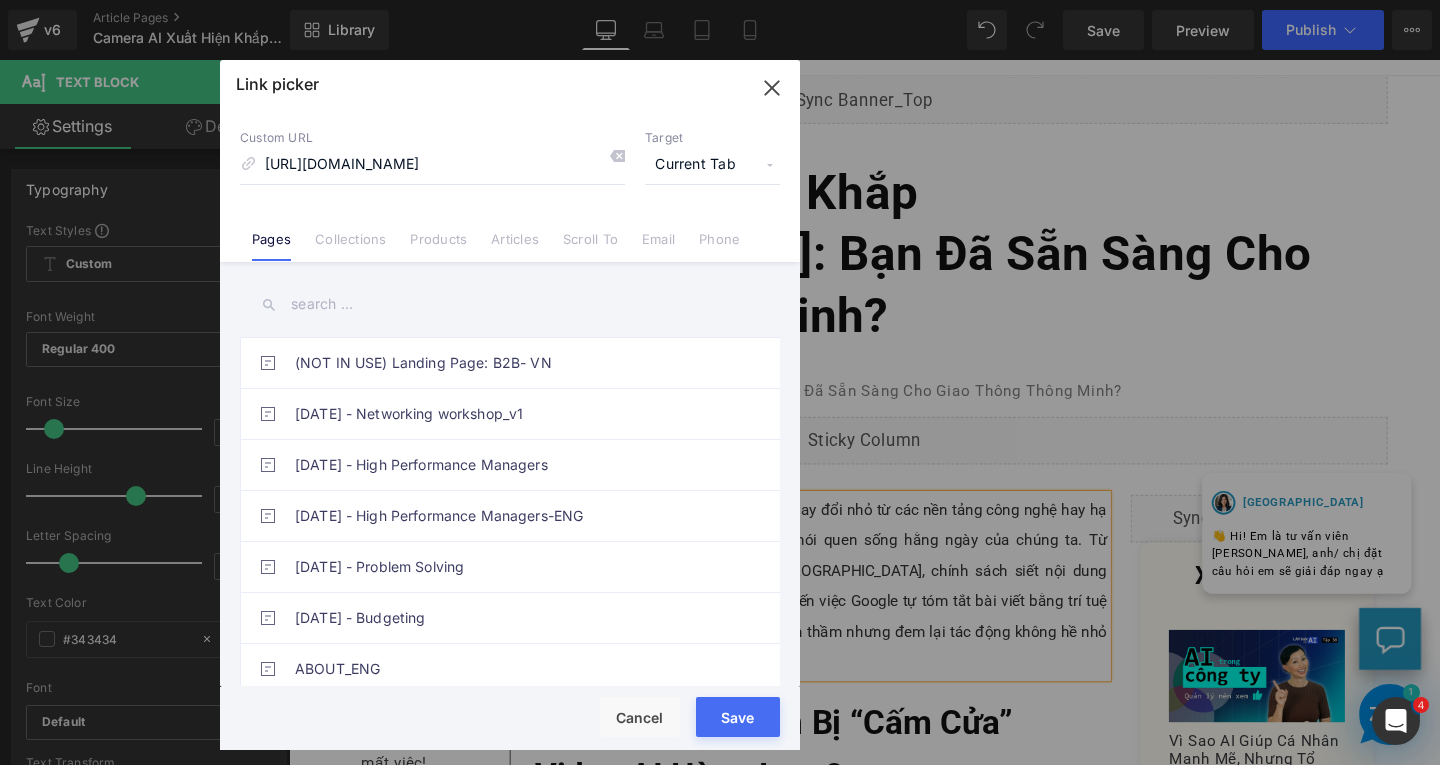click on "Current Tab" at bounding box center (712, 165) 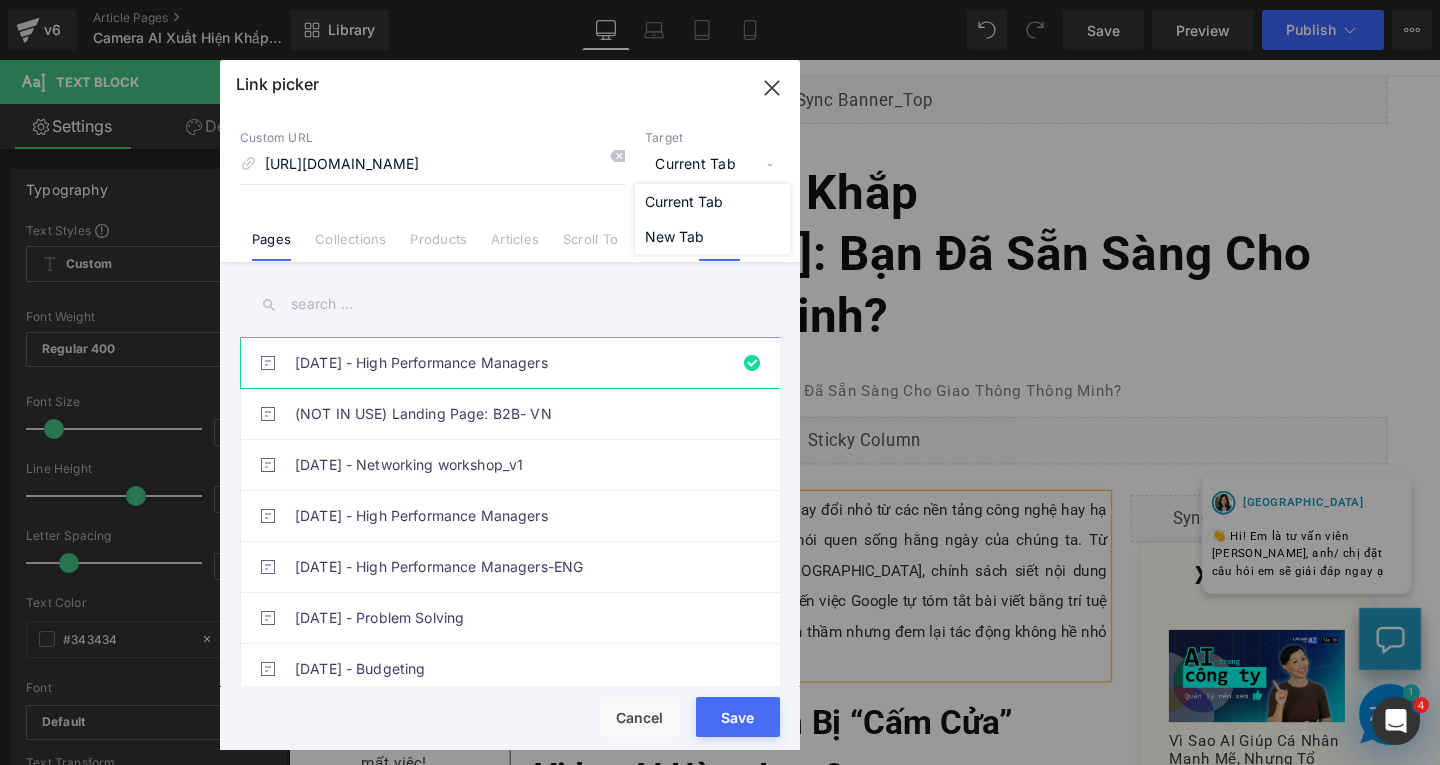 click on "New Tab" at bounding box center (712, 236) 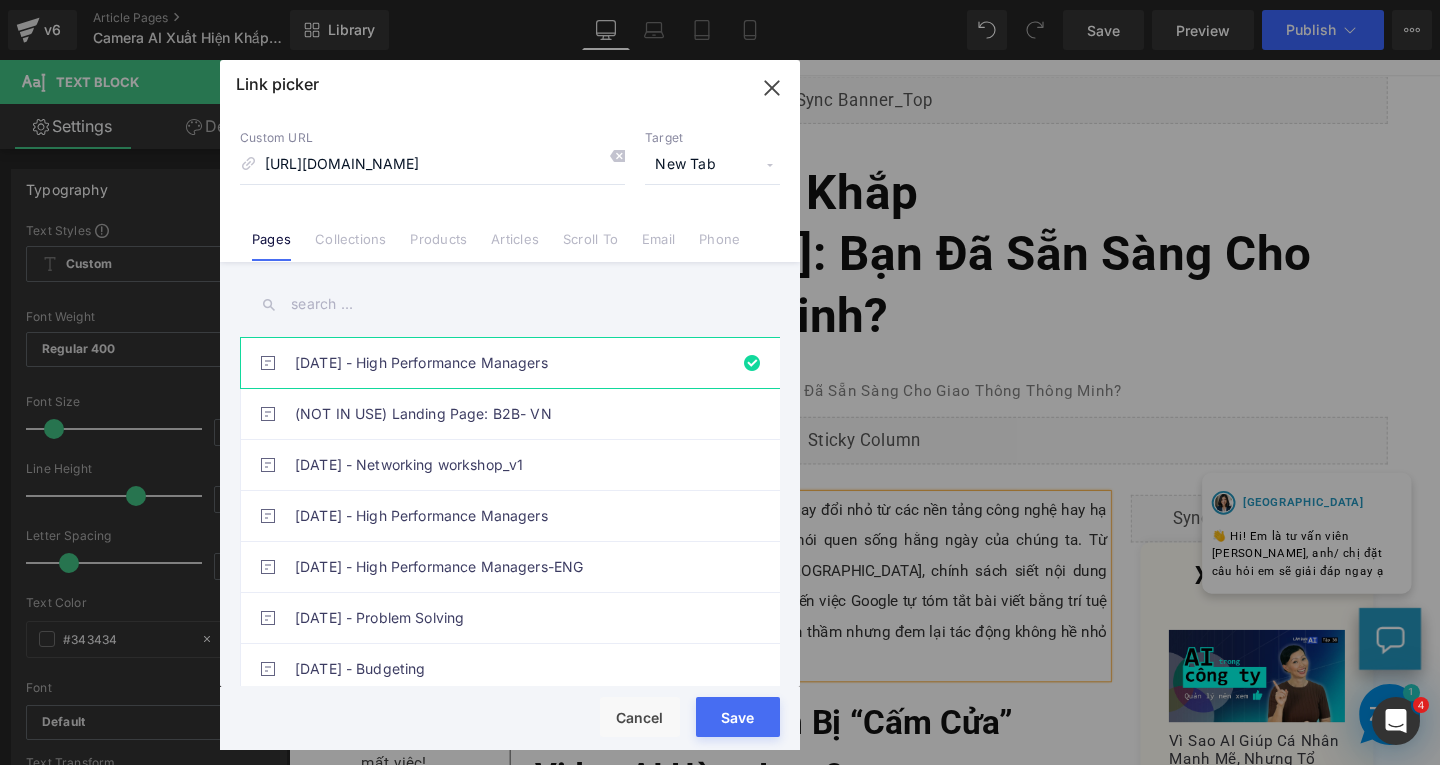 click on "Save" at bounding box center (738, 717) 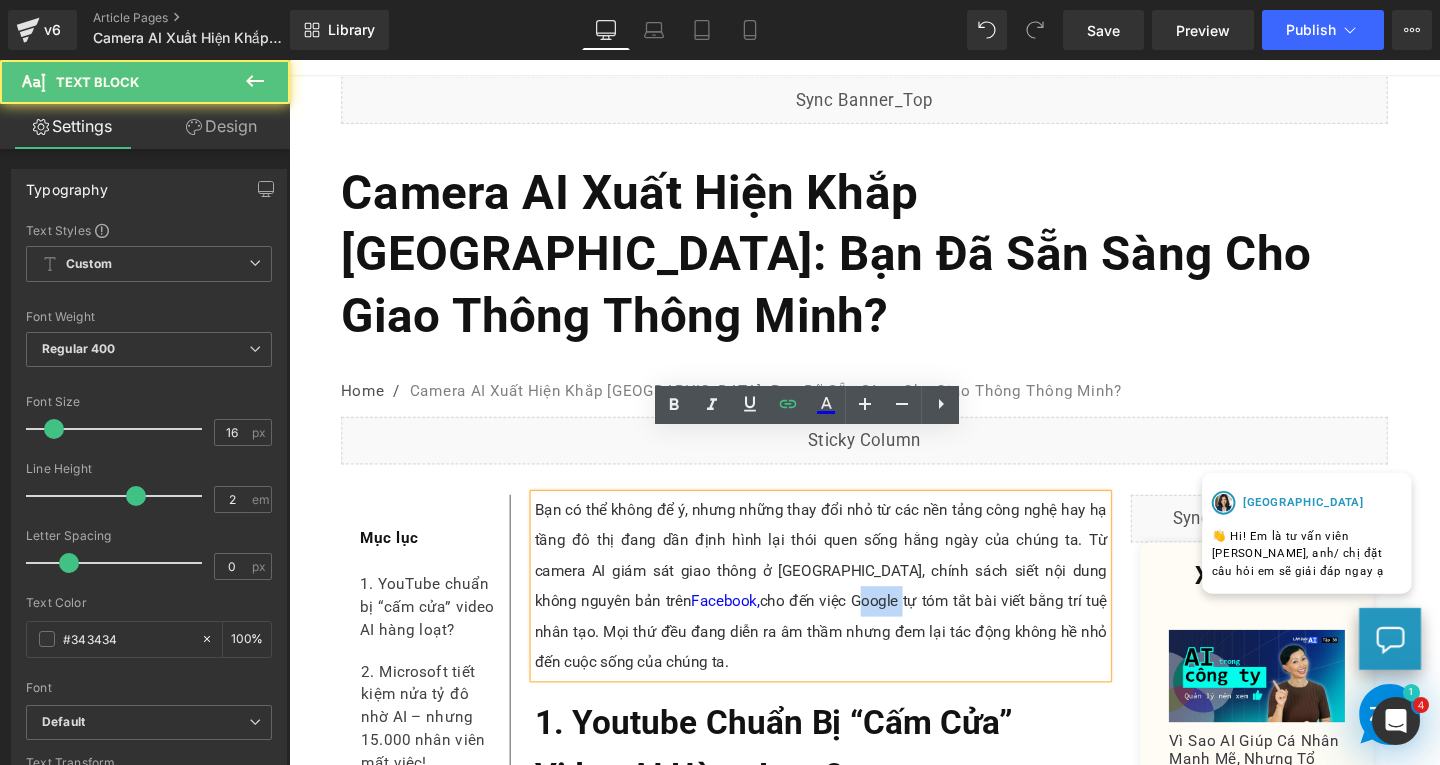 drag, startPoint x: 746, startPoint y: 561, endPoint x: 791, endPoint y: 565, distance: 45.17743 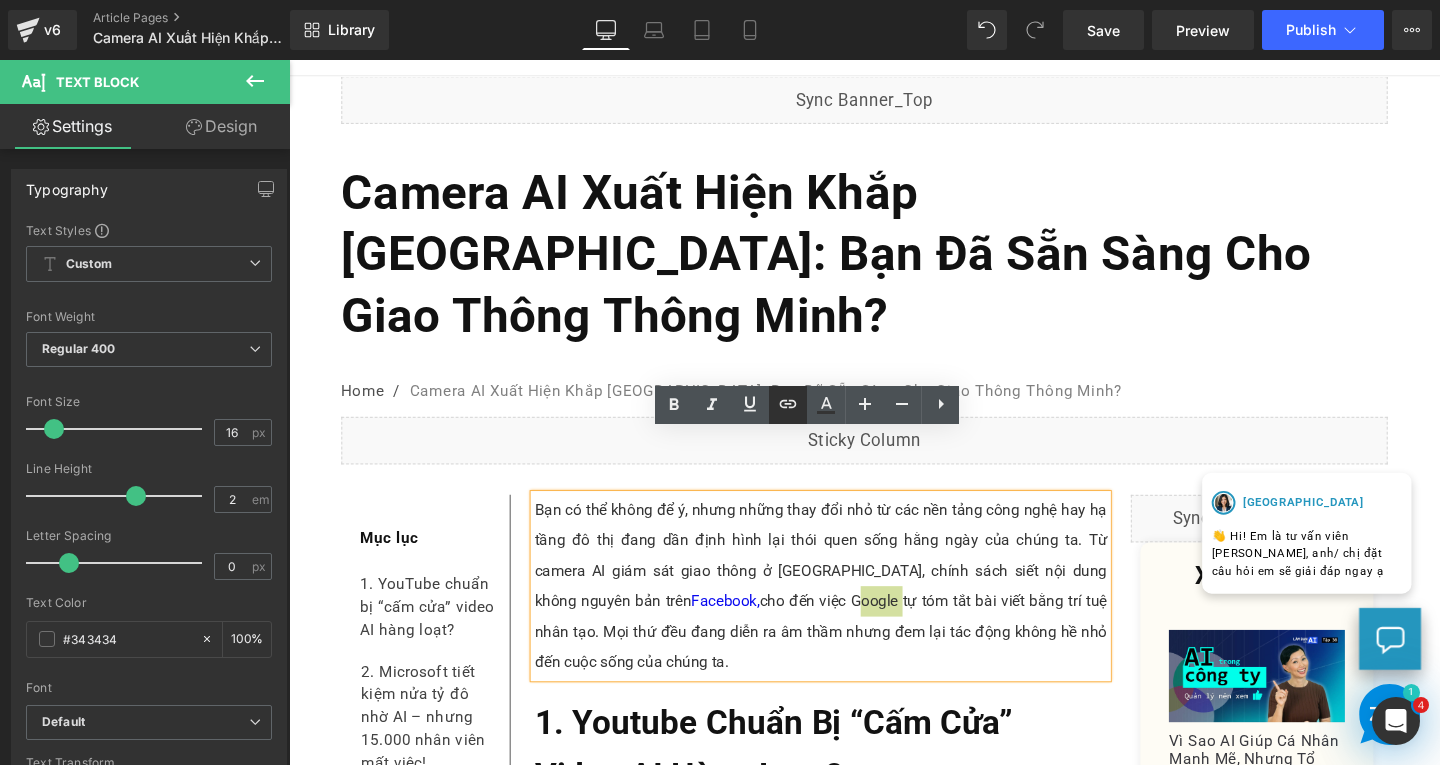 click 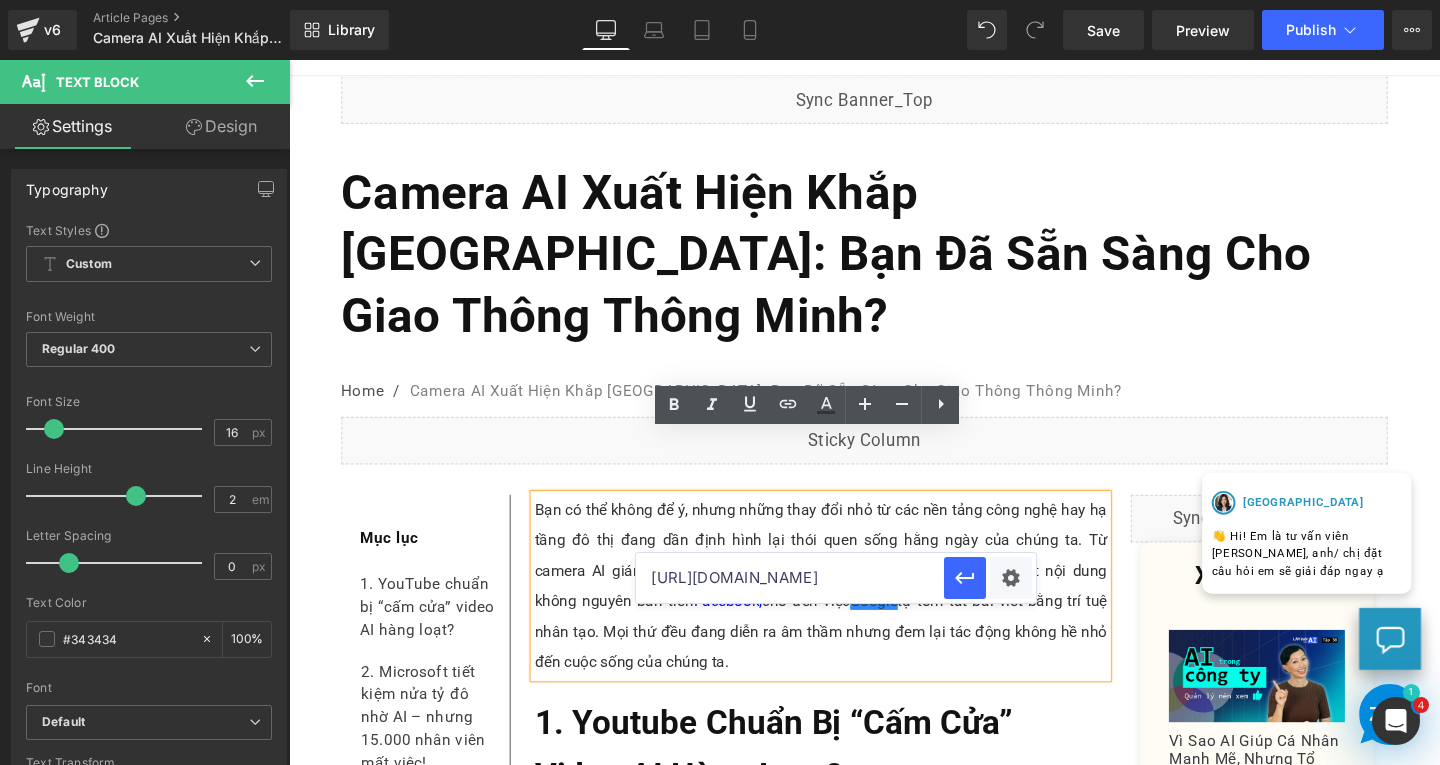 click on "[URL][DOMAIN_NAME]" at bounding box center (790, 578) 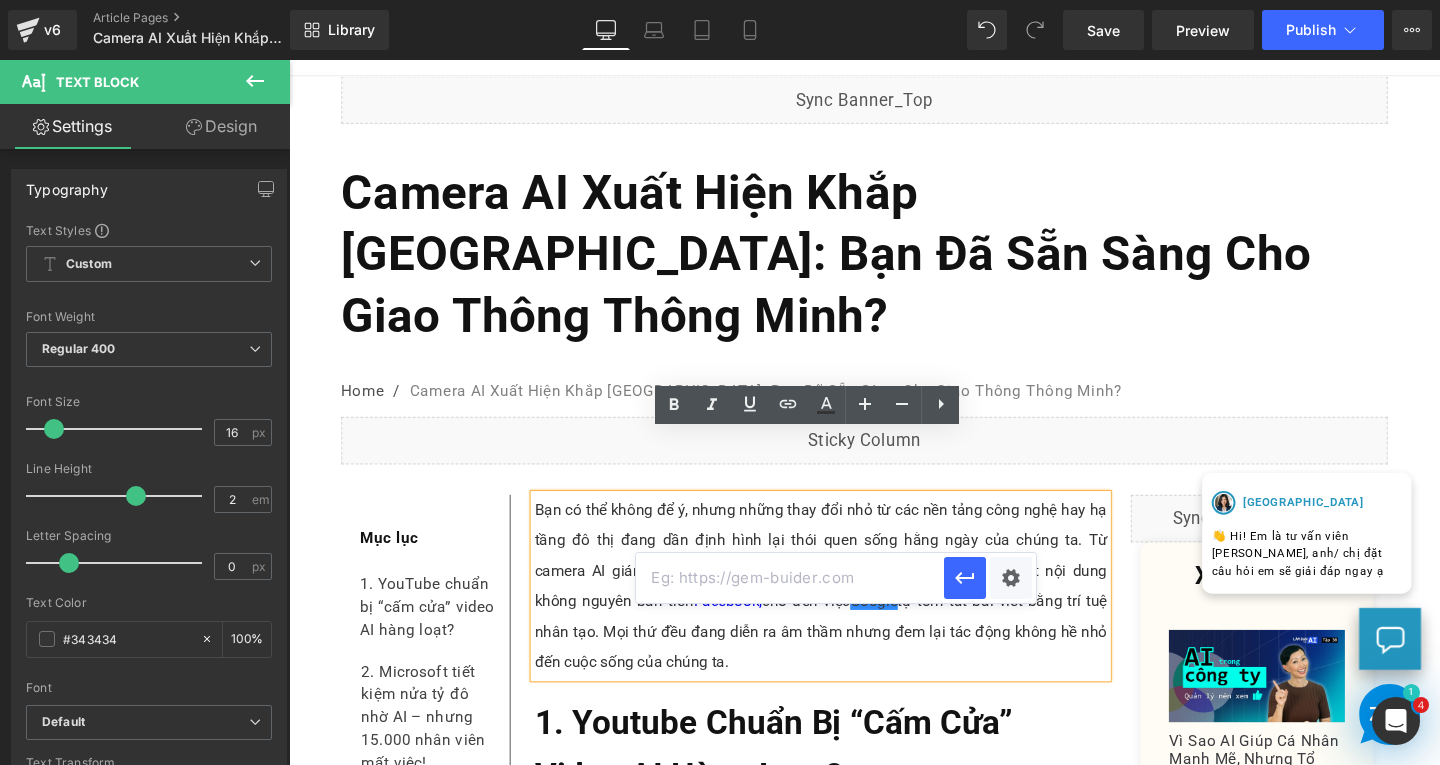 paste on "[URL][DOMAIN_NAME]" 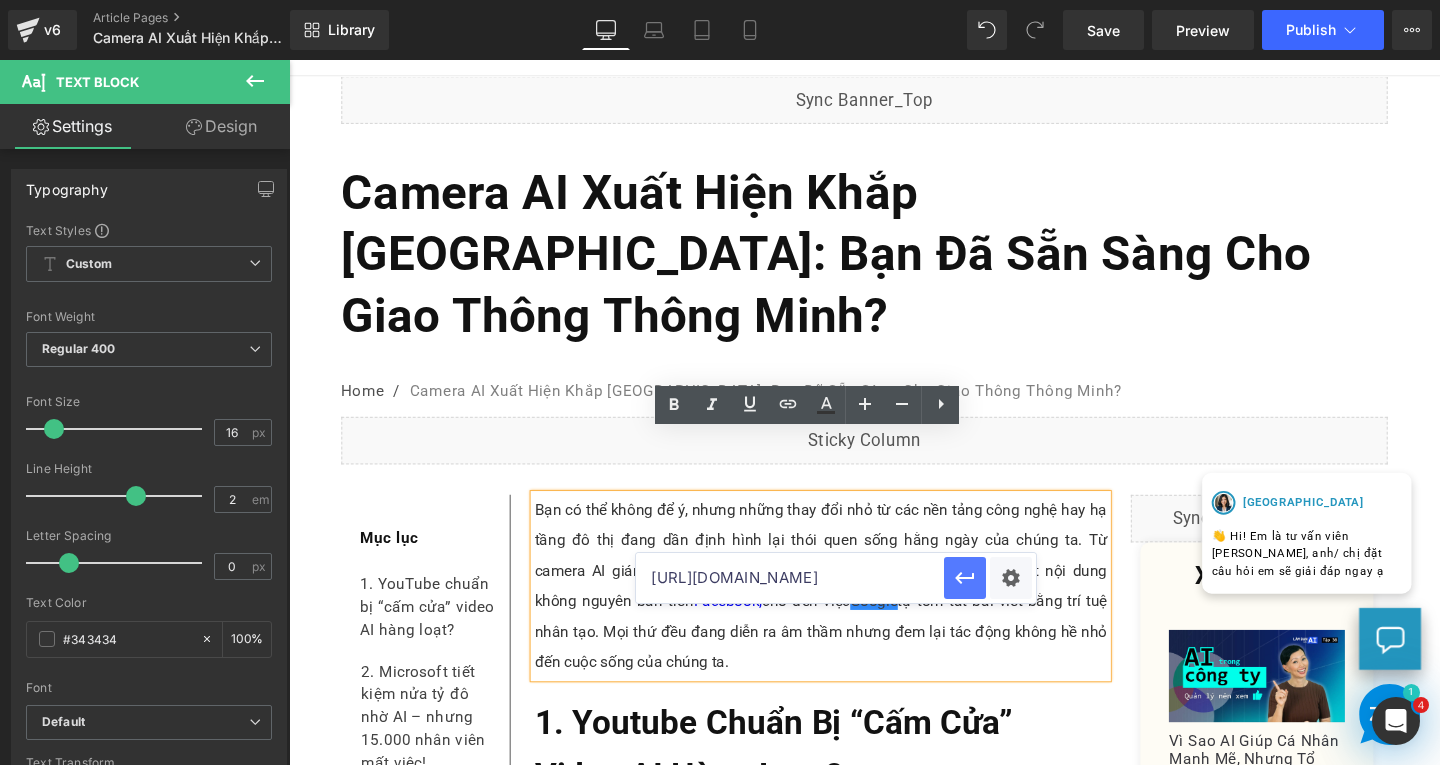 type on "[URL][DOMAIN_NAME]" 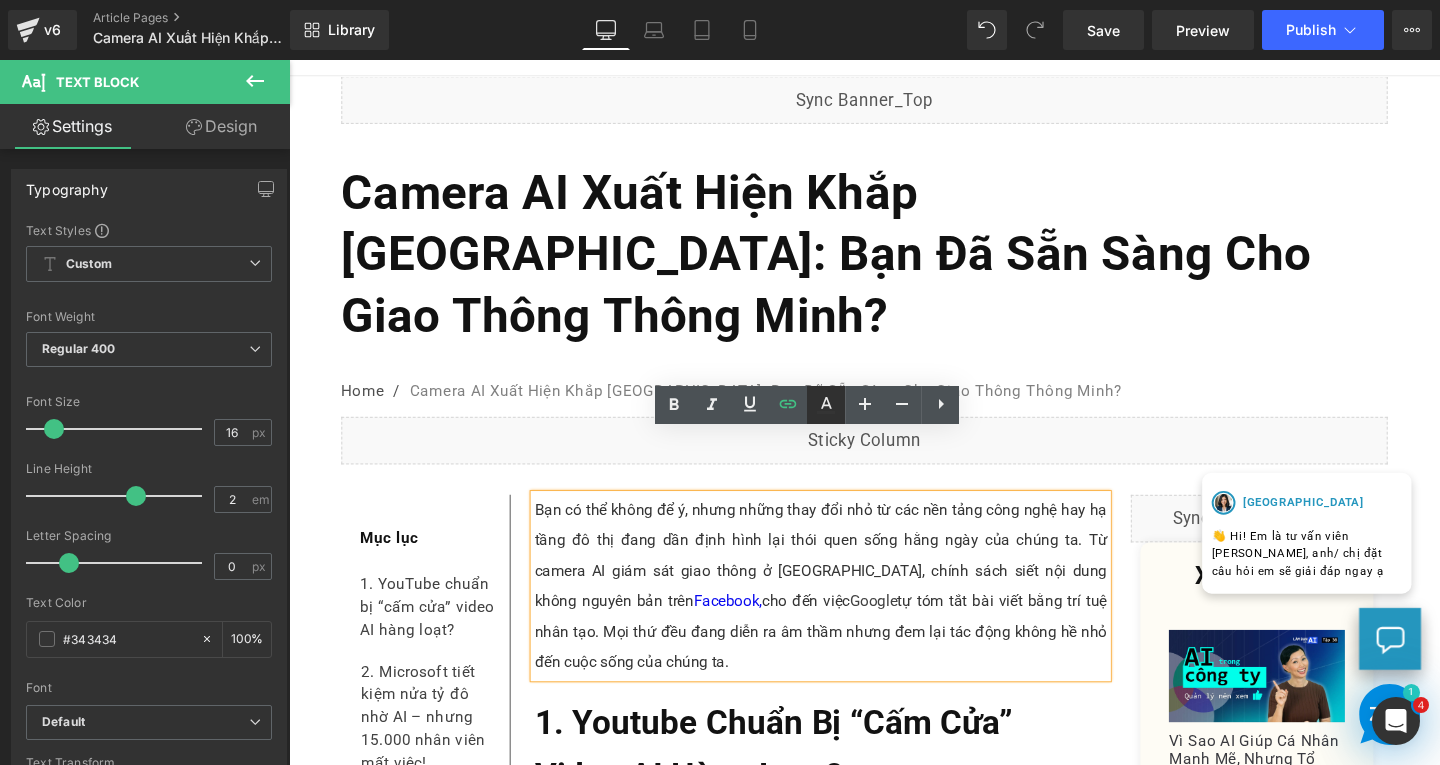click 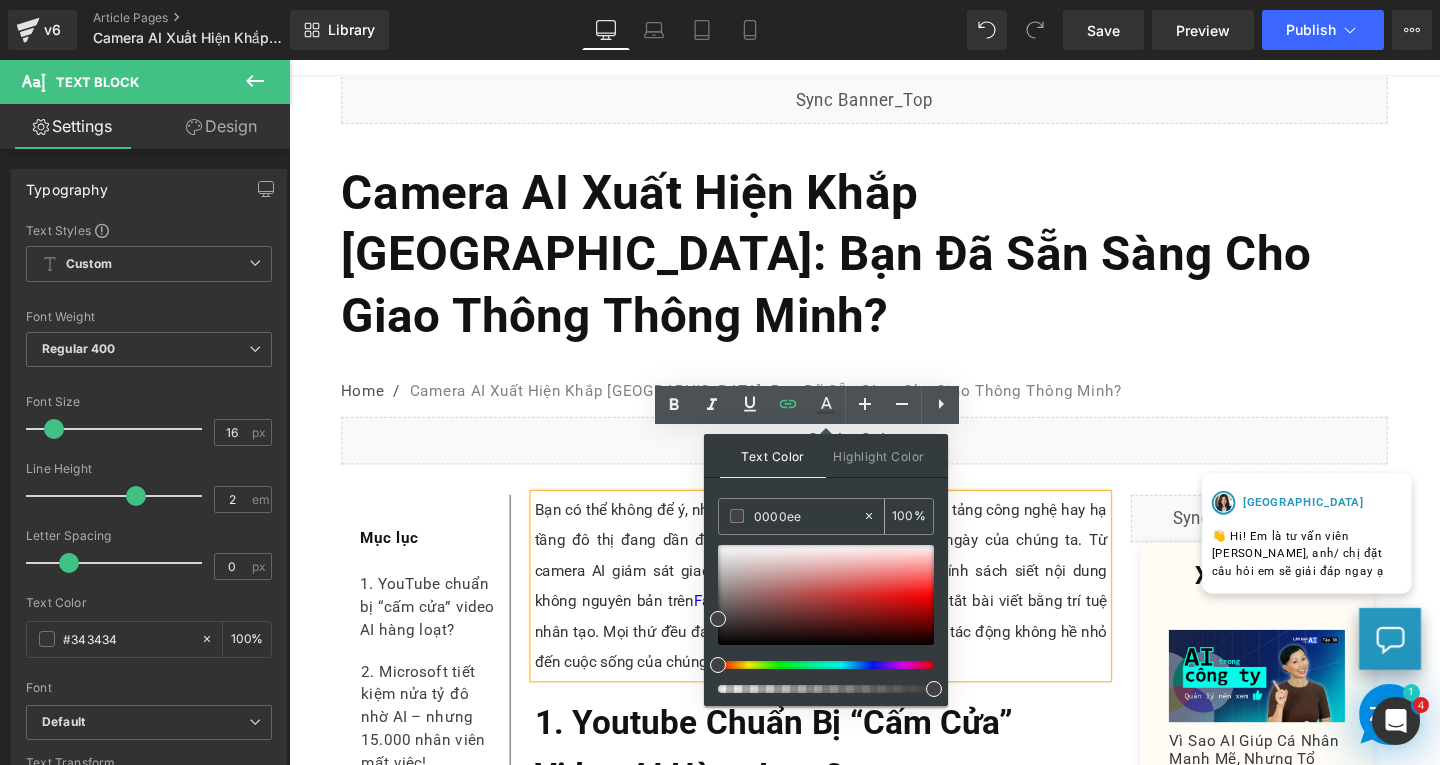 drag, startPoint x: 820, startPoint y: 503, endPoint x: 718, endPoint y: 521, distance: 103.57606 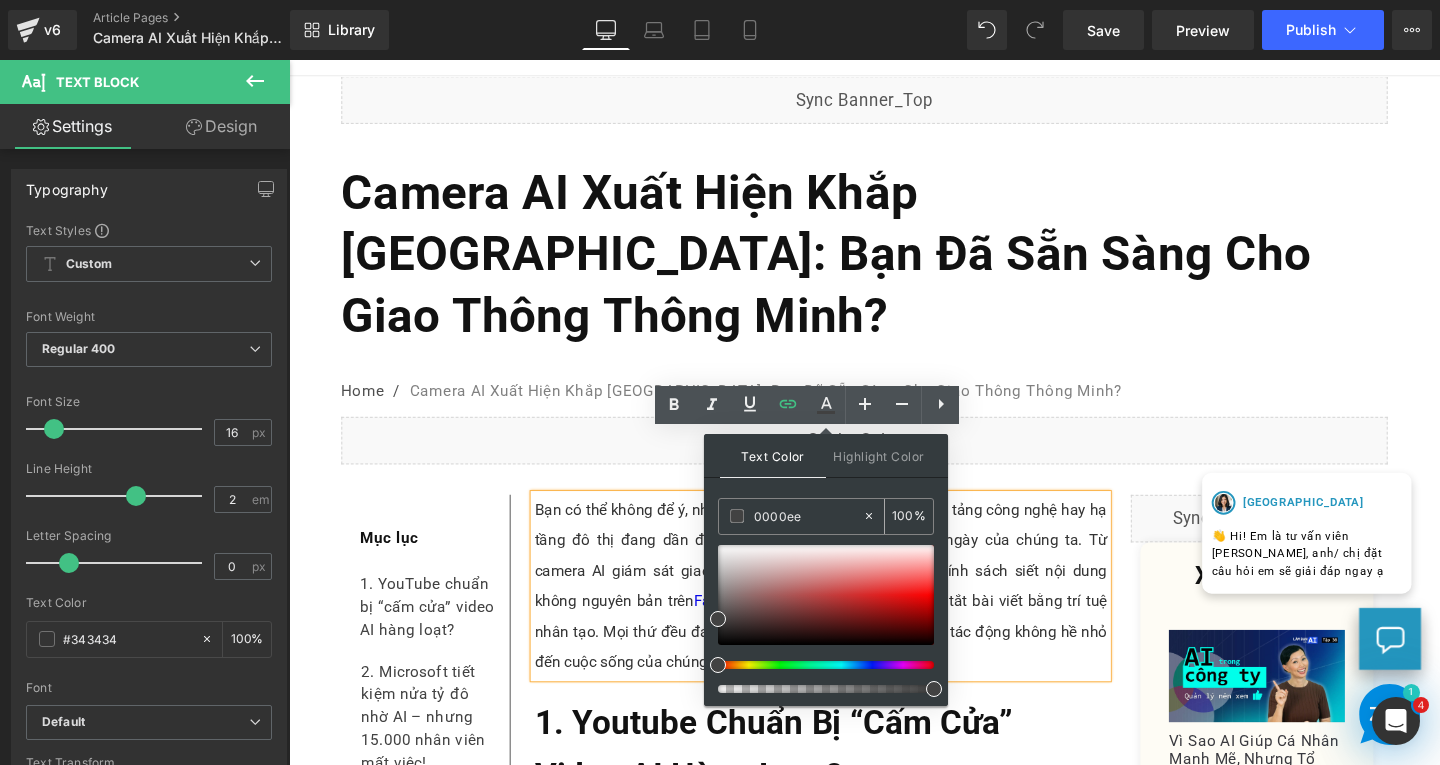 click on "0000ee 100 %" at bounding box center [826, 516] 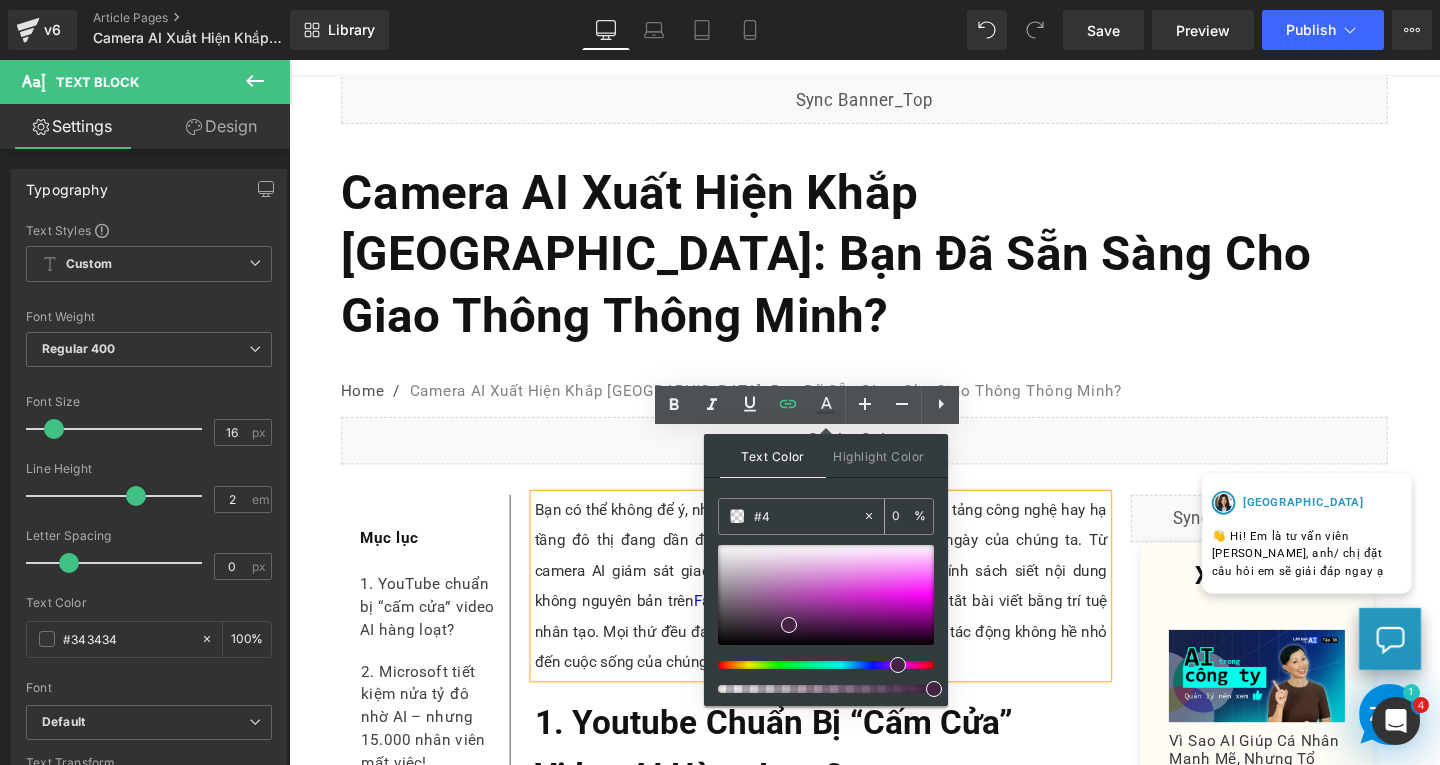 type on "#" 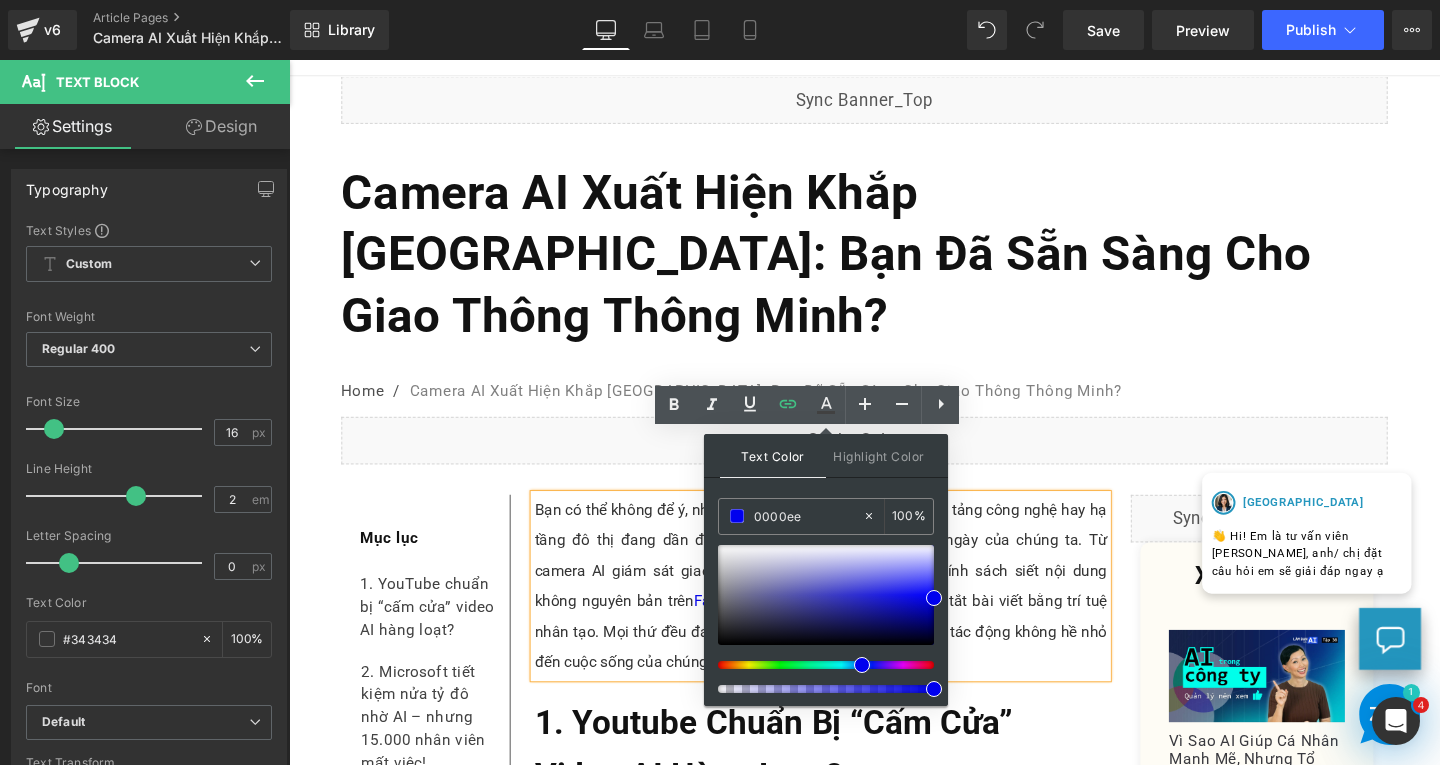type on "0000ee" 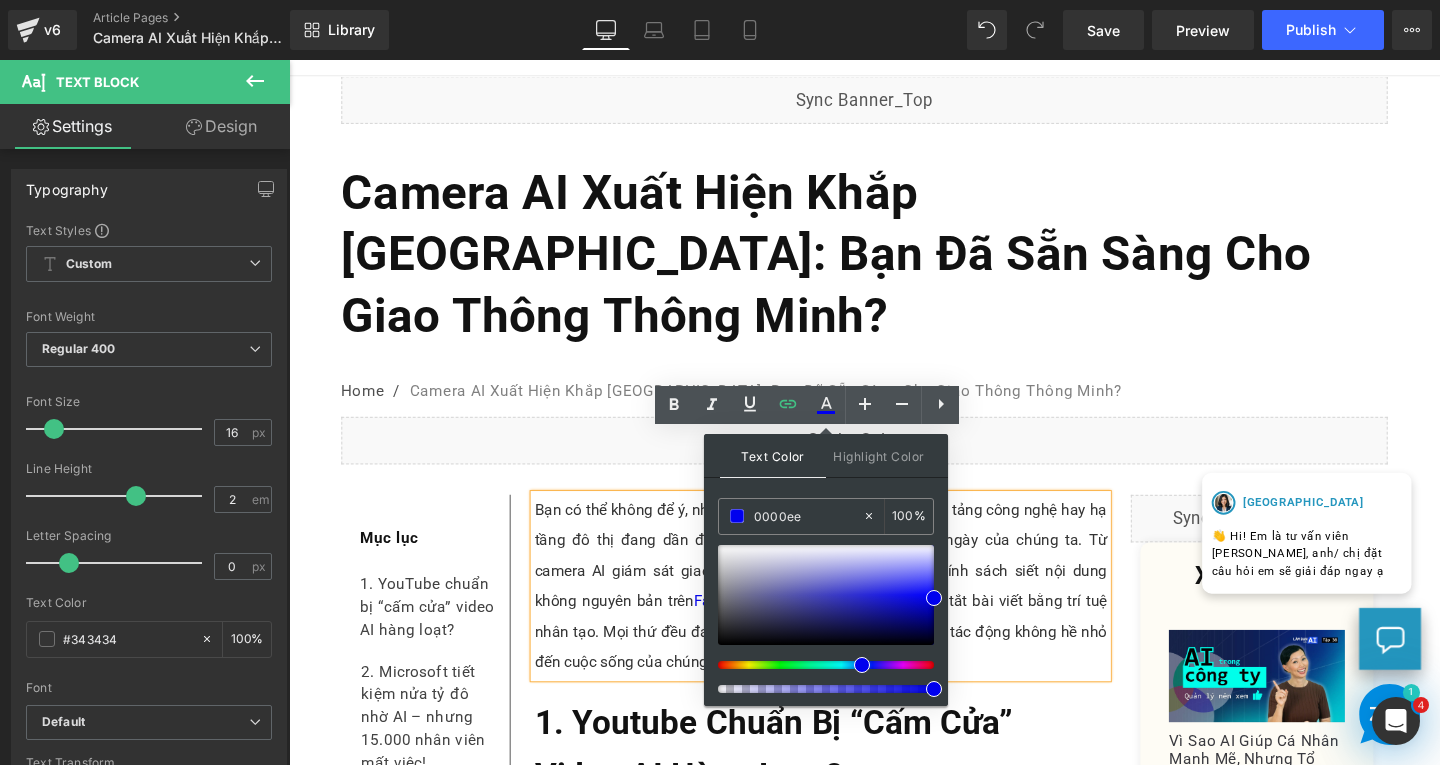 drag, startPoint x: 1220, startPoint y: 745, endPoint x: 1003, endPoint y: 694, distance: 222.91254 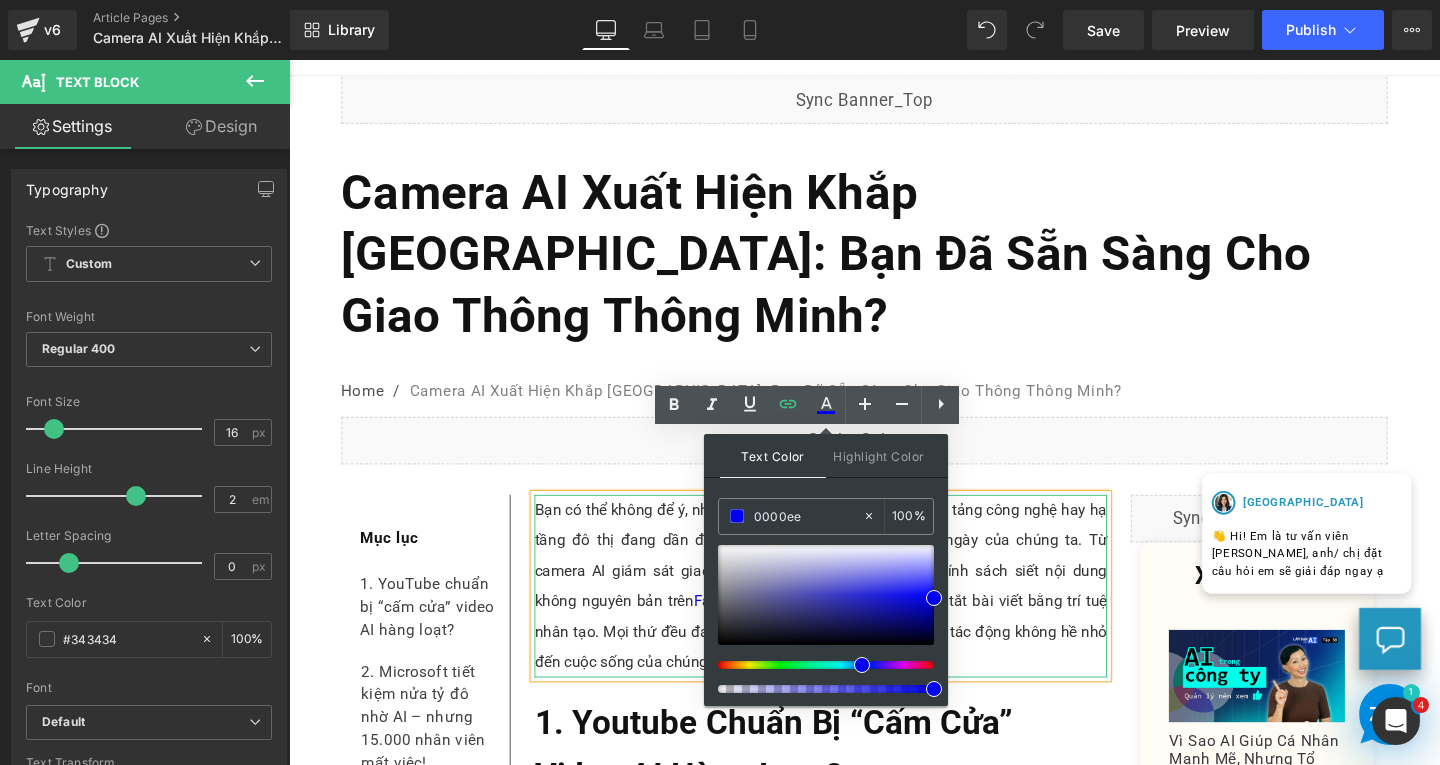 click on "Bạn có thể không để ý, nhưng những thay đổi nhỏ từ các nền tảng công nghệ hay hạ tầng đô thị đang dần định hình lại thói quen sống hằng ngày của chúng ta. Từ camera AI giám sát giao thông ở [GEOGRAPHIC_DATA], chính sách siết nội dung không nguyên bản trên  Facebook,  cho đến việc  Google  tự tóm tắt bài viết bằng trí tuệ nhân tạo. Mọi thứ đều đang diễn ra âm thầm nhưng đem lại tác động không hề nhỏ đến cuộc sống của chúng ta." at bounding box center [848, 613] 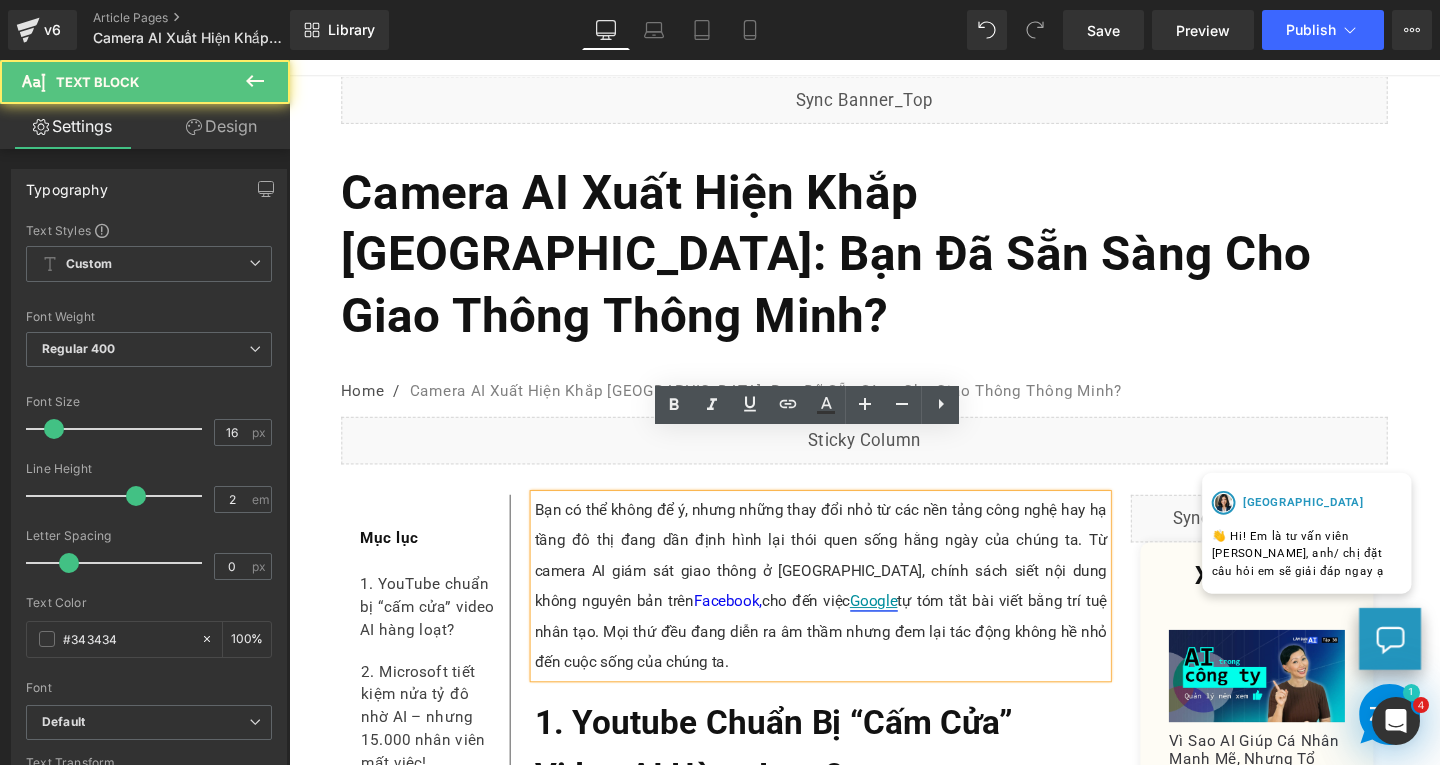 click on "Google" at bounding box center (904, 628) 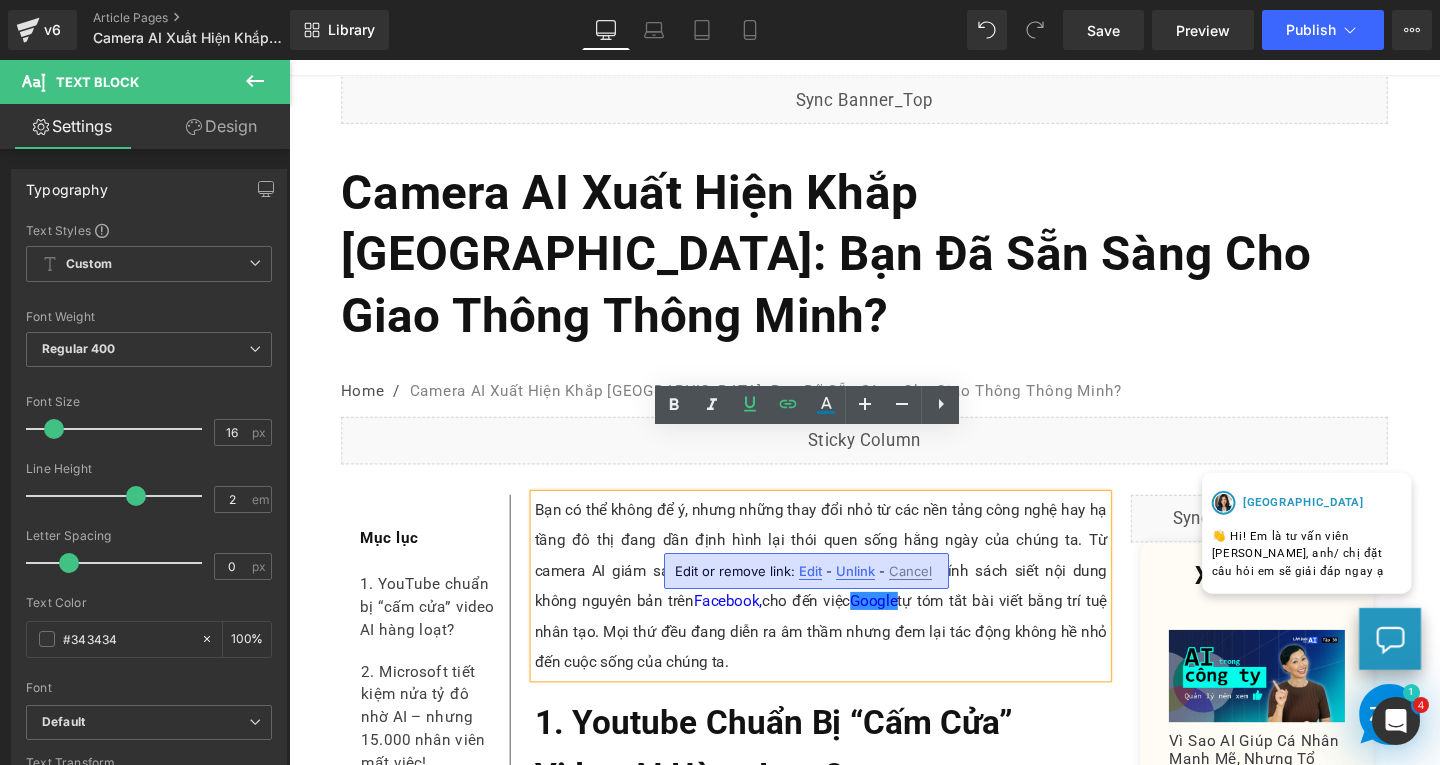 click on "Edit" at bounding box center [810, 571] 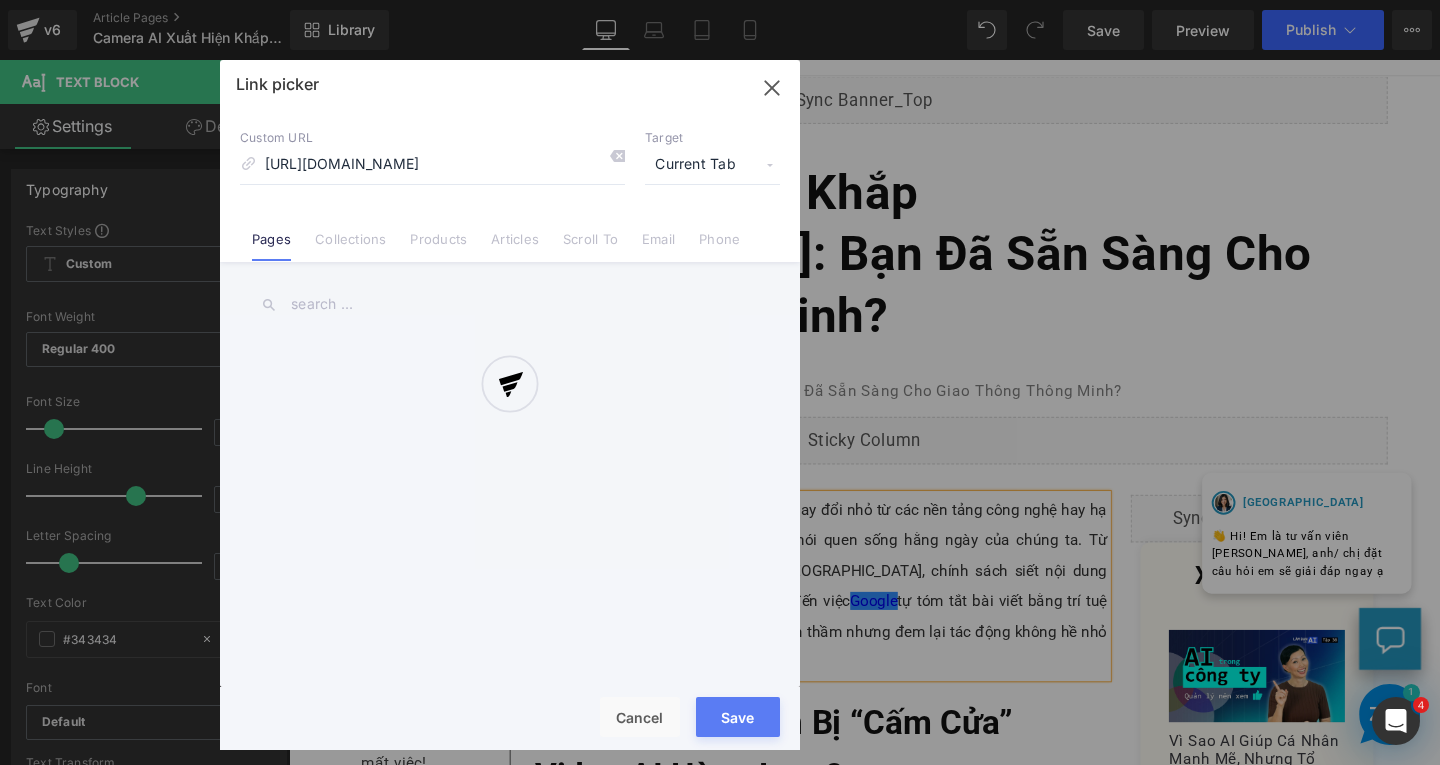 click on "Text Color Highlight Color #333333 0000ee 100 % transparent 0 %   Edit or remove link:   Edit   -   Unlink   -   Cancel             [URL][DOMAIN_NAME]                                 Link picker Back to Library   Insert           Custom URL   [URL][DOMAIN_NAME]                 Target   Current Tab     Current Tab   New Tab                 Pages       Collections       Products       Articles       Scroll To       Email       Phone                                                       Email Address     Subject     Message             Phone Number           Save Cancel" at bounding box center (720, 0) 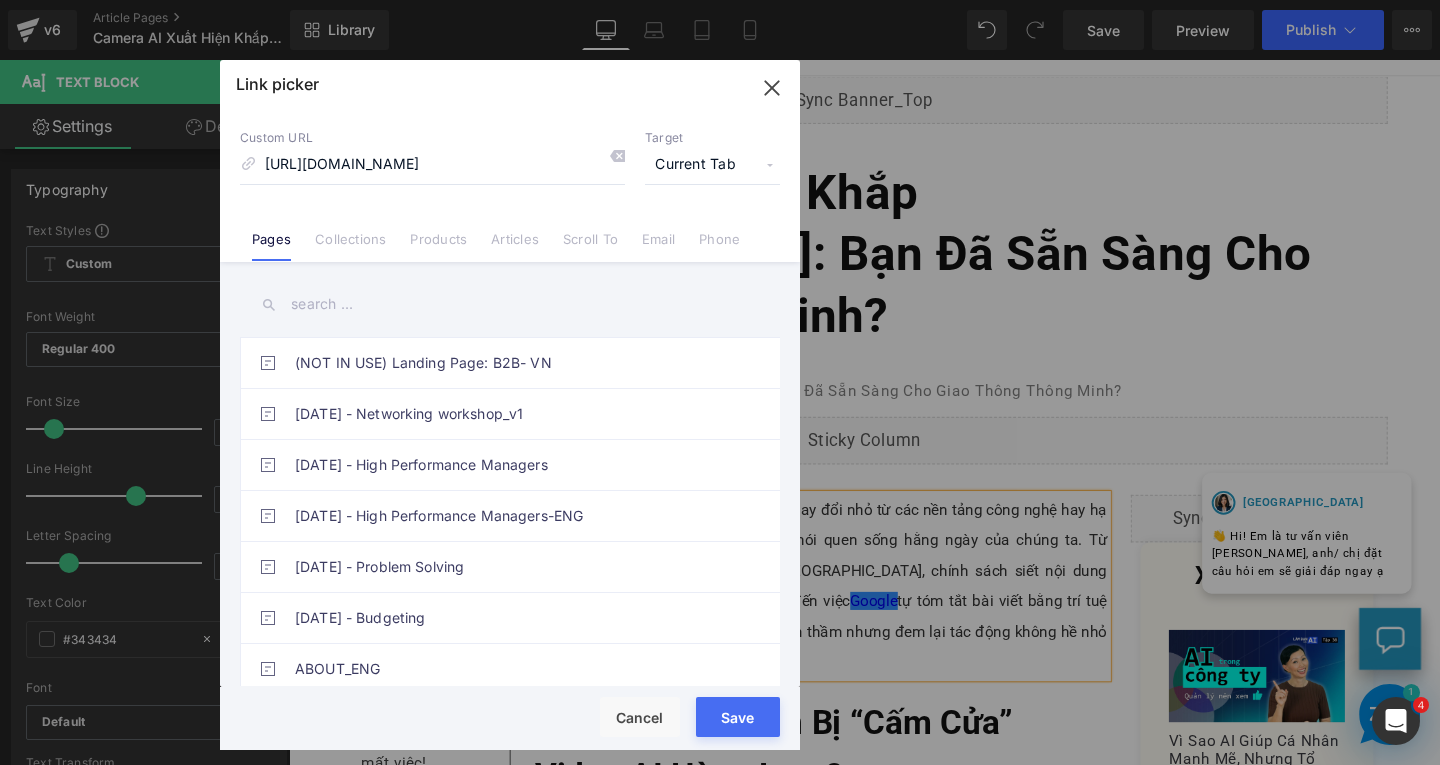 click on "Link picker Back to Library   Insert           Custom URL   [URL][DOMAIN_NAME]                 Target   Current Tab     Current Tab   New Tab                 Pages       Collections       Products       Articles       Scroll To       Email       Phone                       (NOT IN USE) Landing Page: B2B- VN [DATE] - Networking workshop_v1 [DATE] - High Performance Managers [DATE] - High Performance Managers-ENG [DATE] - Problem Solving [DATE] - Budgeting ABOUT_ENG Active_PDF: Bộ tài liệu nâng cấp kỹ năng thuyết trình AI BoostCamp - Bộ 3 Khóa Học AI Bứt Phá Hiệu Suất AI BootCamp Payment AI BootCamp Thank You AI Combo: AI Productivity, AI for Decision Making and GenAI AI Content Mastery AI Content Mastery - Thank you page AI for Decision Making AI for Decision Making Thank You AI Productivity for bussiness thank you AI Productivity Thank You Page AI Productivity X10 Hiệu Suất Cá Nhân với AI-A AI Productivity X10 Hiệu Suất Cá Nhân với AI-B FAQ" at bounding box center (510, 405) 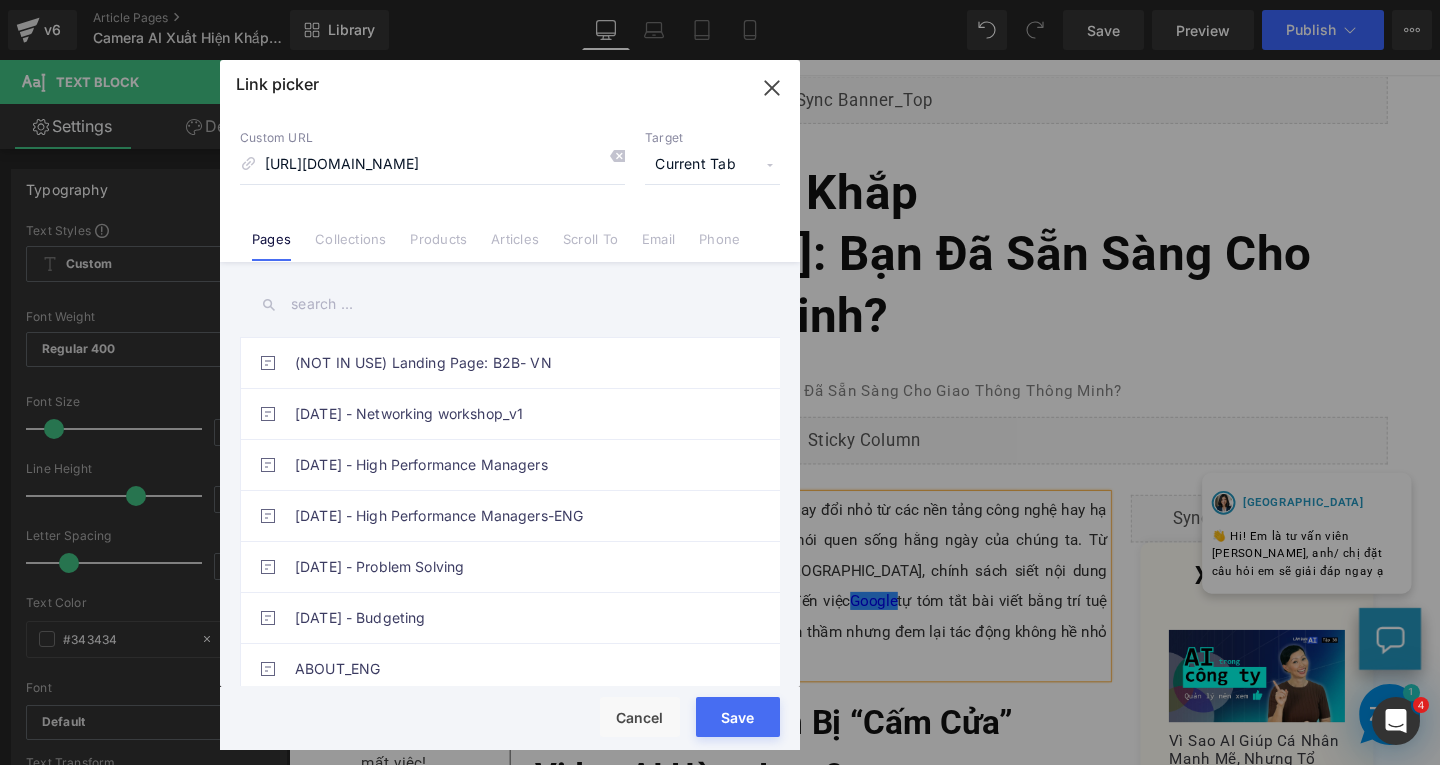 click on "Current Tab" at bounding box center [712, 165] 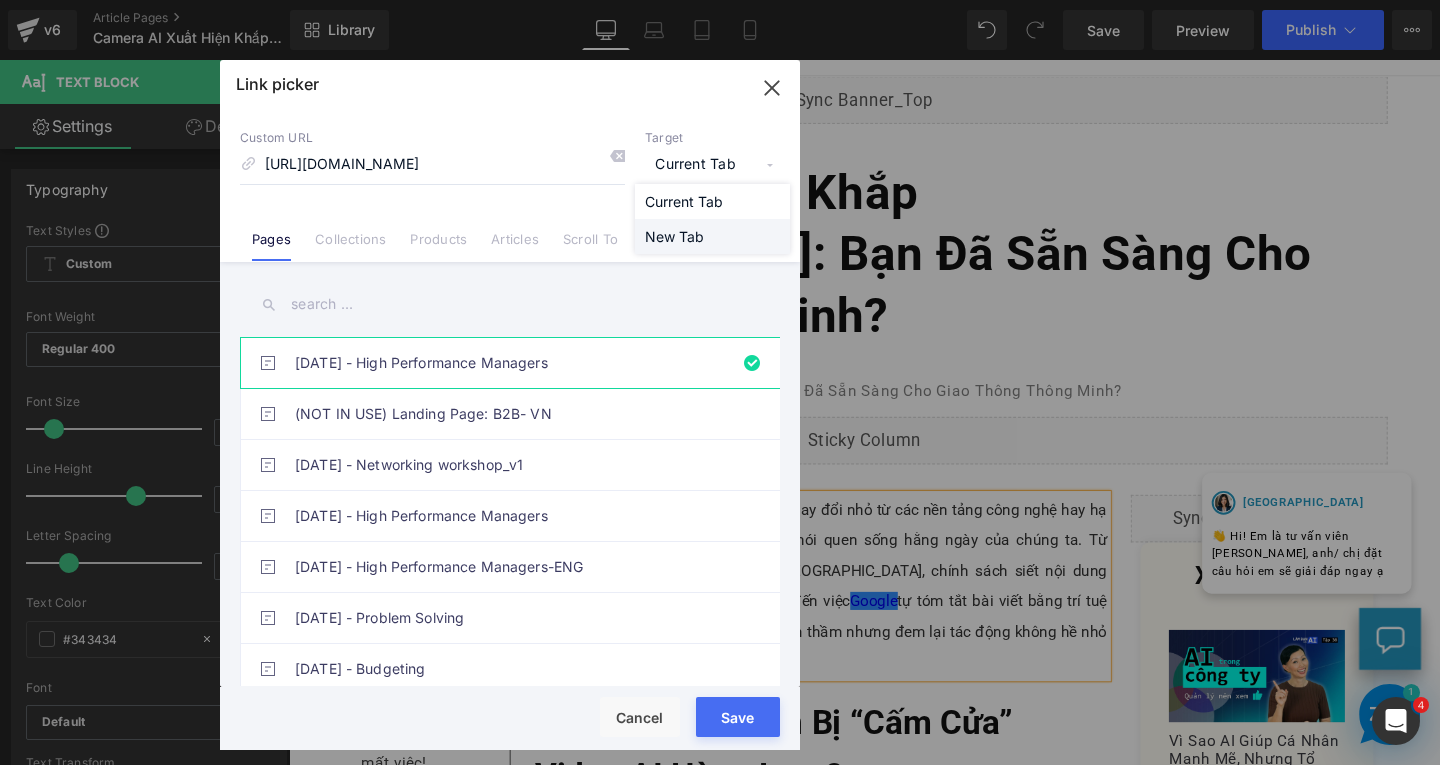 click on "New Tab" at bounding box center (712, 236) 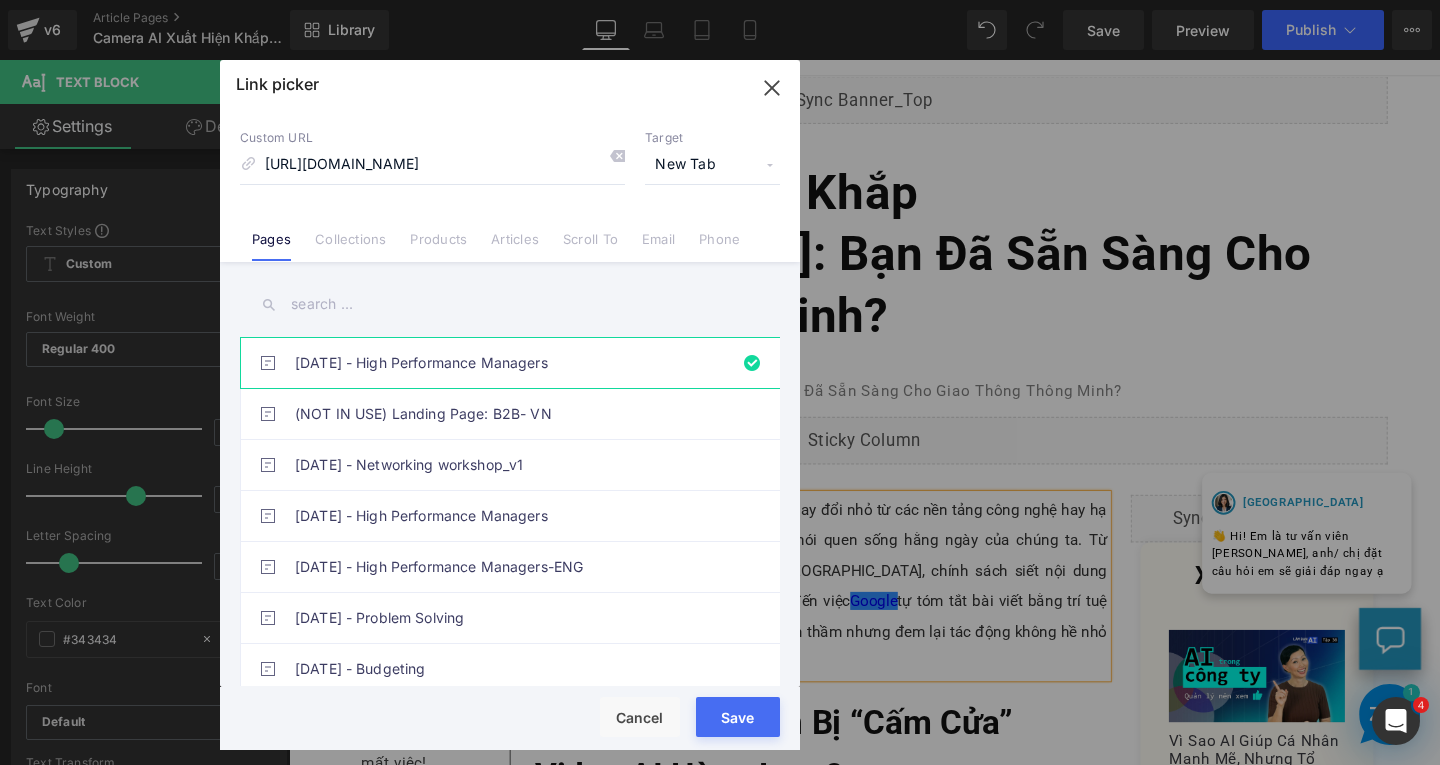 click on "Save" at bounding box center (738, 717) 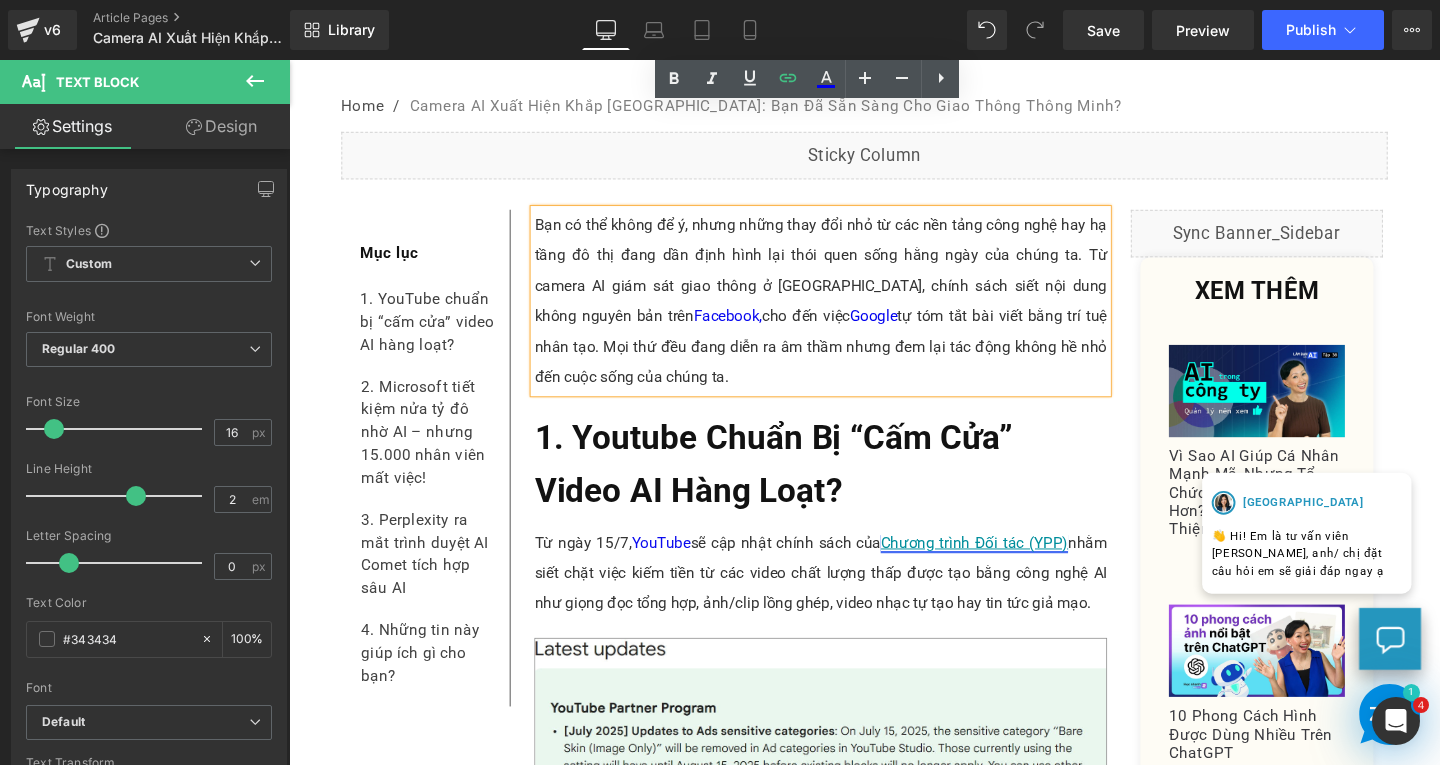 scroll, scrollTop: 500, scrollLeft: 0, axis: vertical 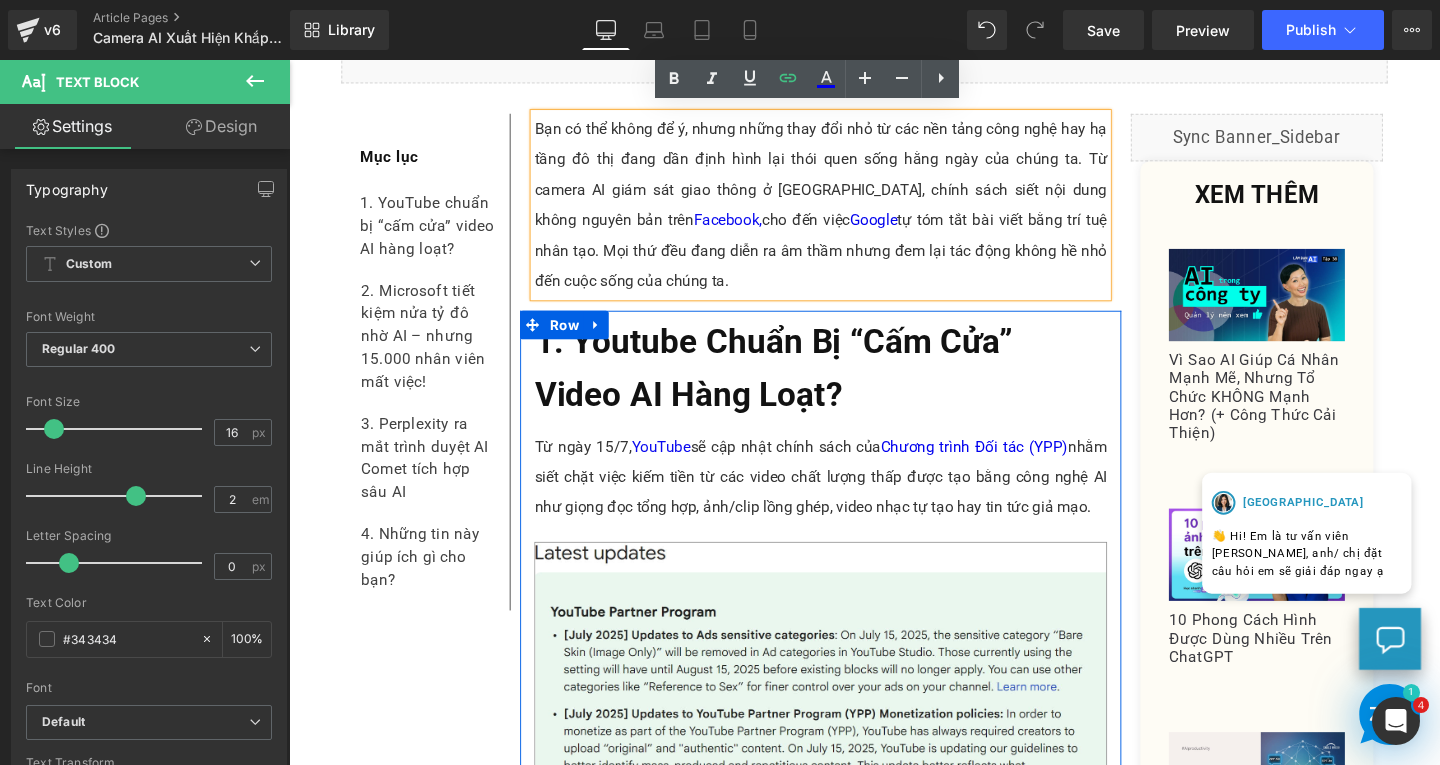 click on "1. Youtube Chuẩn Bị “Cấm Cửa” Video AI Hàng Loạt?" at bounding box center [848, 385] 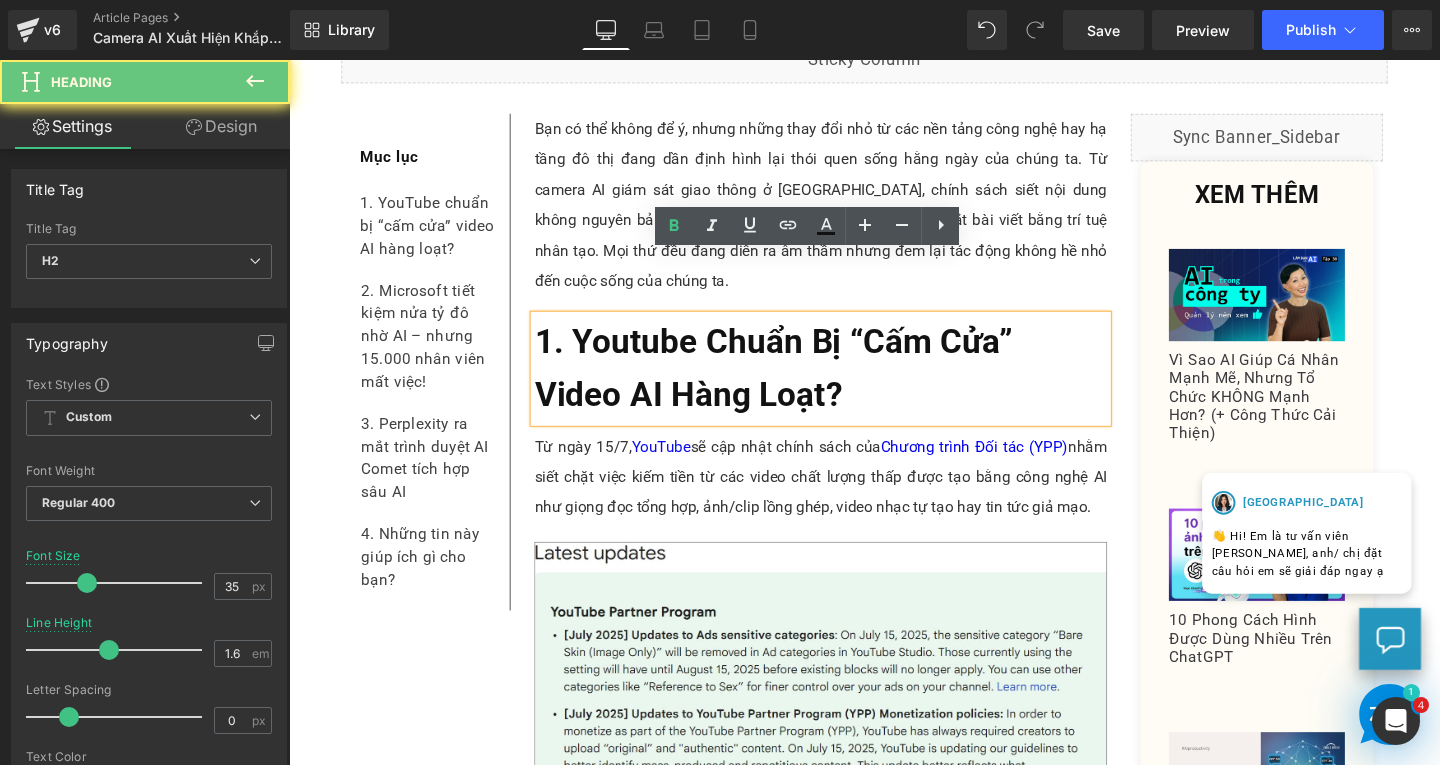 click on "1. Youtube Chuẩn Bị “Cấm Cửa” Video AI Hàng Loạt?" at bounding box center (848, 385) 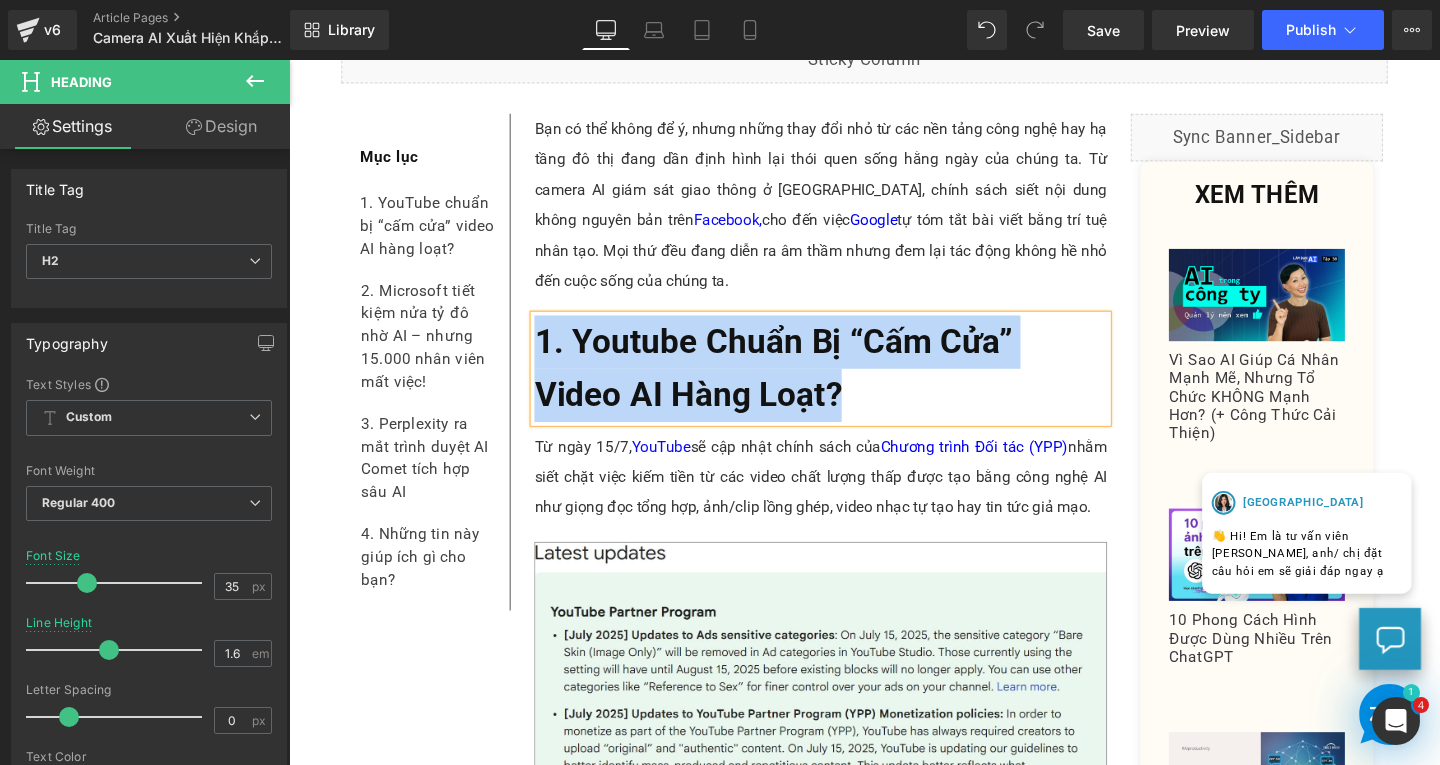 paste 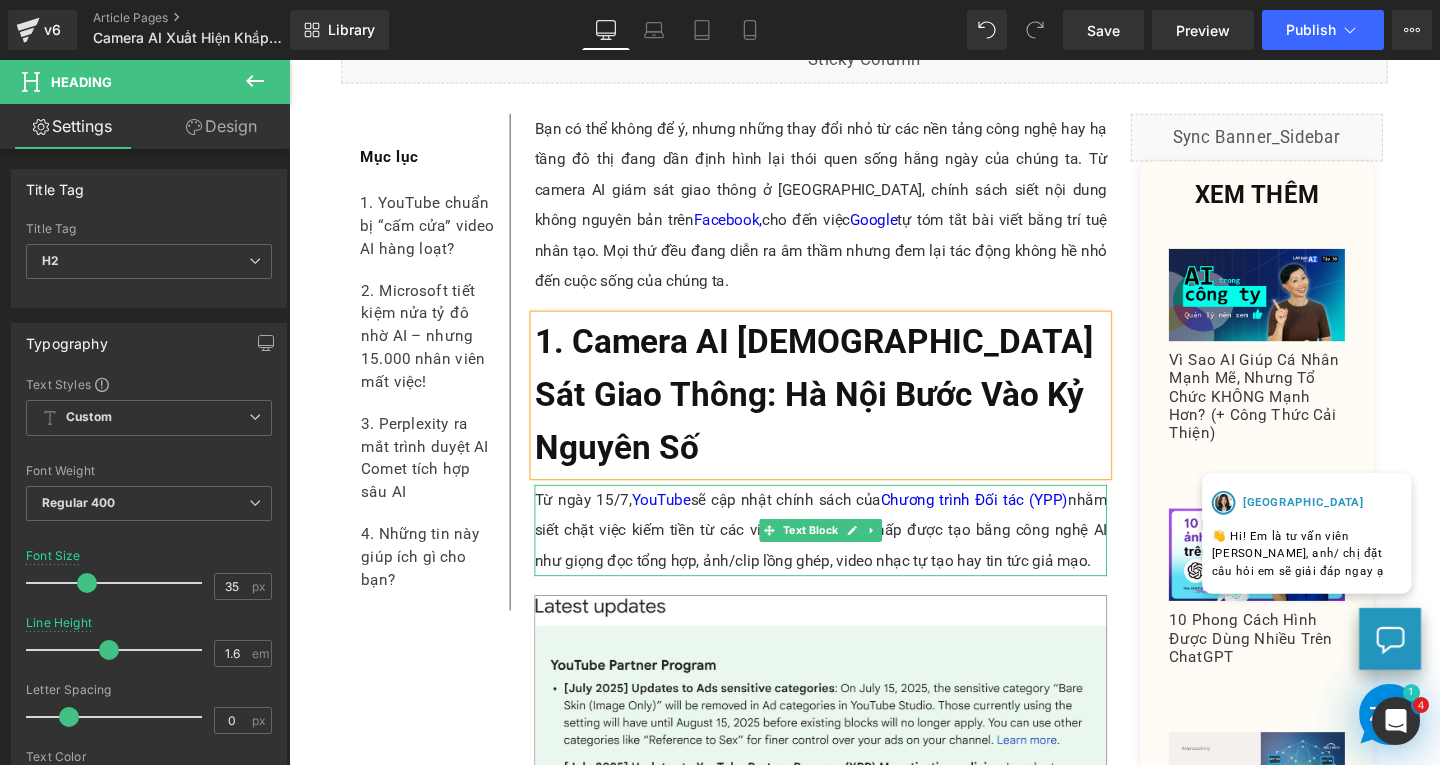 click on "Từ ngày 15/7,  YouTube  sẽ cập nhật chính sách của  Chương trình Đối tác (YPP)  nhằm siết chặt việc kiếm tiền từ các video chất lượng thấp được tạo bằng công nghệ AI như giọng đọc tổng hợp, ảnh/clip lồng ghép, video nhạc tự tạo hay tin tức giả mạo." at bounding box center (848, 555) 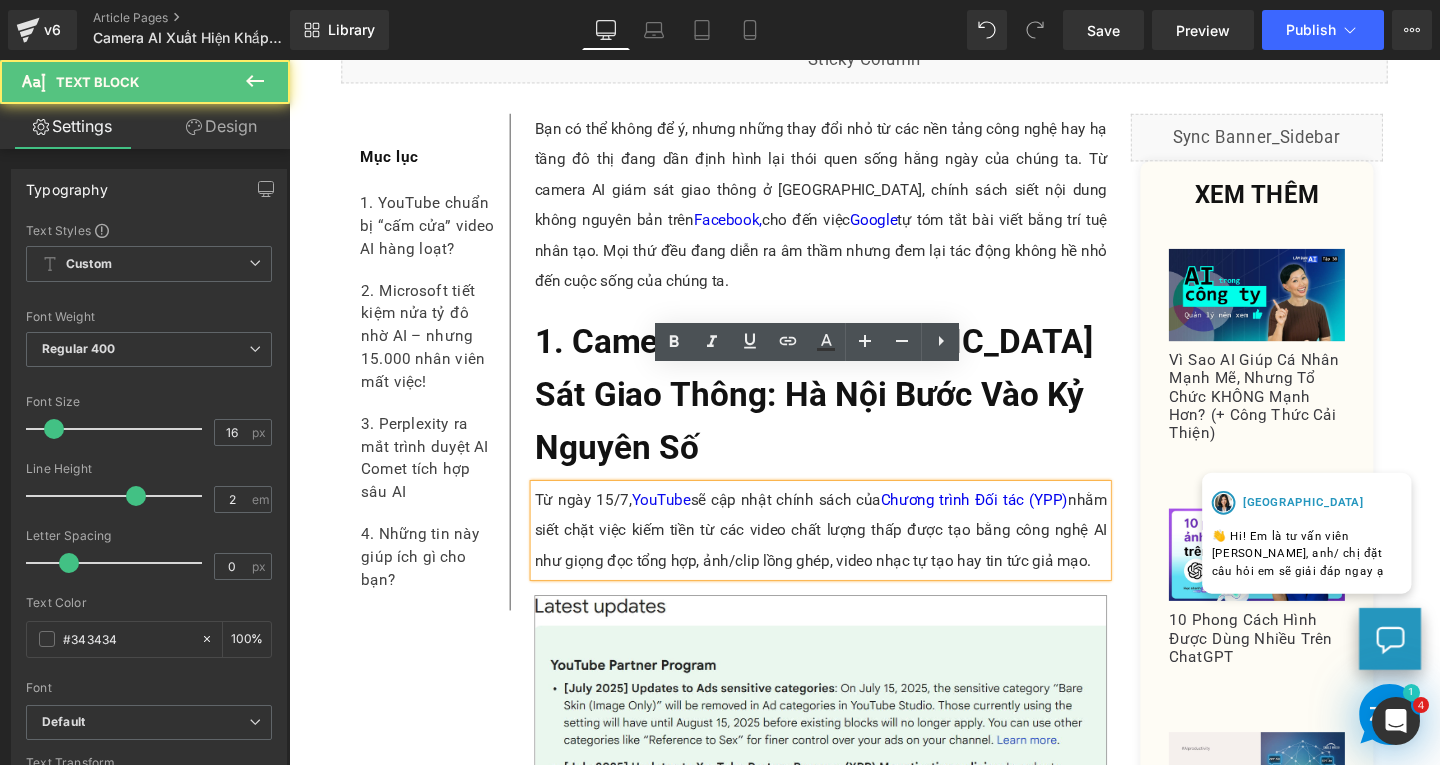 click on "Từ ngày 15/7,  YouTube  sẽ cập nhật chính sách của  Chương trình Đối tác (YPP)  nhằm siết chặt việc kiếm tiền từ các video chất lượng thấp được tạo bằng công nghệ AI như giọng đọc tổng hợp, ảnh/clip lồng ghép, video nhạc tự tạo hay tin tức giả mạo." at bounding box center [848, 555] 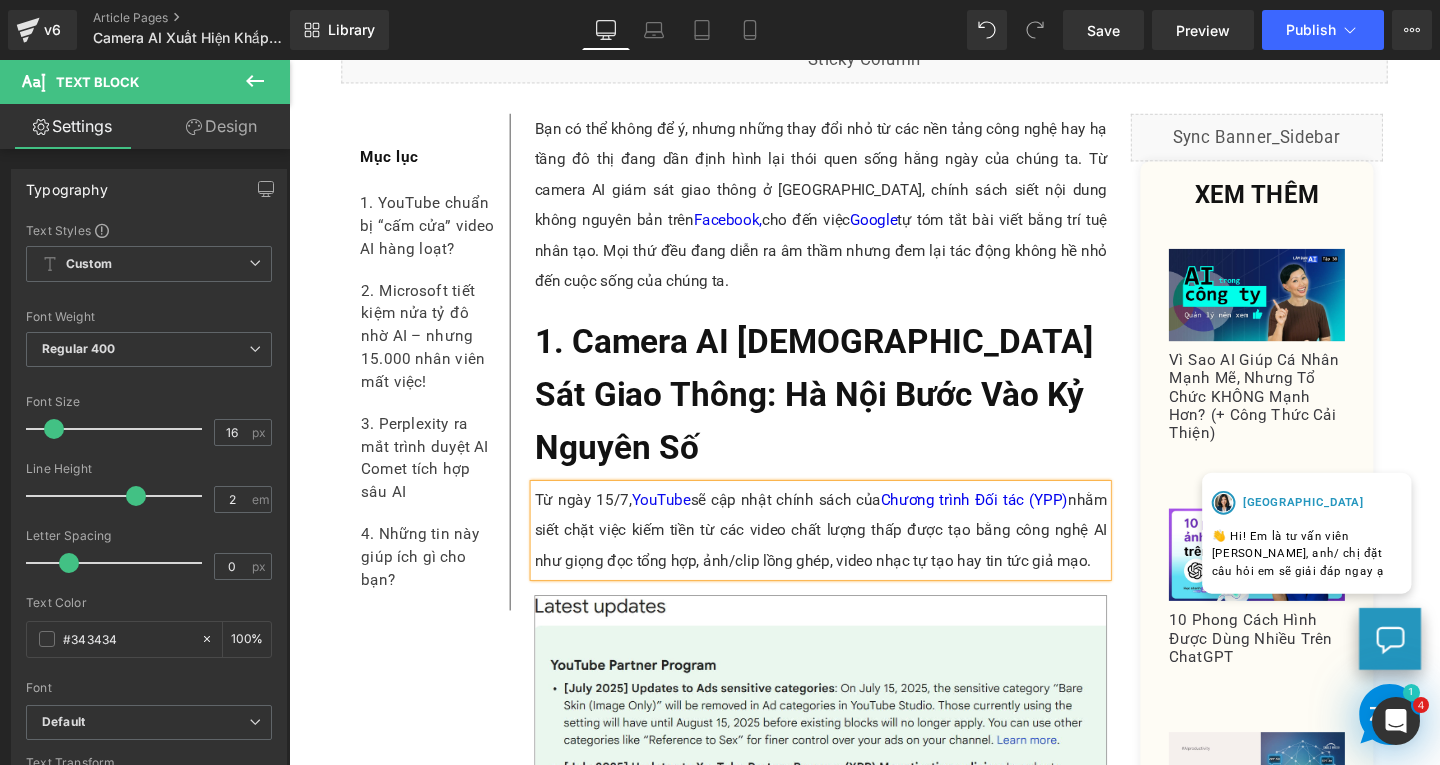 paste 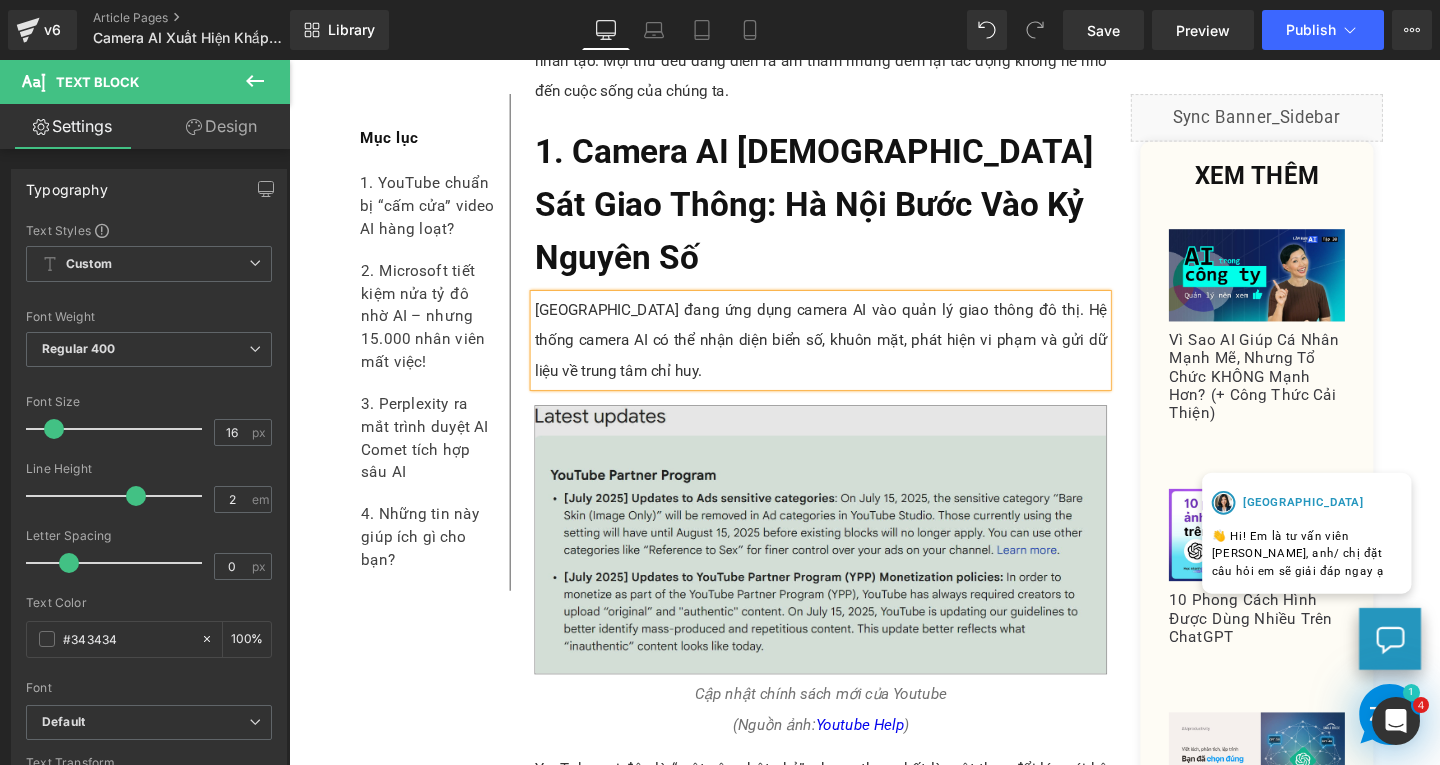 scroll, scrollTop: 900, scrollLeft: 0, axis: vertical 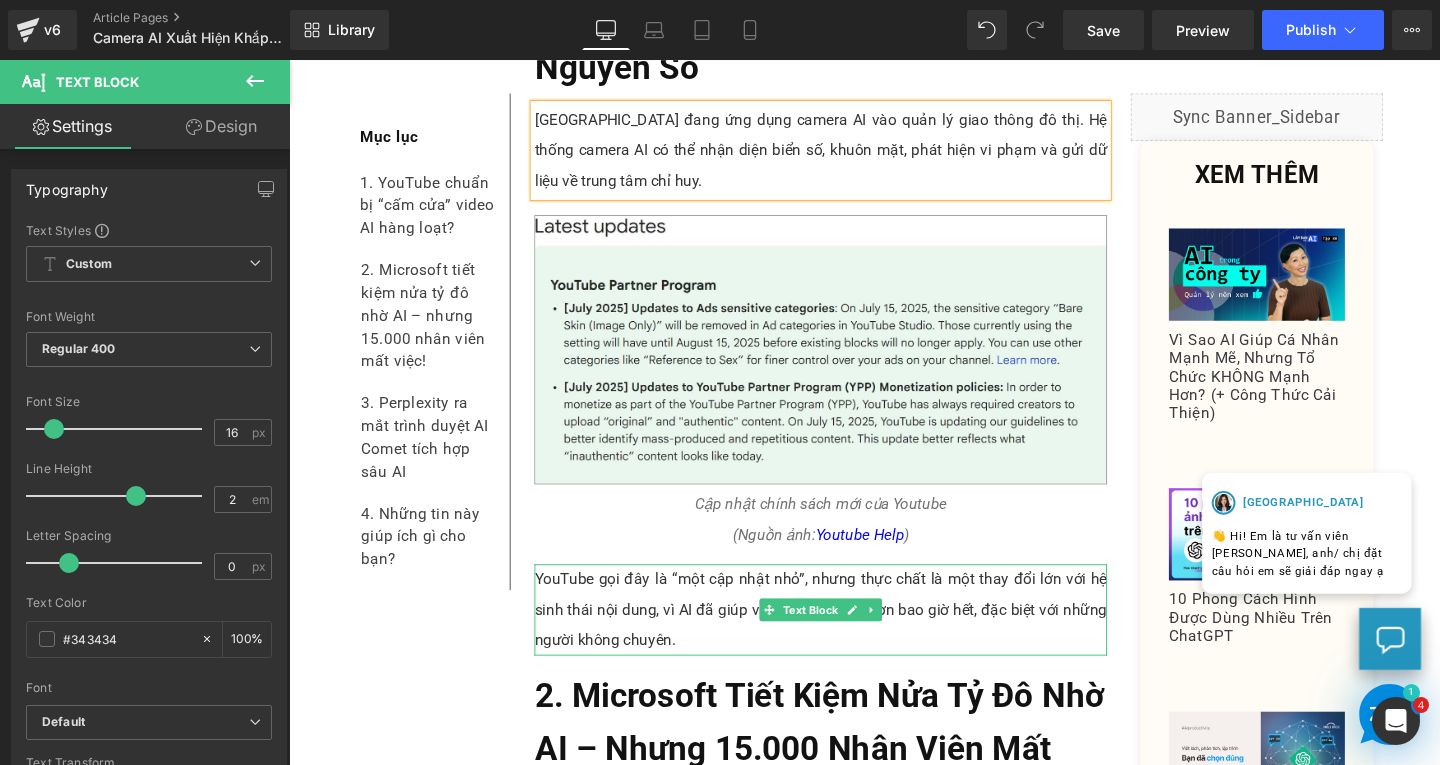click on "YouTube gọi đây là “một cập nhật nhỏ”, nhưng thực chất là một thay đổi lớn với hệ sinh thái nội dung, vì AI đã giúp việc tạo video dễ hơn bao giờ hết, đặc biệt với những người không chuyên." at bounding box center (848, 638) 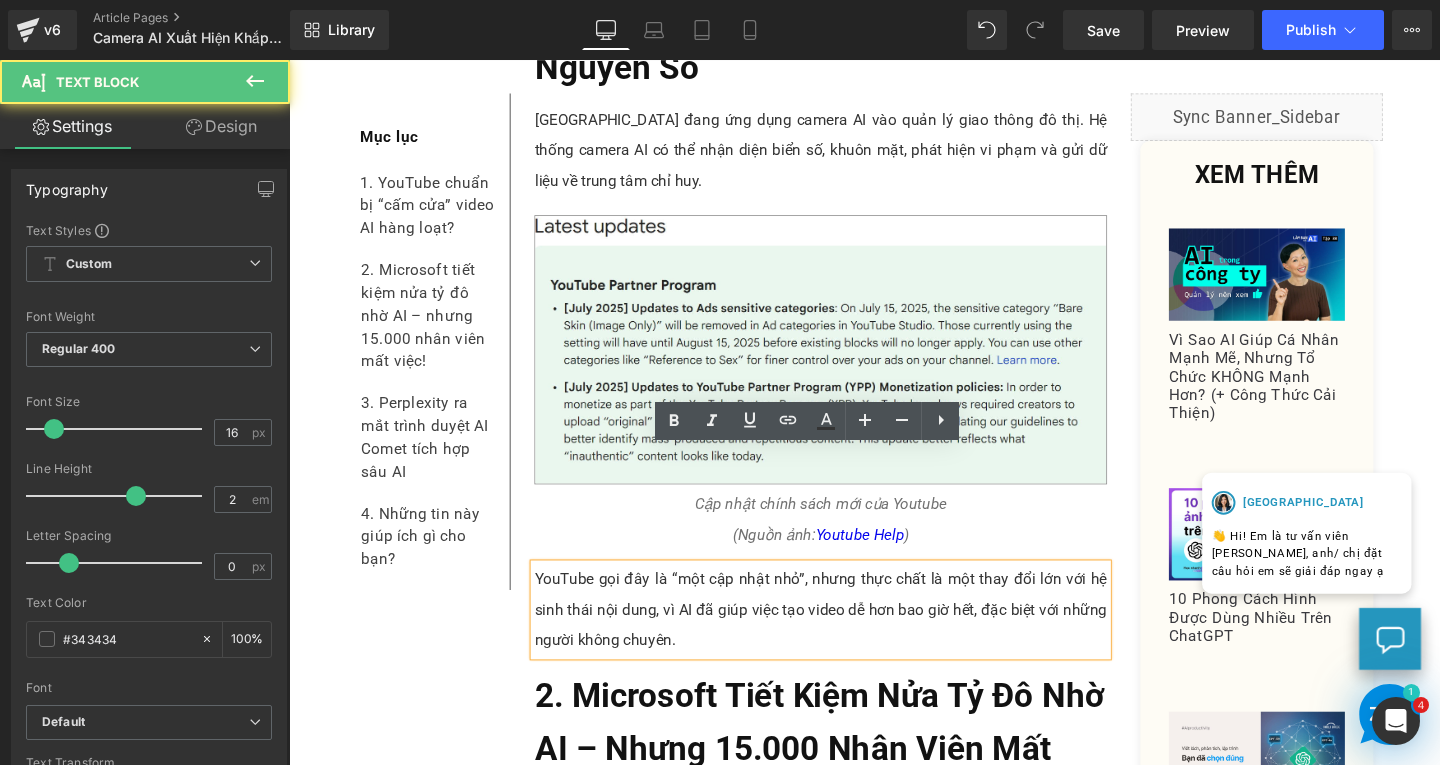 click on "YouTube gọi đây là “một cập nhật nhỏ”, nhưng thực chất là một thay đổi lớn với hệ sinh thái nội dung, vì AI đã giúp việc tạo video dễ hơn bao giờ hết, đặc biệt với những người không chuyên." at bounding box center [848, 638] 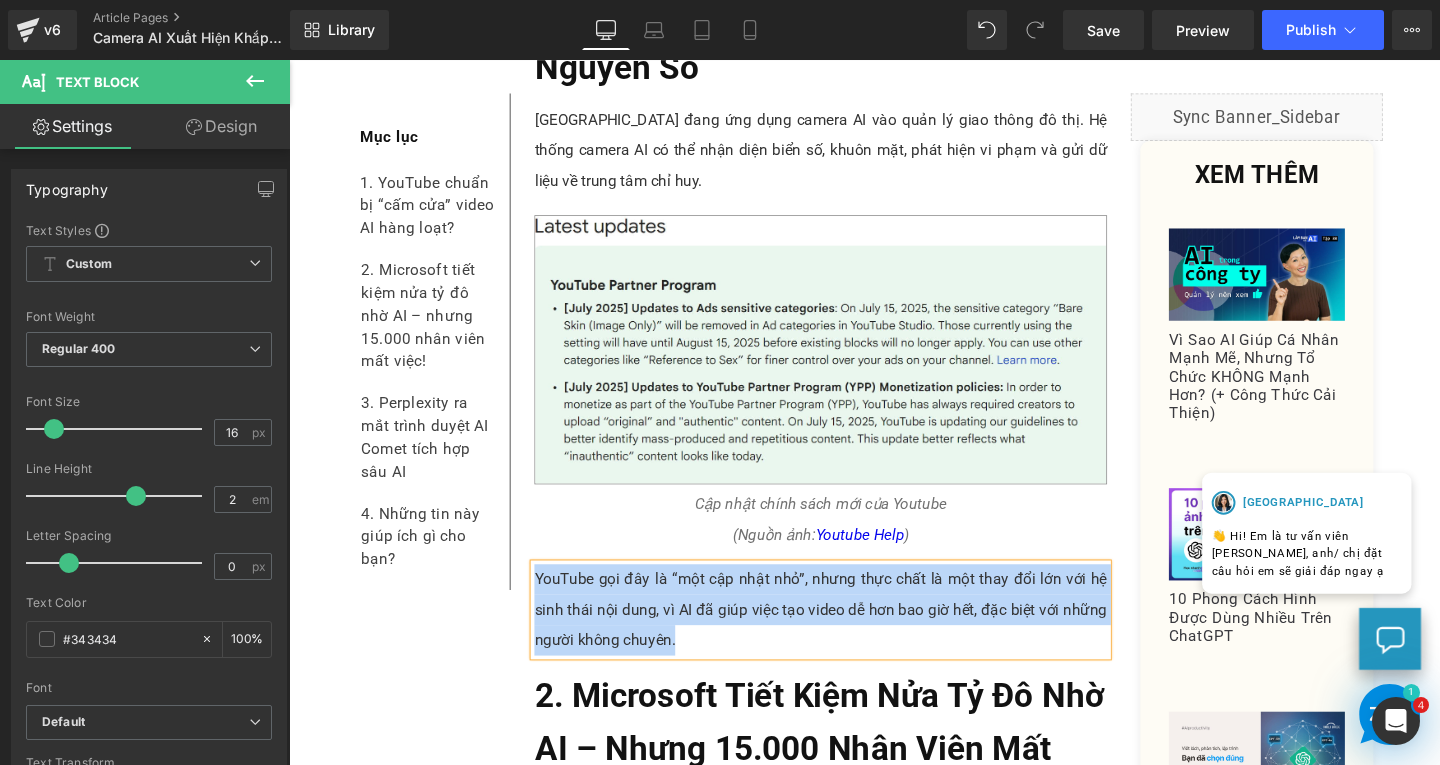 paste 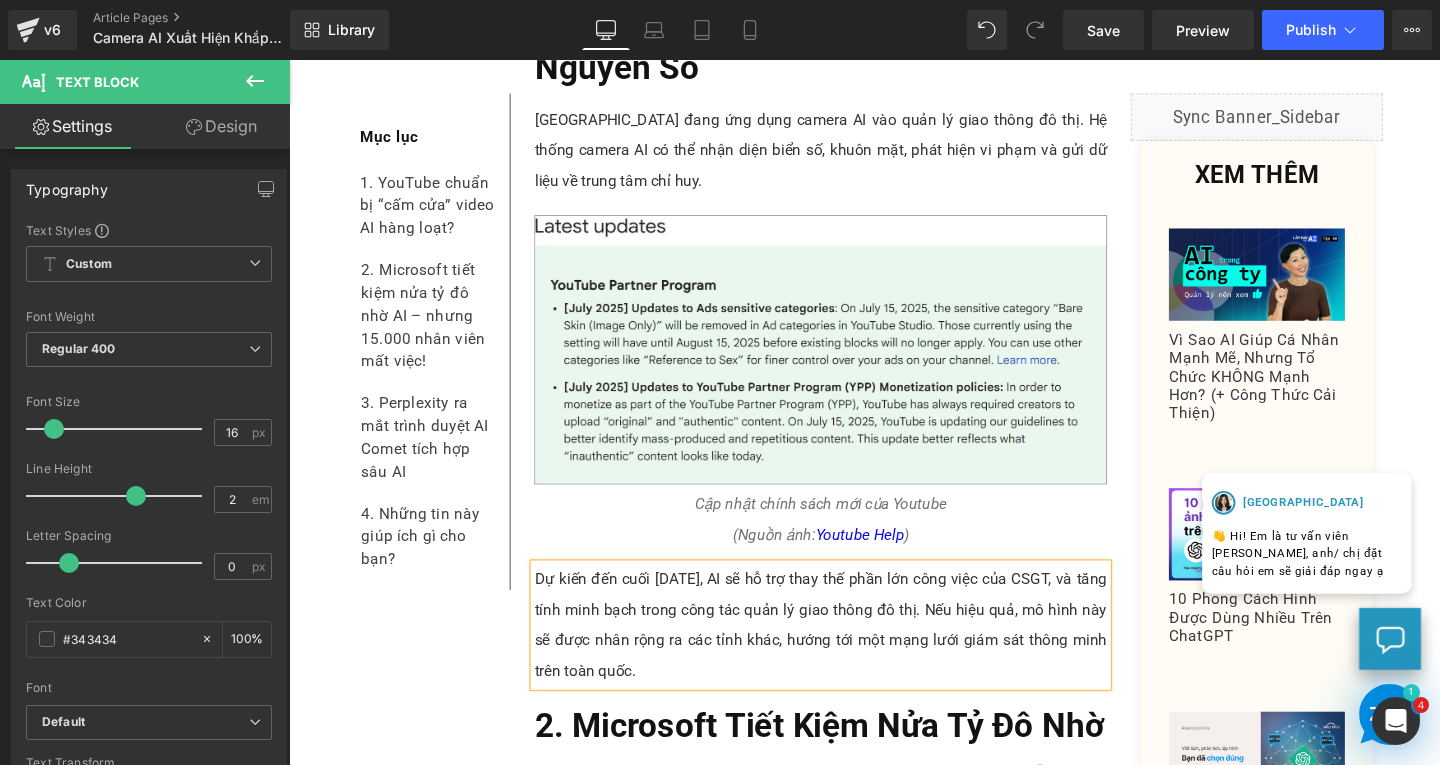 scroll, scrollTop: 1000, scrollLeft: 0, axis: vertical 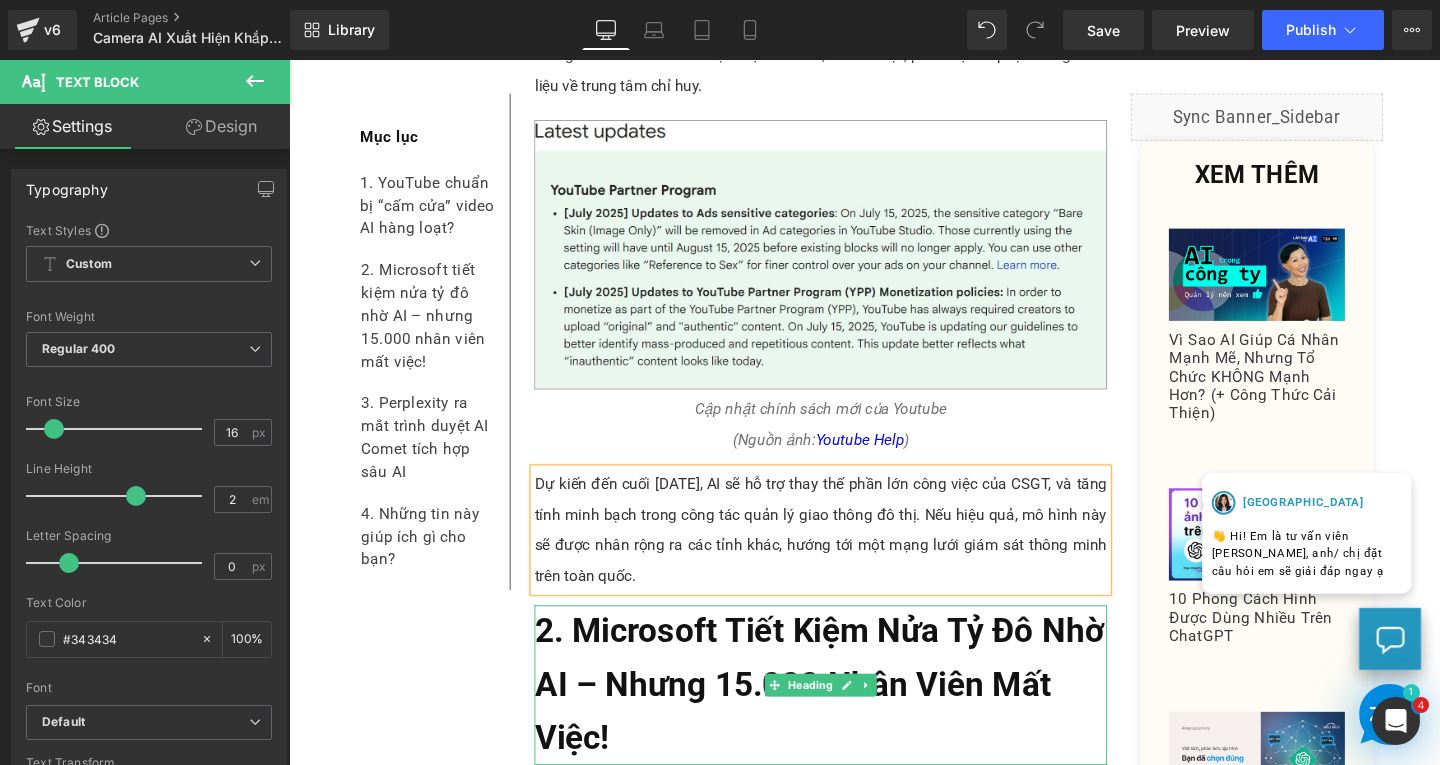 click on "2. Microsoft Tiết Kiệm Nửa Tỷ Đô Nhờ AI – Nhưng 15.000 Nhân Viên Mất Việc!" at bounding box center [848, 717] 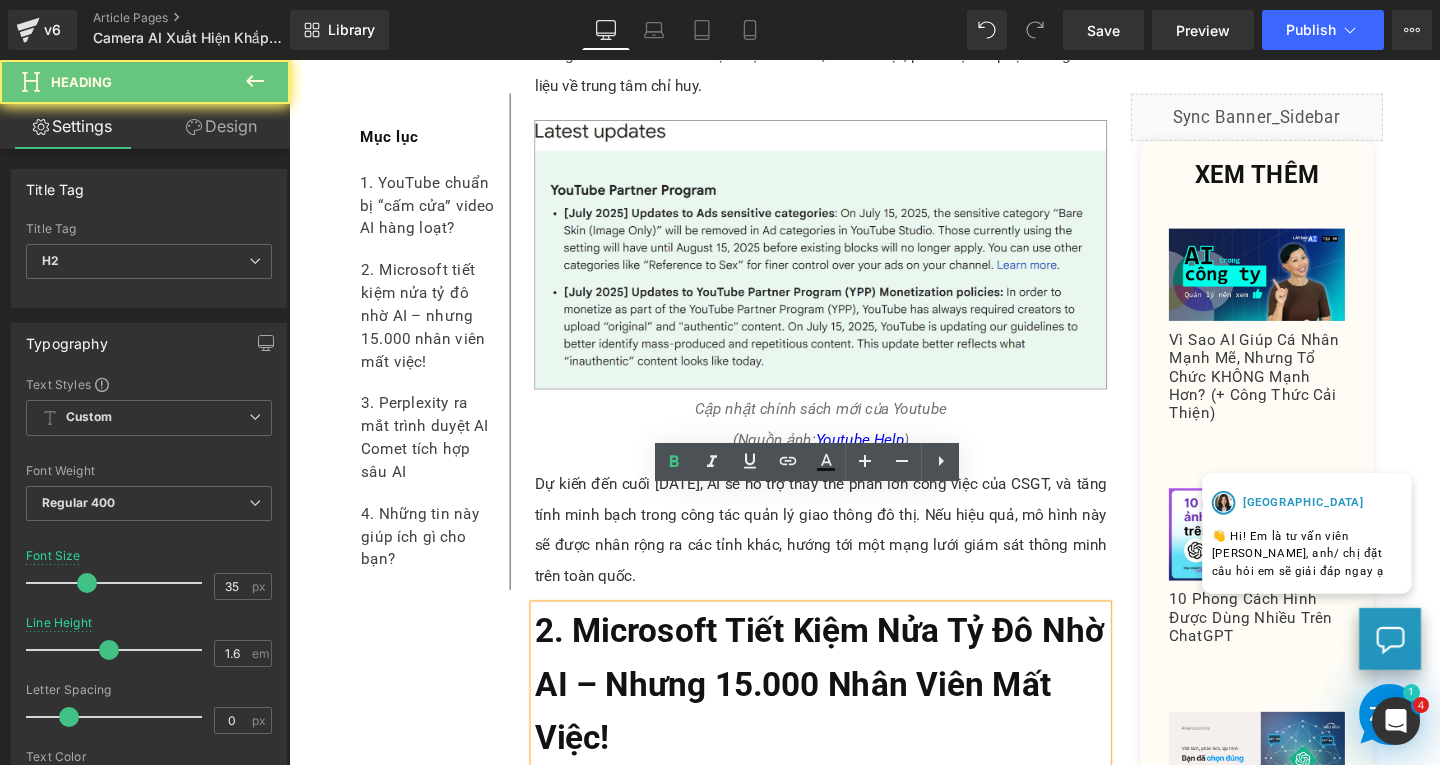 click on "2. Microsoft Tiết Kiệm Nửa Tỷ Đô Nhờ AI – Nhưng 15.000 Nhân Viên Mất Việc!" at bounding box center (848, 717) 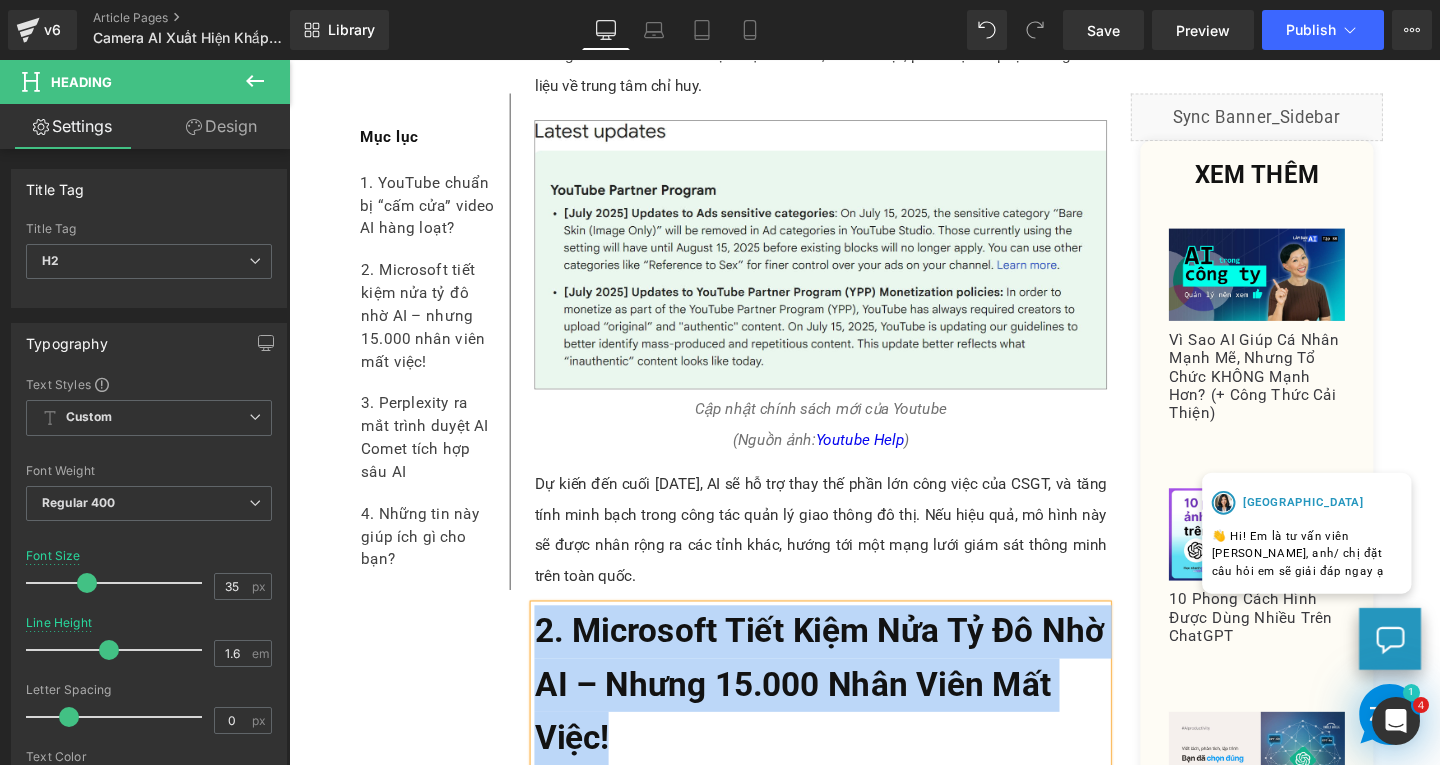 paste 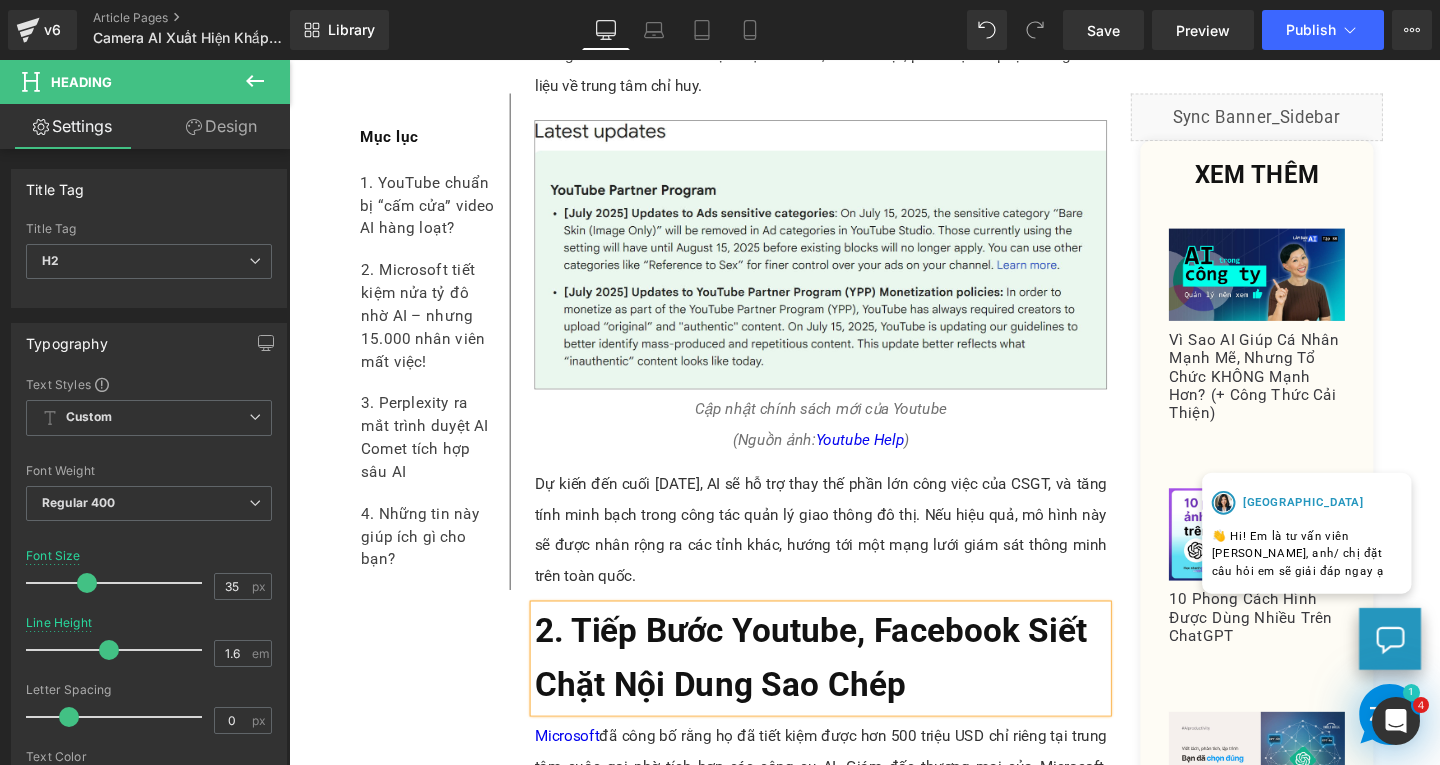 scroll, scrollTop: 1100, scrollLeft: 0, axis: vertical 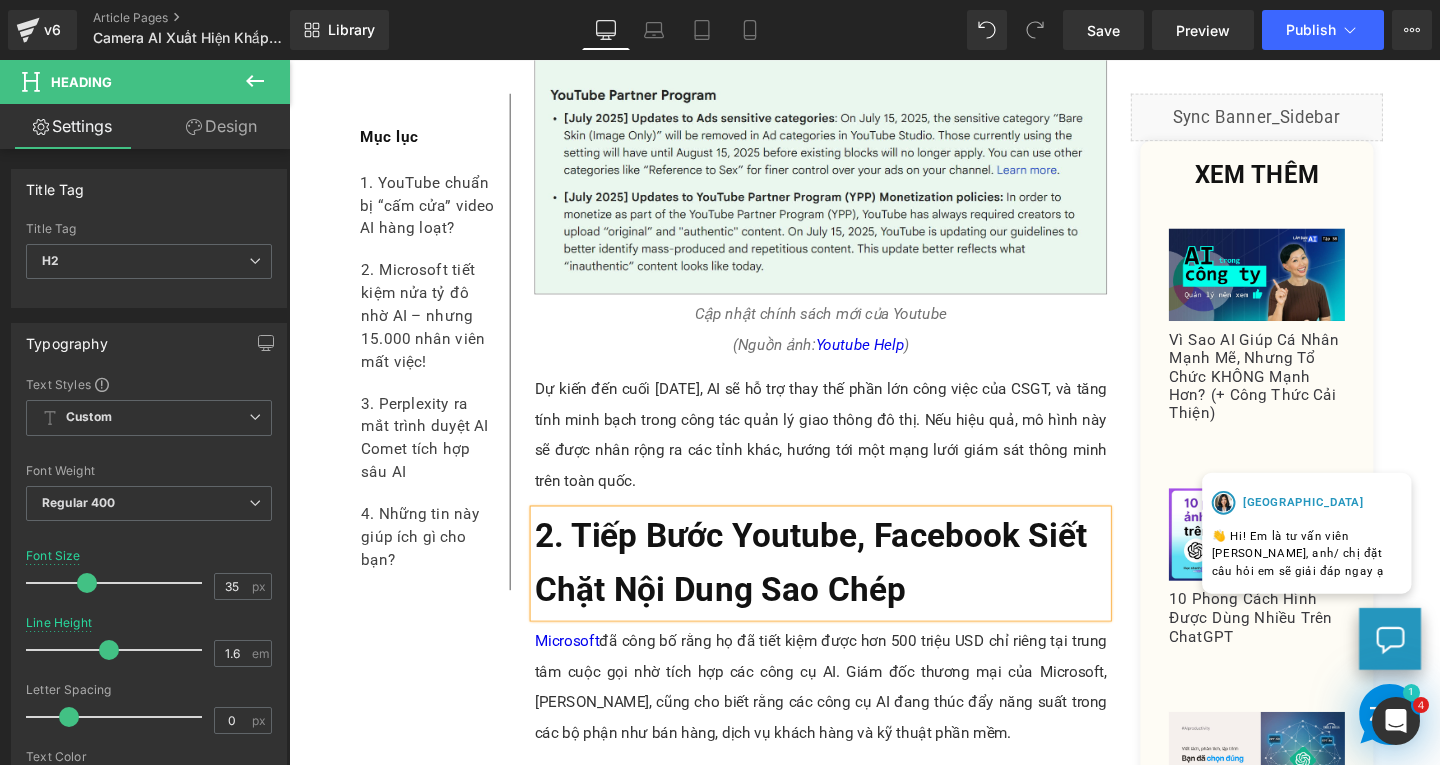 click on "Microsoft  đã công bố rằng họ đã tiết kiệm được hơn 500 triệu USD chỉ riêng tại trung tâm cuộc gọi nhờ tích hợp các công cụ AI. Giám đốc thương mại của Microsoft, [PERSON_NAME], cũng cho biết rằng các công cụ AI đang thúc đẩy năng suất trong các bộ phận như bán hàng, dịch vụ khách hàng và kỹ thuật phần mềm." at bounding box center [848, 719] 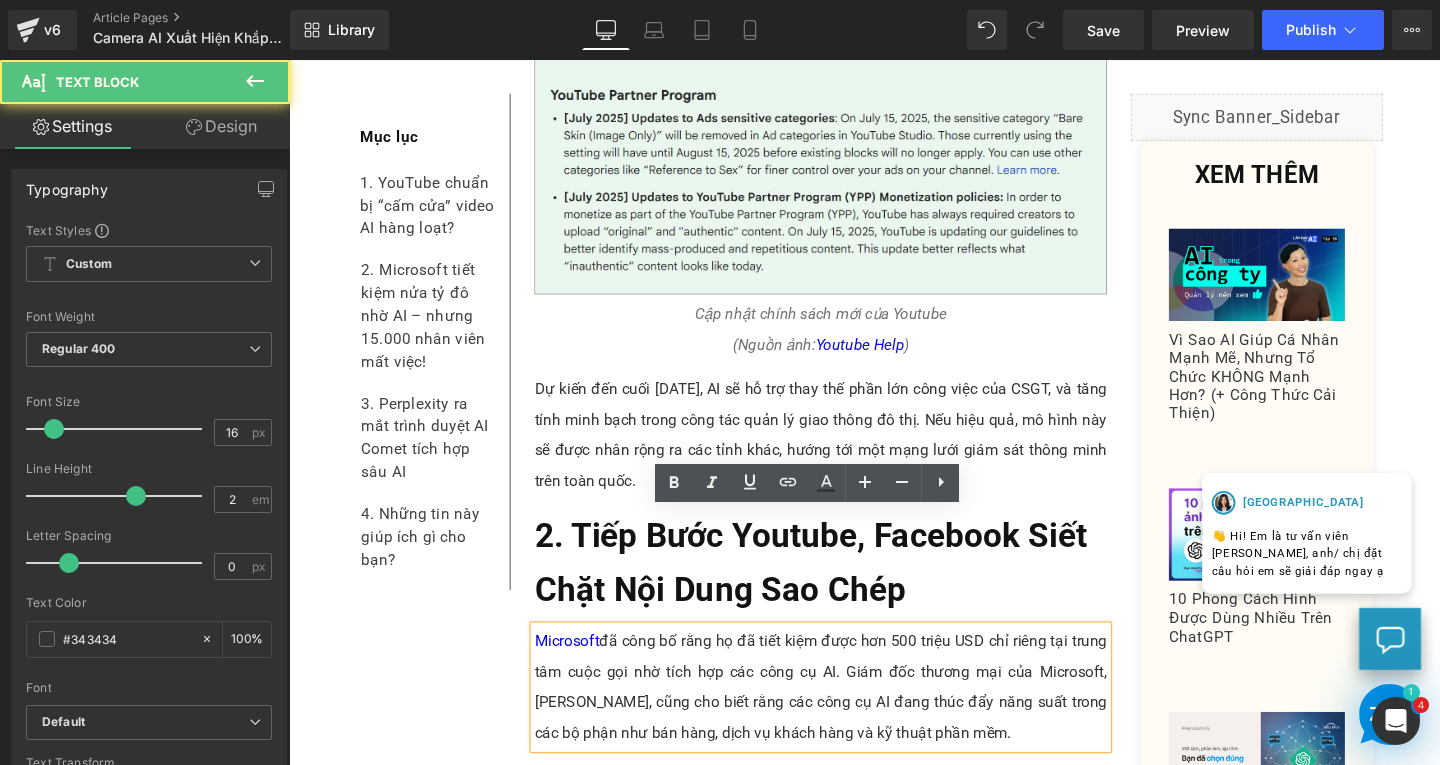 click on "Microsoft  đã công bố rằng họ đã tiết kiệm được hơn 500 triệu USD chỉ riêng tại trung tâm cuộc gọi nhờ tích hợp các công cụ AI. Giám đốc thương mại của Microsoft, [PERSON_NAME], cũng cho biết rằng các công cụ AI đang thúc đẩy năng suất trong các bộ phận như bán hàng, dịch vụ khách hàng và kỹ thuật phần mềm." at bounding box center [848, 719] 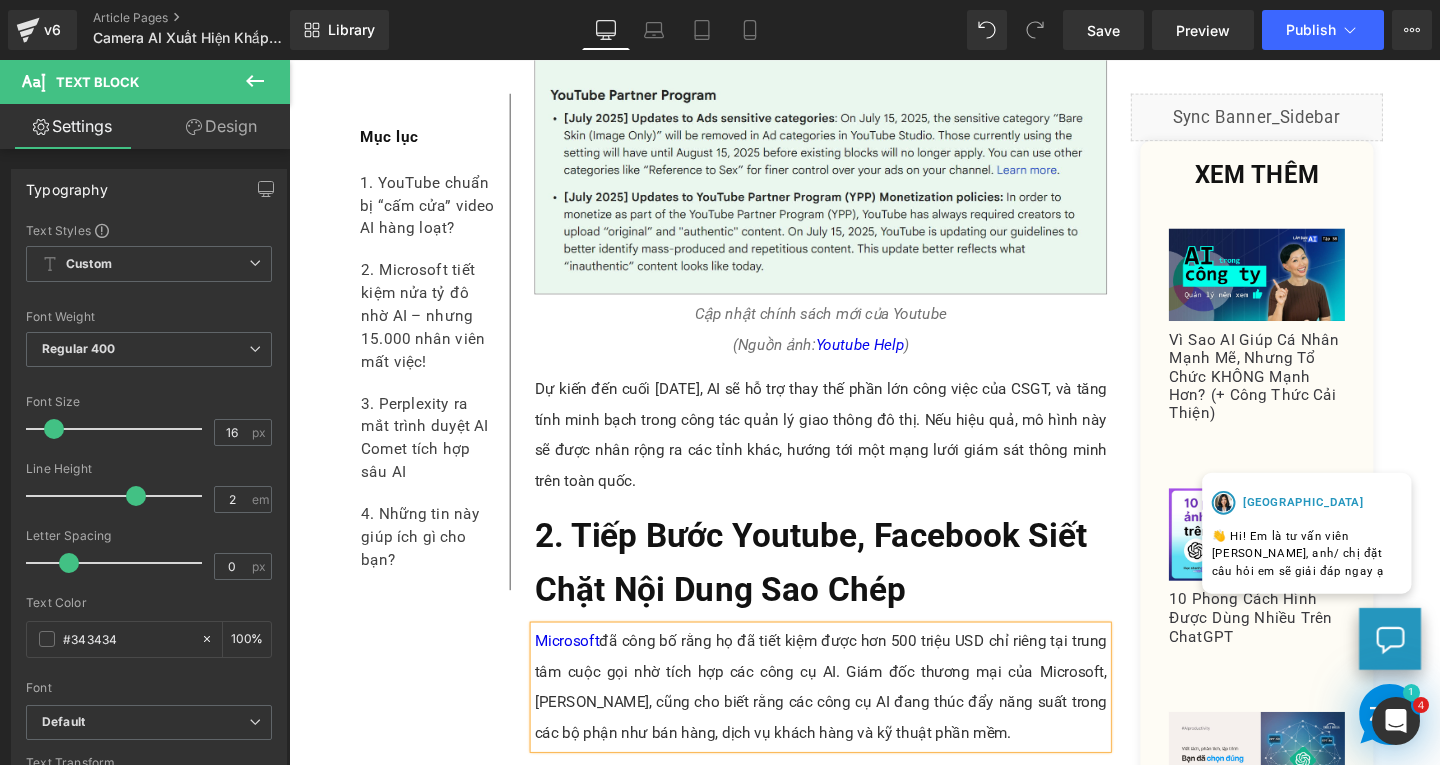 paste 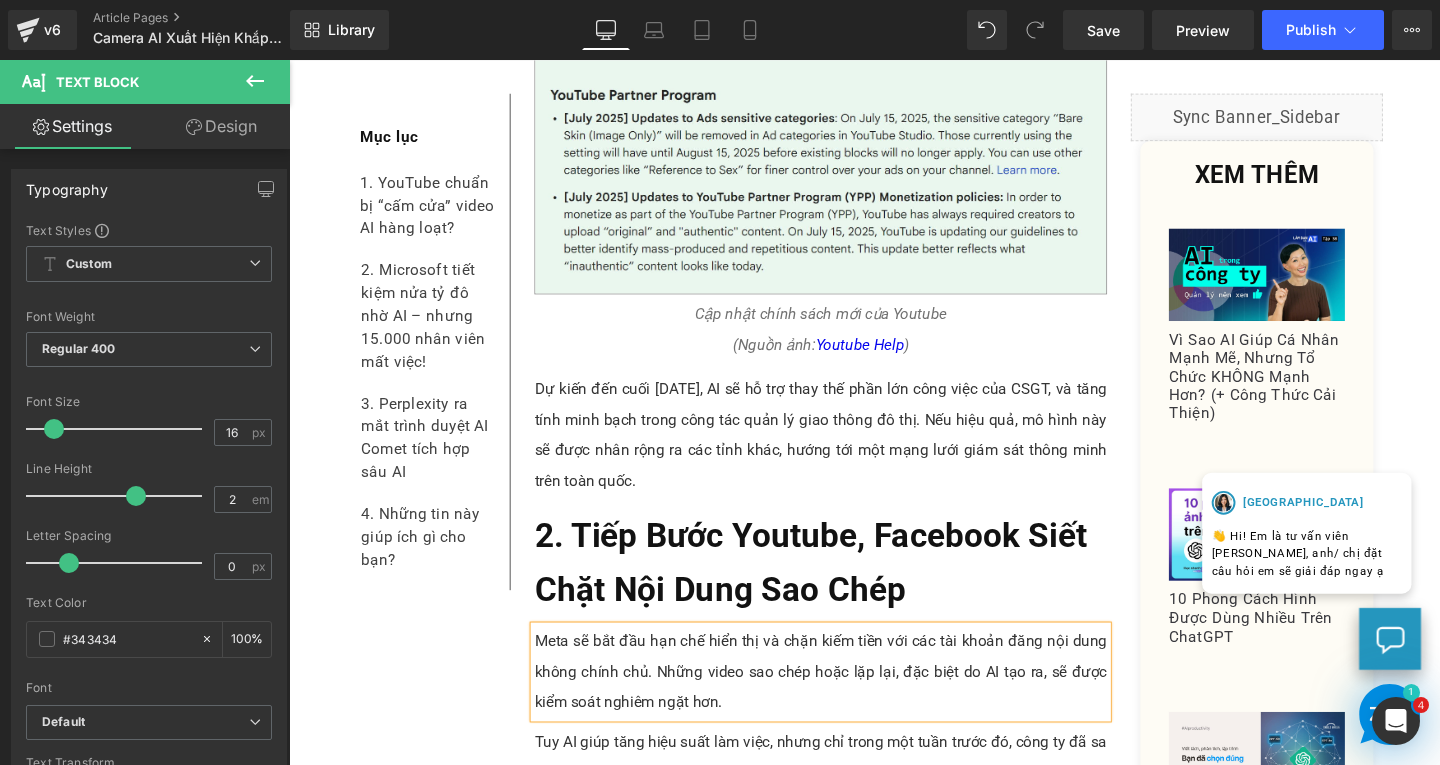 scroll, scrollTop: 1200, scrollLeft: 0, axis: vertical 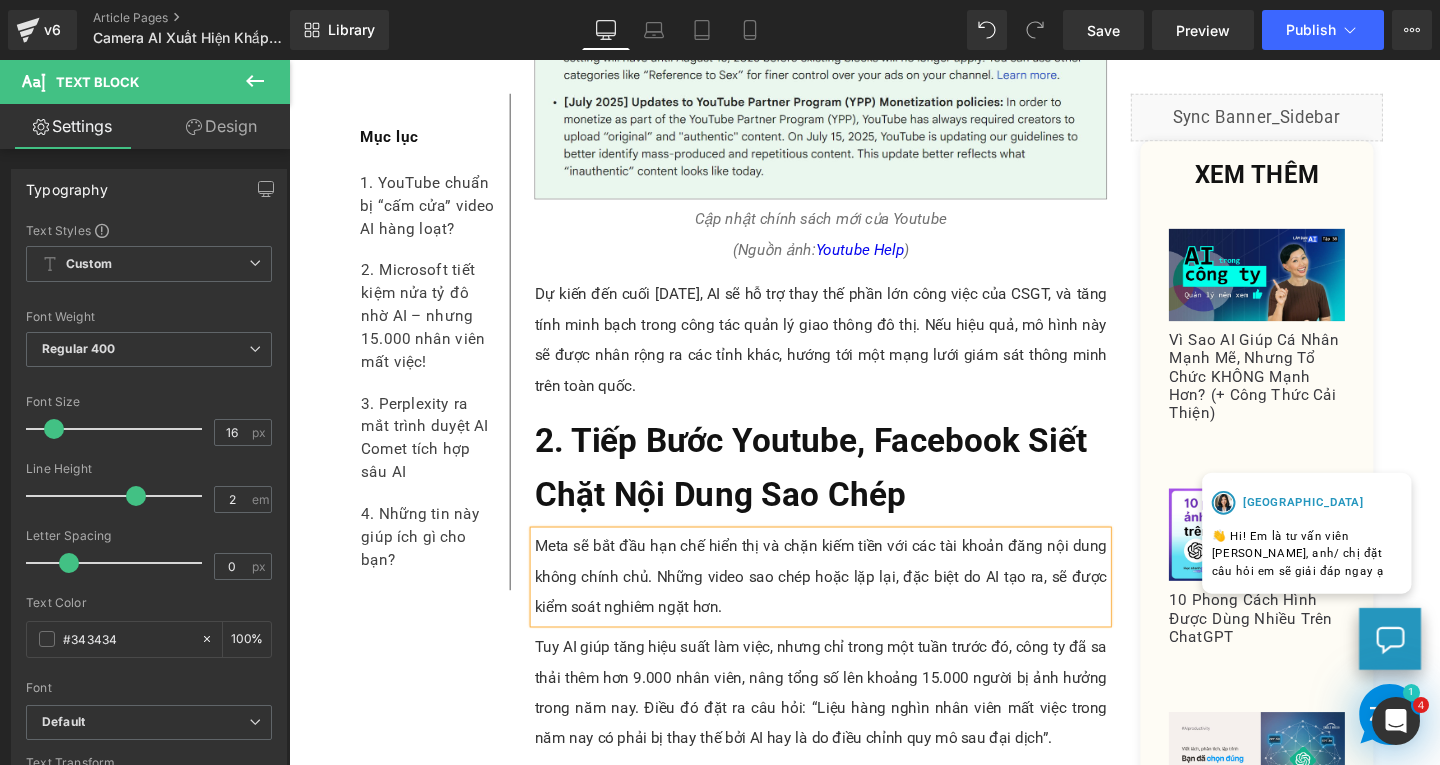 click on "Tuy AI giúp tăng hiệu suất làm việc, nhưng chỉ trong một tuần trước đó, công ty đã sa thải thêm hơn 9.000 nhân viên, nâng tổng số lên khoảng 15.000 người bị ảnh hưởng trong năm nay. Điều đó đặt ra câu hỏi: “Liệu hàng nghìn nhân viên mất việc trong năm nay có phải bị thay thế bởi AI hay là do điều chỉnh quy mô sau đại dịch”." at bounding box center (848, 725) 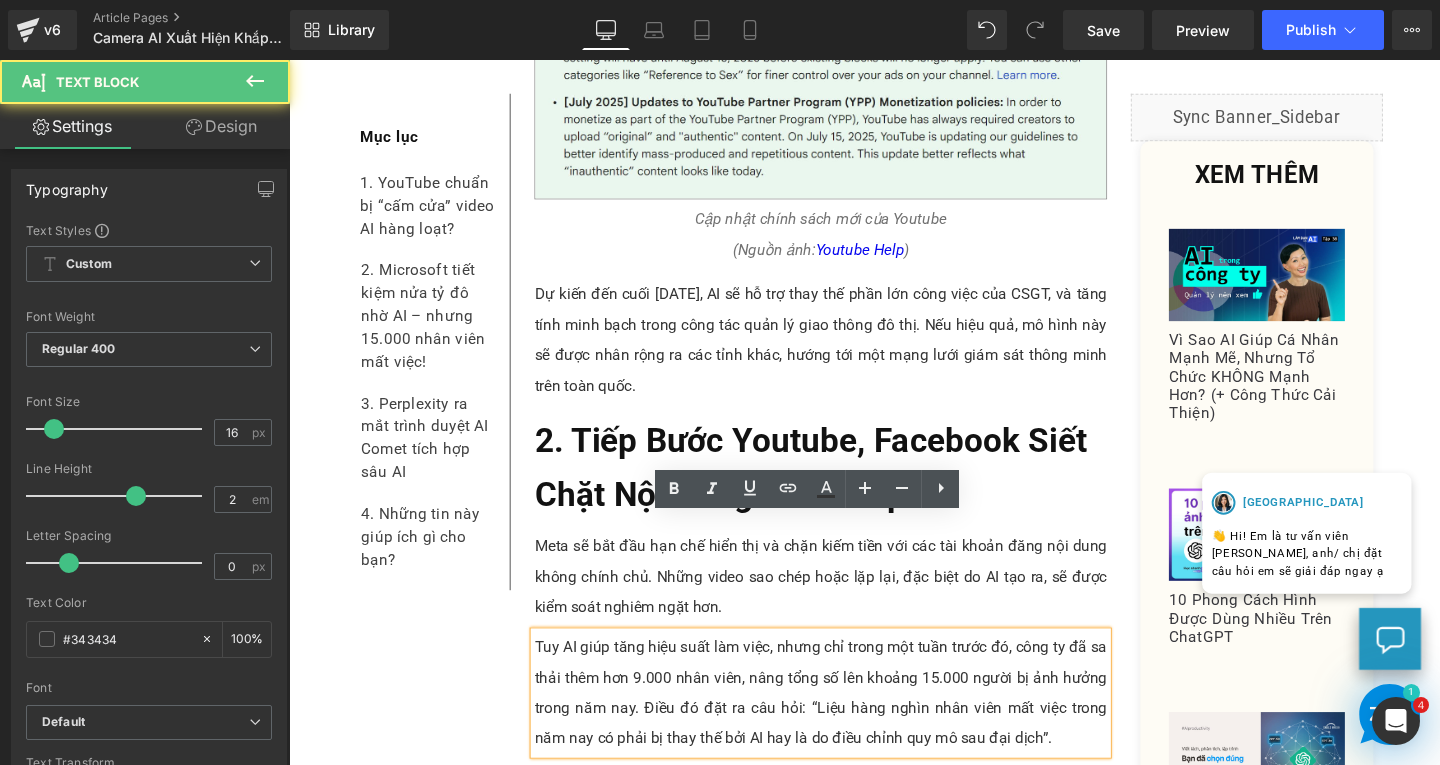 click on "Tuy AI giúp tăng hiệu suất làm việc, nhưng chỉ trong một tuần trước đó, công ty đã sa thải thêm hơn 9.000 nhân viên, nâng tổng số lên khoảng 15.000 người bị ảnh hưởng trong năm nay. Điều đó đặt ra câu hỏi: “Liệu hàng nghìn nhân viên mất việc trong năm nay có phải bị thay thế bởi AI hay là do điều chỉnh quy mô sau đại dịch”." at bounding box center (848, 725) 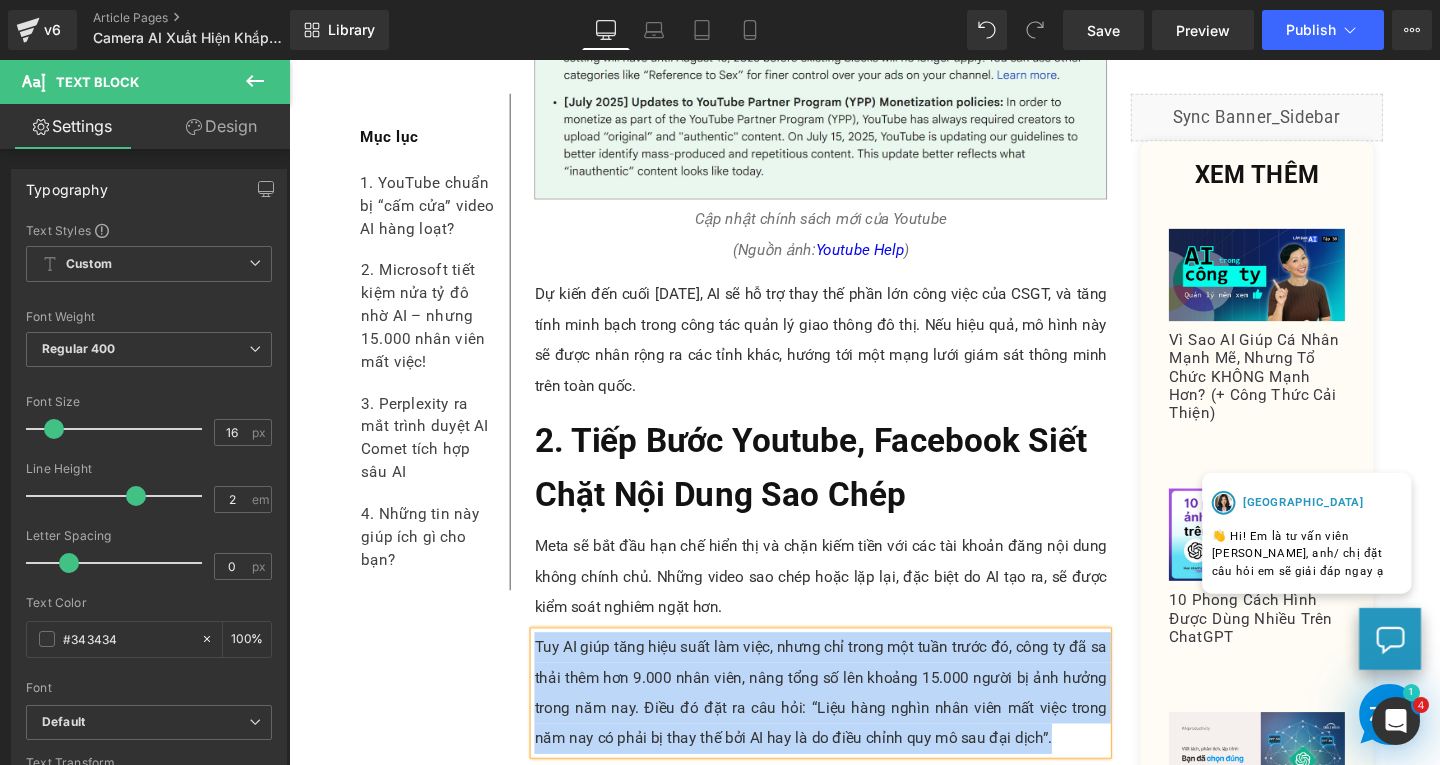 paste 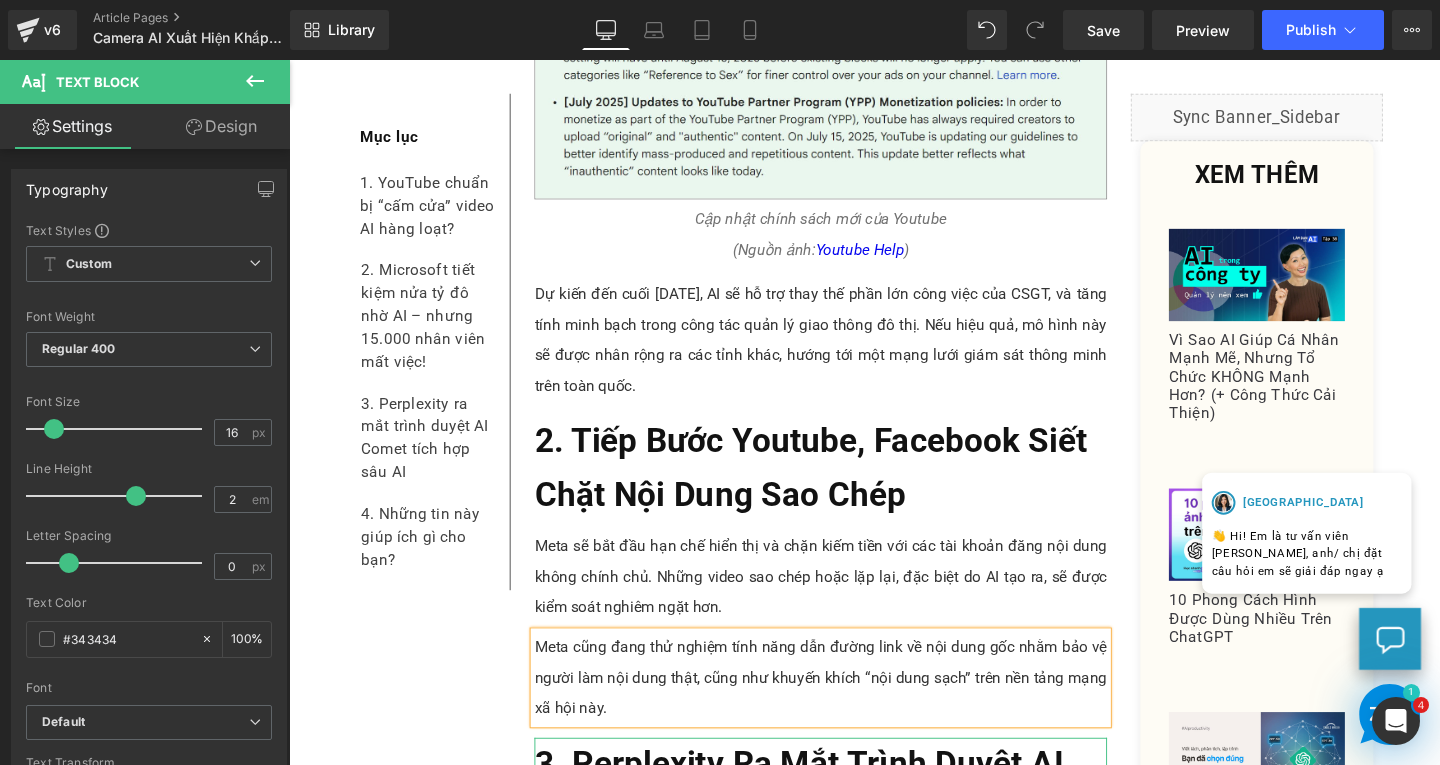click on "3. Perplexity Ra Mắt Trình Duyệt AI Comet Tích Hợp Sâu AI" at bounding box center (848, 828) 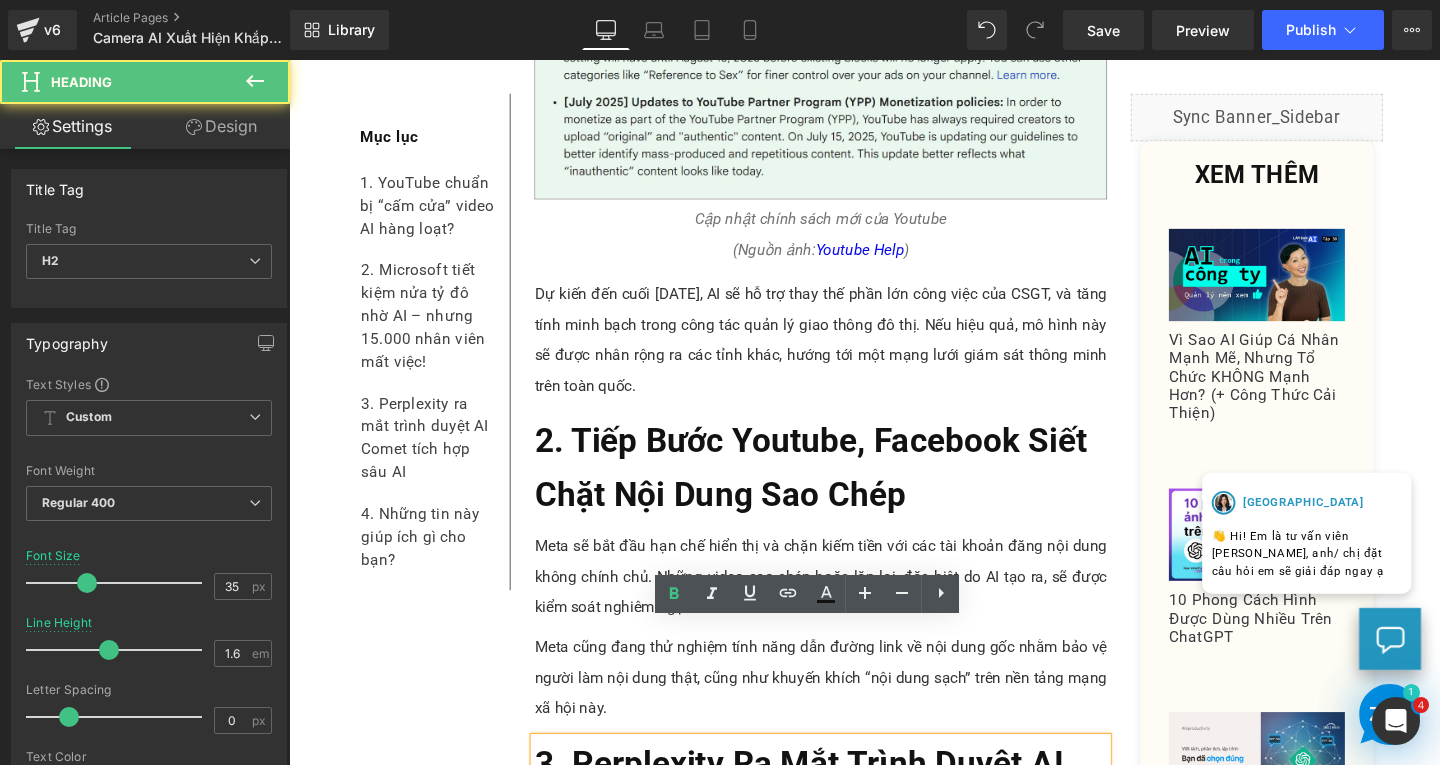 click on "3. Perplexity Ra Mắt Trình Duyệt AI Comet Tích Hợp Sâu AI" at bounding box center (848, 828) 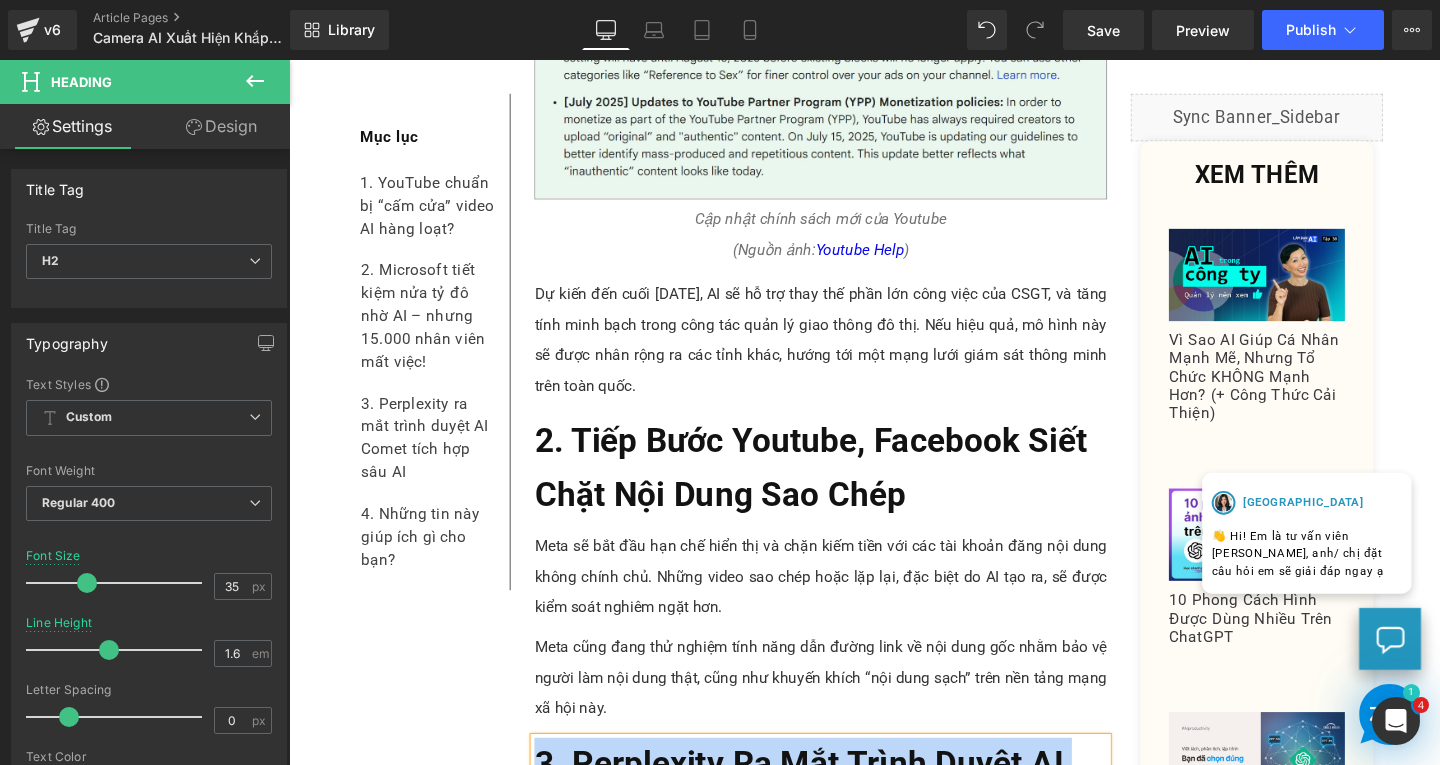 paste 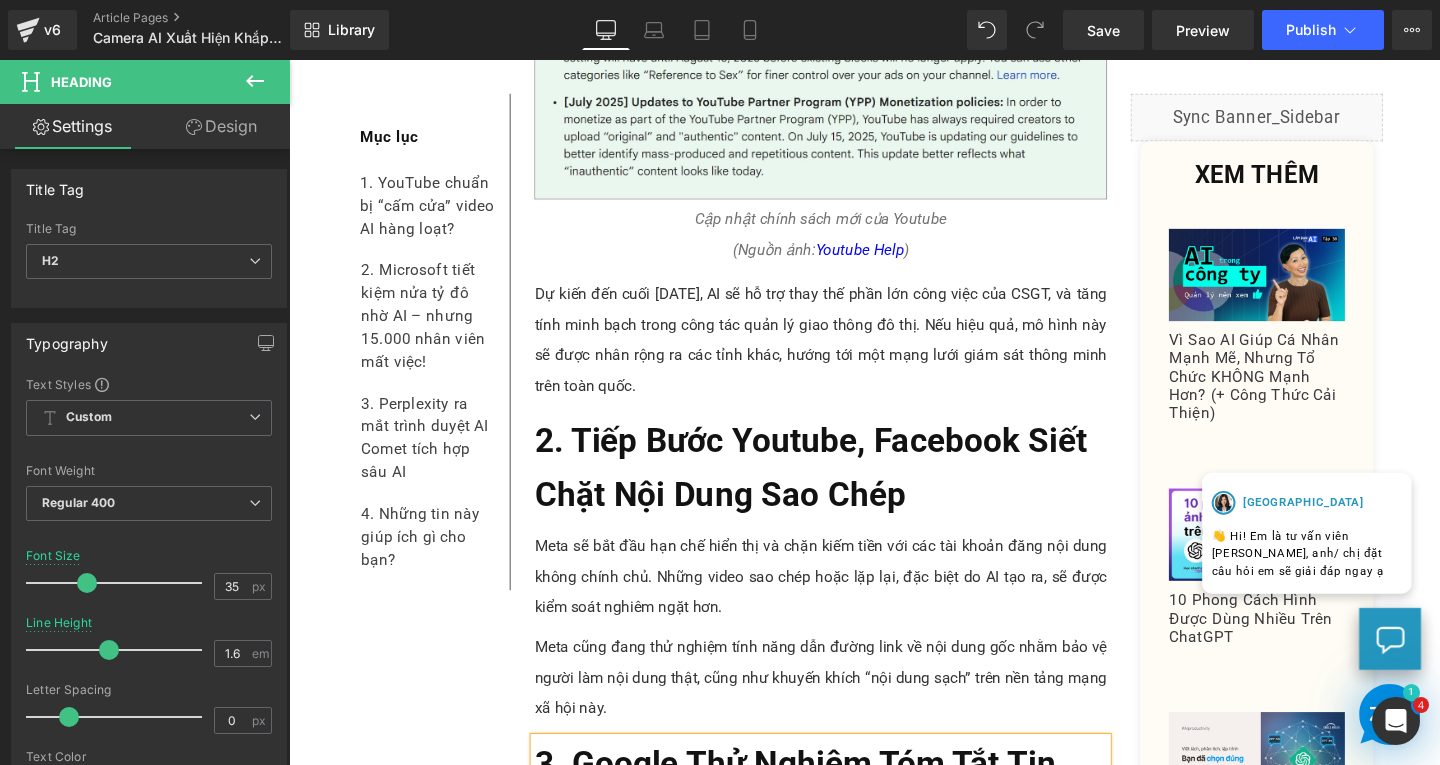 scroll, scrollTop: 1400, scrollLeft: 0, axis: vertical 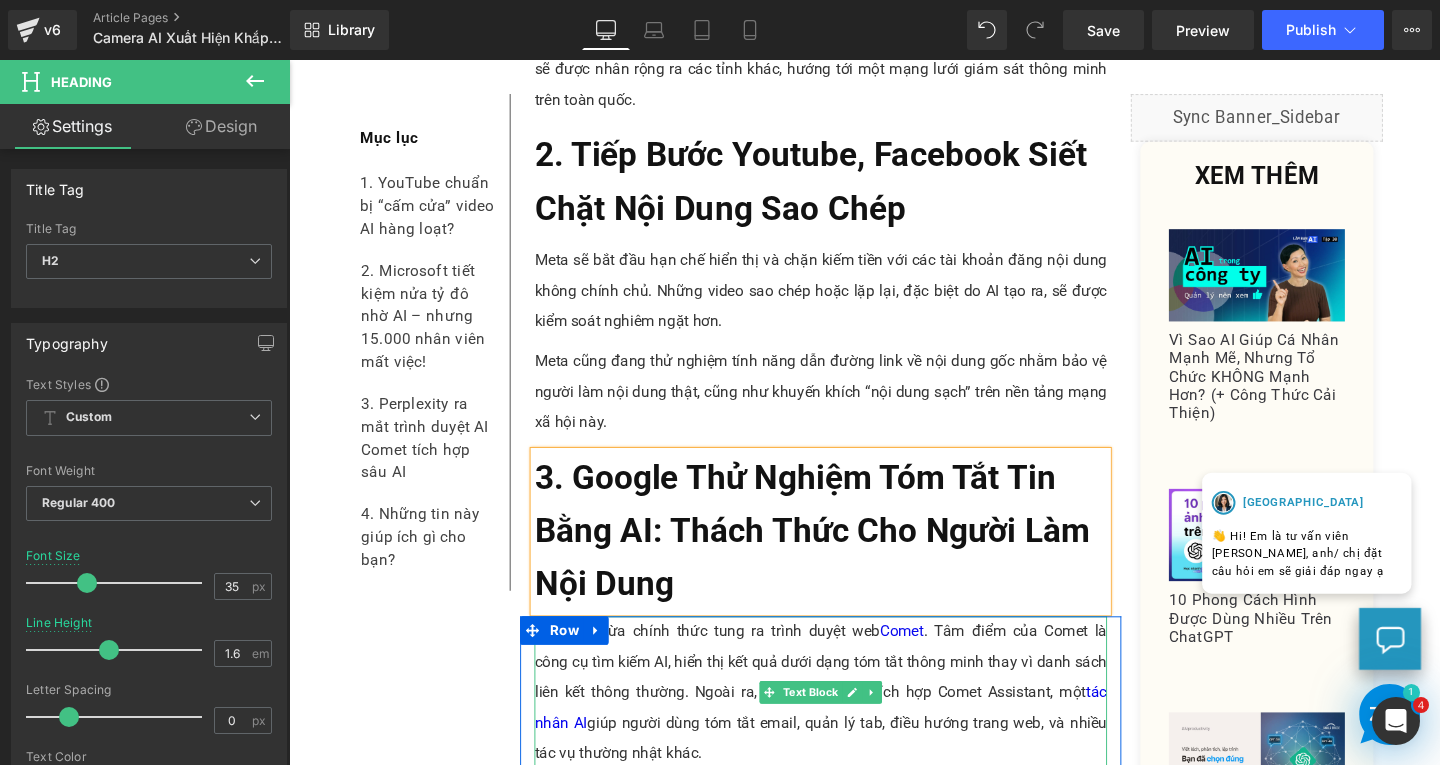 click on "Perplexity  vừa chính thức tung ra trình duyệt web  Comet . Tâm điểm của Comet là công cụ tìm kiếm AI, hiển thị kết quả dưới dạng tóm tắt thông minh thay vì danh sách liên kết thông thường. Ngoài ra, trình duyệt còn tích hợp Comet Assistant, một  tác nhân AI  giúp người dùng tóm tắt email, quản lý tab, điều hướng trang web, và nhiều tác vụ thường nhật khác." at bounding box center [848, 725] 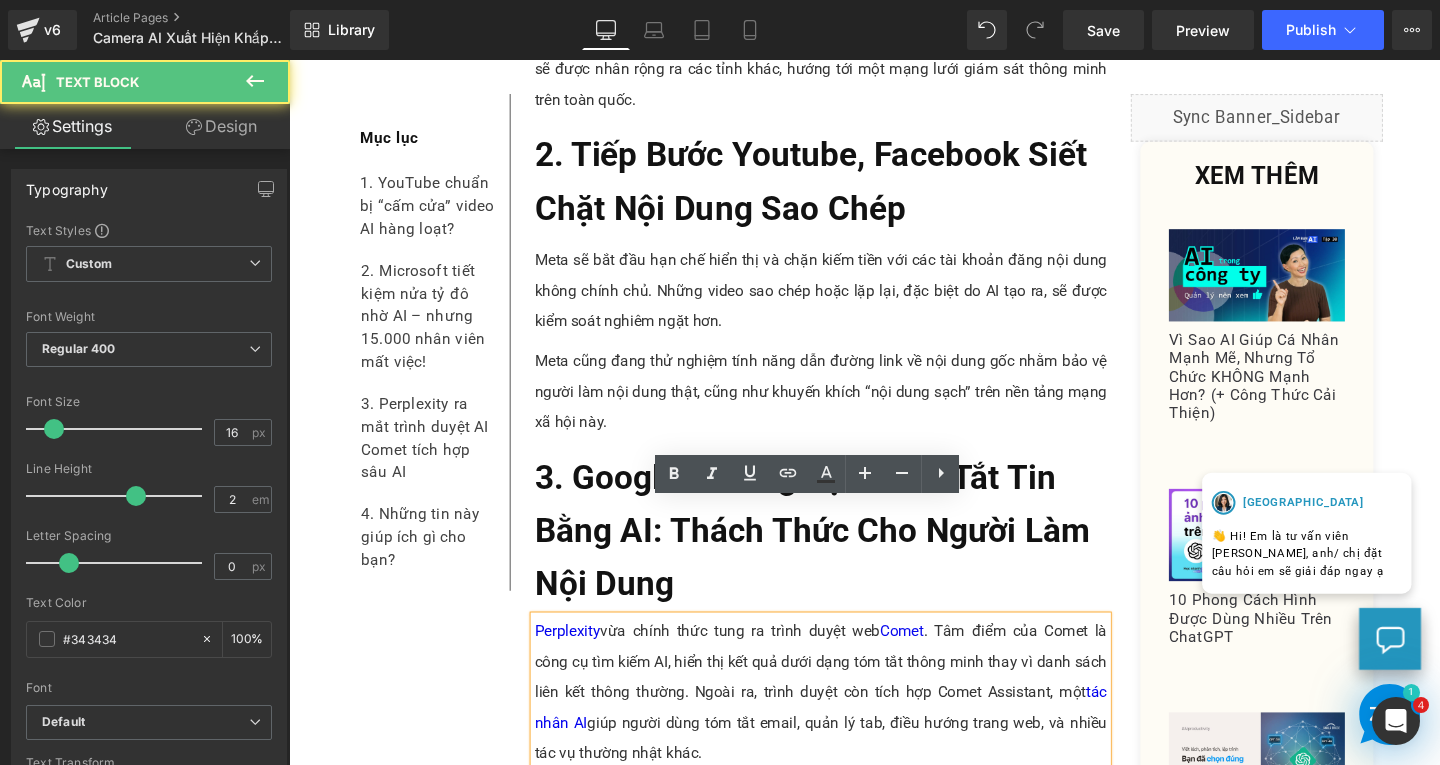 click on "Perplexity  vừa chính thức tung ra trình duyệt web  Comet . Tâm điểm của Comet là công cụ tìm kiếm AI, hiển thị kết quả dưới dạng tóm tắt thông minh thay vì danh sách liên kết thông thường. Ngoài ra, trình duyệt còn tích hợp Comet Assistant, một  tác nhân AI  giúp người dùng tóm tắt email, quản lý tab, điều hướng trang web, và nhiều tác vụ thường nhật khác." at bounding box center (848, 725) 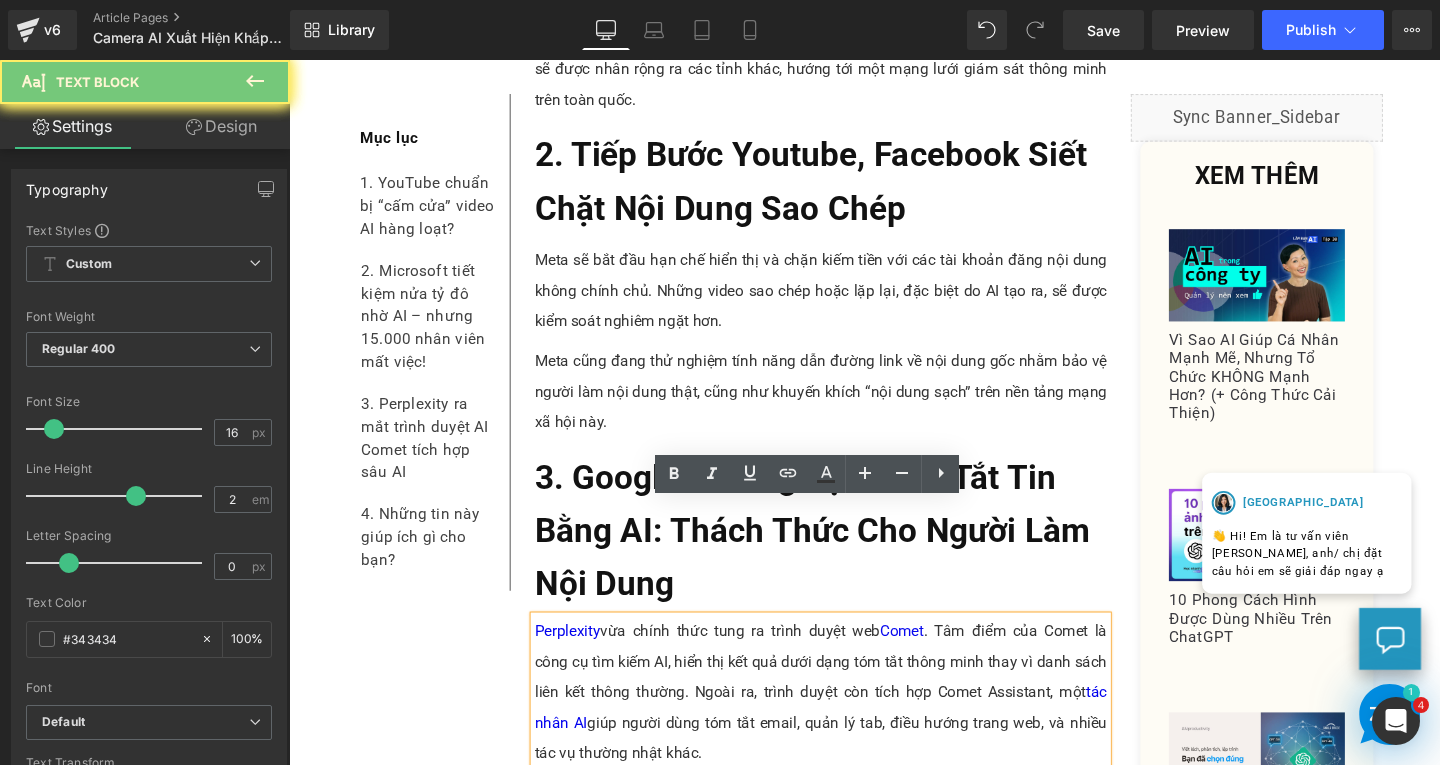 click on "Perplexity  vừa chính thức tung ra trình duyệt web  Comet . Tâm điểm của Comet là công cụ tìm kiếm AI, hiển thị kết quả dưới dạng tóm tắt thông minh thay vì danh sách liên kết thông thường. Ngoài ra, trình duyệt còn tích hợp Comet Assistant, một  tác nhân AI  giúp người dùng tóm tắt email, quản lý tab, điều hướng trang web, và nhiều tác vụ thường nhật khác." at bounding box center [848, 725] 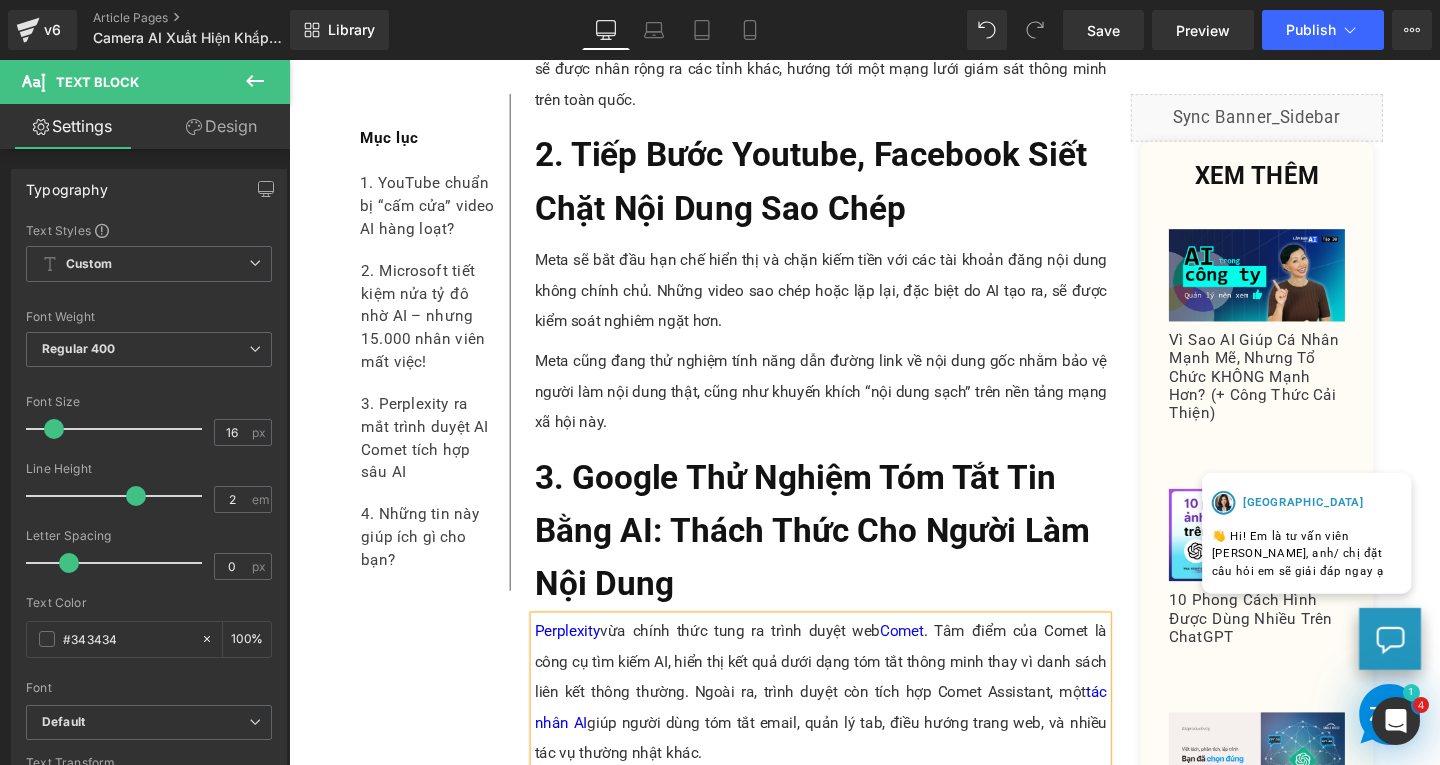 paste 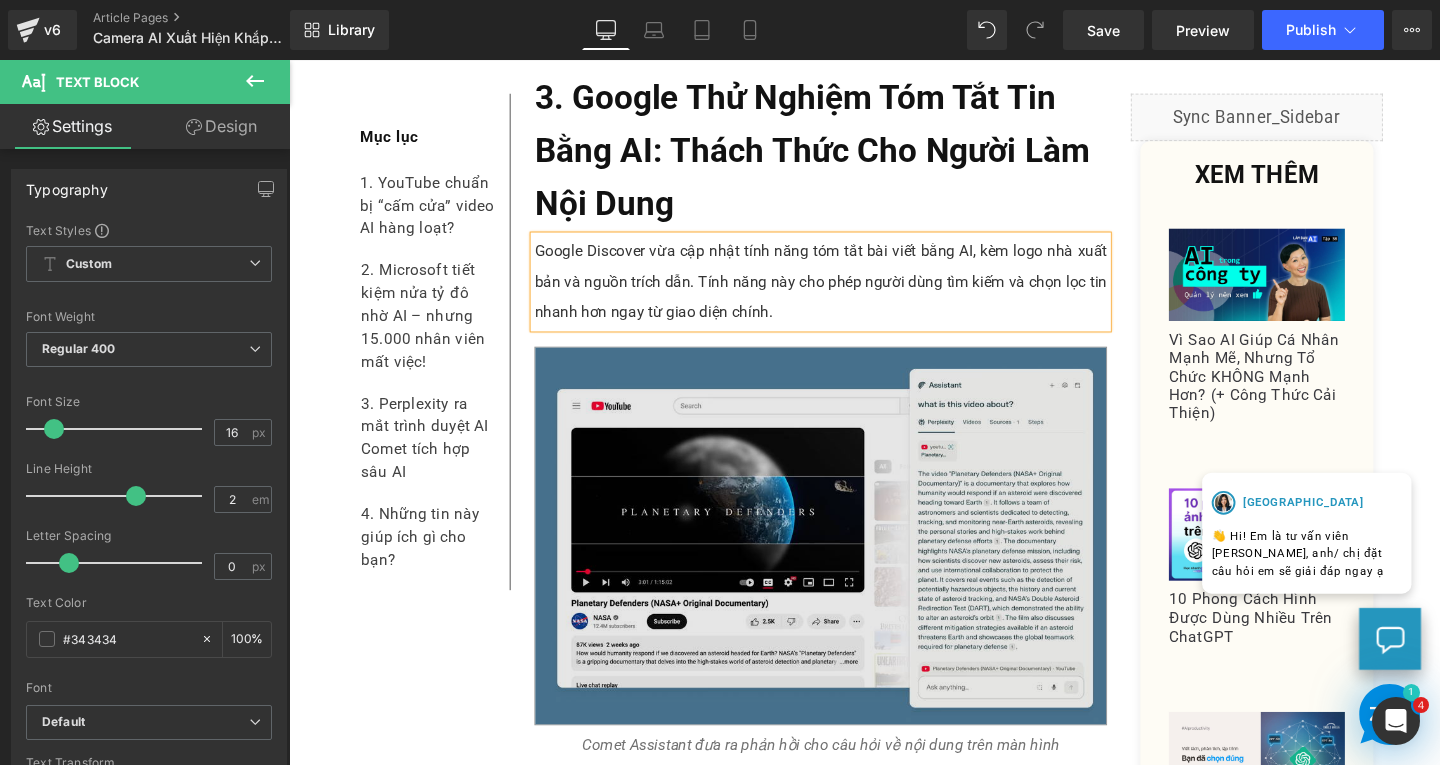 scroll, scrollTop: 2000, scrollLeft: 0, axis: vertical 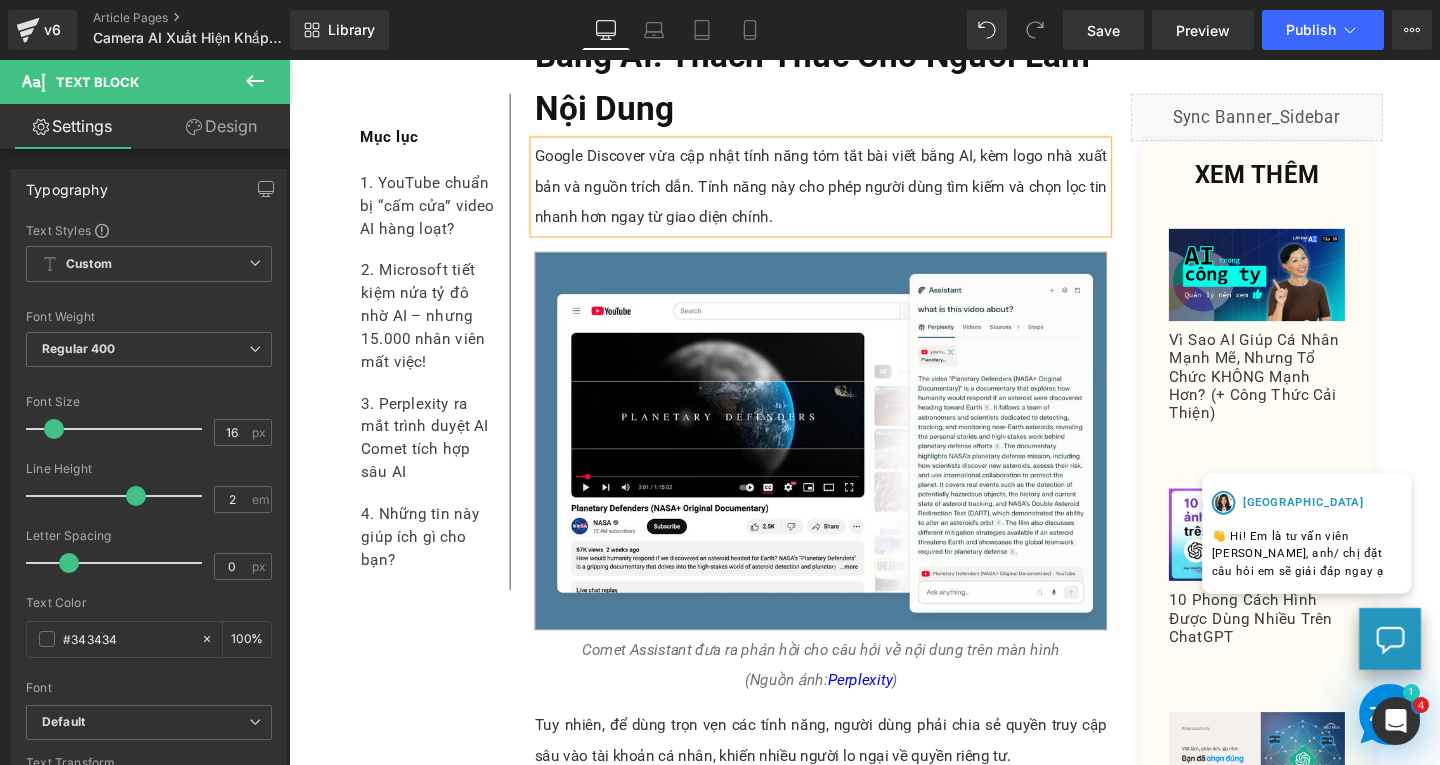 click on "Google Discover vừa cập nhật tính năng tóm tắt bài viết bằng AI, kèm logo nhà xuất bản và nguồn trích dẫn. Tính năng này cho phép người dùng tìm kiếm và chọn lọc tin nhanh hơn ngay từ giao diện chính. Text Block         Image         Comet Assistant đưa ra phản hồi cho câu hỏi về nội dung trên màn hình (Nguồn ảnh:  Perplexity ) Text Block         Tuy nhiên, để dùng trọn vẹn các tính năng, người dùng phải chia sẻ quyền truy cập sâu vào tài khoản cá nhân, khiến nhiều người lo ngại về quyền riêng tư. Text Block         4. Những Tin Này Giúp Ích Gì Cho Bạn? Heading         (1) YouTube:  Nếu bạn là nhà sáng tạo nội dung, hãy cập nhật sớm các chính sách mới từ YouTube và xem xét lại cách sử dụng AI trong video của mình. Text Block         (2) Microsoft:  Text Block         (3) Perplexity:  Text Block" at bounding box center (848, 664) 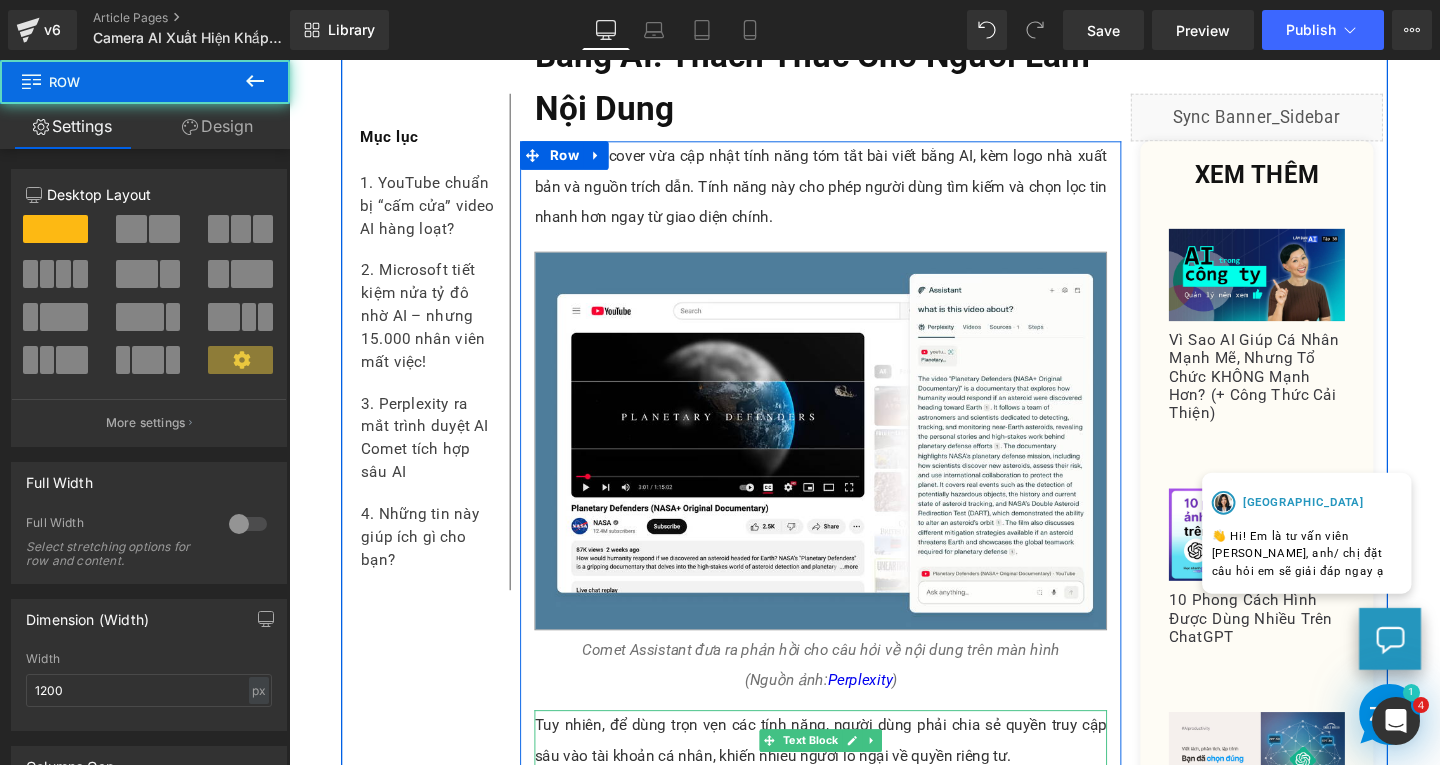 click on "Tuy nhiên, để dùng trọn vẹn các tính năng, người dùng phải chia sẻ quyền truy cập sâu vào tài khoản cá nhân, khiến nhiều người lo ngại về quyền riêng tư." at bounding box center [848, 775] 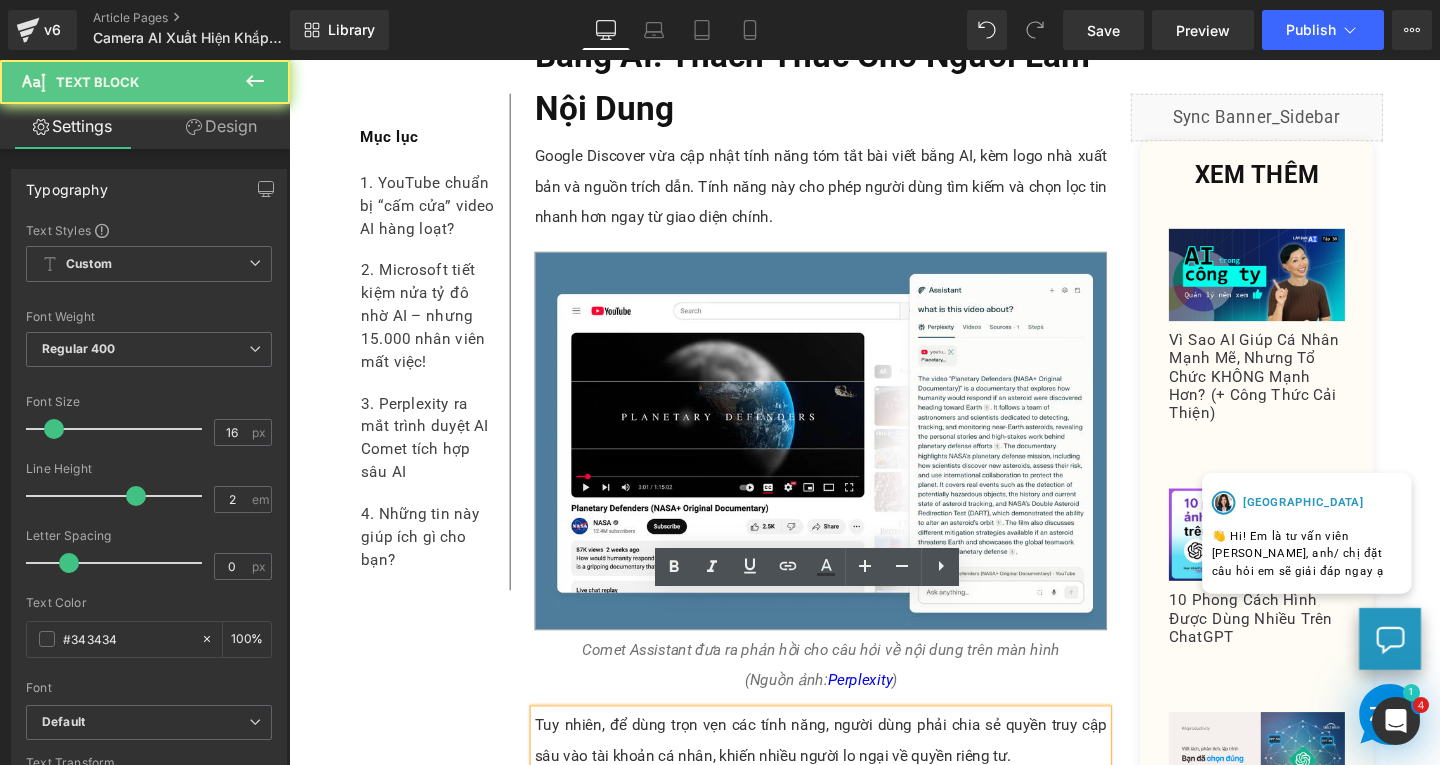 click on "Tuy nhiên, để dùng trọn vẹn các tính năng, người dùng phải chia sẻ quyền truy cập sâu vào tài khoản cá nhân, khiến nhiều người lo ngại về quyền riêng tư." at bounding box center (848, 775) 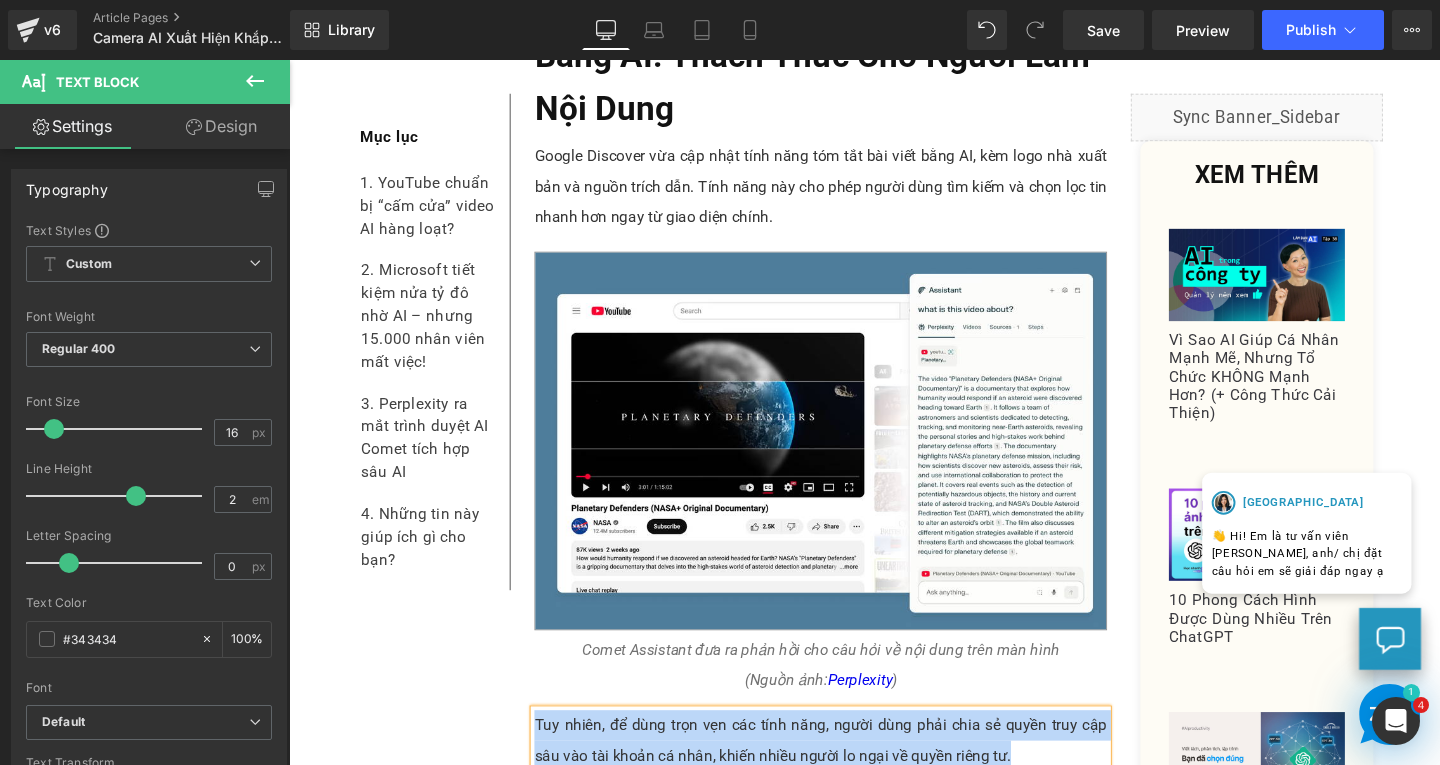 paste 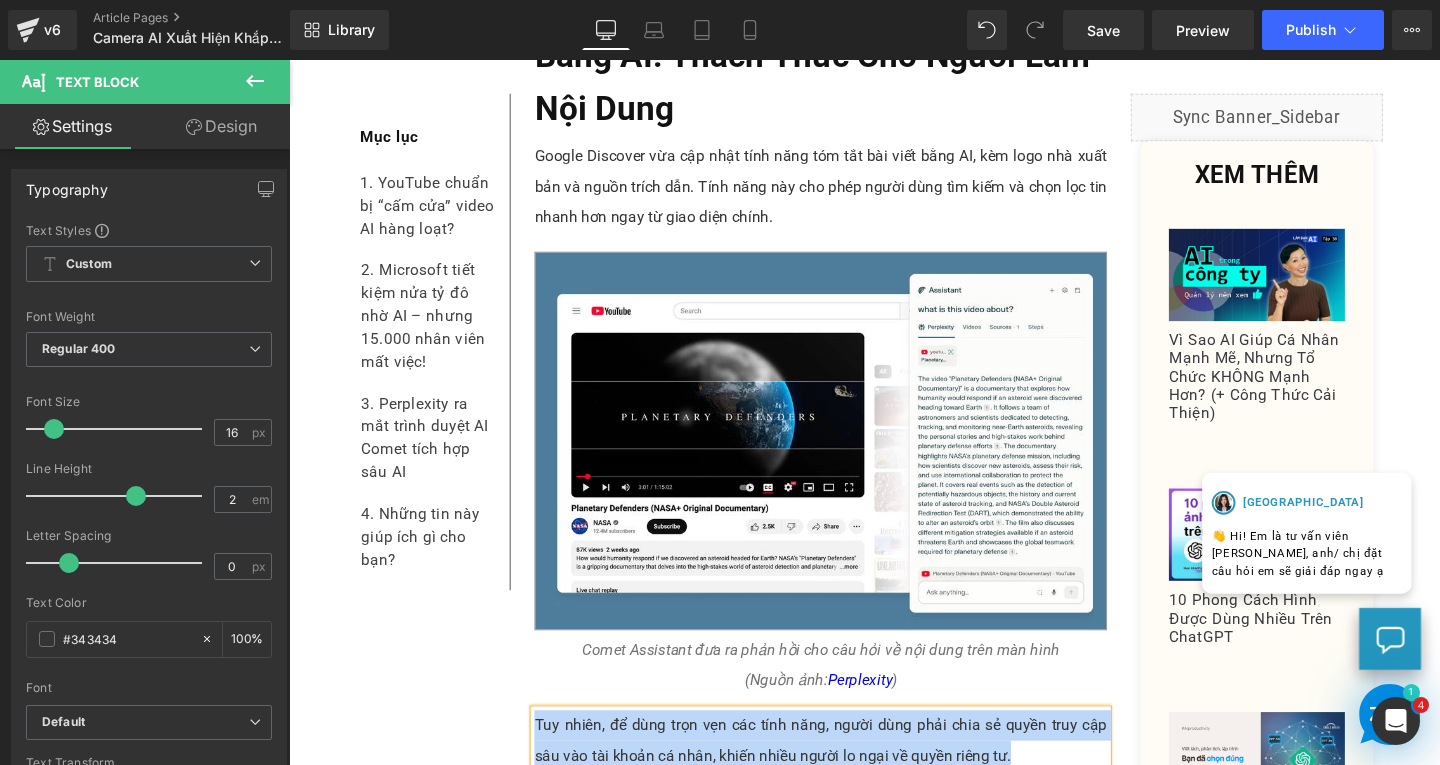 type 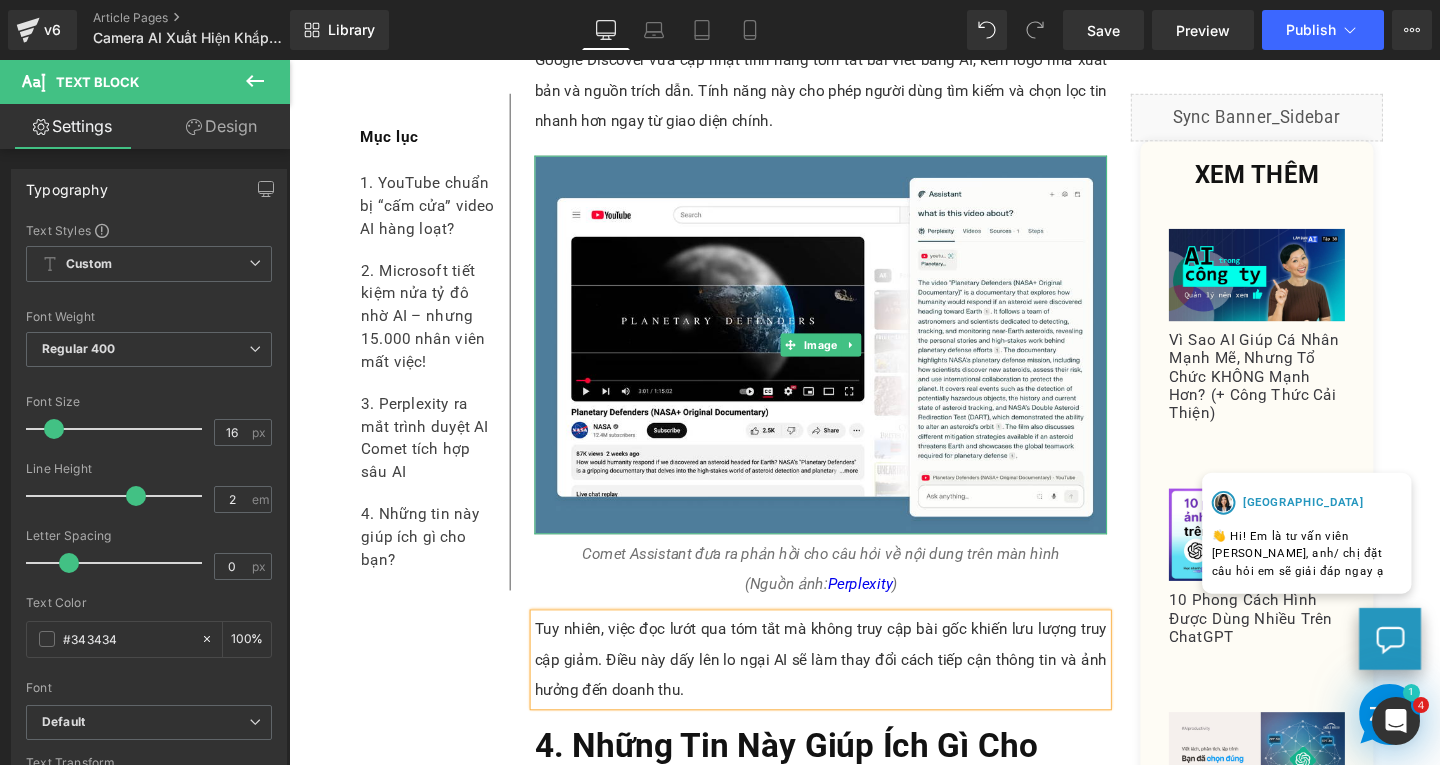 scroll, scrollTop: 2300, scrollLeft: 0, axis: vertical 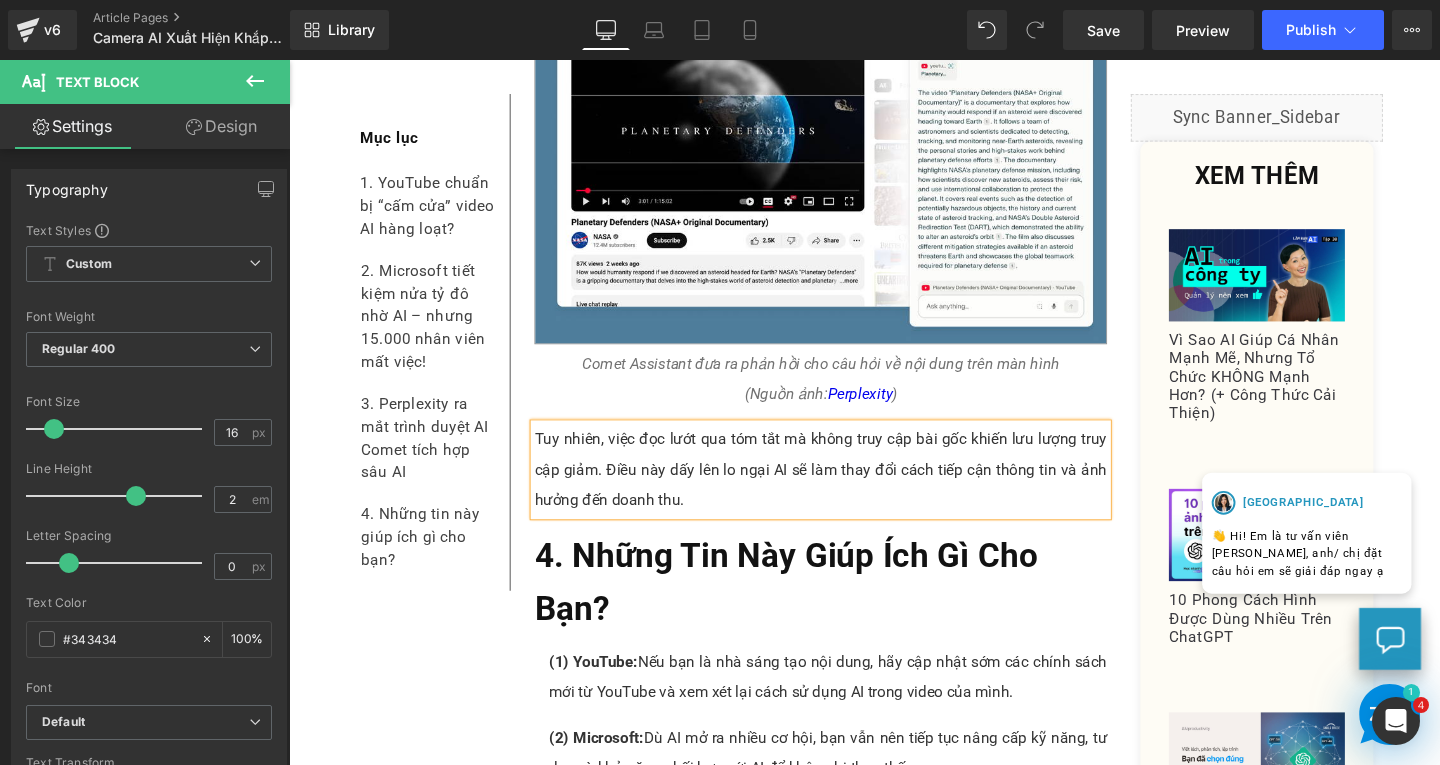 click on "(1) YouTube:  Nếu bạn là nhà sáng tạo nội dung, hãy cập nhật sớm các chính sách mới từ YouTube và xem xét lại cách sử dụng AI trong video của mình." at bounding box center (855, 709) 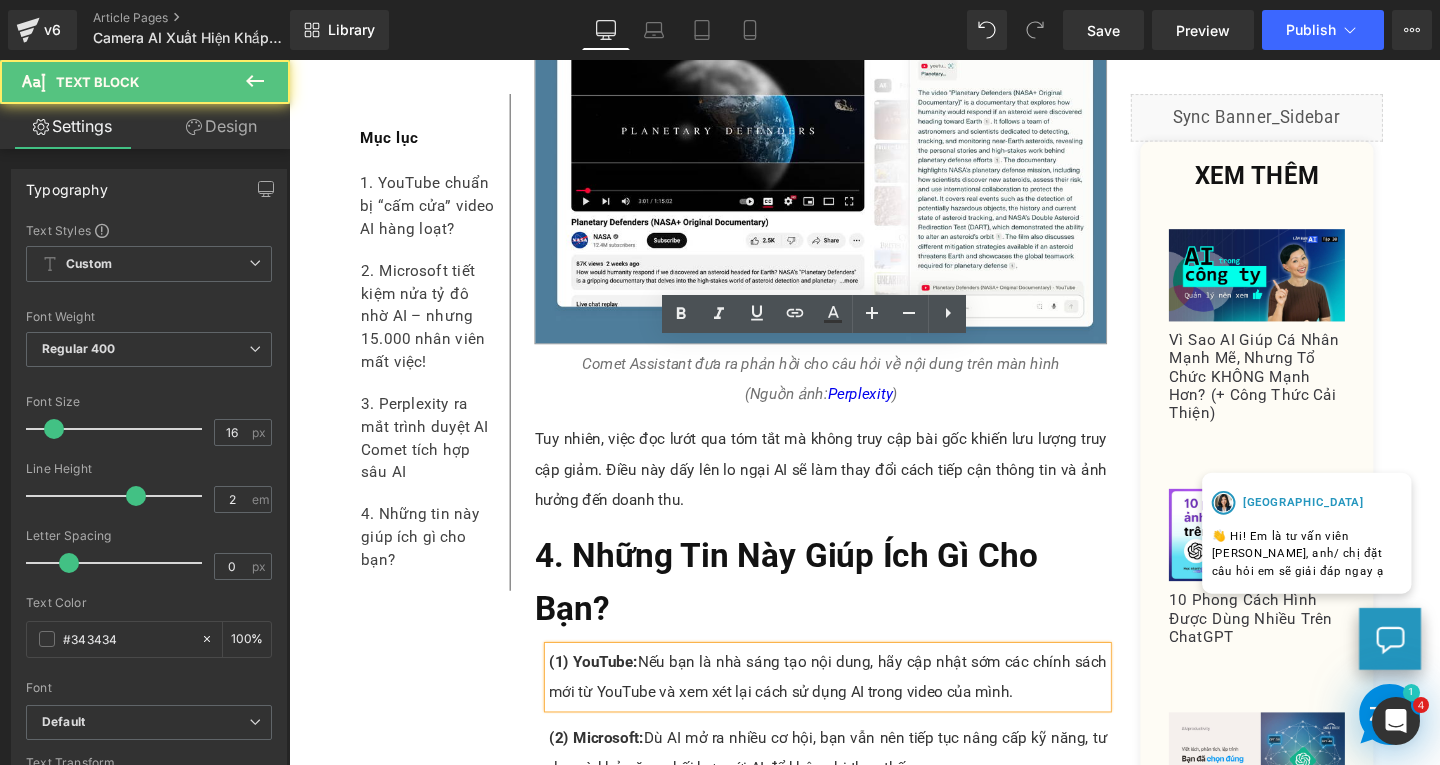 scroll, scrollTop: 2500, scrollLeft: 0, axis: vertical 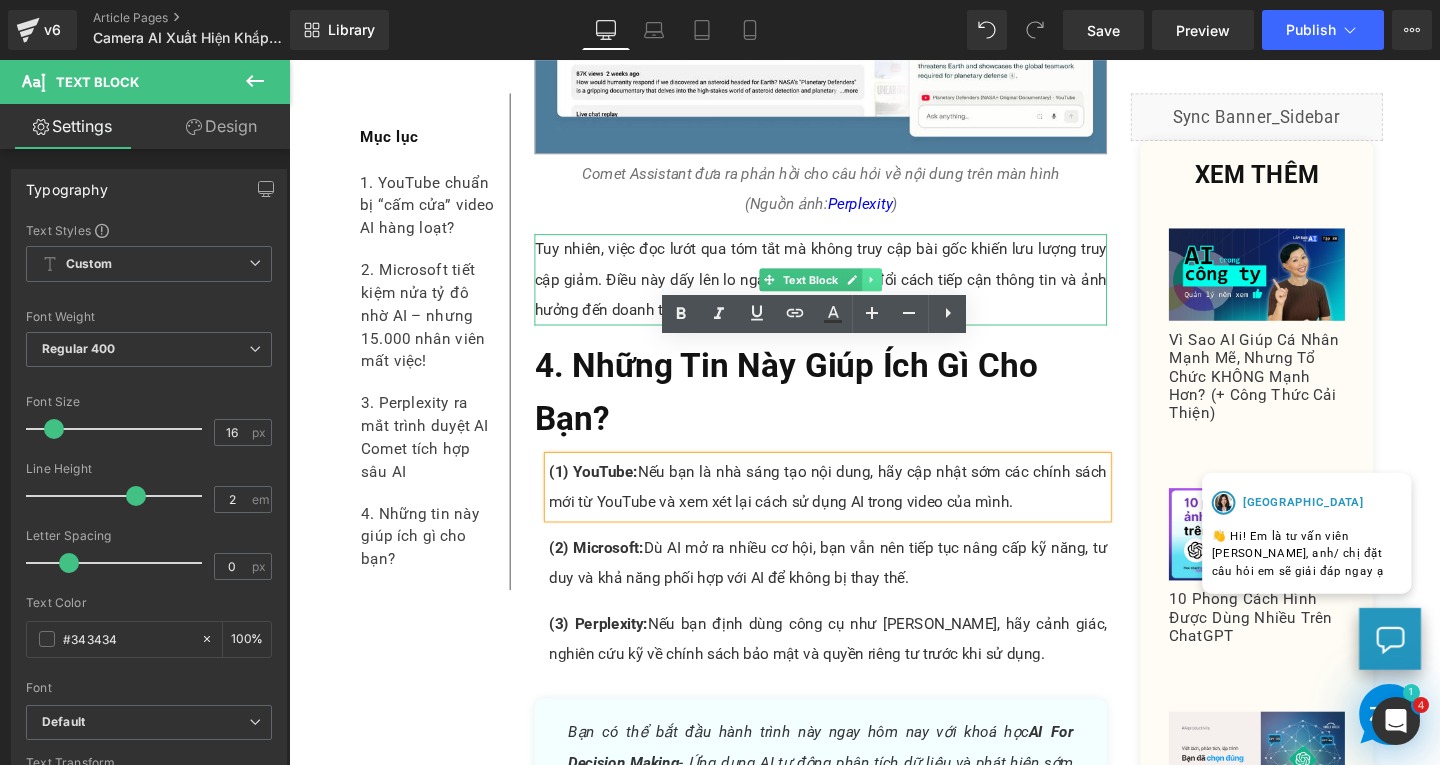 click 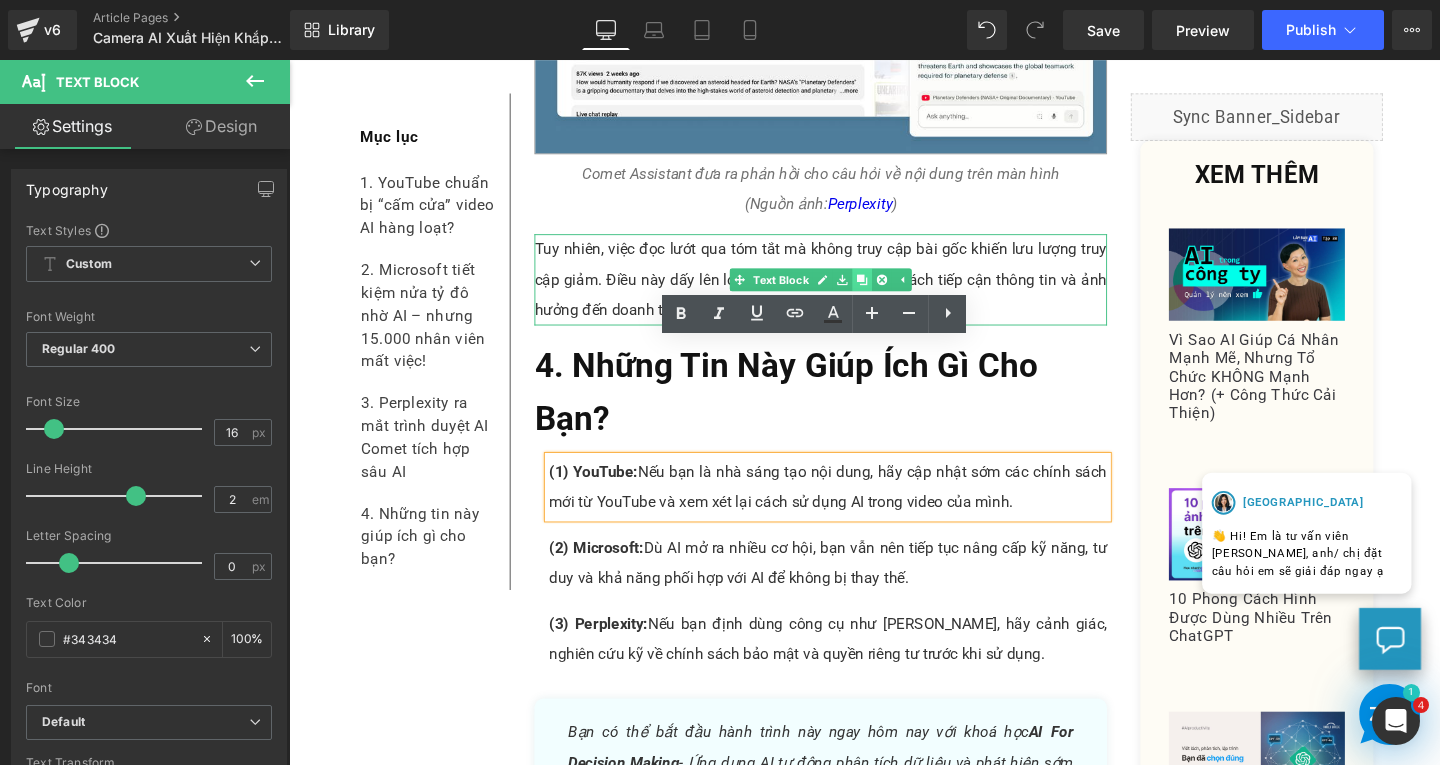 click 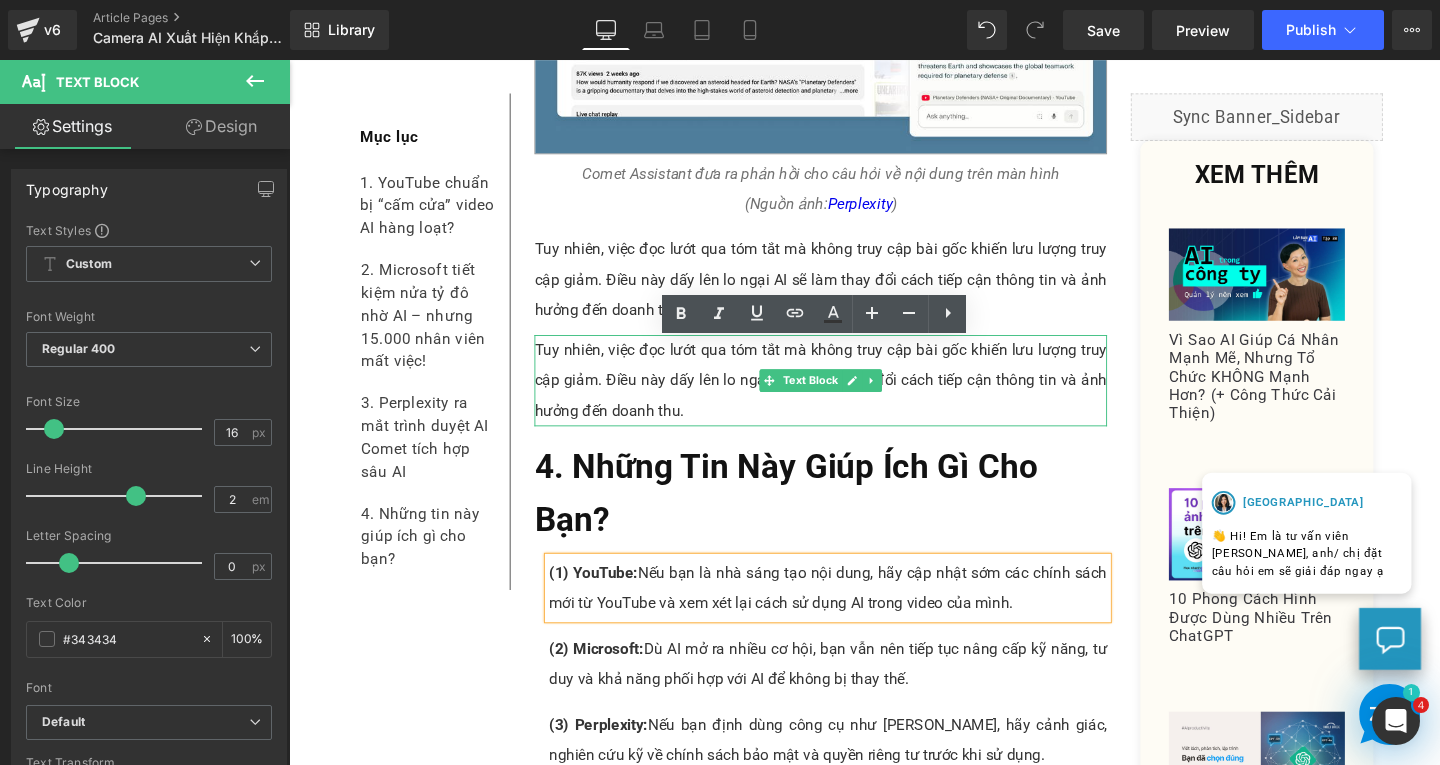 drag, startPoint x: 780, startPoint y: 278, endPoint x: 635, endPoint y: 428, distance: 208.62646 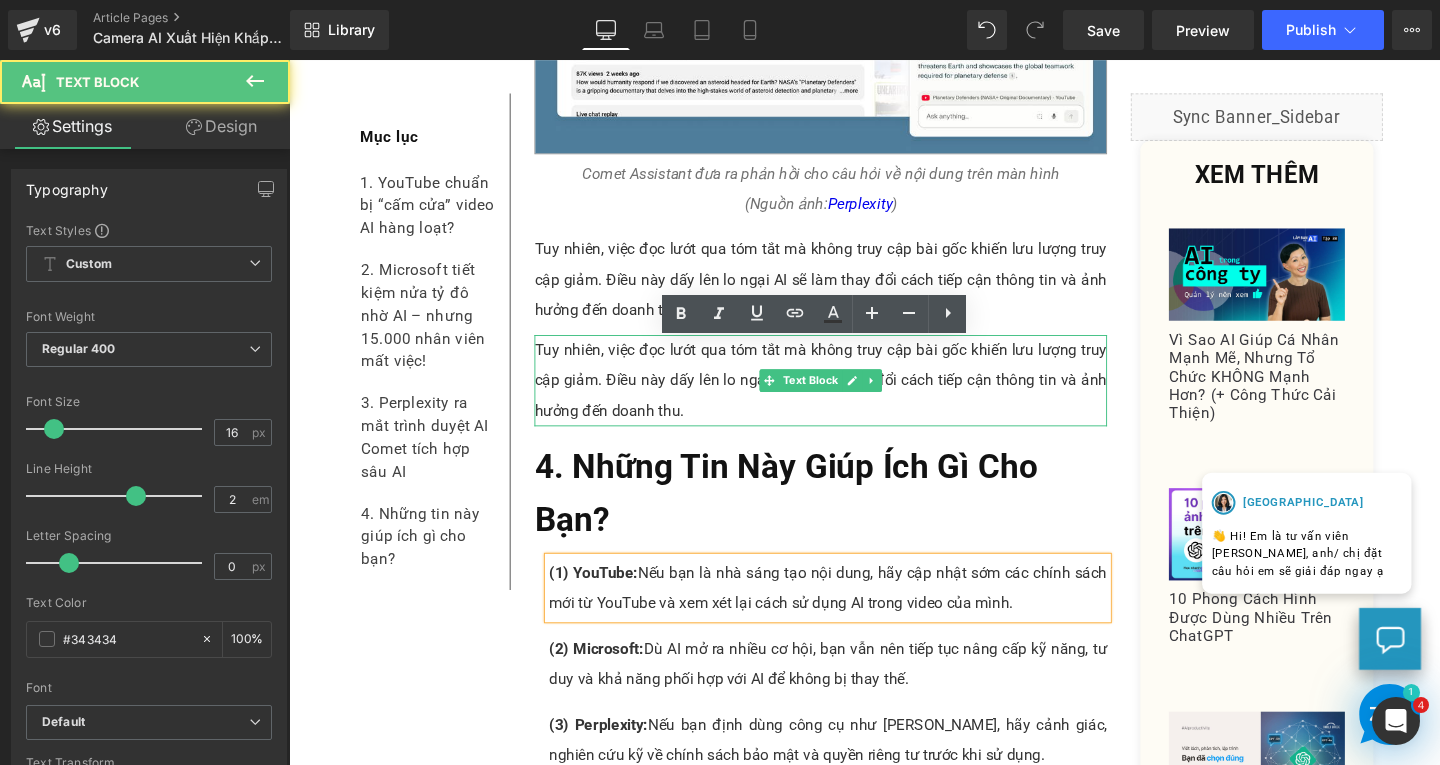 click on "4. Những Tin Này Giúp Ích Gì Cho Bạn?" at bounding box center [848, 516] 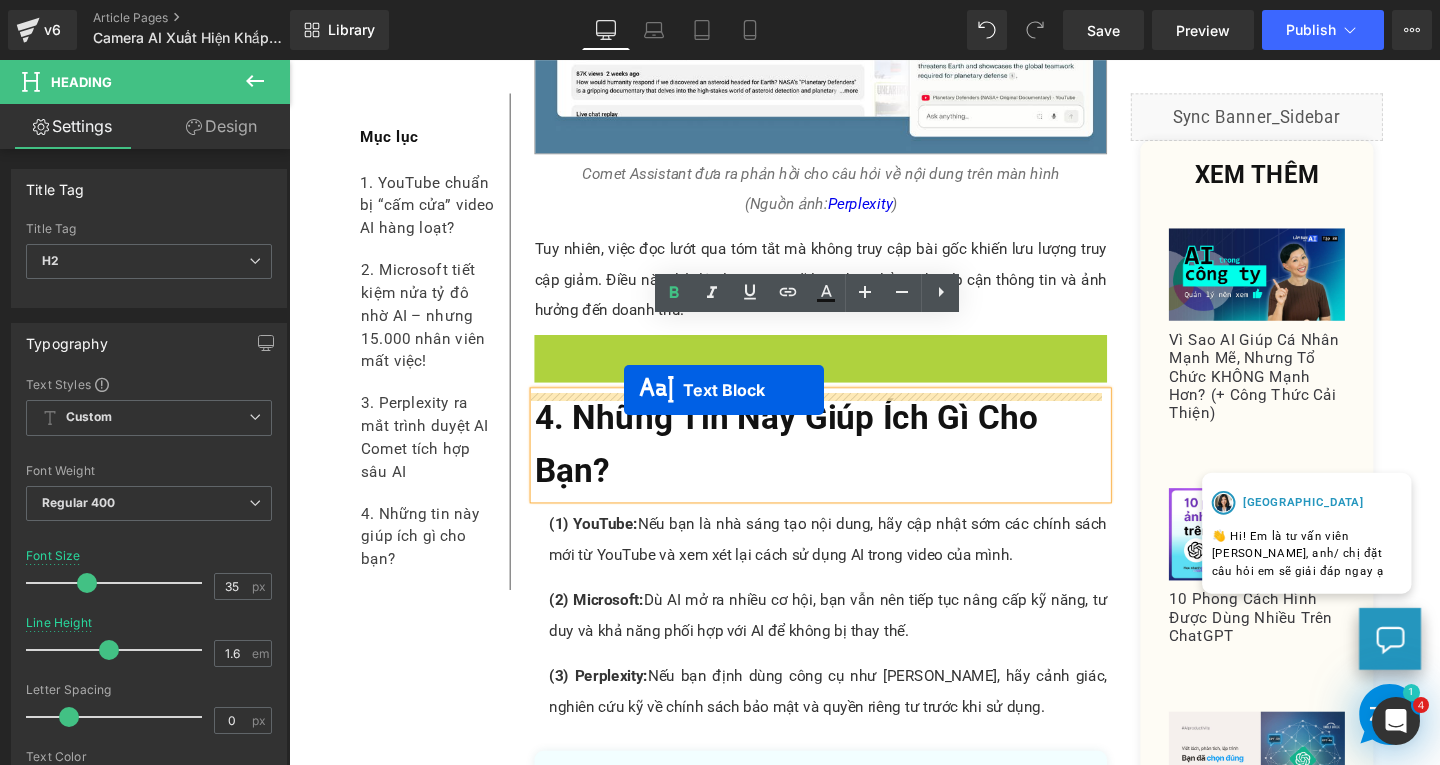 drag, startPoint x: 791, startPoint y: 271, endPoint x: 641, endPoint y: 407, distance: 202.47469 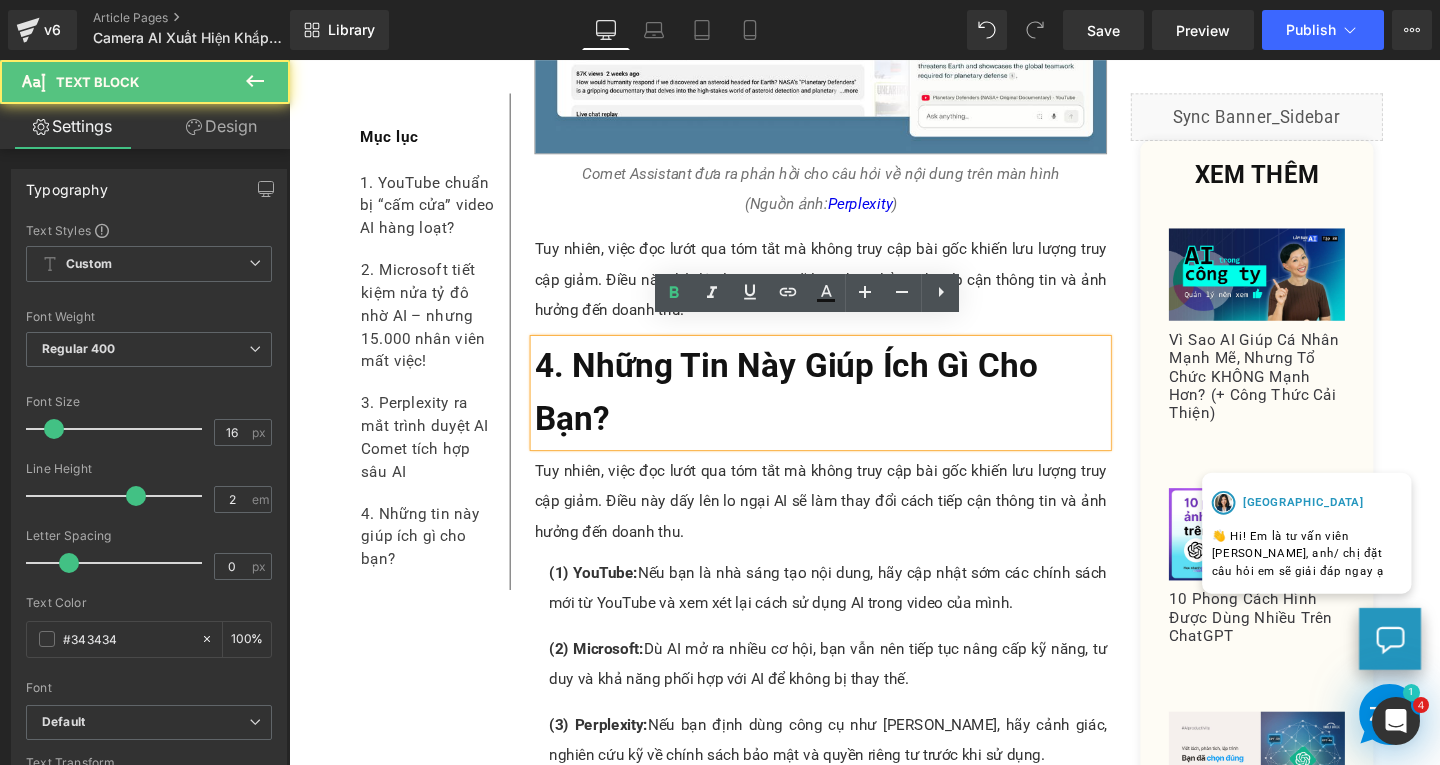 click on "Tuy nhiên, việc đọc lướt qua tóm tắt mà không truy cập bài gốc khiến lưu lượng truy cập giảm. Điều này dấy lên lo ngại AI sẽ làm thay đổi cách tiếp cận thông tin và ảnh hưởng đến doanh thu." at bounding box center (848, 524) 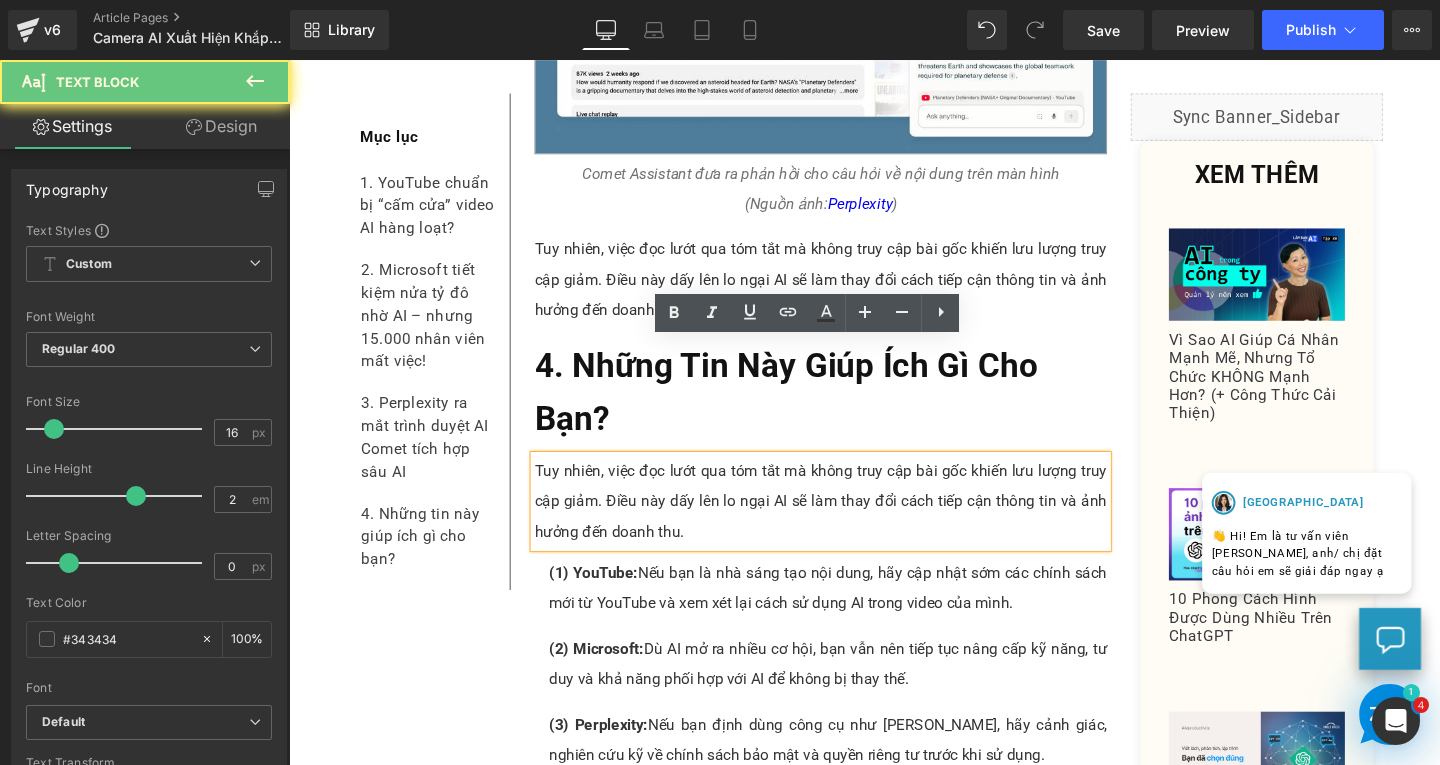 click on "Tuy nhiên, việc đọc lướt qua tóm tắt mà không truy cập bài gốc khiến lưu lượng truy cập giảm. Điều này dấy lên lo ngại AI sẽ làm thay đổi cách tiếp cận thông tin và ảnh hưởng đến doanh thu." at bounding box center (848, 524) 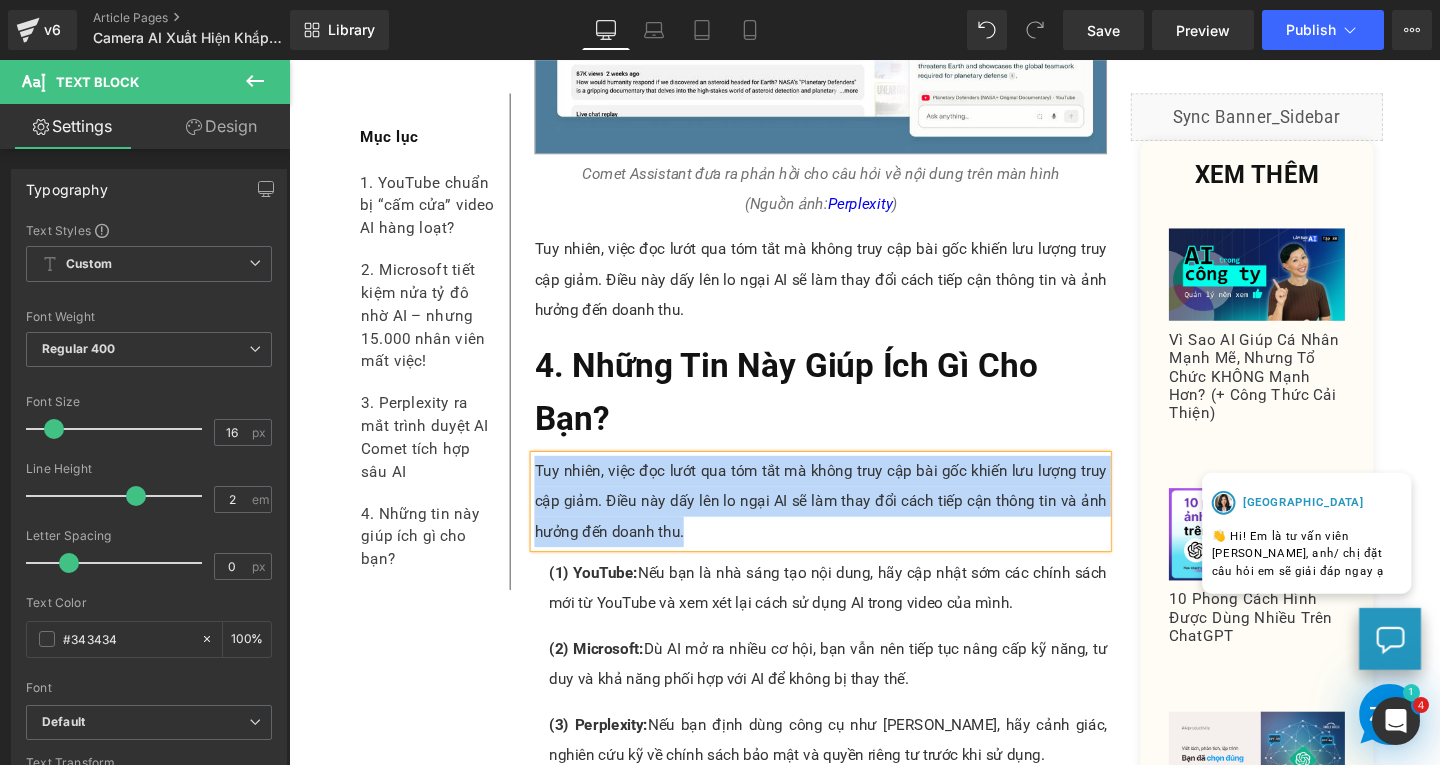 paste 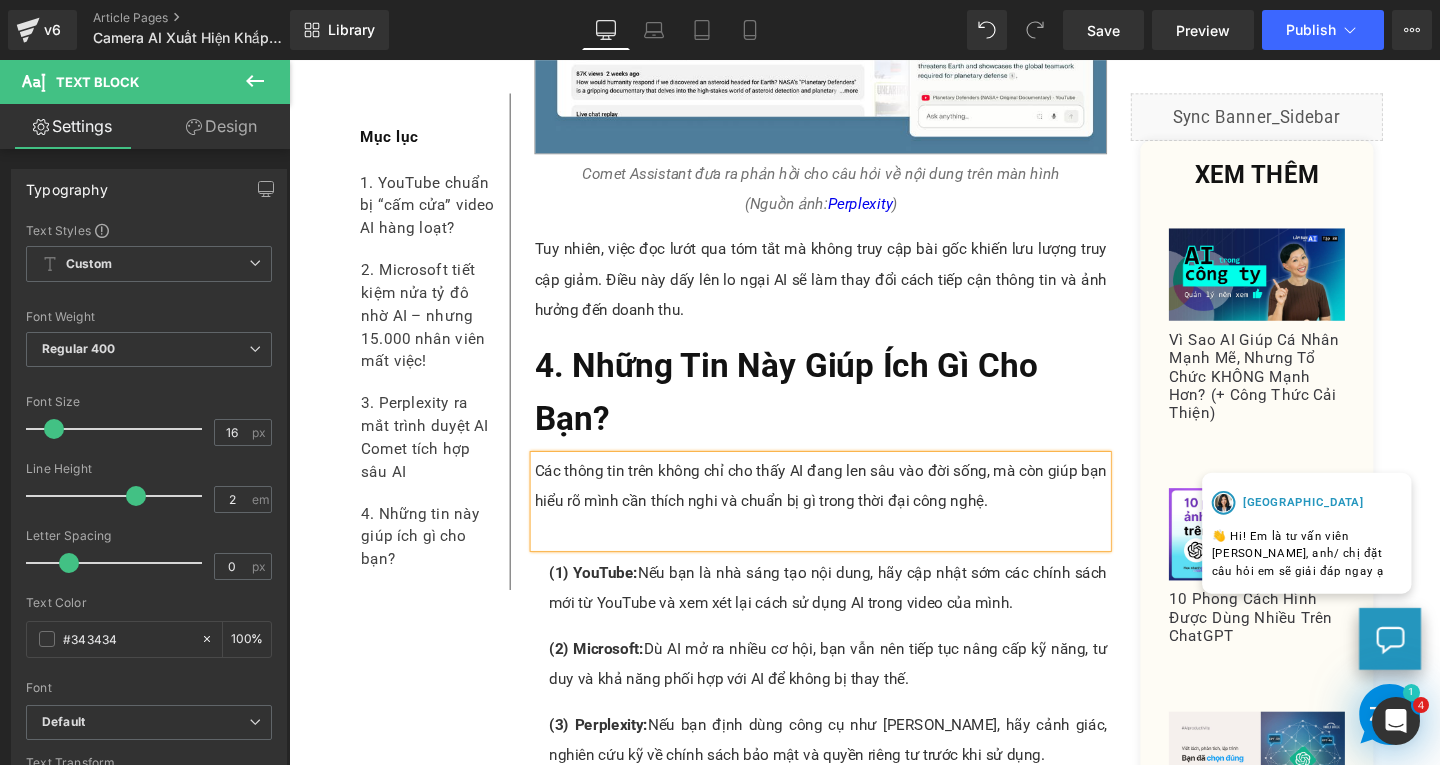 type 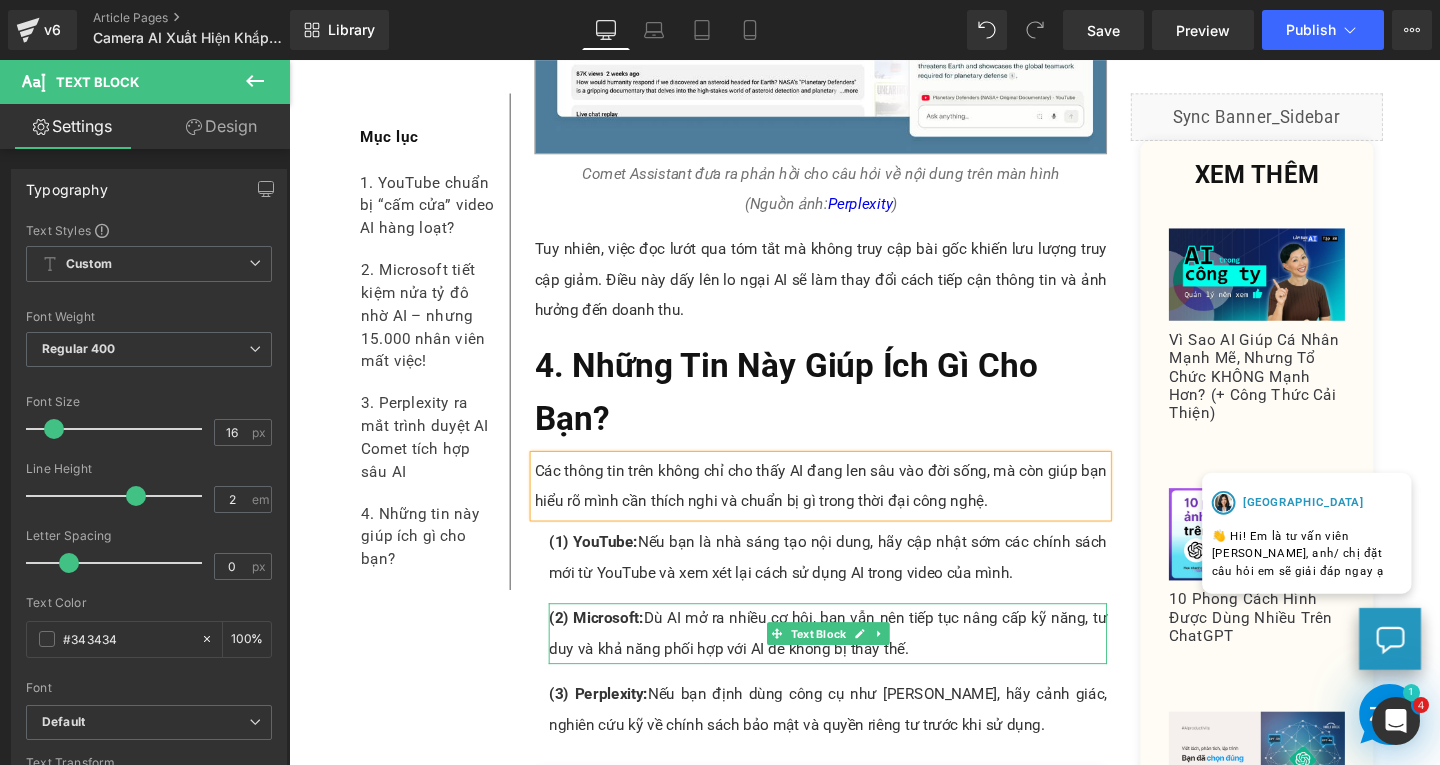 click on "(1) YouTube:  Nếu bạn là nhà sáng tạo nội dung, hãy cập nhật sớm các chính sách mới từ YouTube và xem xét lại cách sử dụng AI trong video của mình." at bounding box center [855, 583] 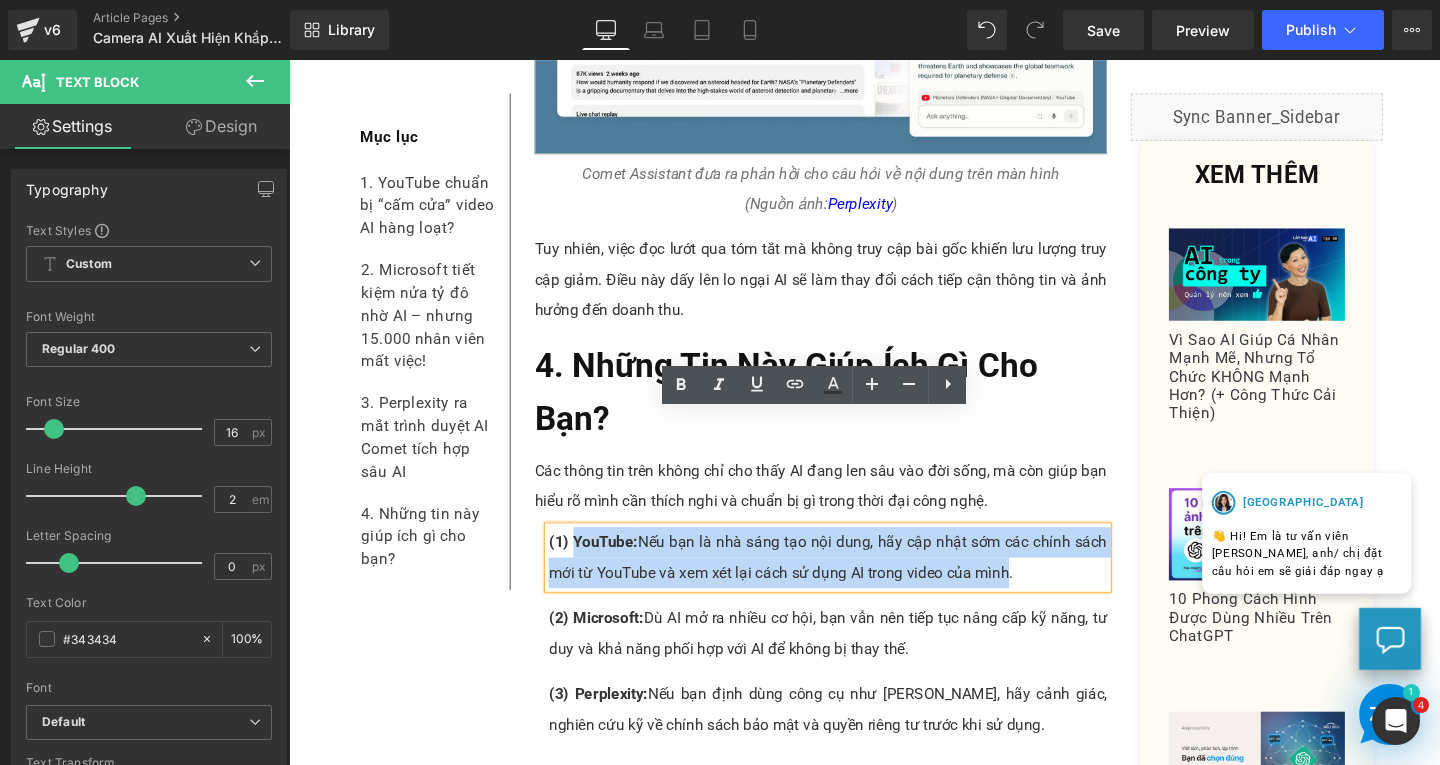 drag, startPoint x: 582, startPoint y: 447, endPoint x: 1036, endPoint y: 484, distance: 455.50522 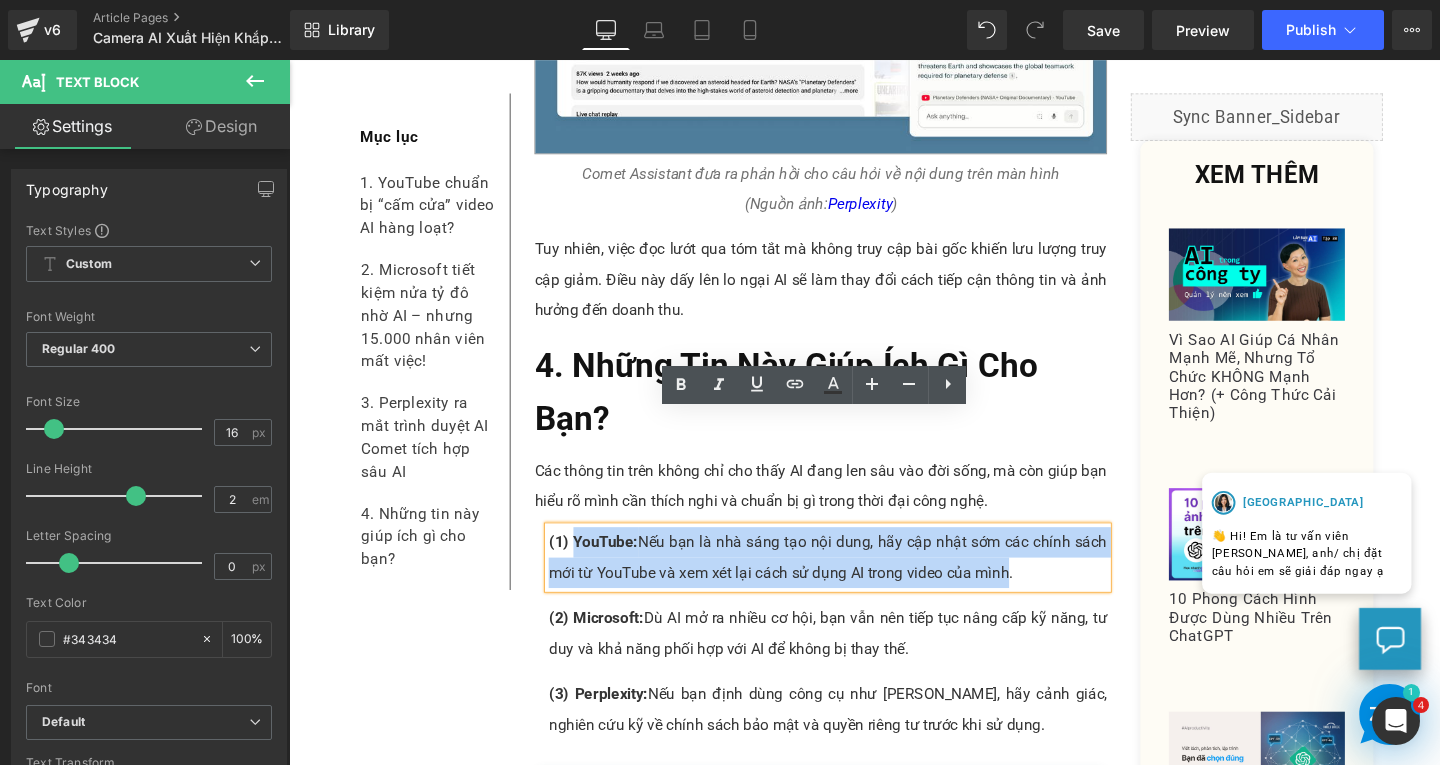 click on "(1) YouTube:  Nếu bạn là nhà sáng tạo nội dung, hãy cập nhật sớm các chính sách mới từ YouTube và xem xét lại cách sử dụng AI trong video của mình." at bounding box center [855, 583] 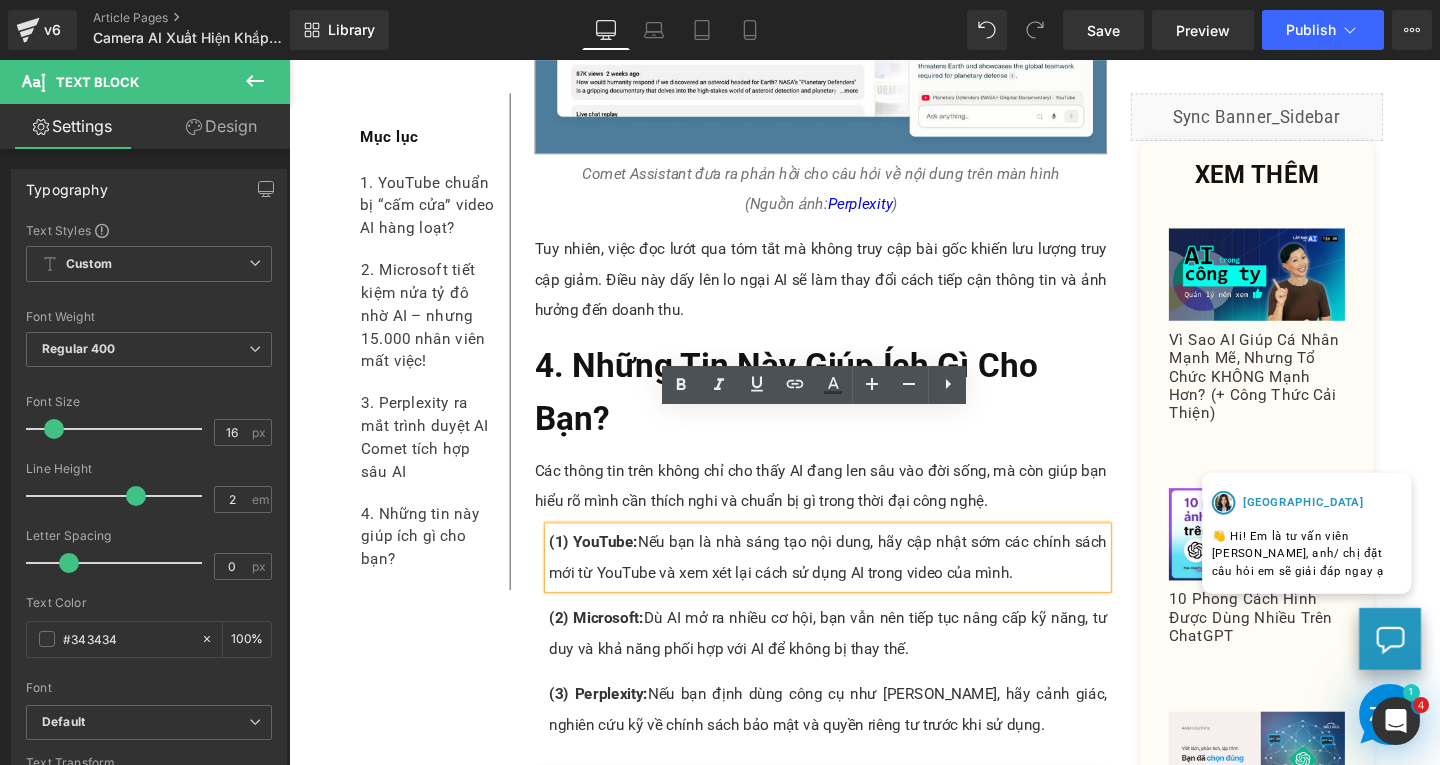 click on "(1) YouTube:  Nếu bạn là nhà sáng tạo nội dung, hãy cập nhật sớm các chính sách mới từ YouTube và xem xét lại cách sử dụng AI trong video của mình." at bounding box center (855, 583) 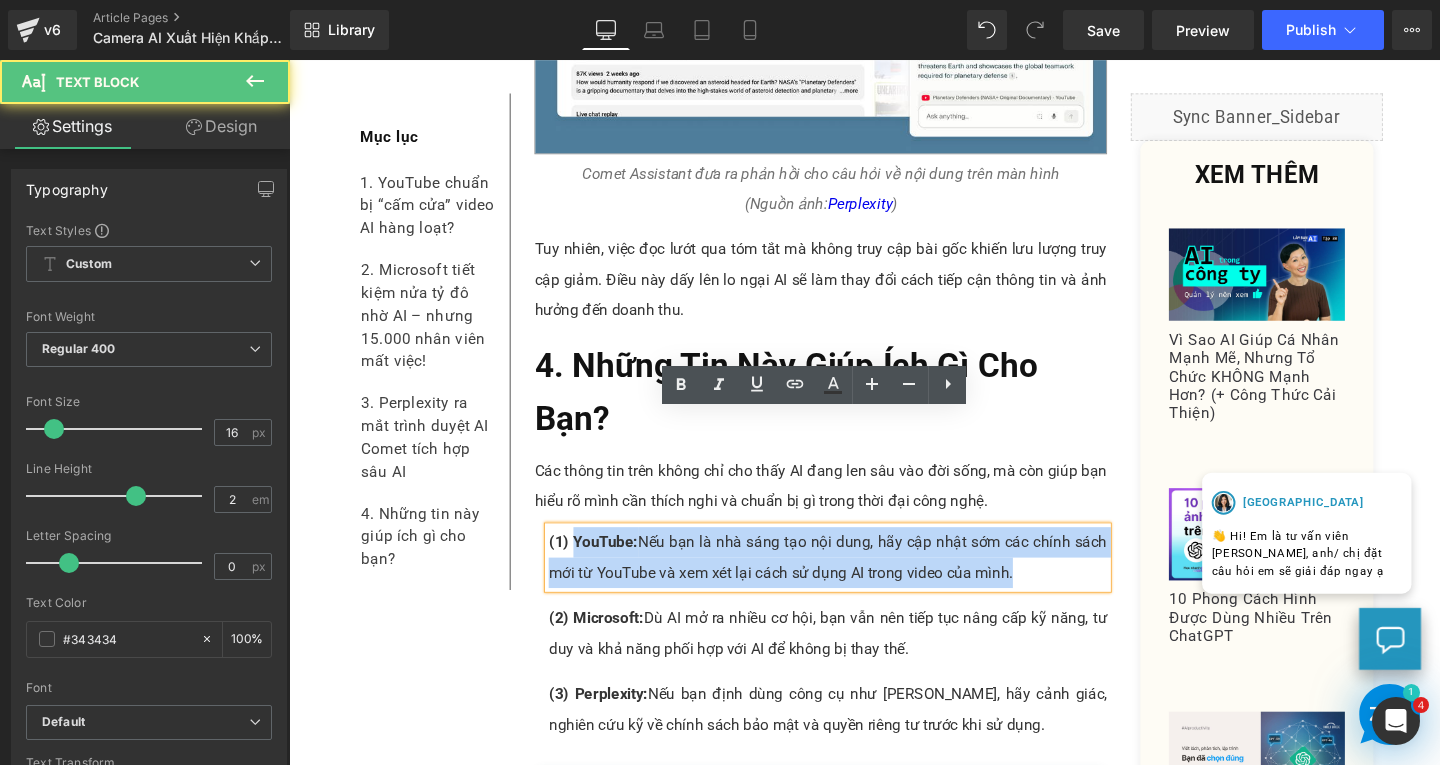 drag, startPoint x: 580, startPoint y: 442, endPoint x: 1062, endPoint y: 485, distance: 483.91425 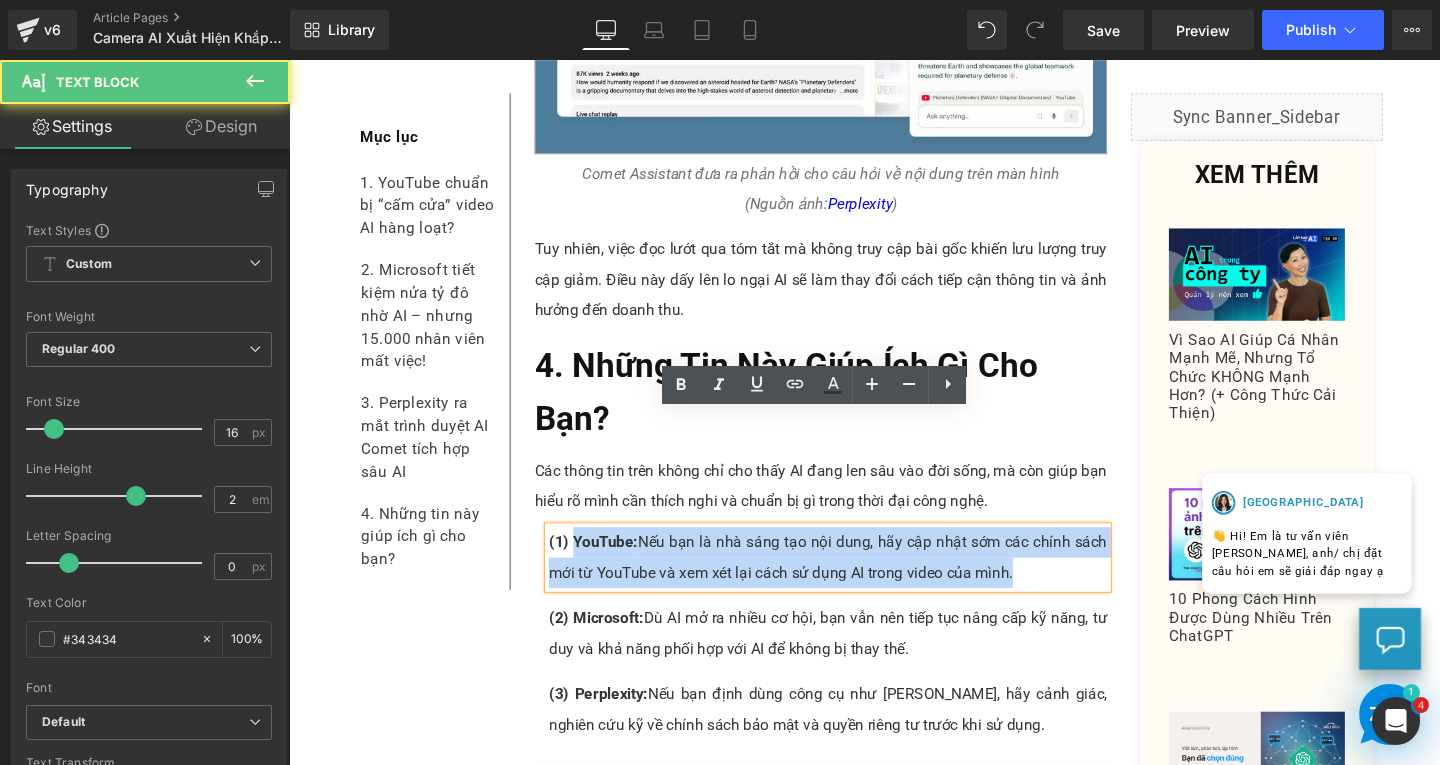 click on "(1) YouTube:  Nếu bạn là nhà sáng tạo nội dung, hãy cập nhật sớm các chính sách mới từ YouTube và xem xét lại cách sử dụng AI trong video của mình." at bounding box center [855, 583] 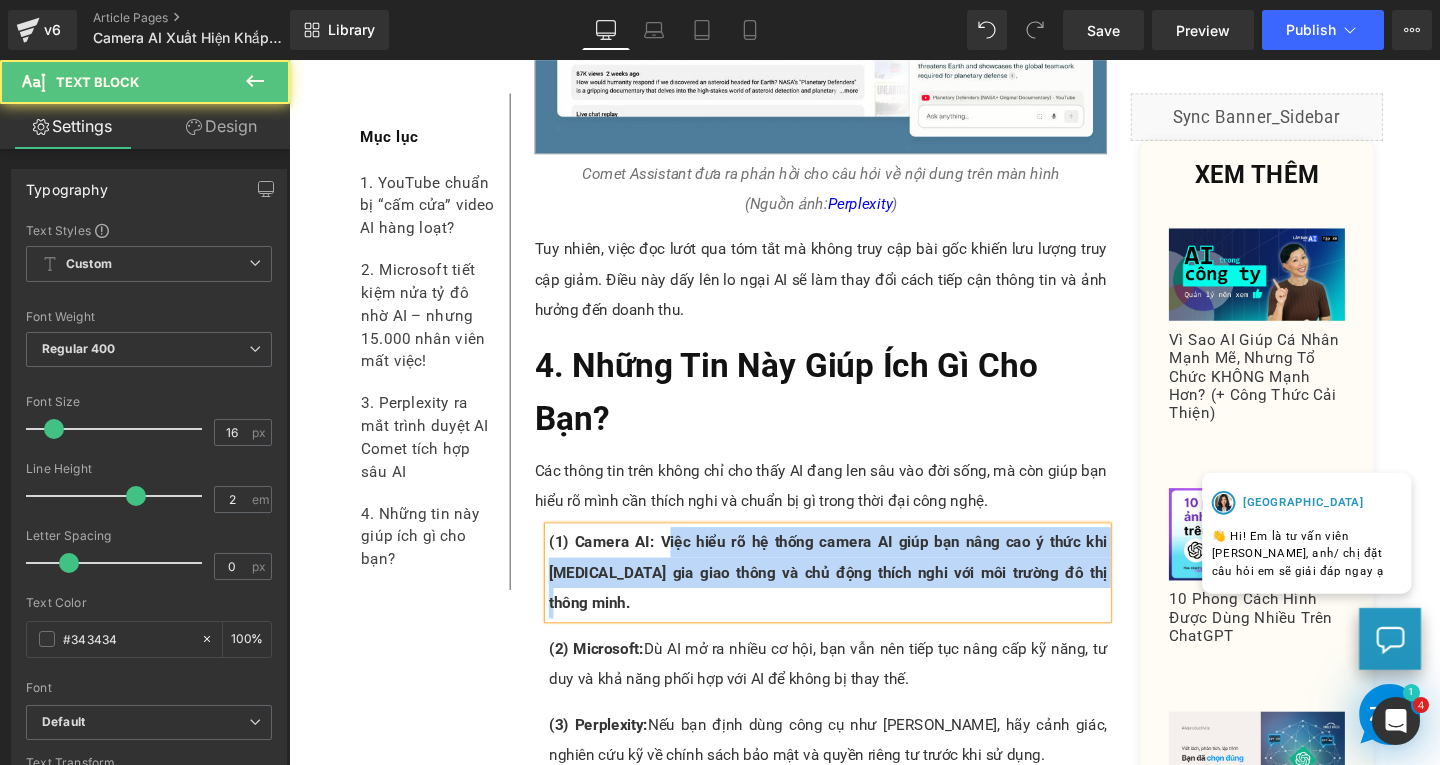 drag, startPoint x: 675, startPoint y: 443, endPoint x: 1123, endPoint y: 483, distance: 449.78217 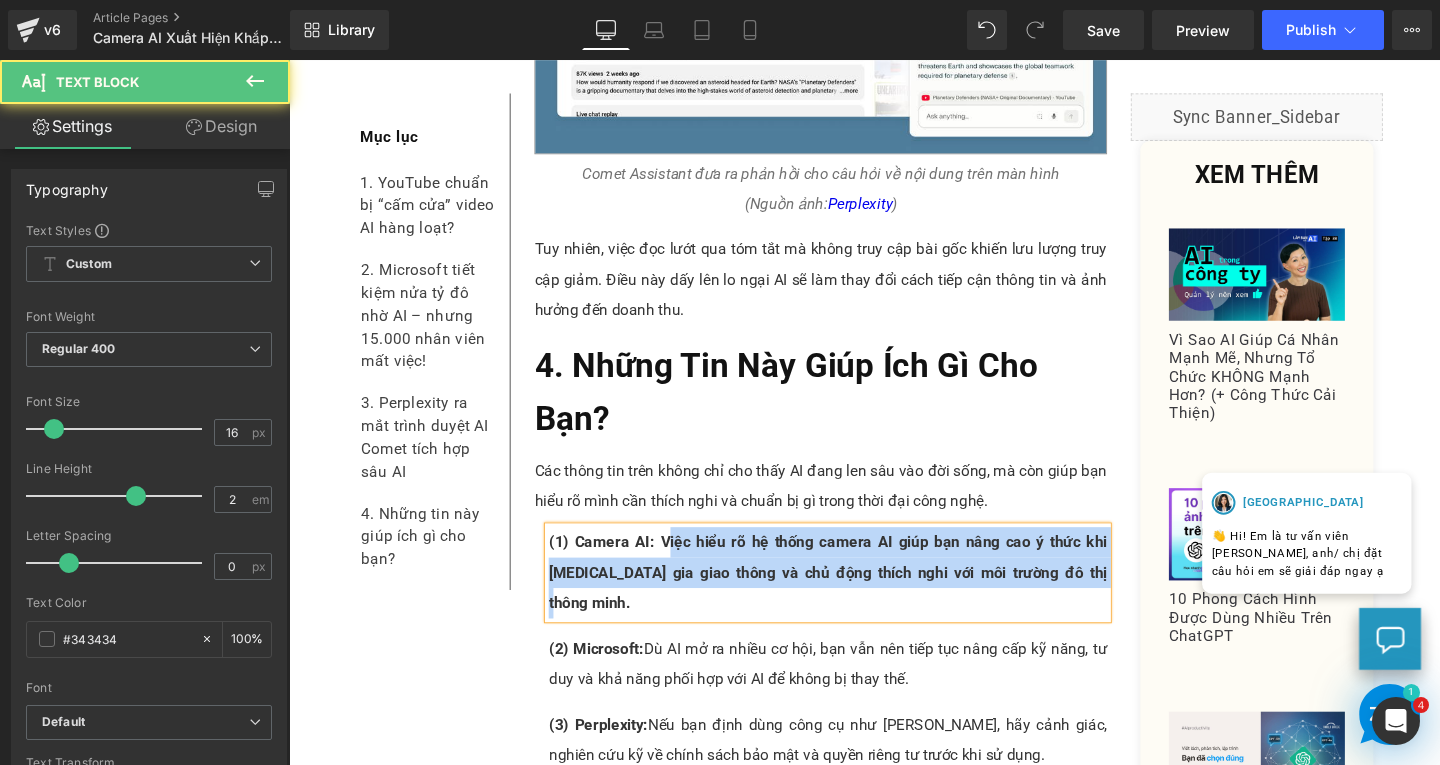 click on "(1) Camera AI: Việc hiểu rõ hệ thống camera AI giúp bạn nâng cao ý thức khi [MEDICAL_DATA] gia giao thông và chủ động thích nghi với môi trường đô thị thông minh." at bounding box center (855, 599) 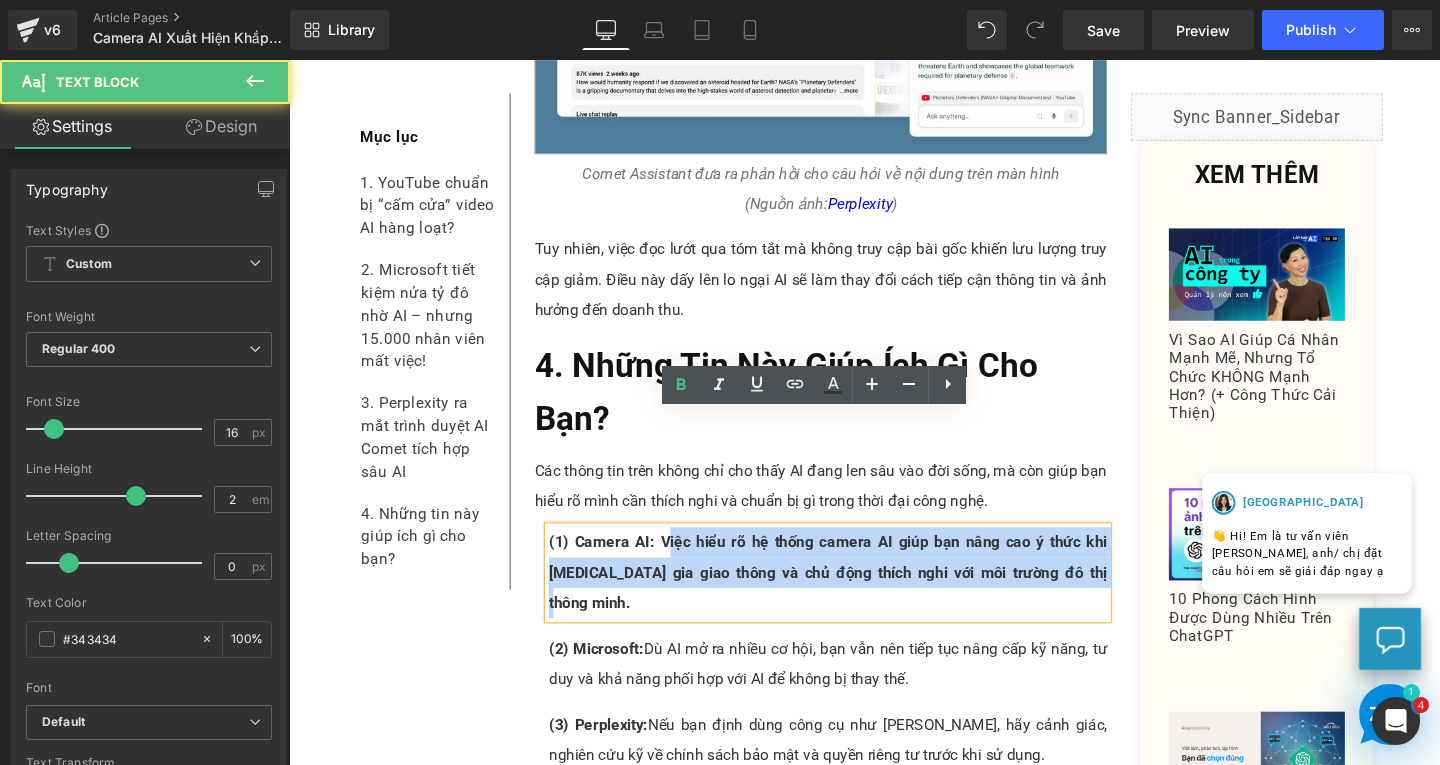 click on "(1) Camera AI: Việc hiểu rõ hệ thống camera AI giúp bạn nâng cao ý thức khi [MEDICAL_DATA] gia giao thông và chủ động thích nghi với môi trường đô thị thông minh." at bounding box center (855, 599) 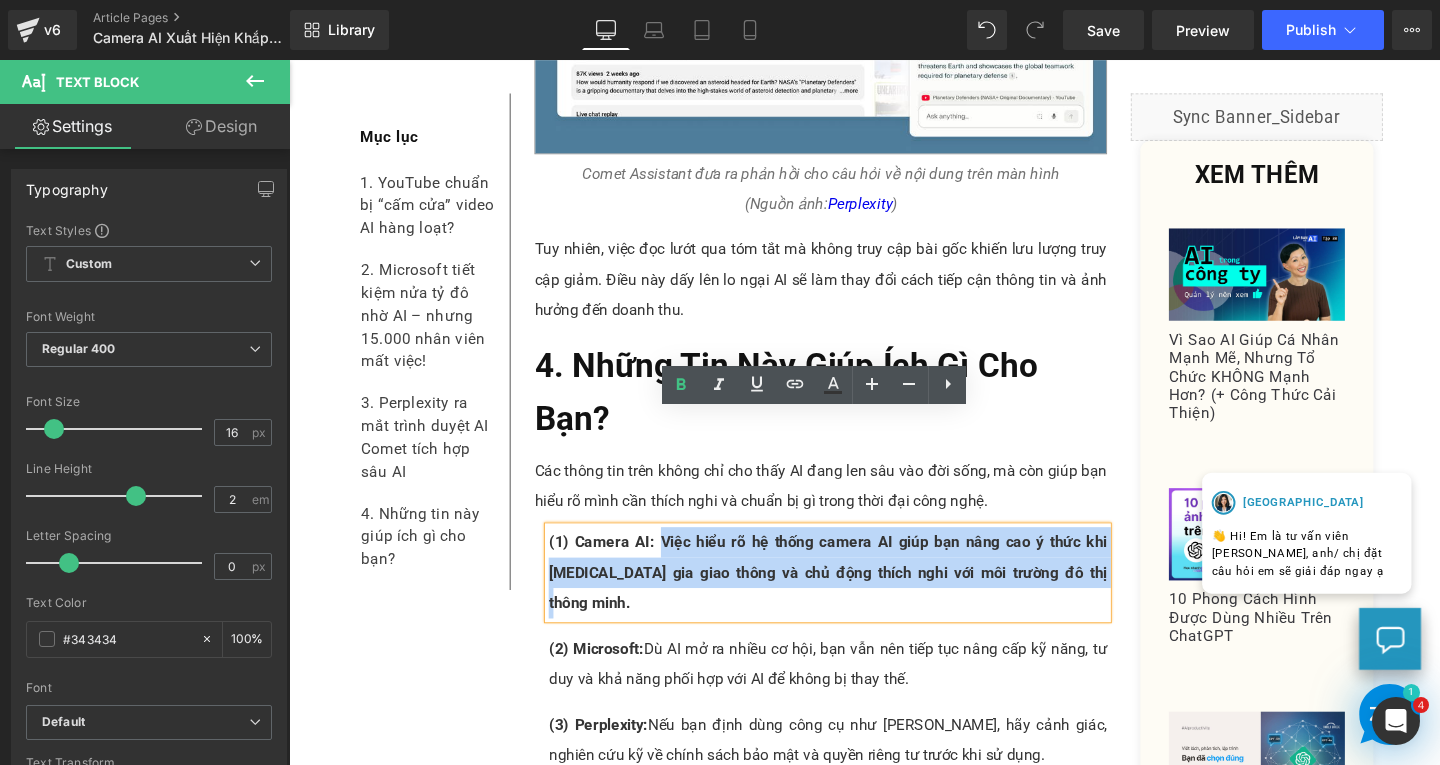 drag, startPoint x: 670, startPoint y: 439, endPoint x: 1147, endPoint y: 480, distance: 478.75882 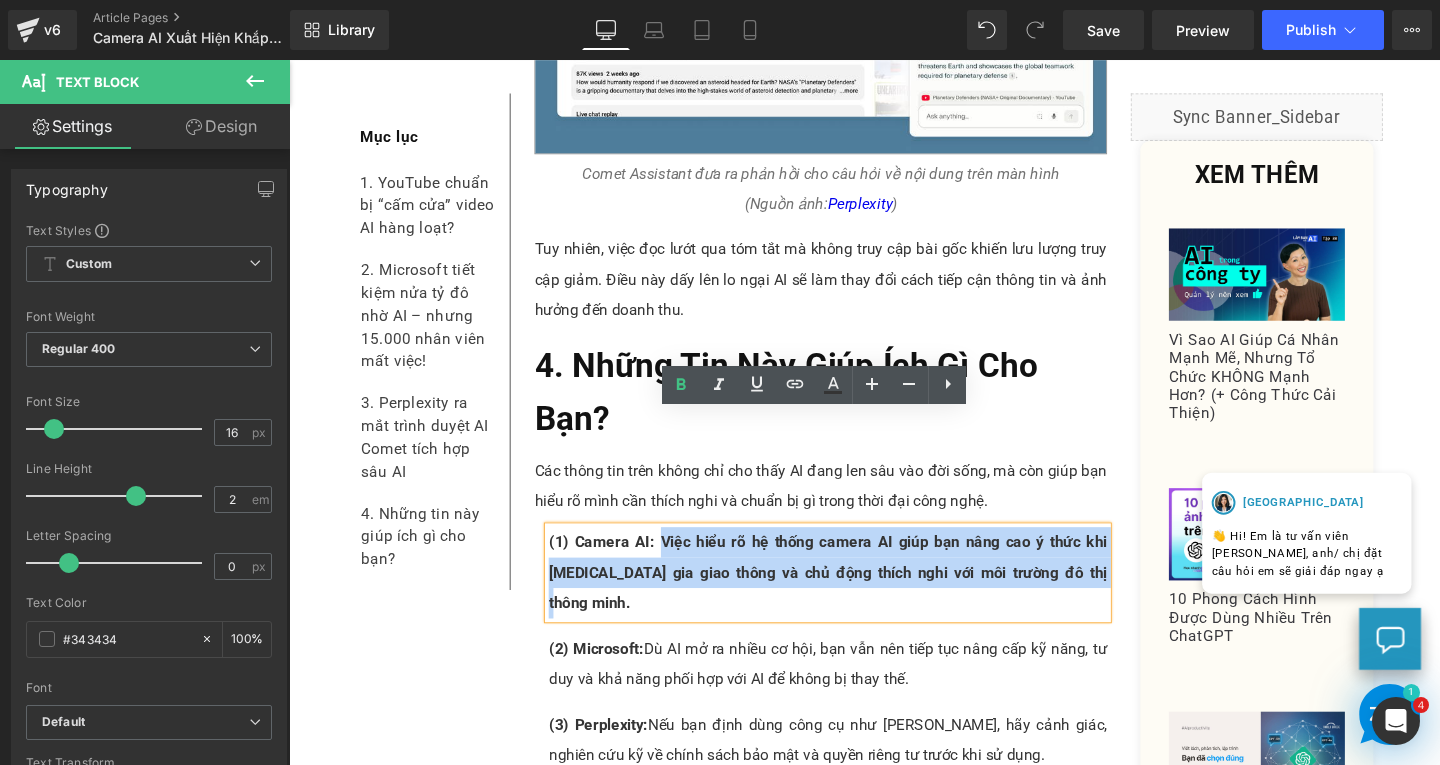 click on "Google Discover vừa cập nhật tính năng tóm tắt bài viết bằng AI, kèm logo nhà xuất bản và nguồn trích dẫn. Tính năng này cho phép người dùng tìm kiếm và chọn lọc tin nhanh hơn ngay từ giao diện chính. Text Block         Image         Comet Assistant đưa ra phản hồi cho câu hỏi về nội dung trên màn hình (Nguồn ảnh:  Perplexity ) Text Block         Tuy nhiên, việc đọc lướt qua tóm tắt mà không truy cập bài gốc khiến lưu lượng truy cập giảm. Điều này dấy lên lo ngại AI sẽ làm thay đổi cách tiếp cận thông tin và ảnh hưởng đến doanh thu. Text Block         4. Những Tin Này Giúp Ích Gì Cho Bạn? Heading         Các thông tin trên không chỉ cho thấy AI đang len sâu vào đời sống, mà còn giúp bạn hiểu rõ mình cần thích nghi và chuẩn bị gì trong thời đại công nghệ. Text Block         Text Block         (2) Microsoft:  Text Block" at bounding box center (848, 233) 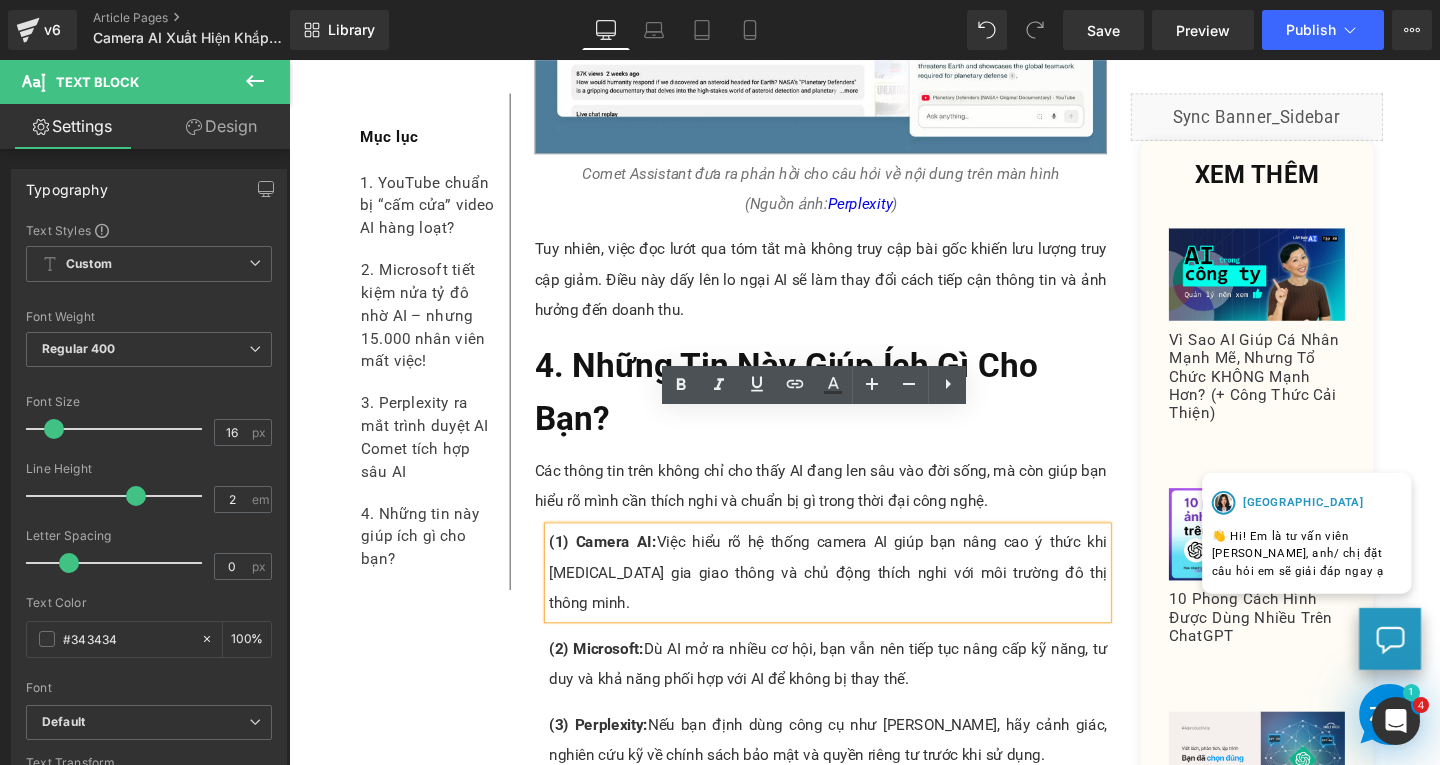 click at bounding box center (289, 60) 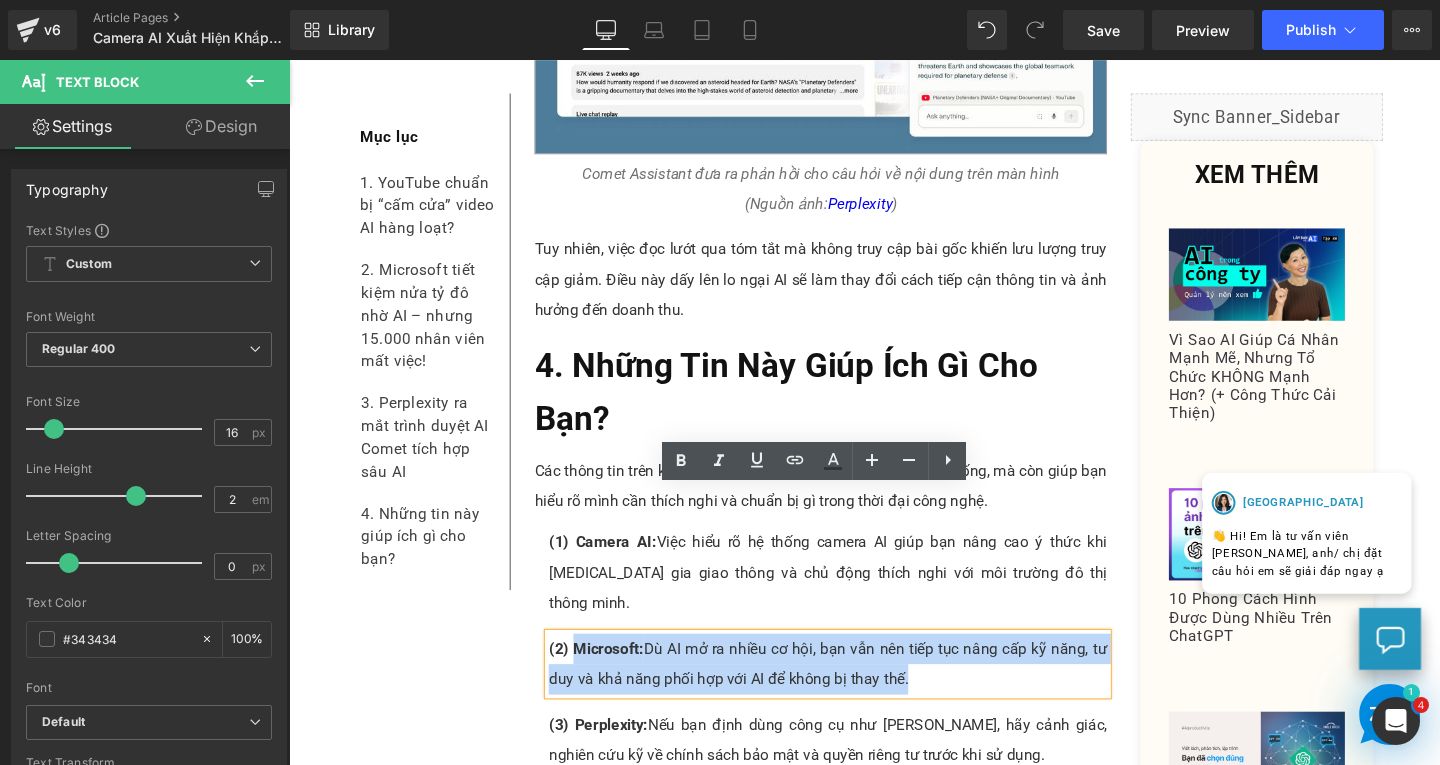 drag, startPoint x: 583, startPoint y: 526, endPoint x: 962, endPoint y: 558, distance: 380.3485 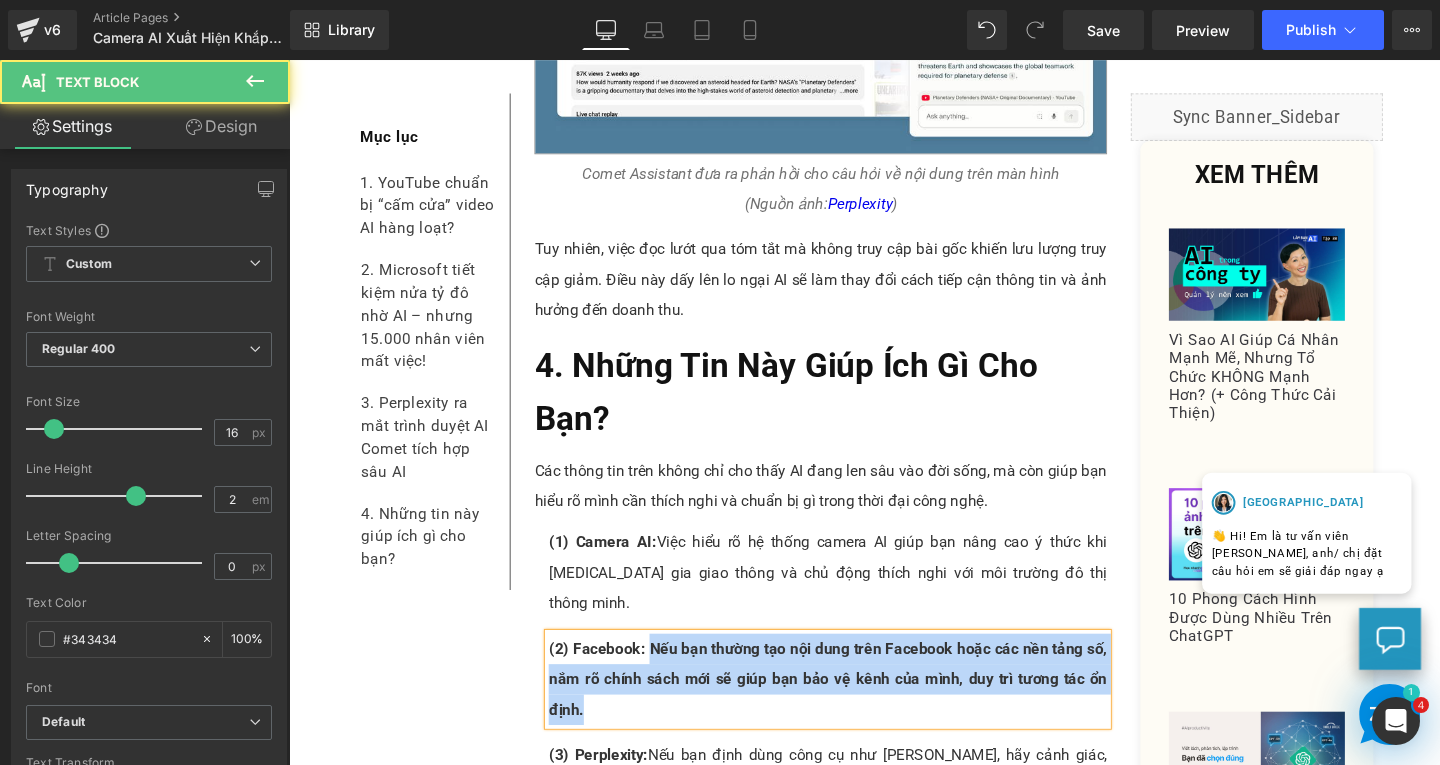drag, startPoint x: 659, startPoint y: 520, endPoint x: 695, endPoint y: 588, distance: 76.941536 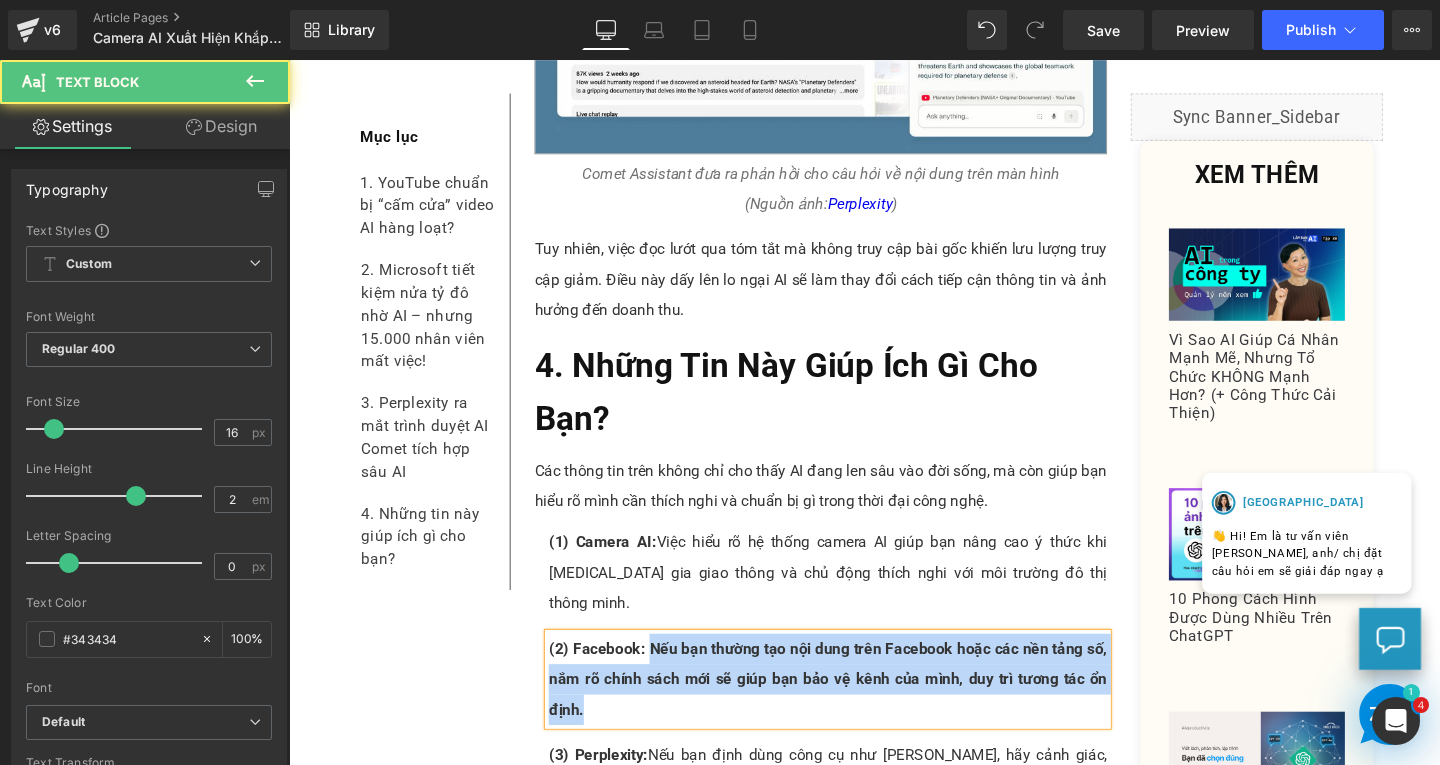 click on "(2) Facebook: Nếu bạn thường tạo nội dung trên Facebook hoặc các nền tảng số, nắm rõ chính sách mới sẽ giúp bạn bảo vệ kênh của mình, duy trì tương tác ổn định." at bounding box center (855, 711) 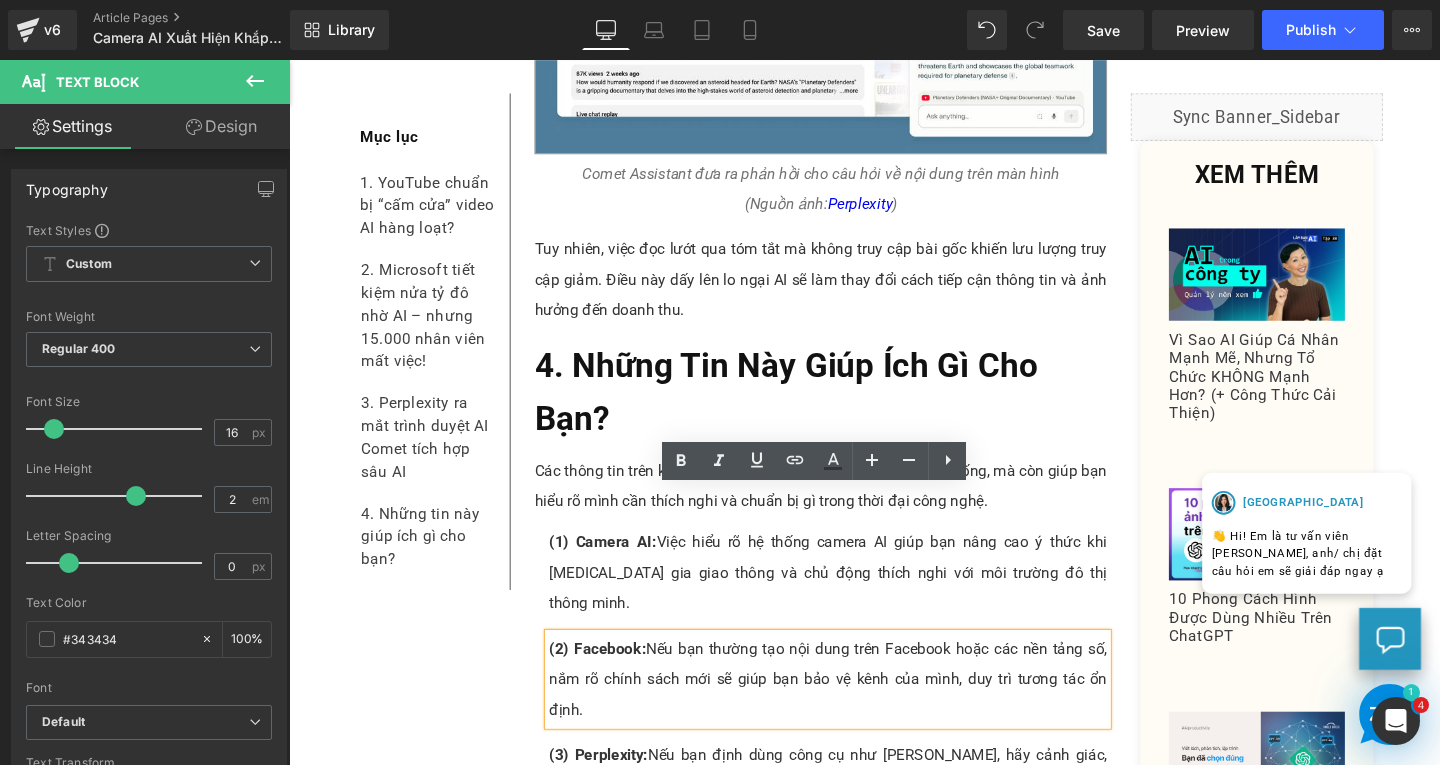 click on "(3) Perplexity:  Nếu bạn định dùng công cụ như Comet, hãy cảnh giác, nghiên cứu kỹ về chính sách bảo mật và quyền riêng tư trước khi sử dụng." at bounding box center (855, 807) 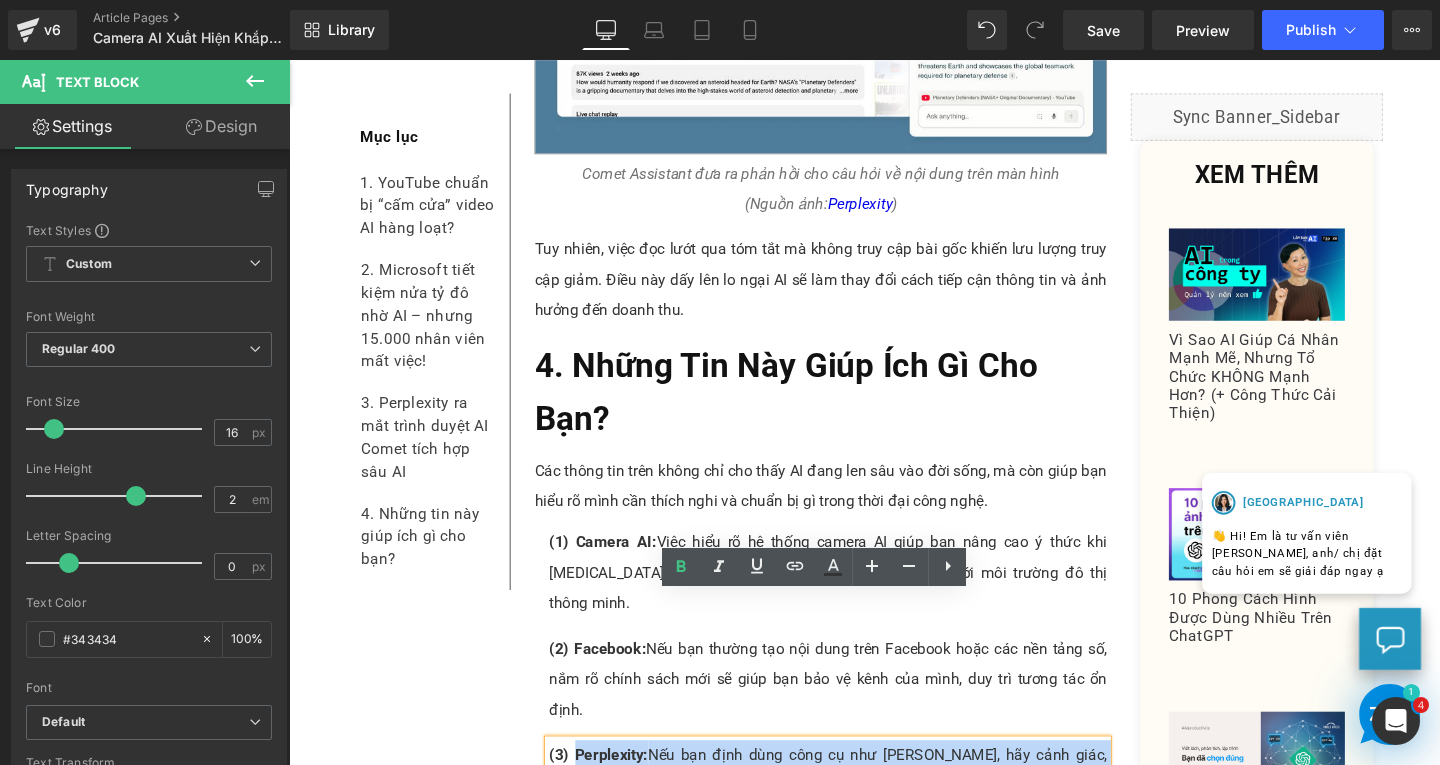 drag, startPoint x: 580, startPoint y: 643, endPoint x: 1081, endPoint y: 690, distance: 503.19977 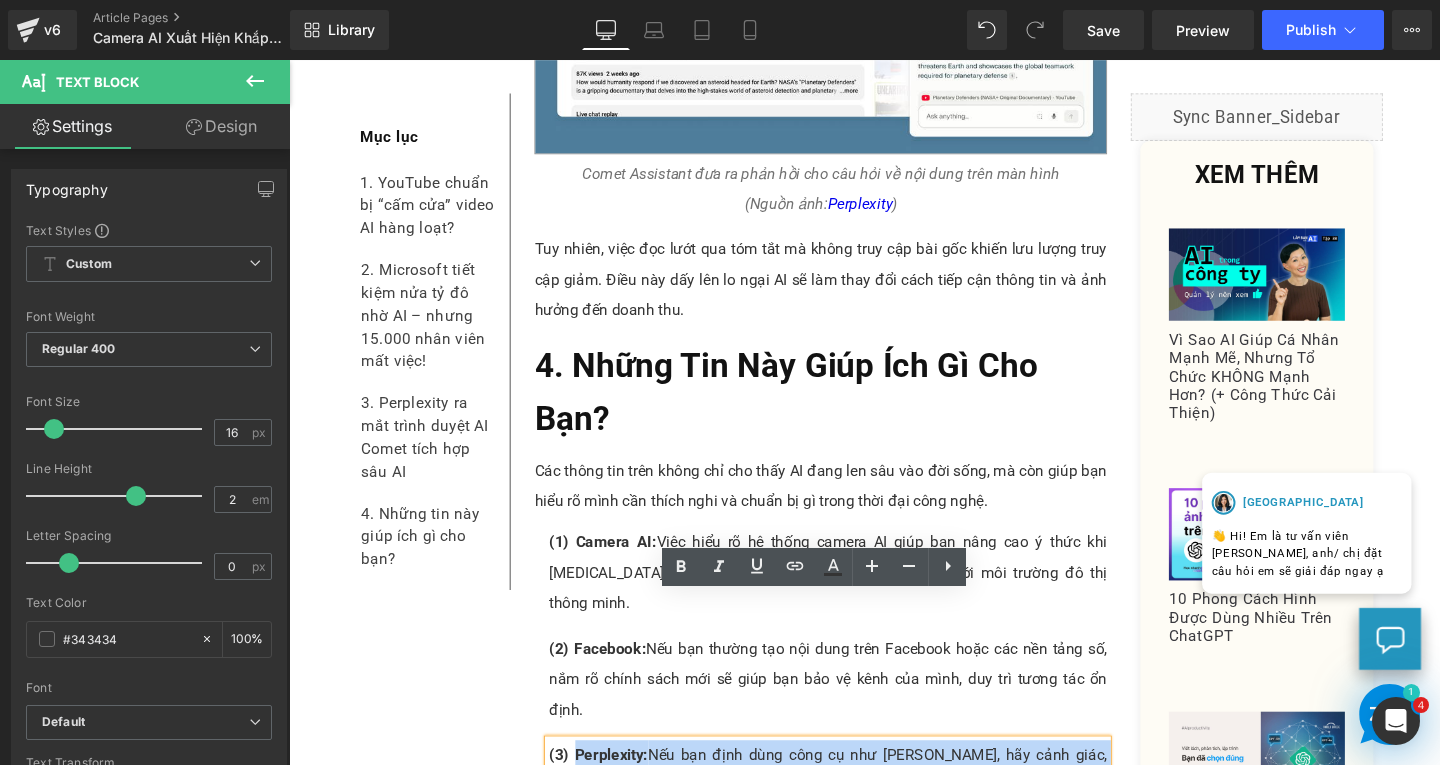 paste 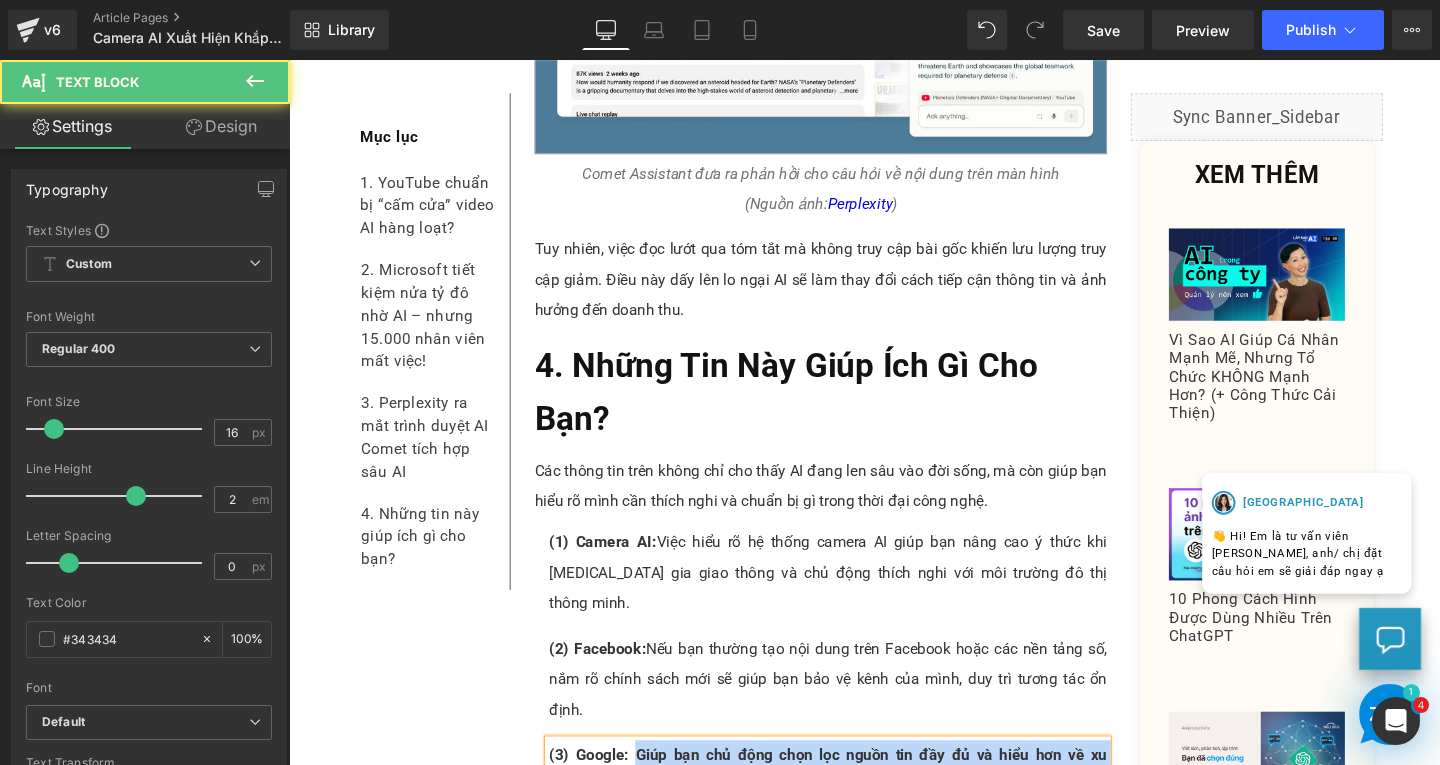 drag, startPoint x: 648, startPoint y: 636, endPoint x: 1030, endPoint y: 691, distance: 385.93912 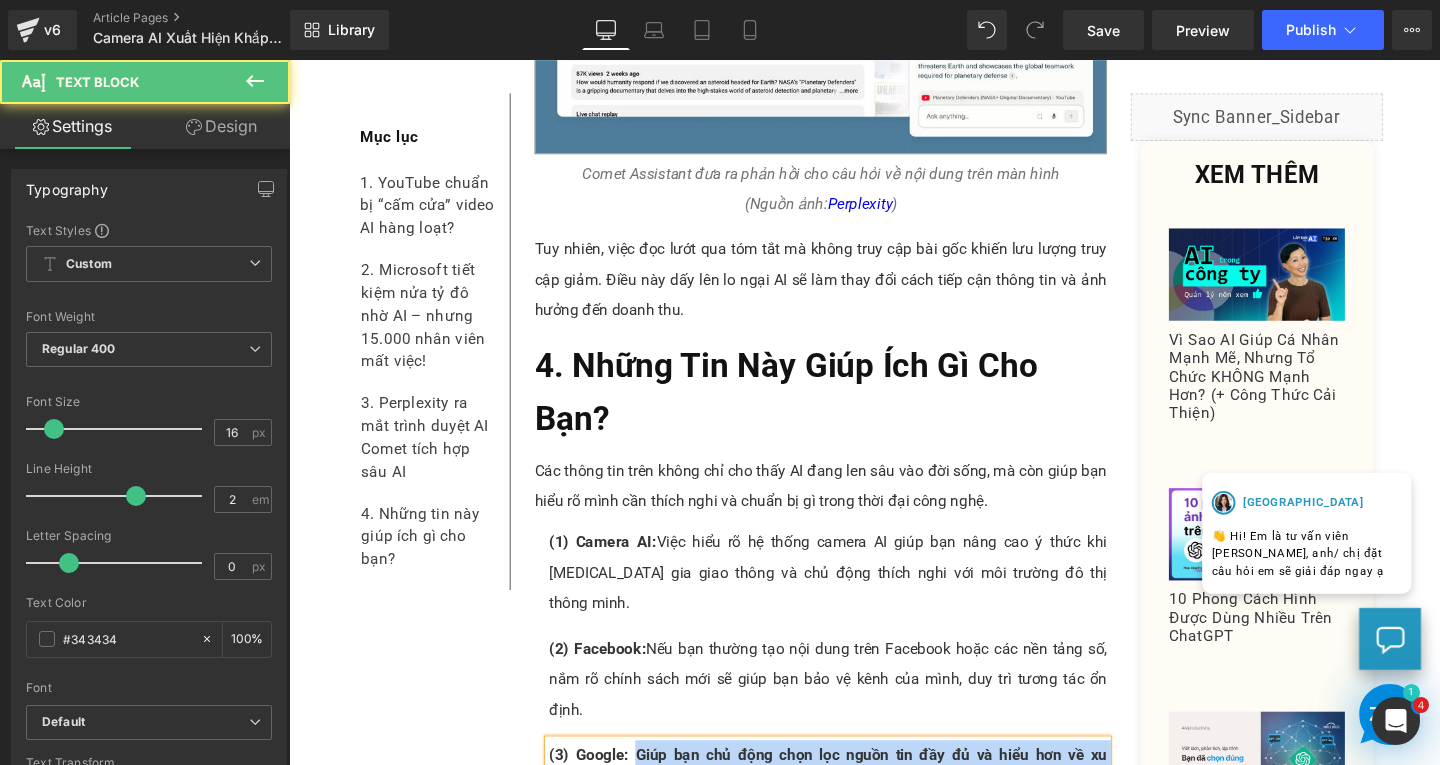 click on "Google Discover vừa cập nhật tính năng tóm tắt bài viết bằng AI, kèm logo nhà xuất bản và nguồn trích dẫn. Tính năng này cho phép người dùng tìm kiếm và chọn lọc tin nhanh hơn ngay từ giao diện chính. Text Block         Image         Comet Assistant đưa ra phản hồi cho câu hỏi về nội dung trên màn hình (Nguồn ảnh:  Perplexity ) Text Block         Tuy nhiên, việc đọc lướt qua tóm tắt mà không truy cập bài gốc khiến lưu lượng truy cập giảm. Điều này dấy lên lo ngại AI sẽ làm thay đổi cách tiếp cận thông tin và ảnh hưởng đến doanh thu. Text Block         4. Những Tin Này Giúp Ích Gì Cho Bạn? Heading         Các thông tin trên không chỉ cho thấy AI đang len sâu vào đời sống, mà còn giúp bạn hiểu rõ mình cần thích nghi và chuẩn bị gì trong thời đại công nghệ. Text Block         (1) Camera AI:  Text Block         (2) Facebook:  Text Block" at bounding box center (848, 249) 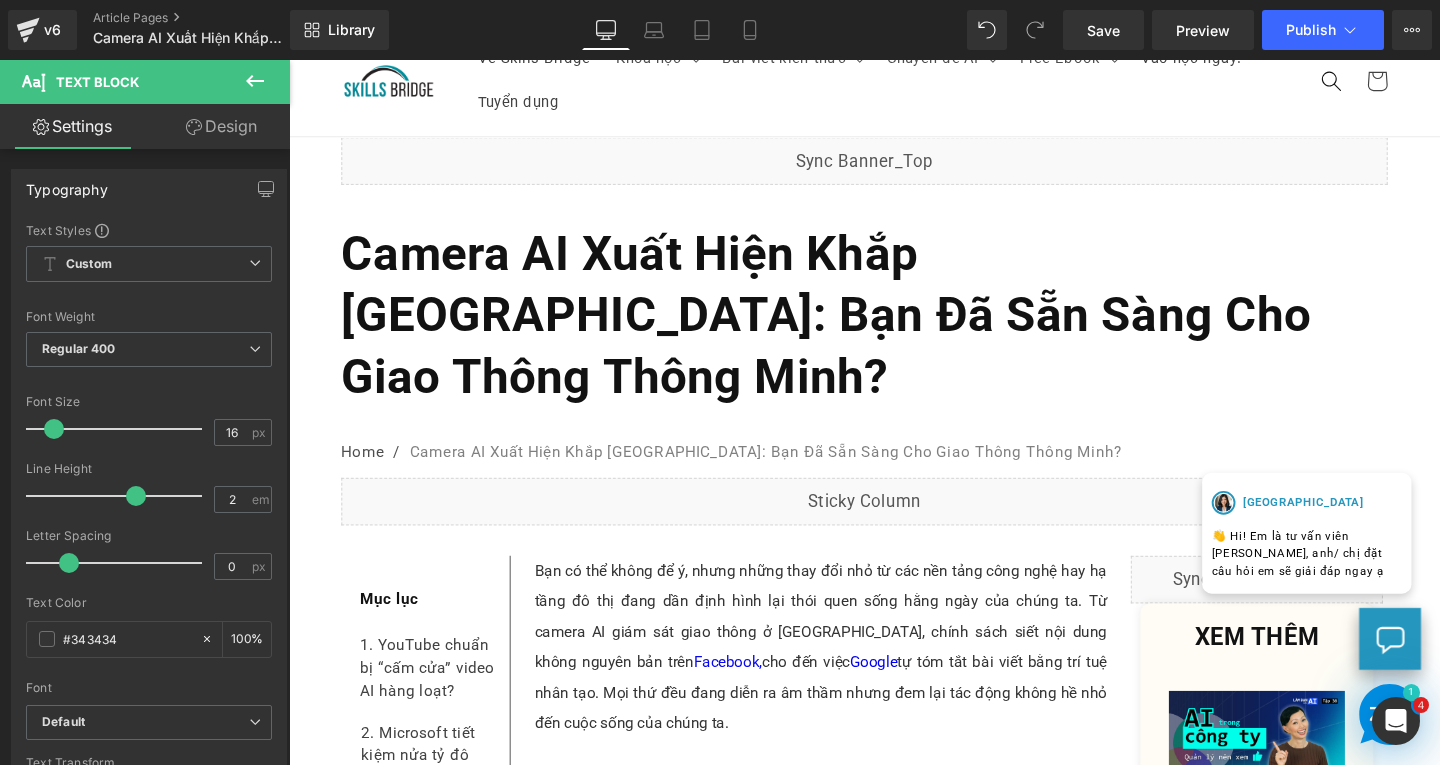 scroll, scrollTop: 0, scrollLeft: 0, axis: both 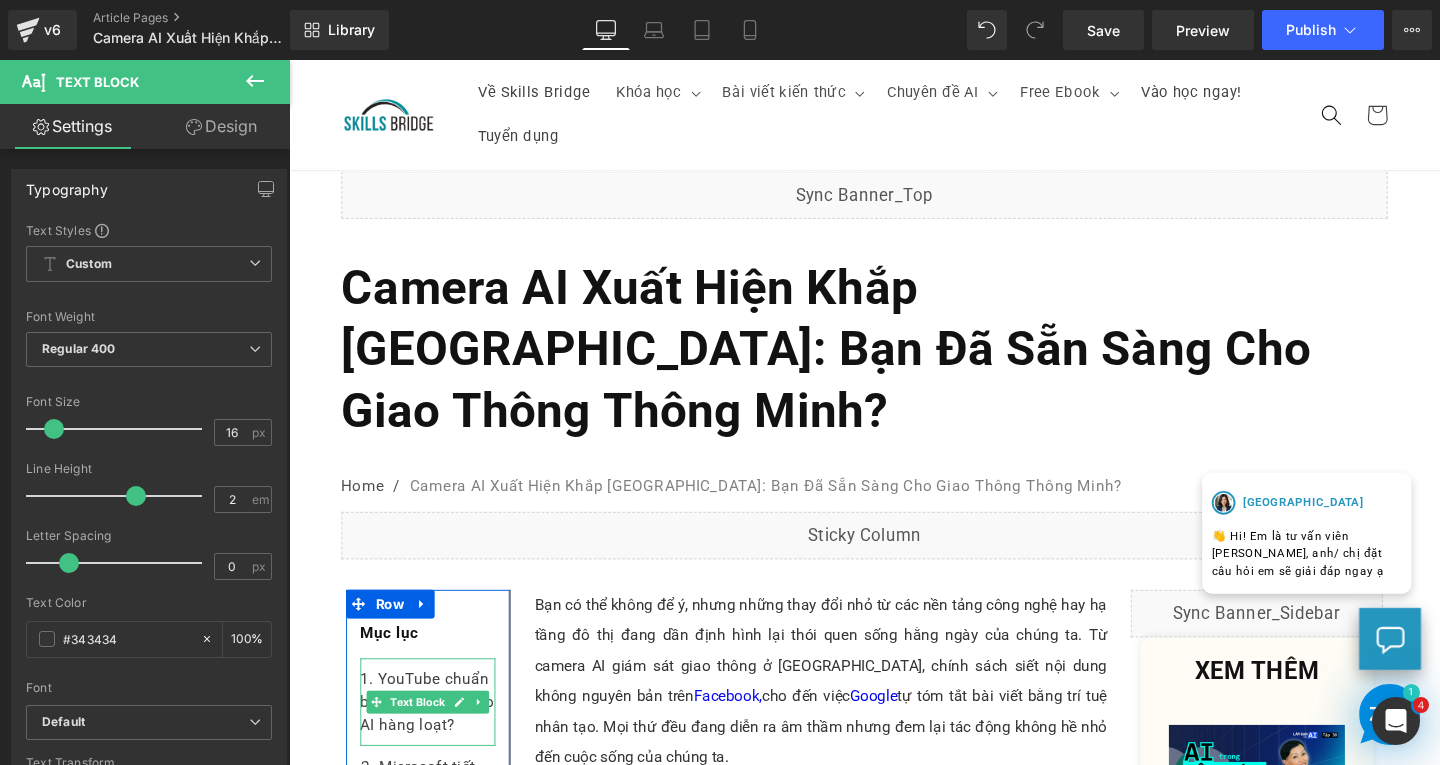 click on "1. YouTube chuẩn bị “cấm cửa” video AI hàng loạt?" at bounding box center (435, 735) 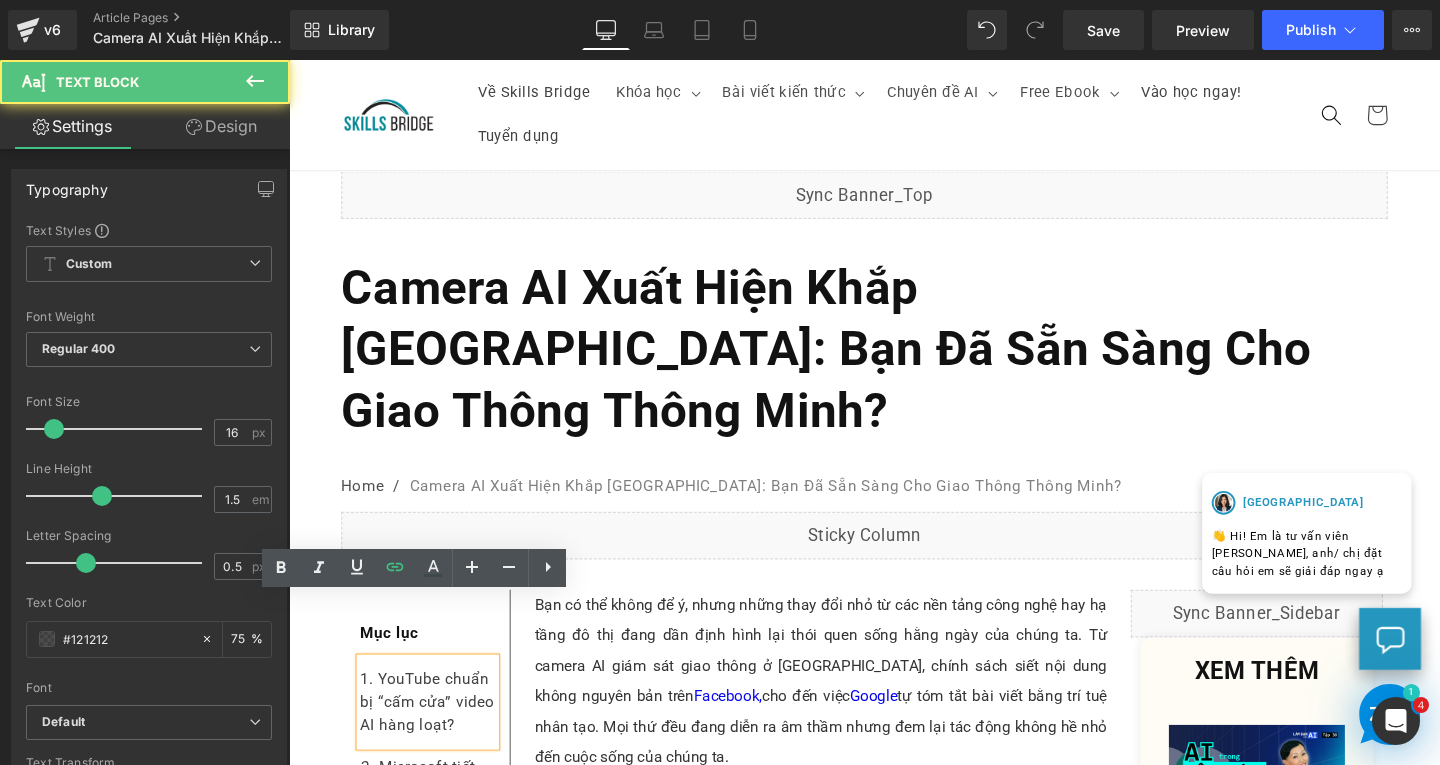 click on "1. YouTube chuẩn bị “cấm cửa” video AI hàng loạt?" at bounding box center (435, 735) 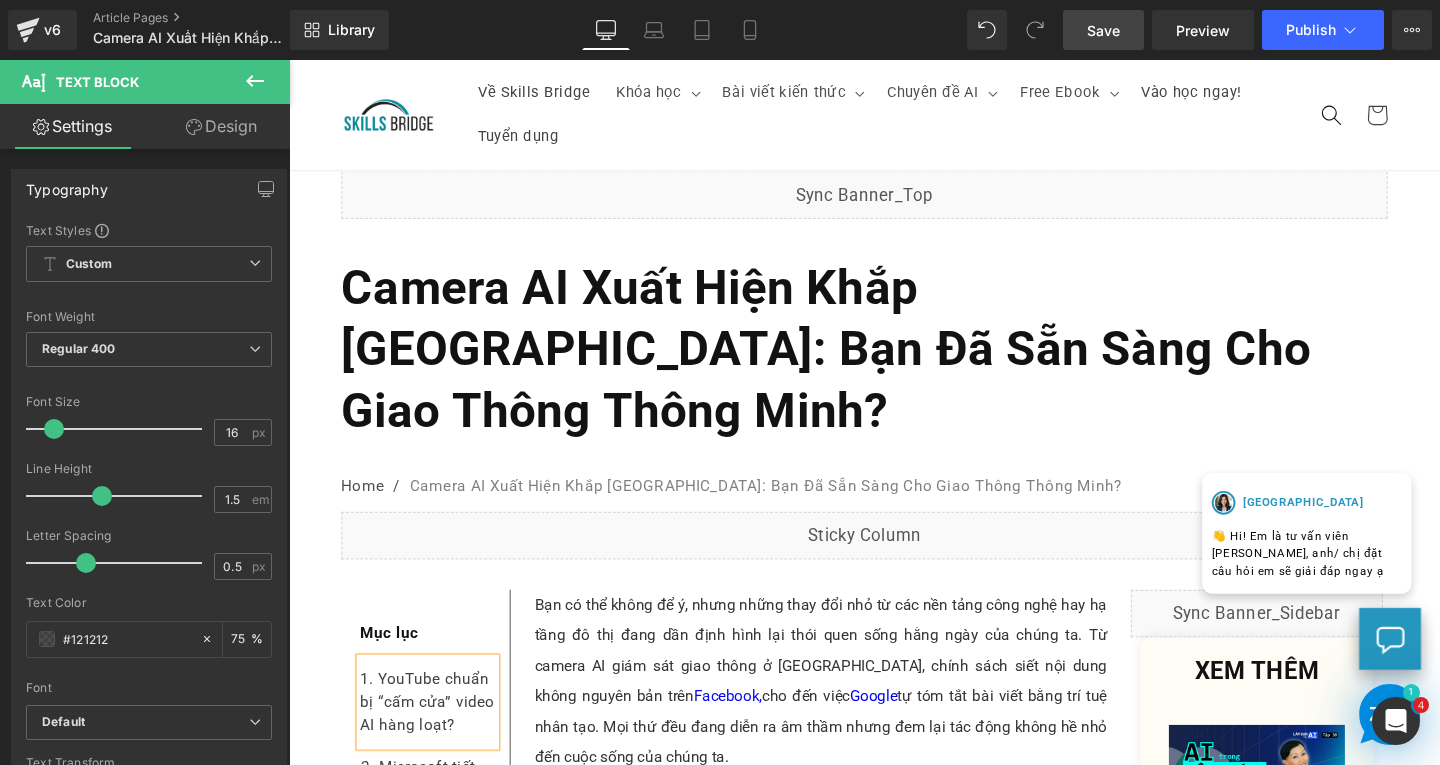 click on "Save" at bounding box center (1103, 30) 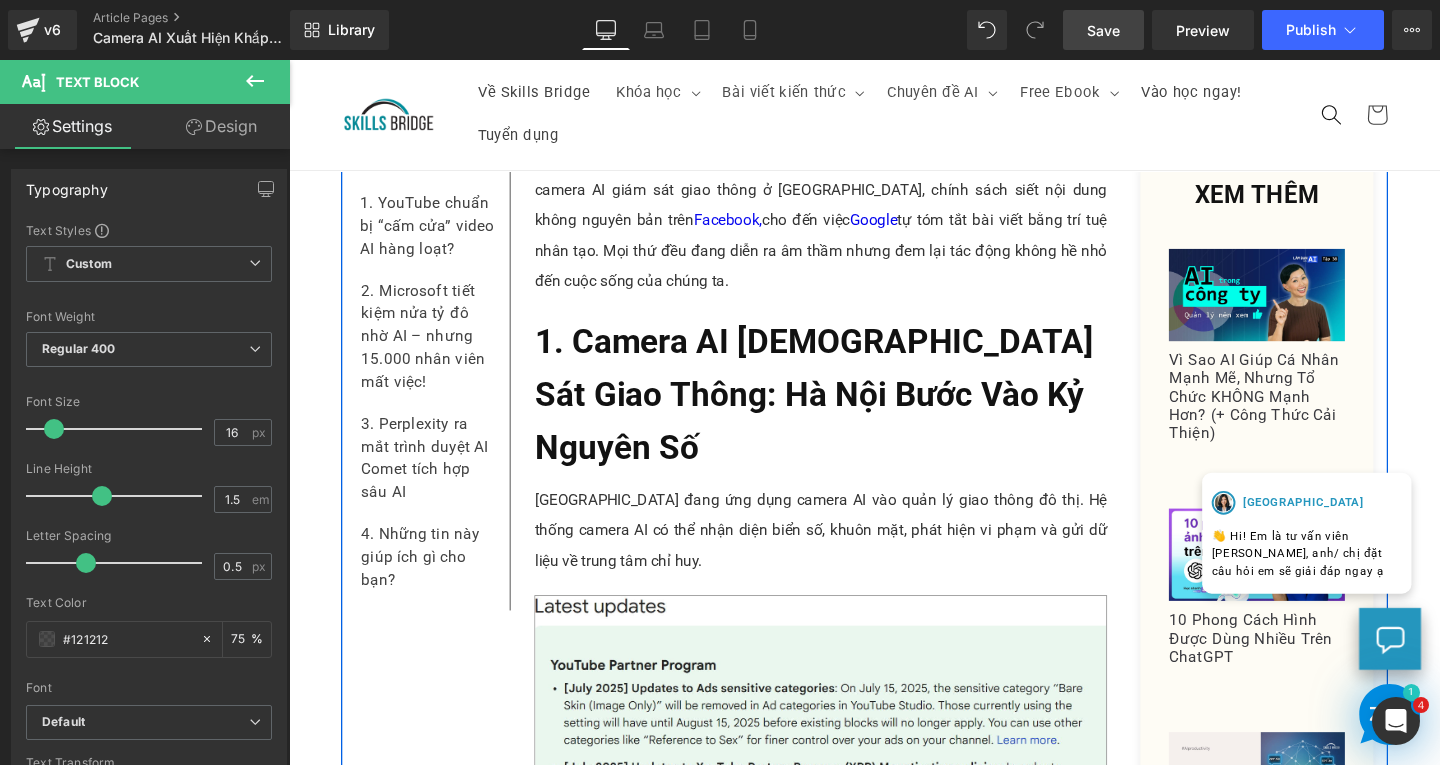 scroll, scrollTop: 200, scrollLeft: 0, axis: vertical 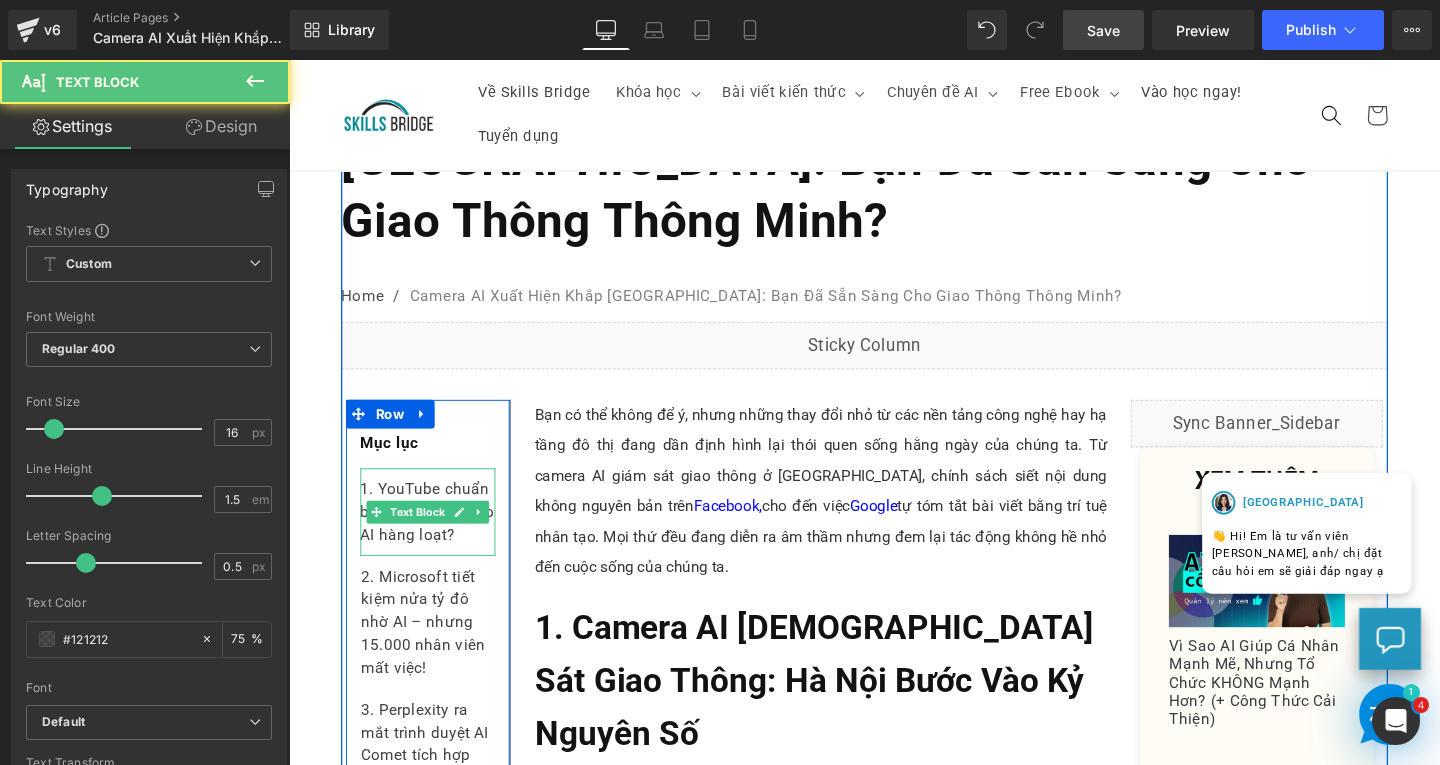 click on "1. YouTube chuẩn bị “cấm cửa” video AI hàng loạt?" at bounding box center [435, 535] 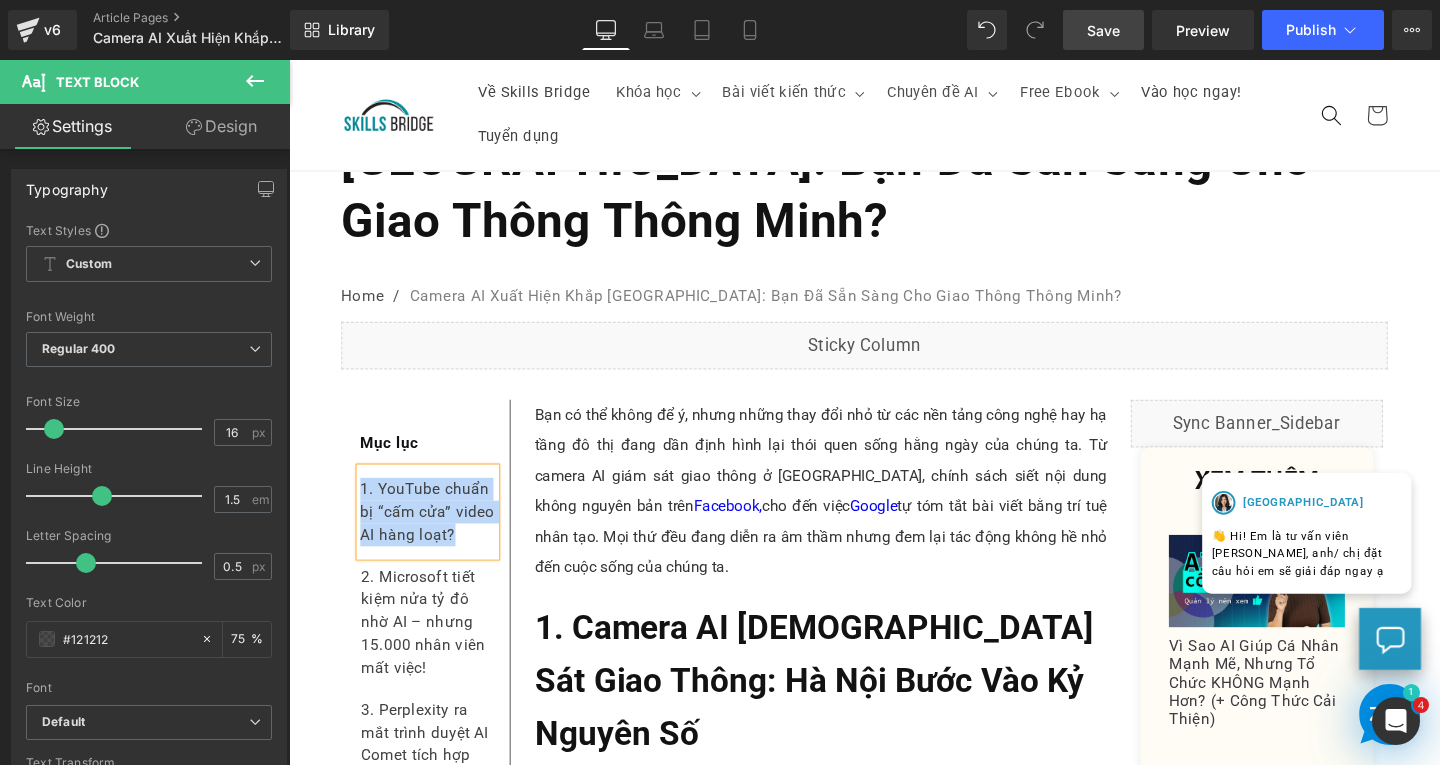 paste 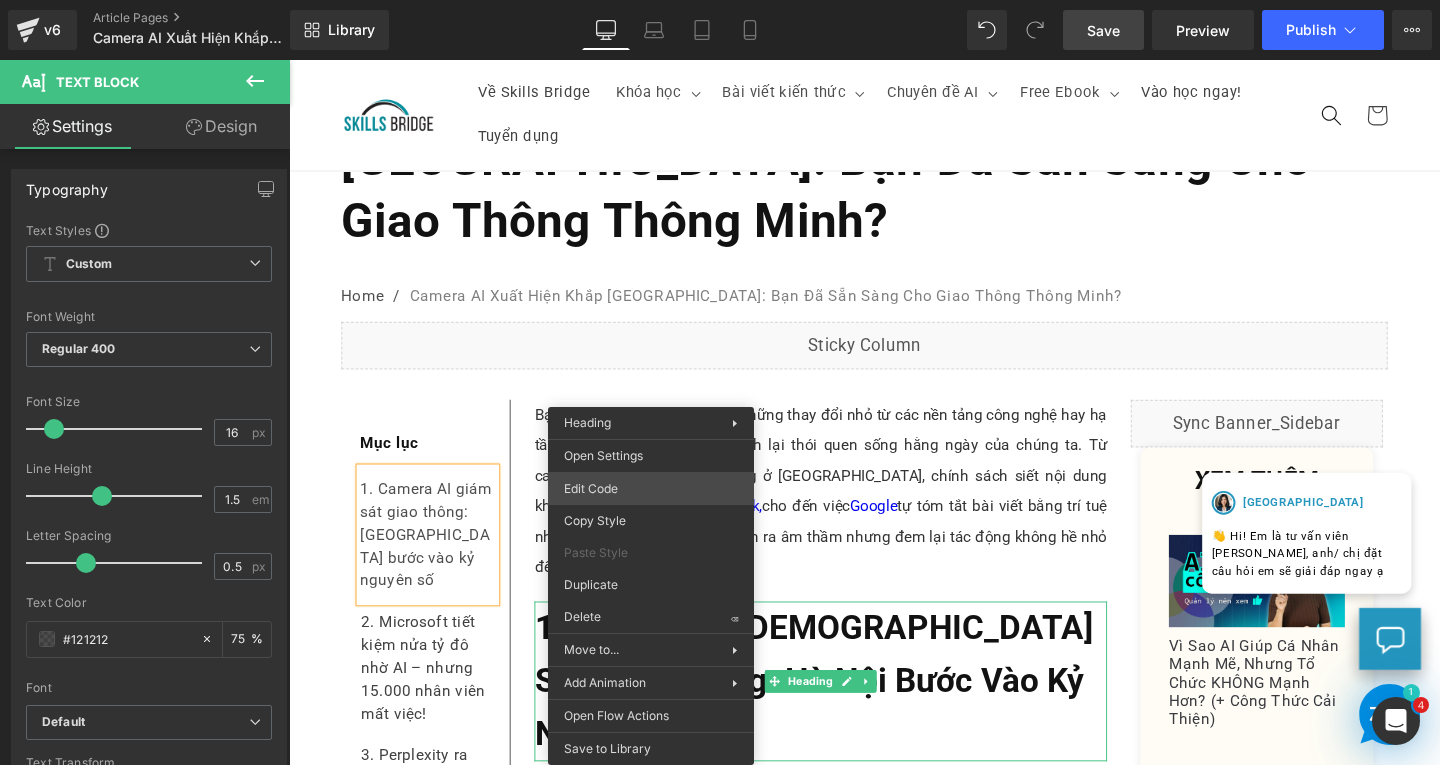 click on "Text Block  You are previewing how the   will restyle your page. You can not edit Elements in Preset Preview Mode.  v6 Article Pages Camera AI Xuất Hiện Khắp [GEOGRAPHIC_DATA]: Bạn Đã Sẵn Sàng Cho Giao Thông Thông Minh? Library Desktop Desktop Laptop Tablet Mobile Save Preview Publish Scheduled View Live Page View with current Template Save Template to Library Schedule Publish Publish Settings Shortcuts  Your page can’t be published   You've reached the maximum number of published pages on your plan  (178/999999).  You need to upgrade your plan or unpublish all your pages to get 1 publish slot.   Unpublish pages   Upgrade plan  Elements Global Style Base Row  rows, columns, layouts, div Heading  headings, titles, h1,h2,h3,h4,h5,h6 Text Block  texts, paragraphs, contents, blocks Image  images, photos, alts, uploads Icon  icons, symbols Button  button, call to action, cta Separator  separators, dividers, horizontal lines Liquid  Banner Parallax  banner, slideshow, hero, image, cover, parallax, effect" at bounding box center (720, 0) 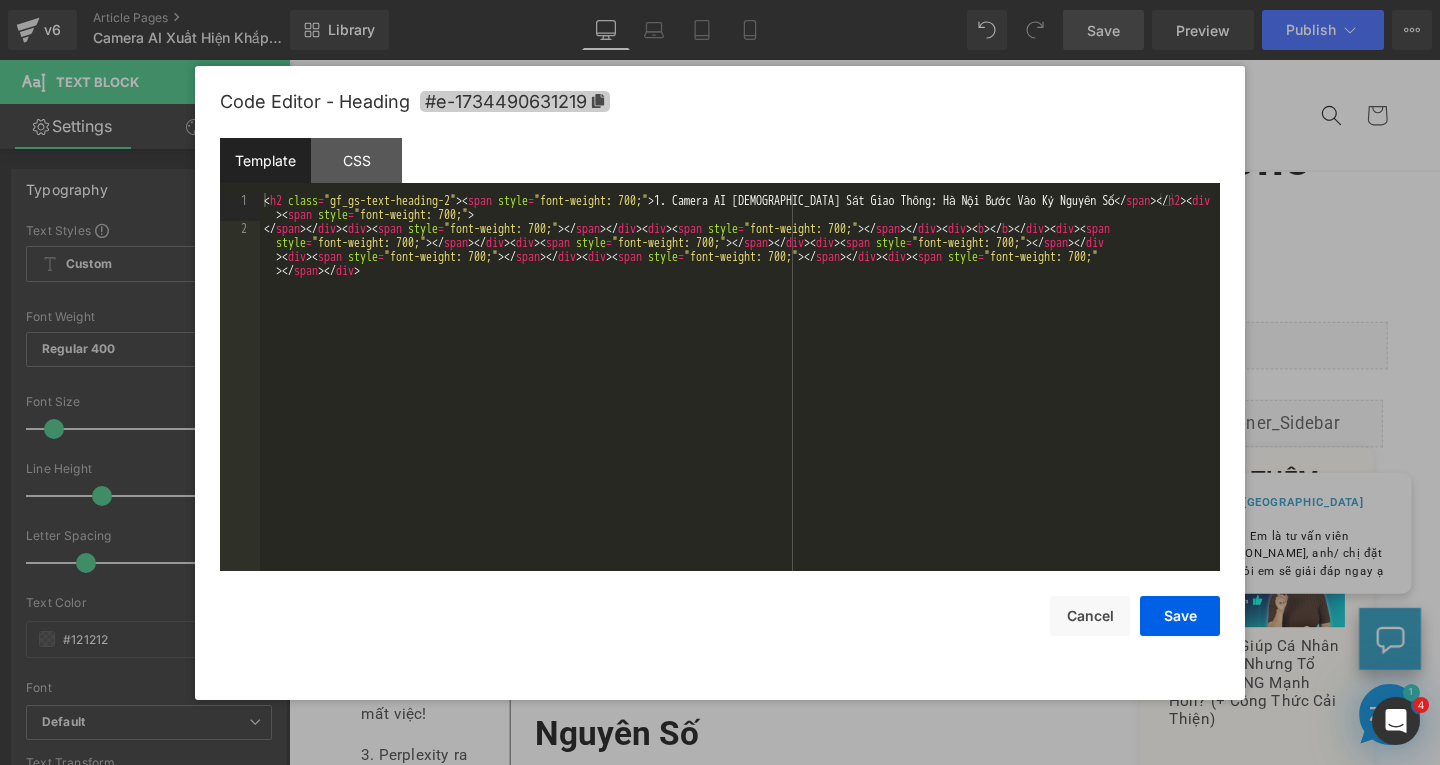 drag, startPoint x: 585, startPoint y: 98, endPoint x: 596, endPoint y: 97, distance: 11.045361 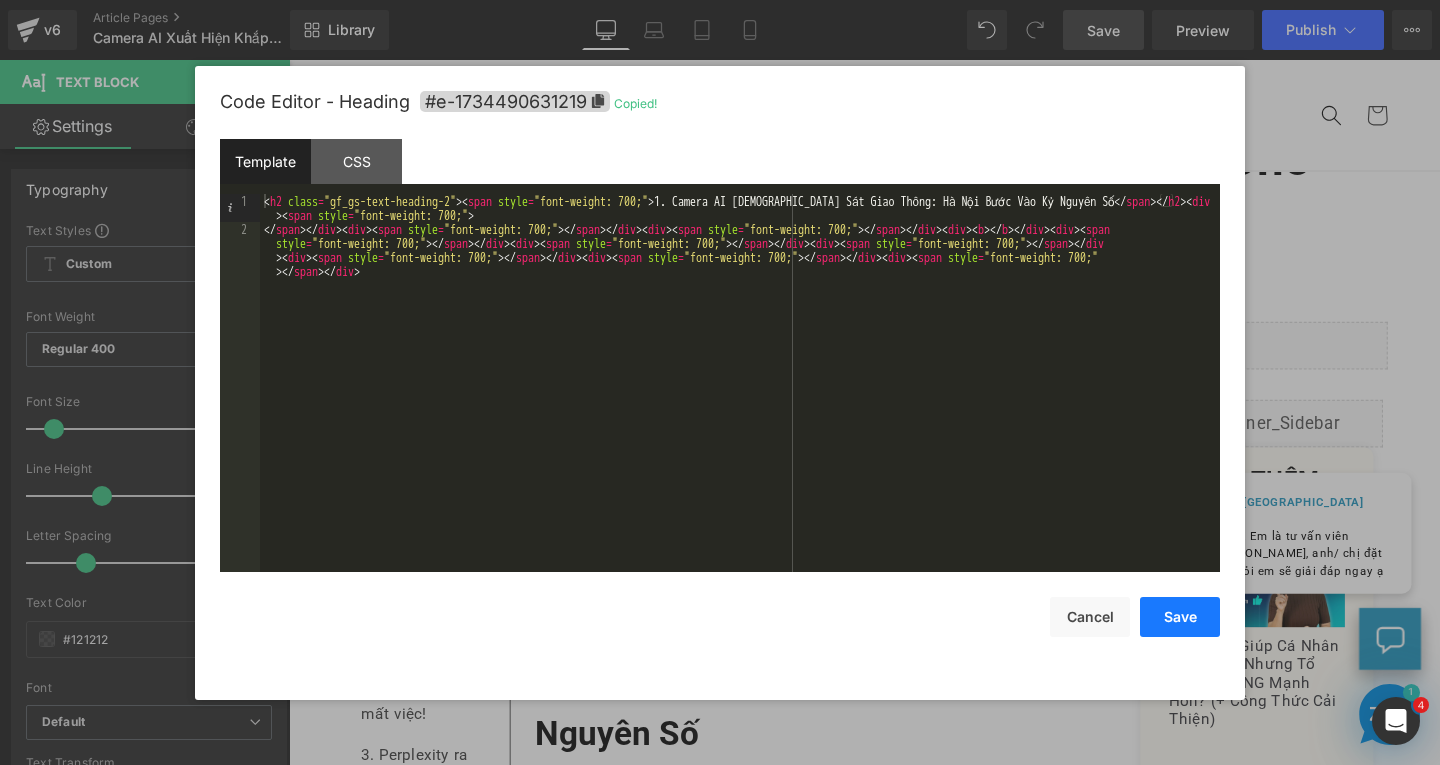 click on "Save" at bounding box center (1180, 617) 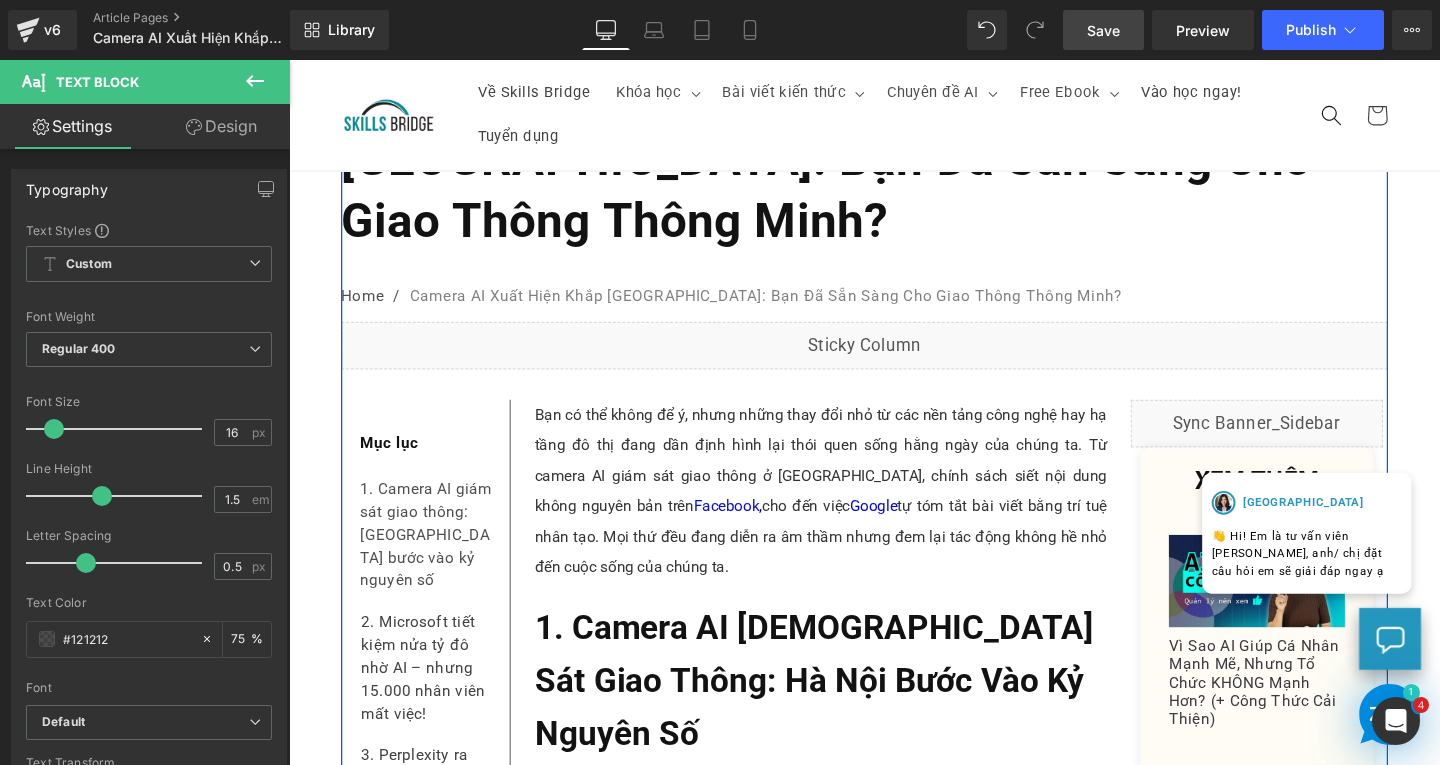 click on "1. Camera AI giám sát giao thông: [GEOGRAPHIC_DATA] bước vào kỷ nguyên số" at bounding box center (435, 559) 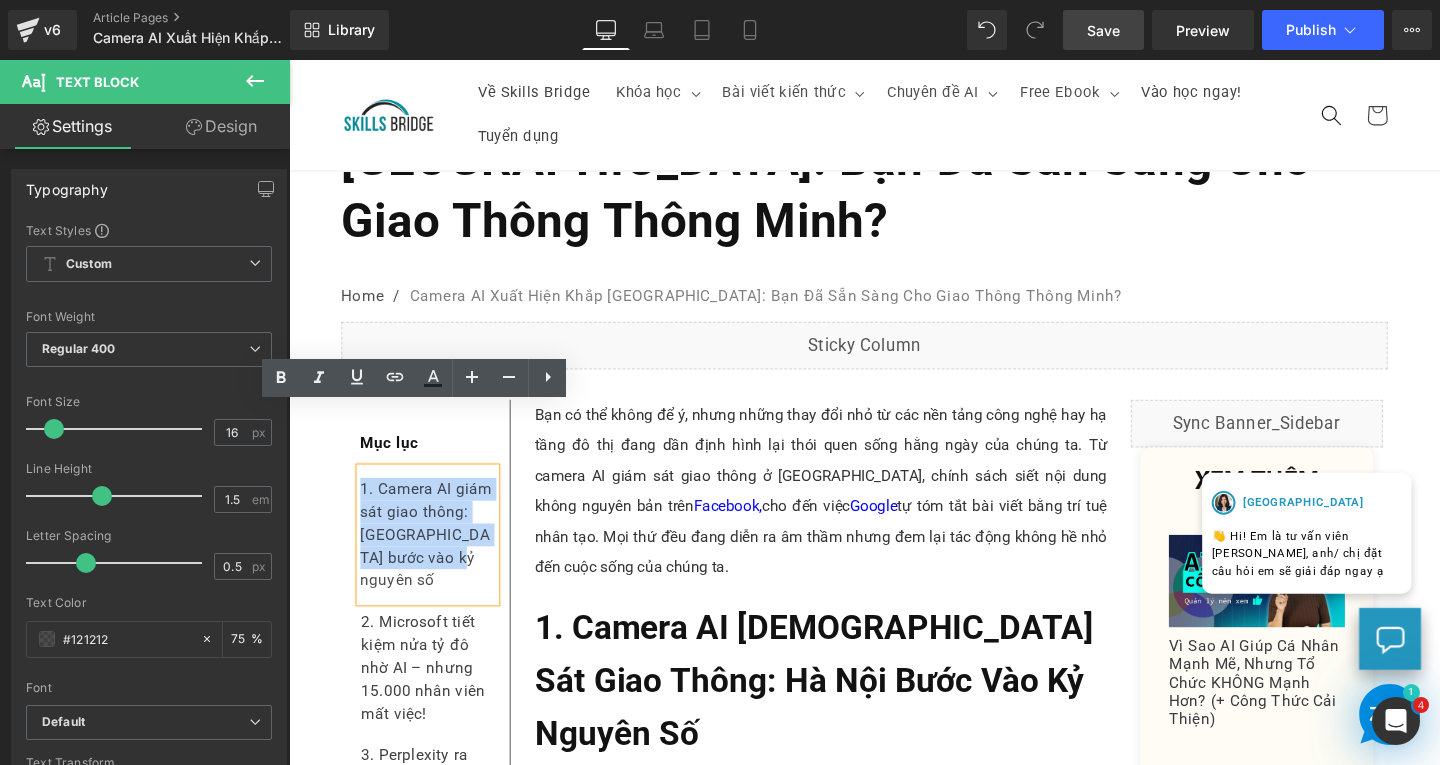 drag, startPoint x: 421, startPoint y: 520, endPoint x: 357, endPoint y: 447, distance: 97.082436 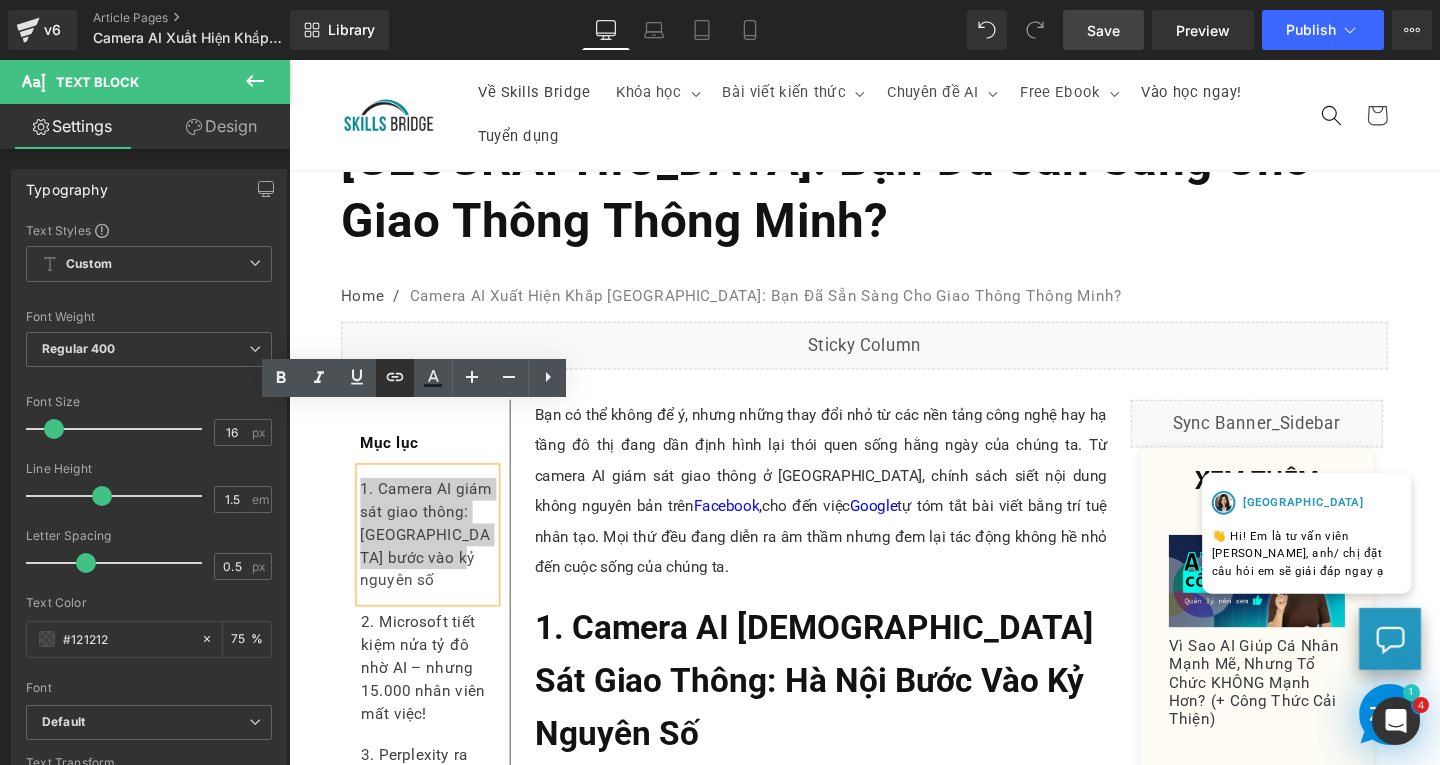 click at bounding box center (395, 378) 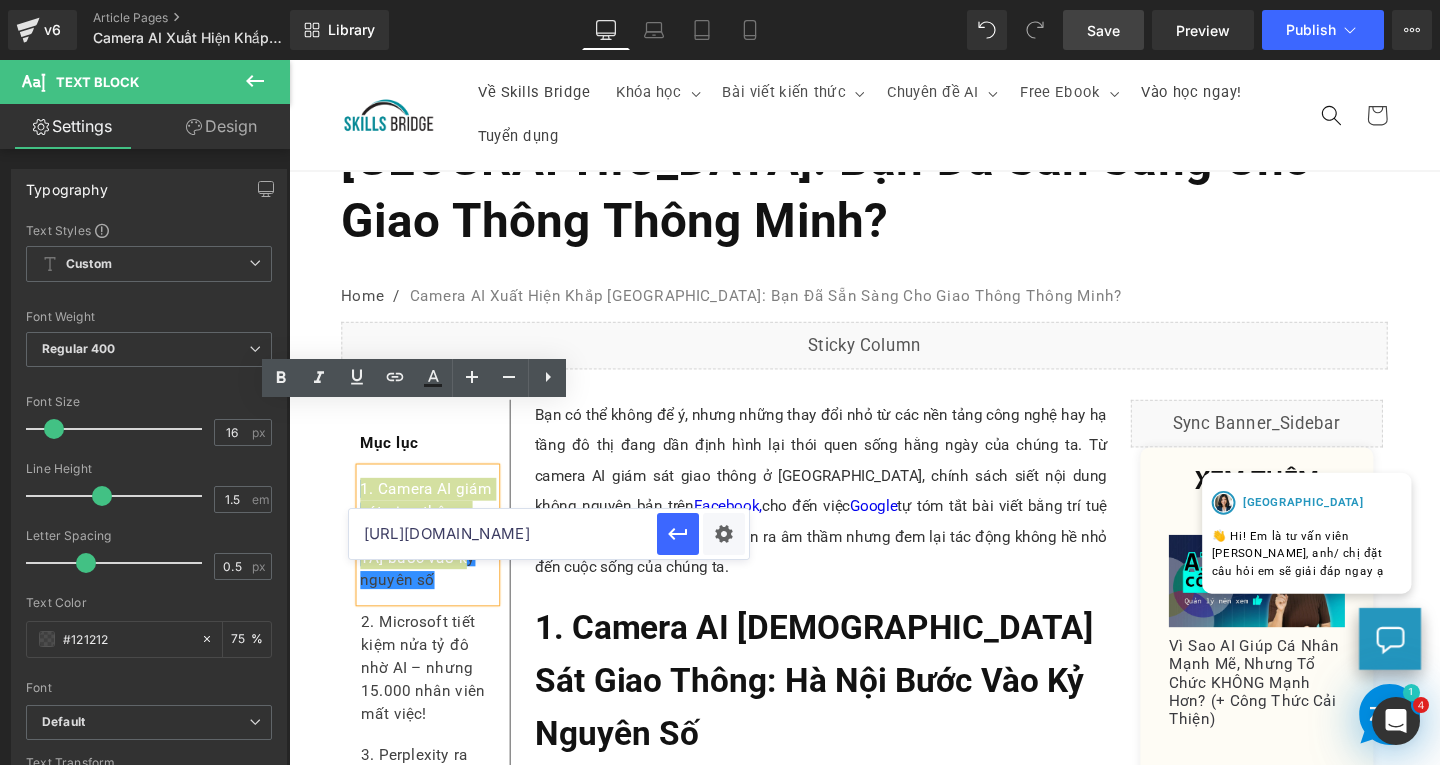click on "[URL][DOMAIN_NAME]" at bounding box center [503, 534] 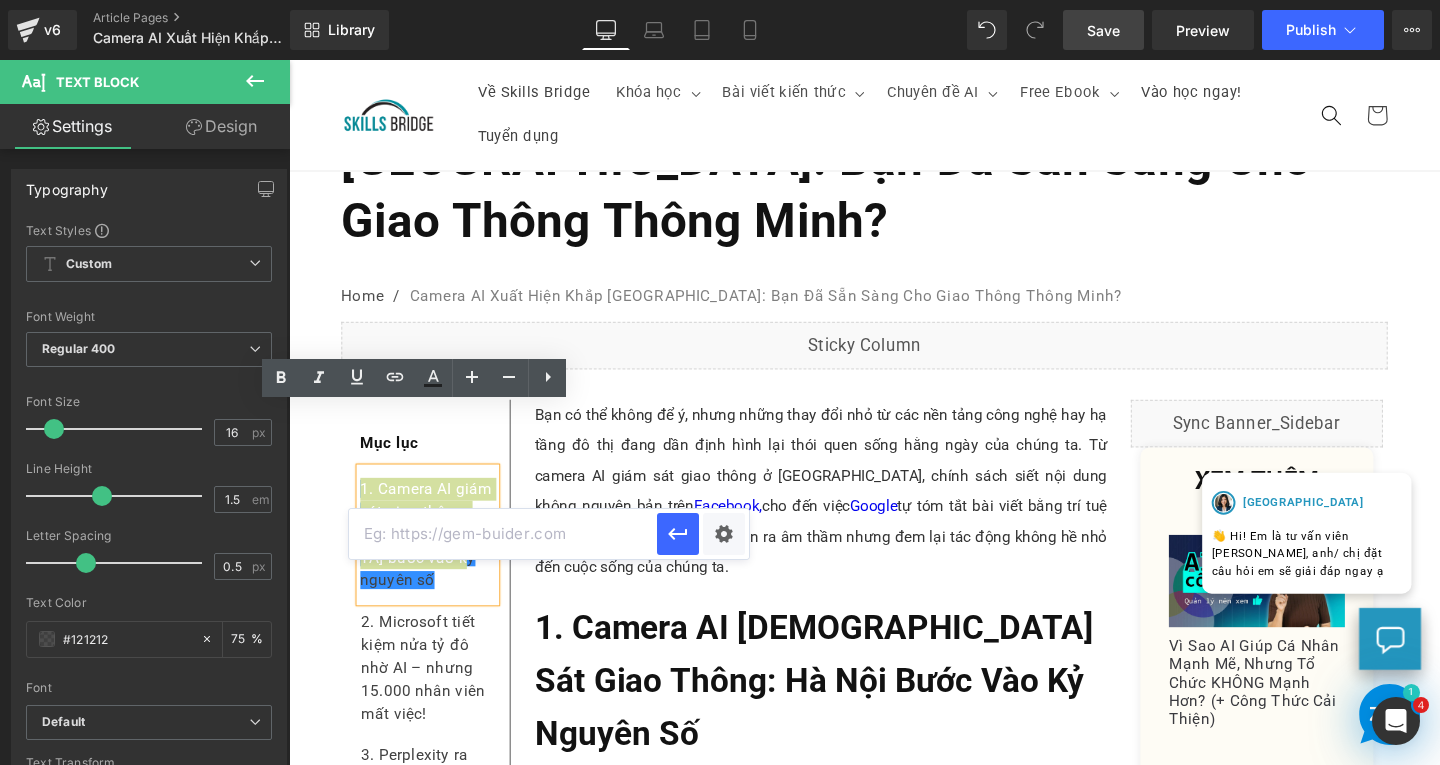 paste on "#e-1734490631219" 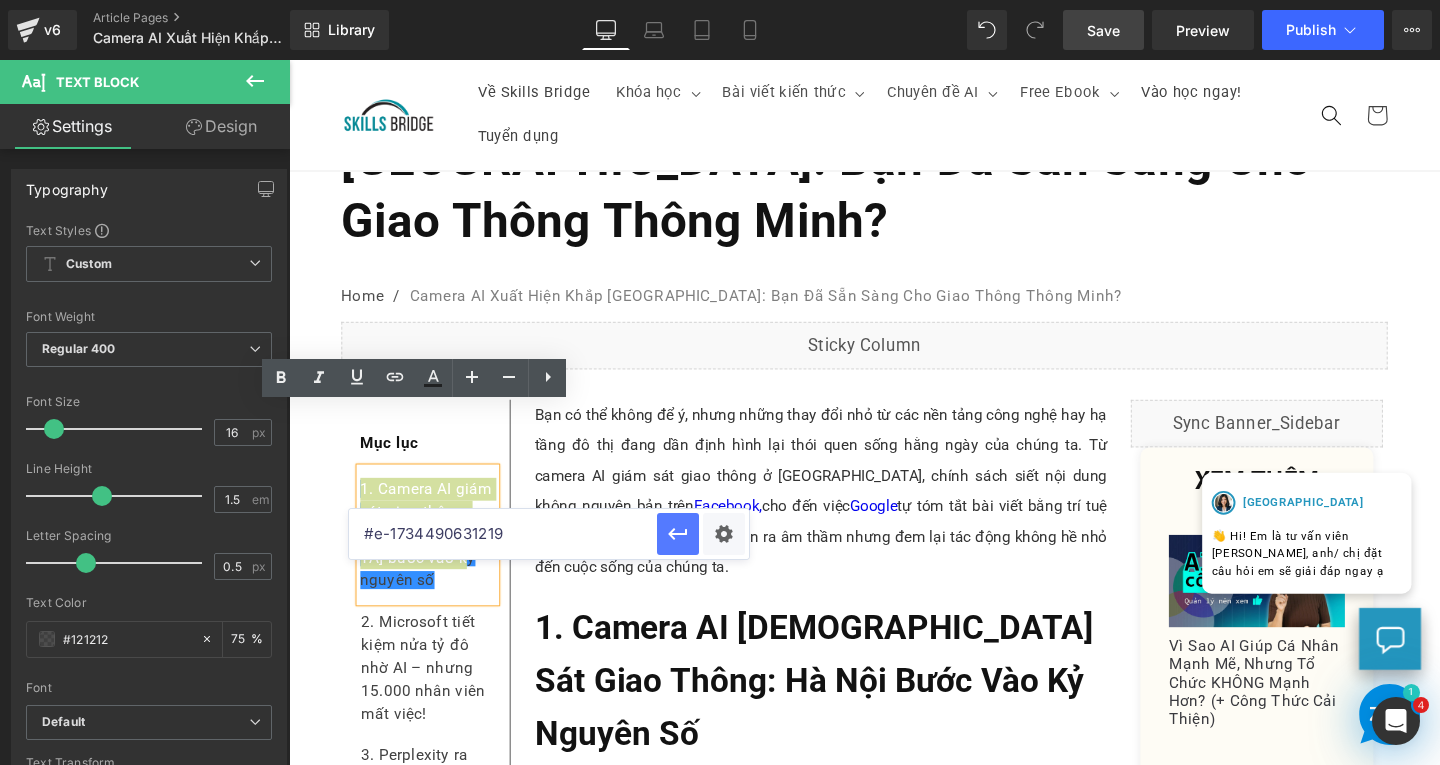 type on "#e-1734490631219" 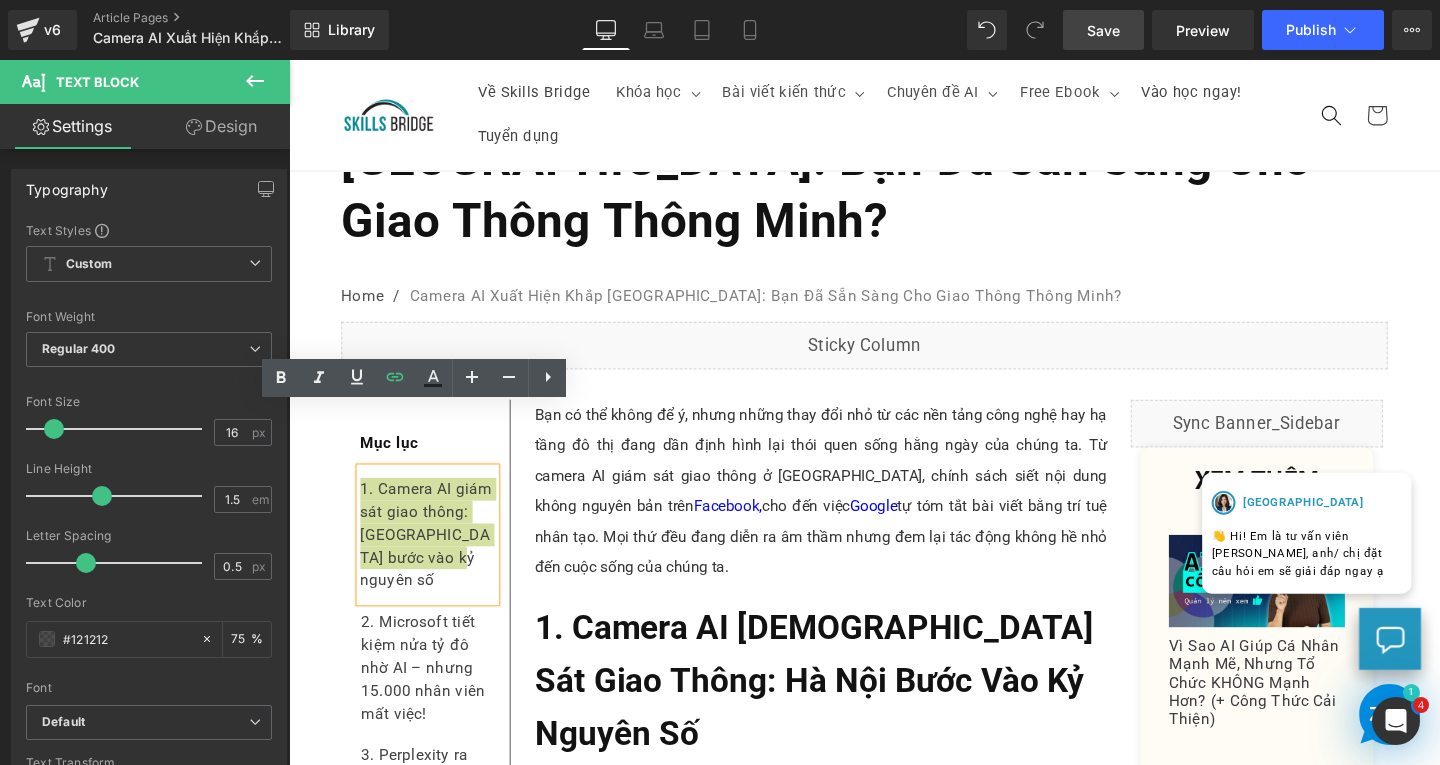 click on "Save" at bounding box center (1103, 30) 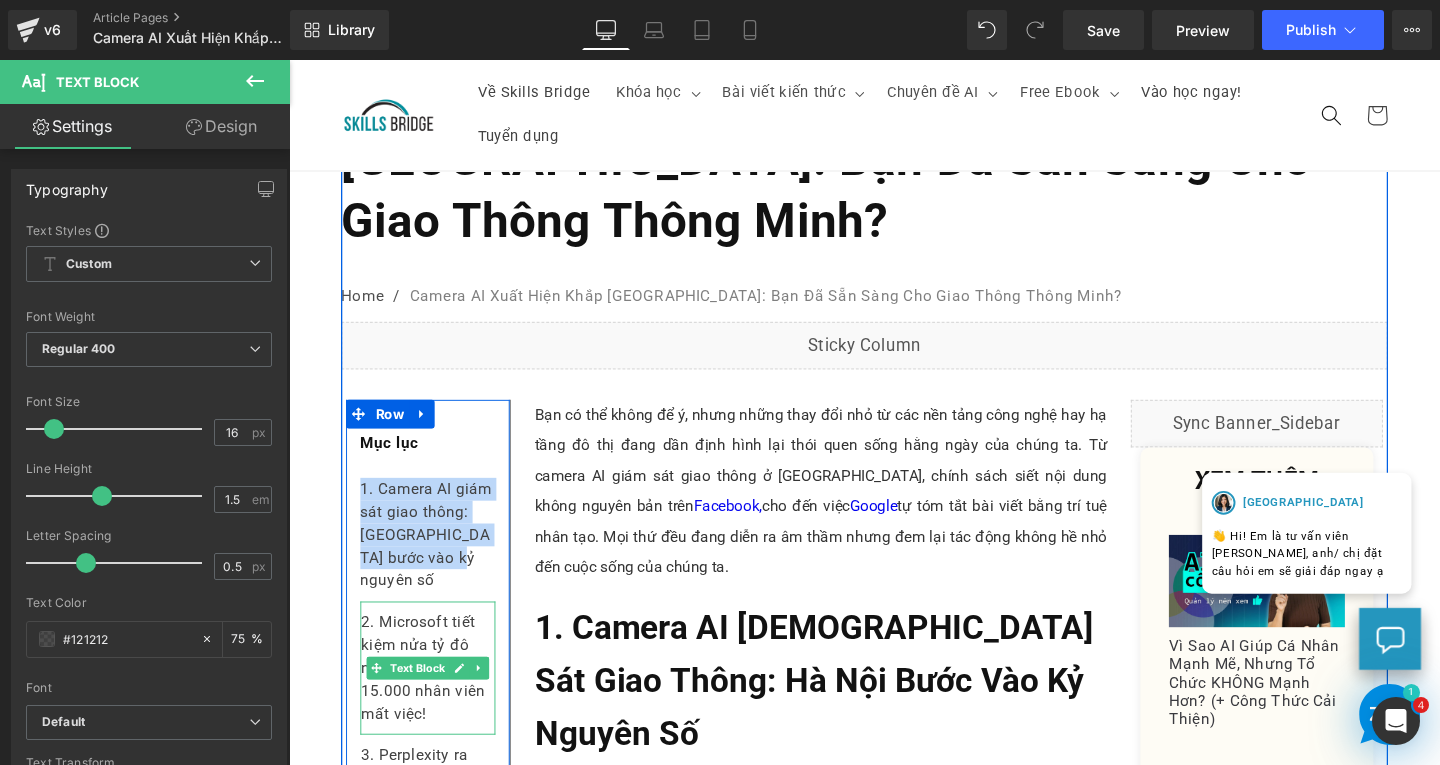 click on "2. Microsoft tiết kiệm nửa tỷ đô nhờ AI – nhưng 15.000 nhân viên mất việc!" at bounding box center (435, 699) 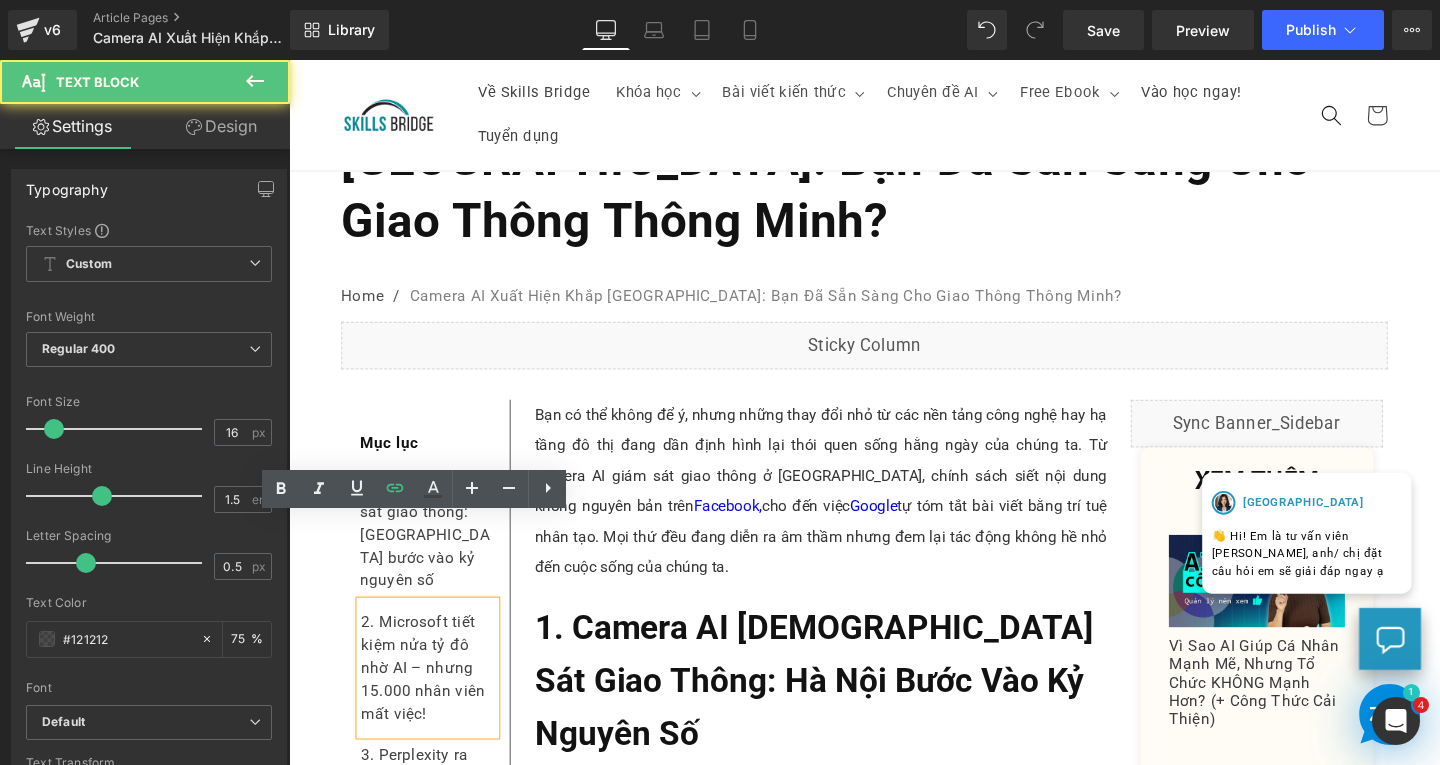 click on "2. Microsoft tiết kiệm nửa tỷ đô nhờ AI – nhưng 15.000 nhân viên mất việc!" at bounding box center (435, 699) 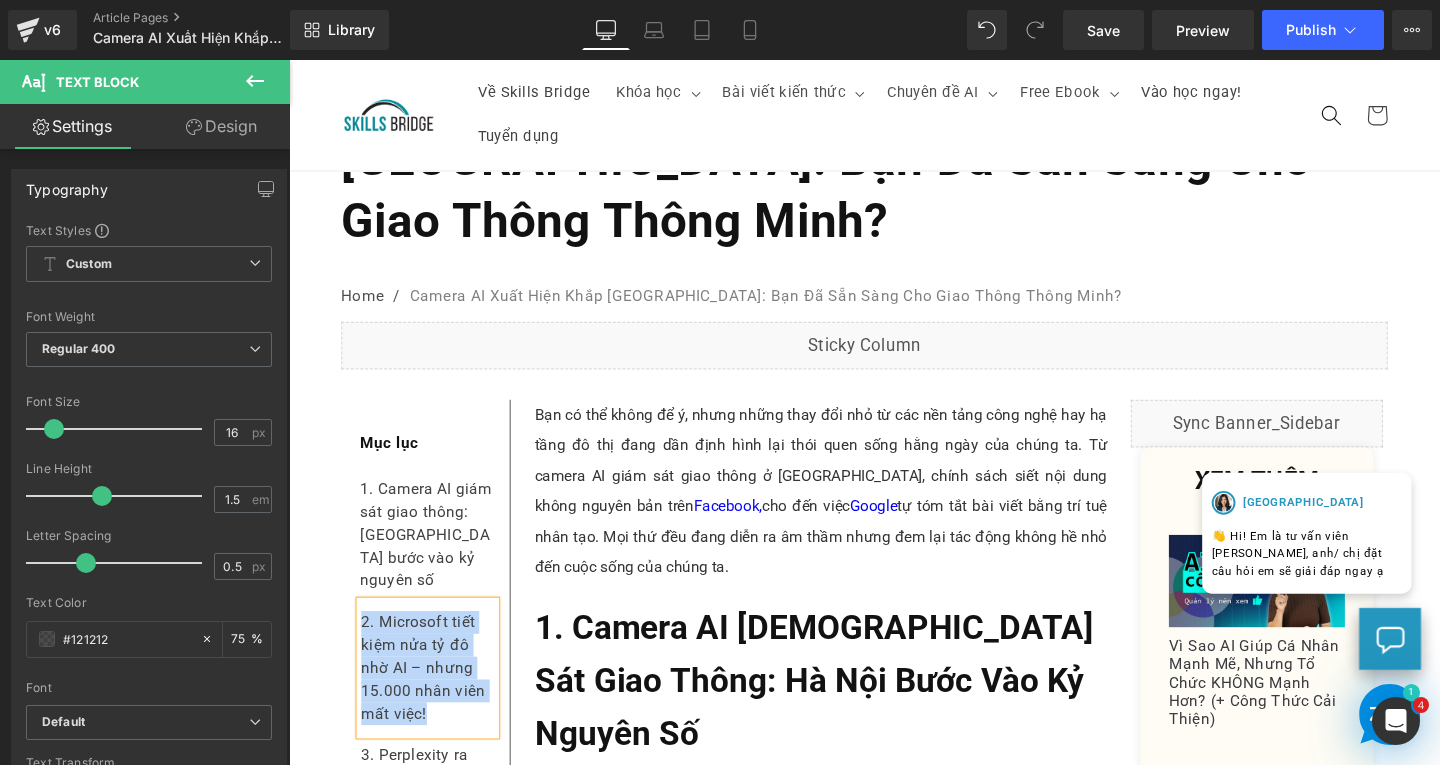paste 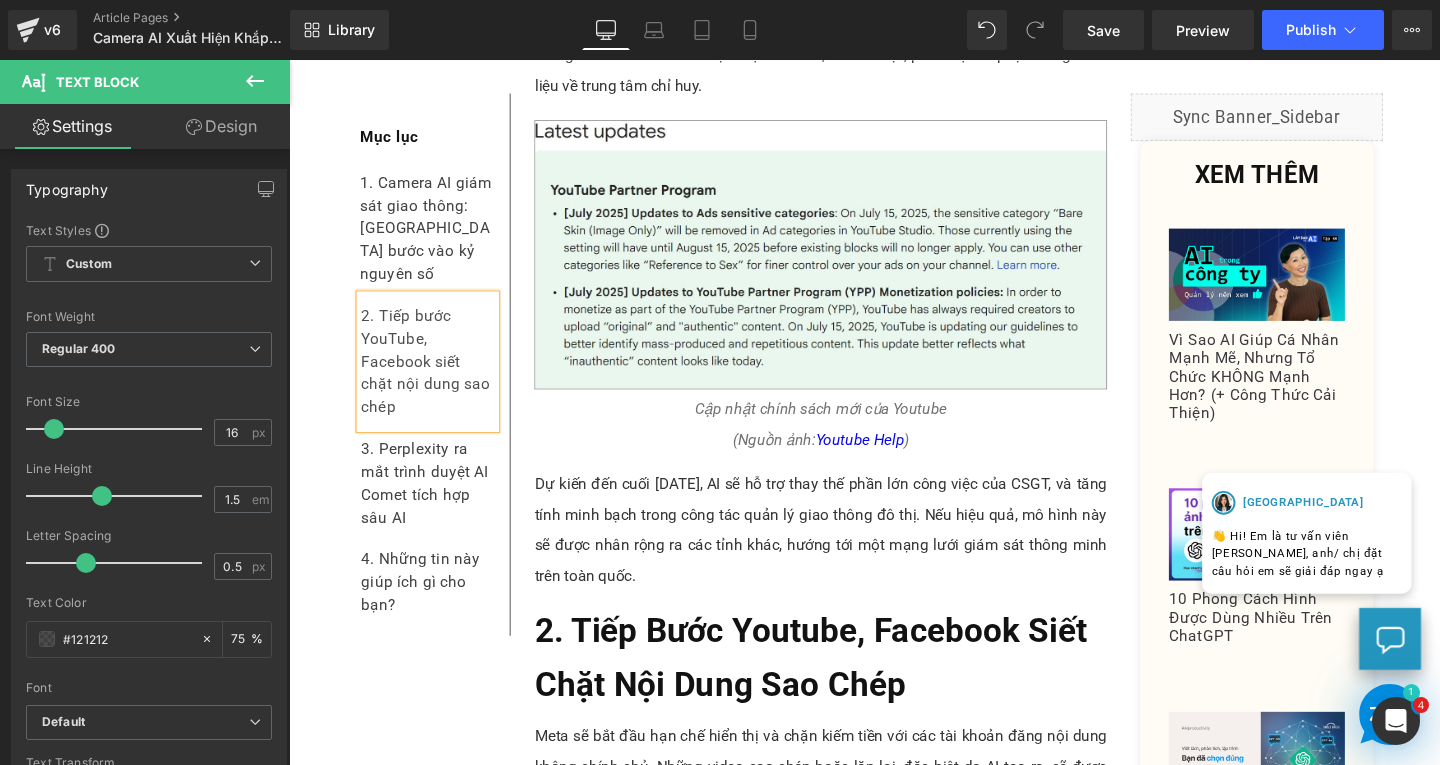 scroll, scrollTop: 1300, scrollLeft: 0, axis: vertical 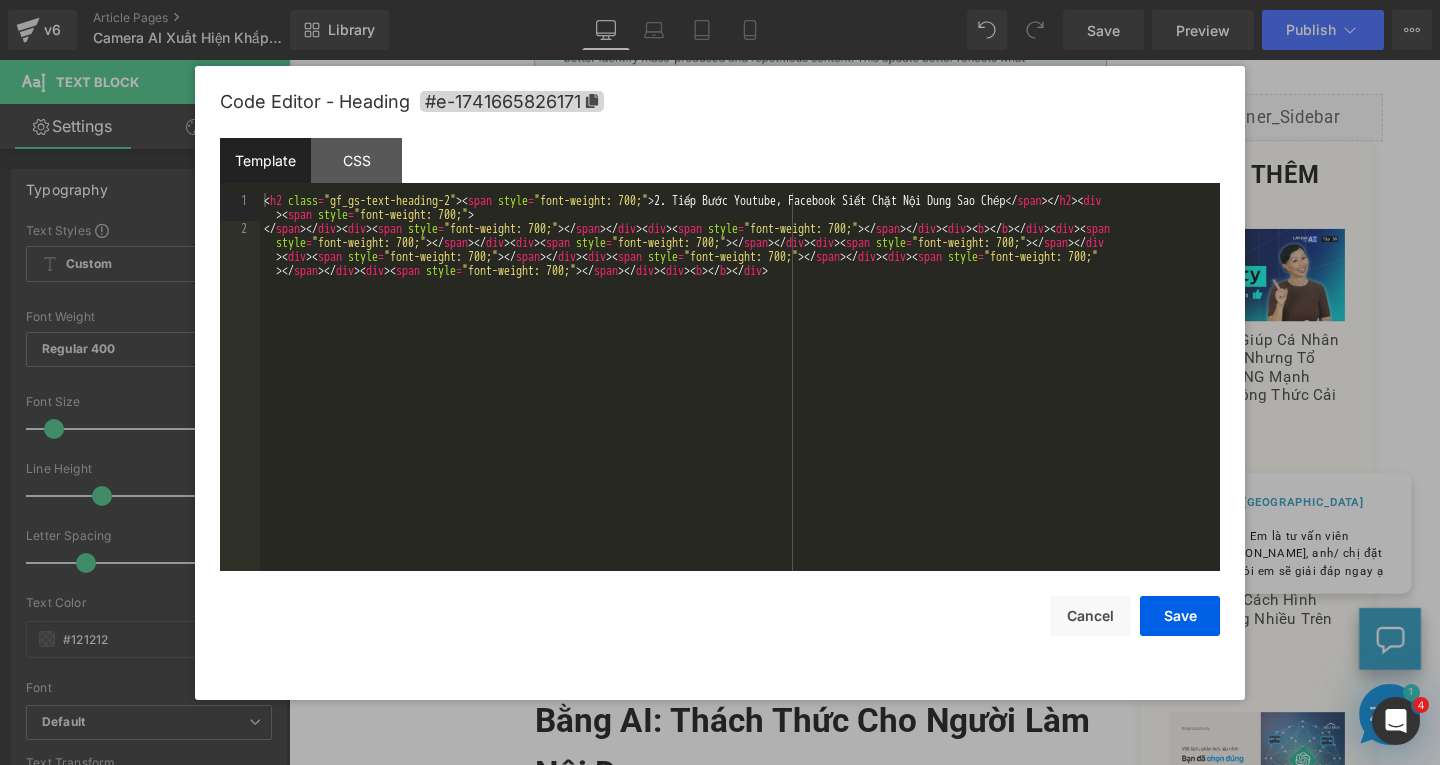 click on "Text Block  You are previewing how the   will restyle your page. You can not edit Elements in Preset Preview Mode.  v6 Article Pages Camera AI Xuất Hiện Khắp [GEOGRAPHIC_DATA]: Bạn Đã Sẵn Sàng Cho Giao Thông Thông Minh? Library Desktop Desktop Laptop Tablet Mobile Save Preview Publish Scheduled View Live Page View with current Template Save Template to Library Schedule Publish Publish Settings Shortcuts  Your page can’t be published   You've reached the maximum number of published pages on your plan  (178/999999).  You need to upgrade your plan or unpublish all your pages to get 1 publish slot.   Unpublish pages   Upgrade plan  Elements Global Style Base Row  rows, columns, layouts, div Heading  headings, titles, h1,h2,h3,h4,h5,h6 Text Block  texts, paragraphs, contents, blocks Image  images, photos, alts, uploads Icon  icons, symbols Button  button, call to action, cta Separator  separators, dividers, horizontal lines Liquid  Banner Parallax  banner, slideshow, hero, image, cover, parallax, effect" at bounding box center (720, 0) 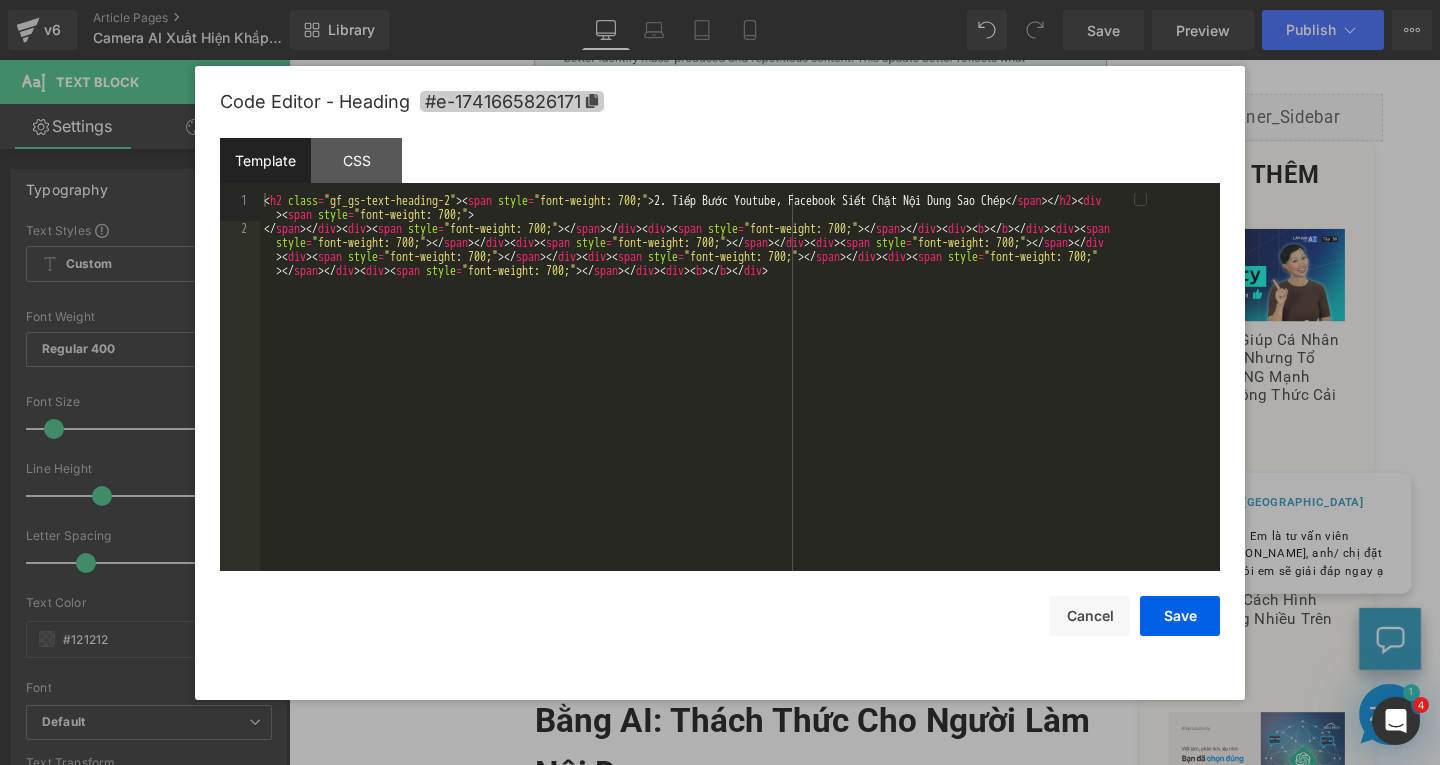 click 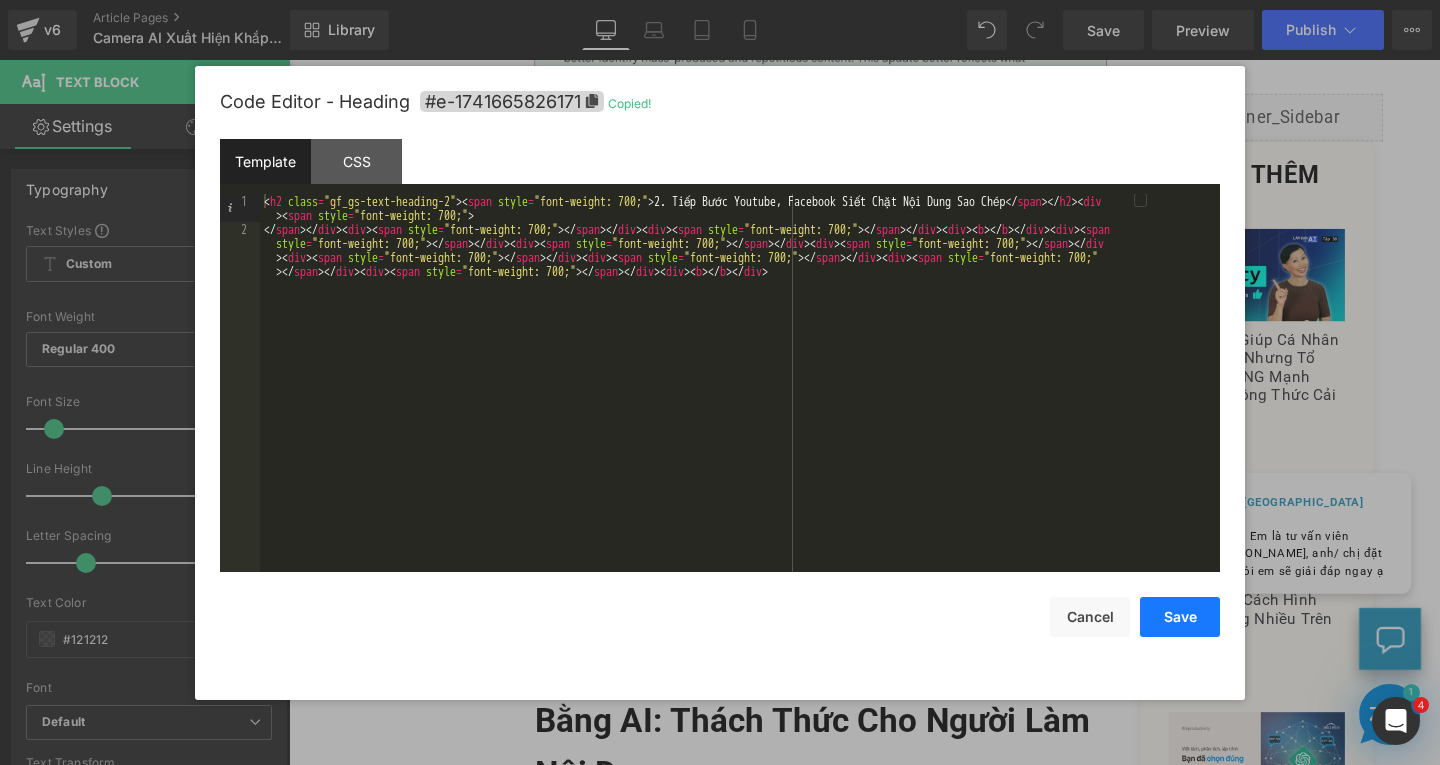 click on "Save" at bounding box center [1180, 617] 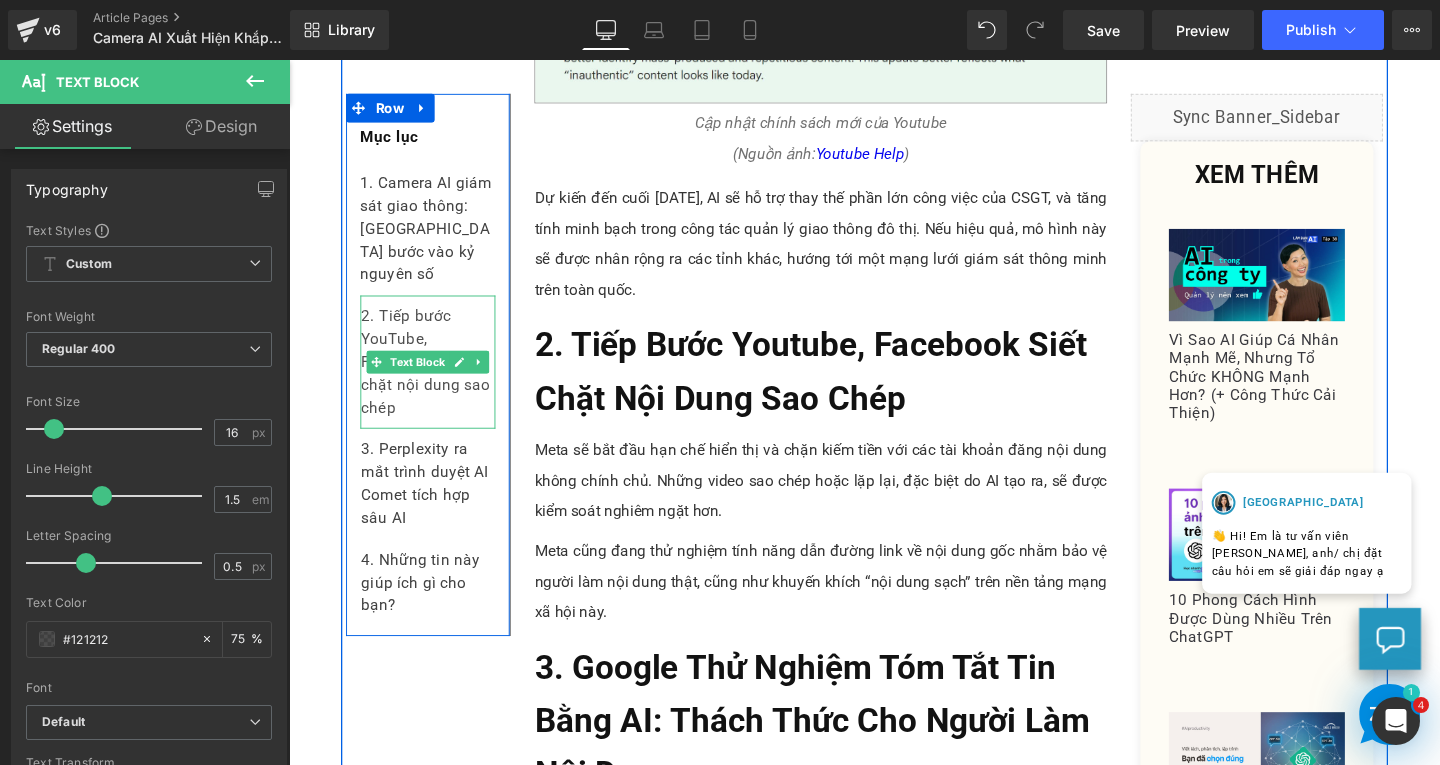 click on "2. Tiếp bước YouTube, Facebook siết chặt nội dung sao chép" at bounding box center (435, 377) 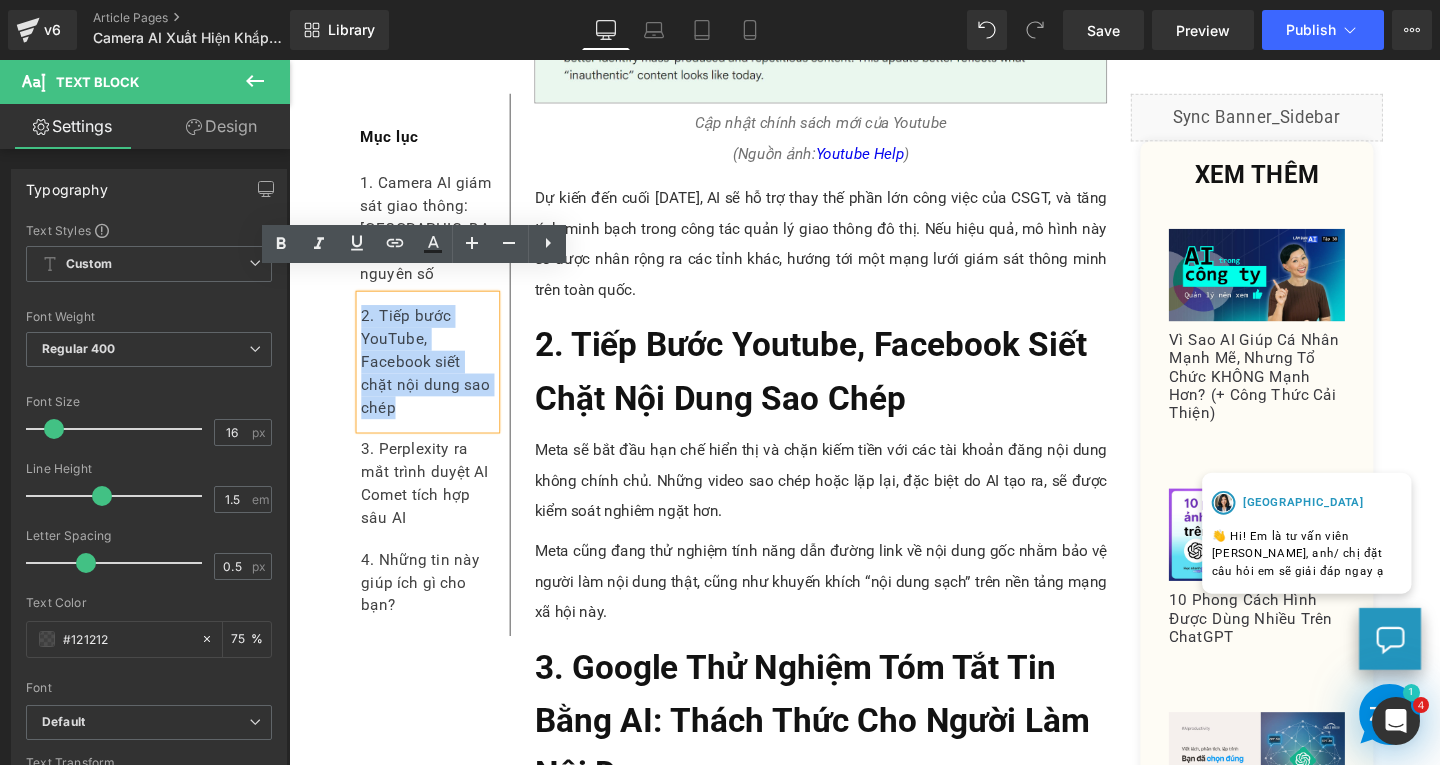drag, startPoint x: 394, startPoint y: 407, endPoint x: 358, endPoint y: 286, distance: 126.24183 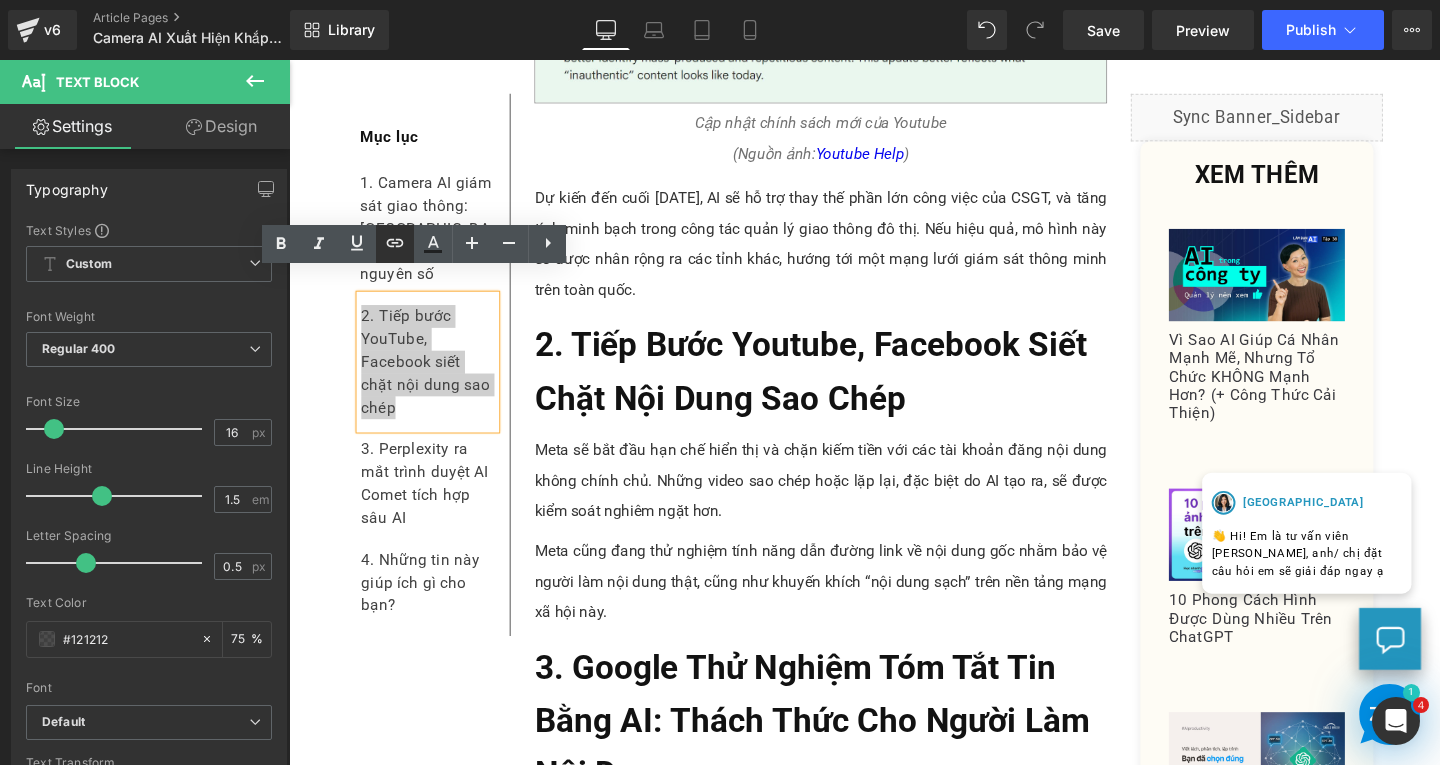click 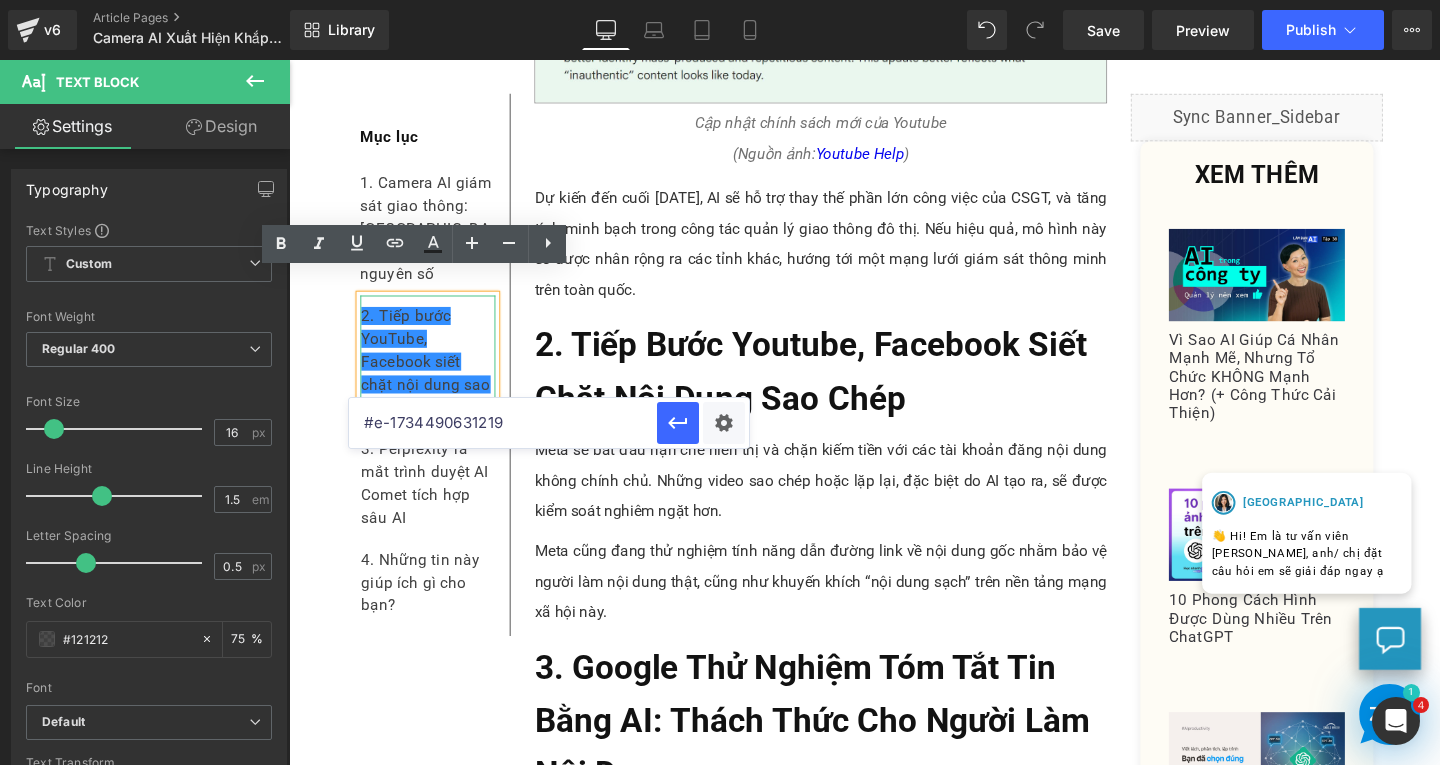 click on "#e-1734490631219" at bounding box center (503, 423) 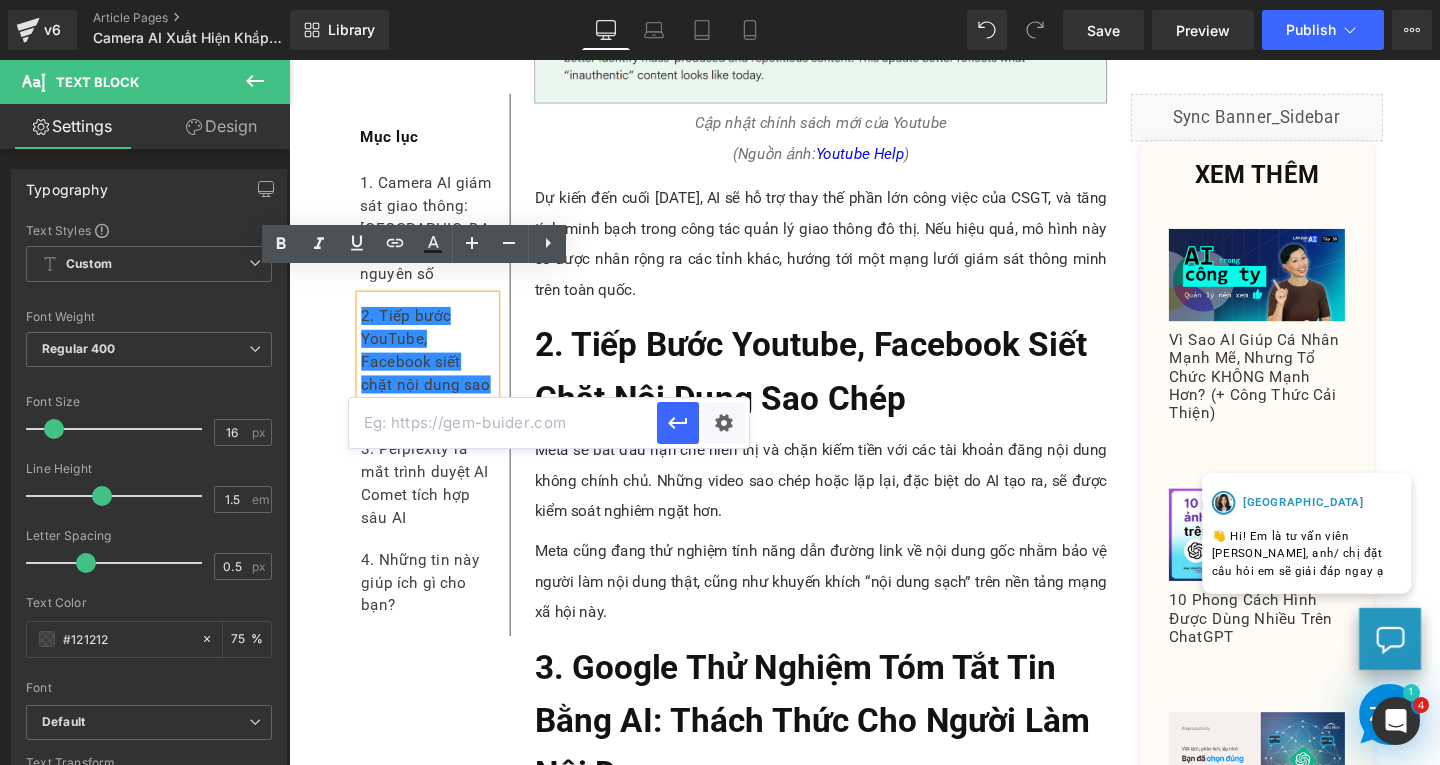 paste on "#e-1741665826171" 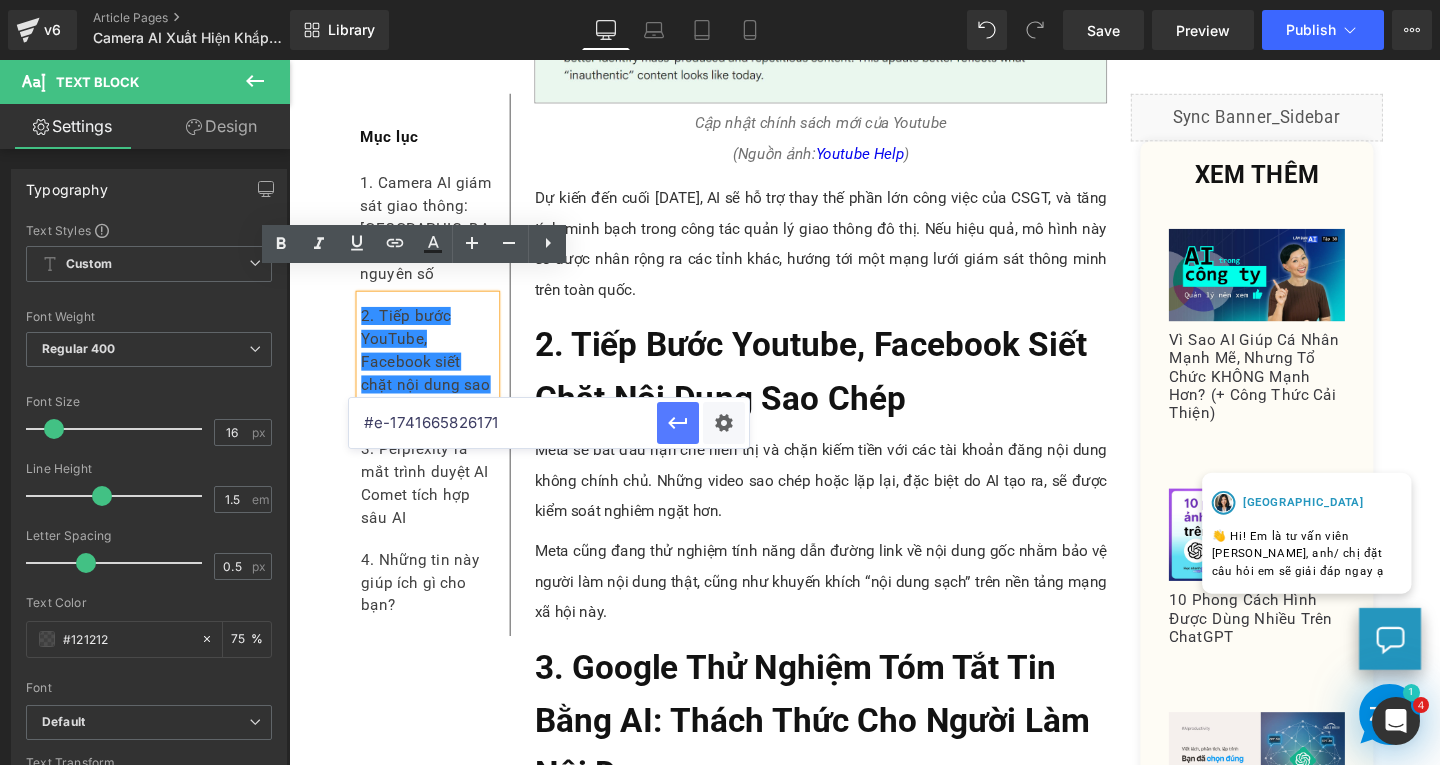 type on "#e-1741665826171" 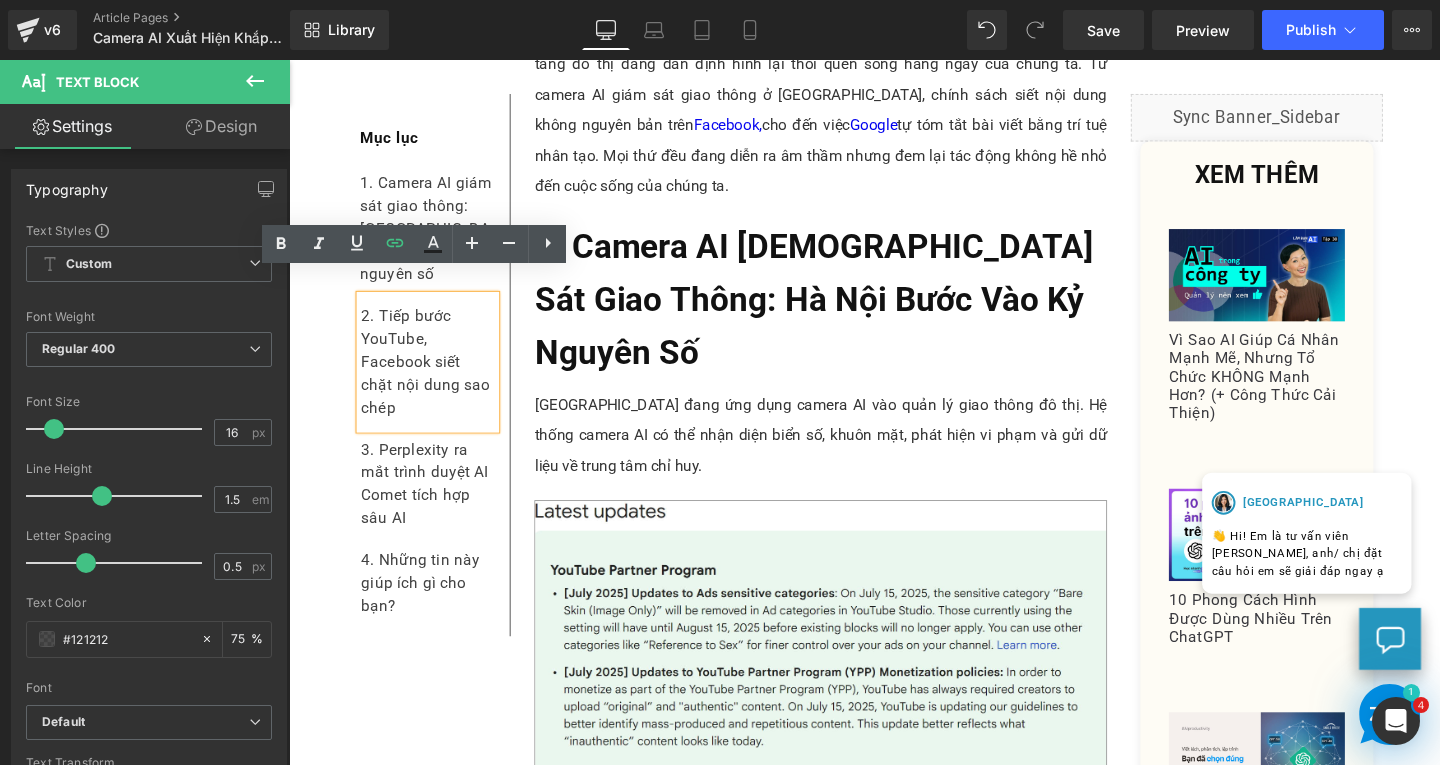 scroll, scrollTop: 800, scrollLeft: 0, axis: vertical 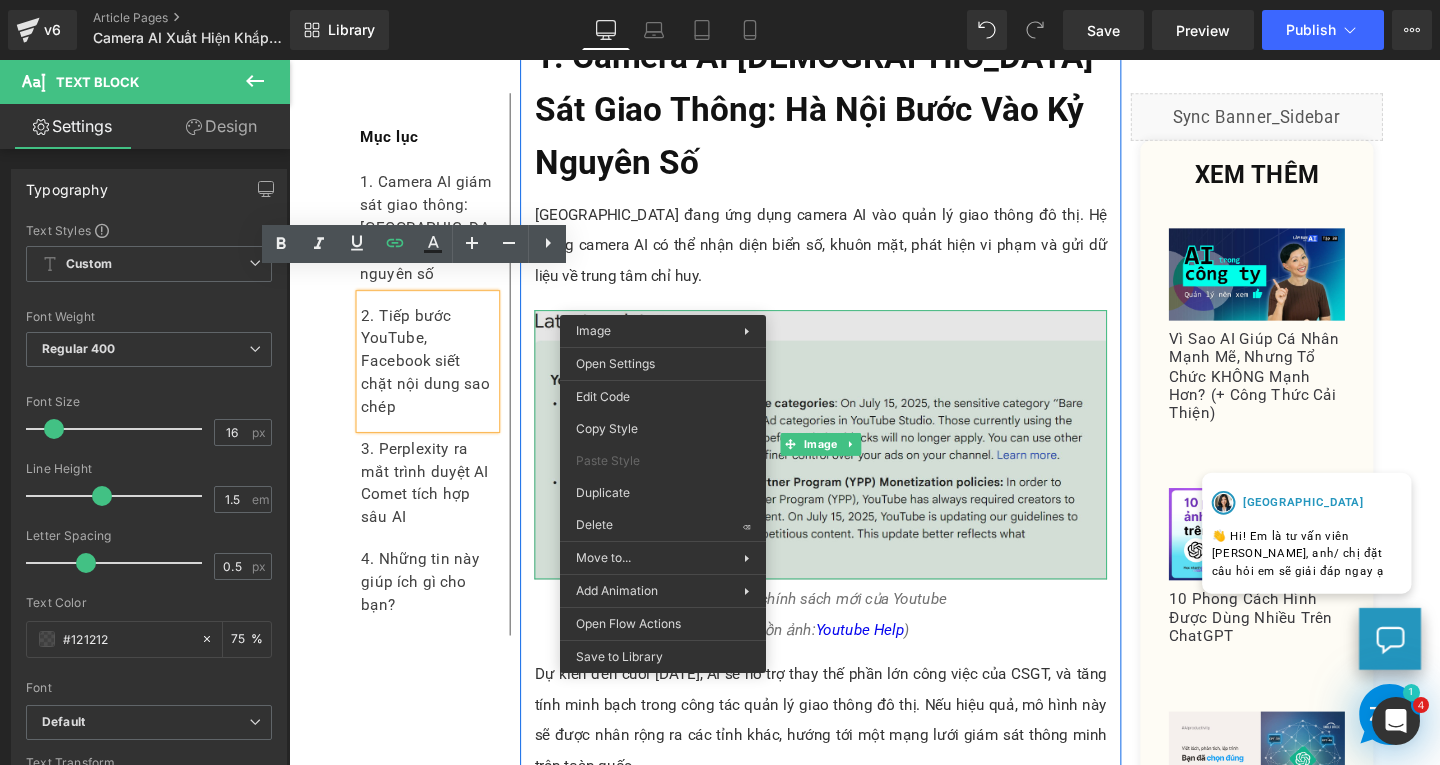 click at bounding box center (848, 464) 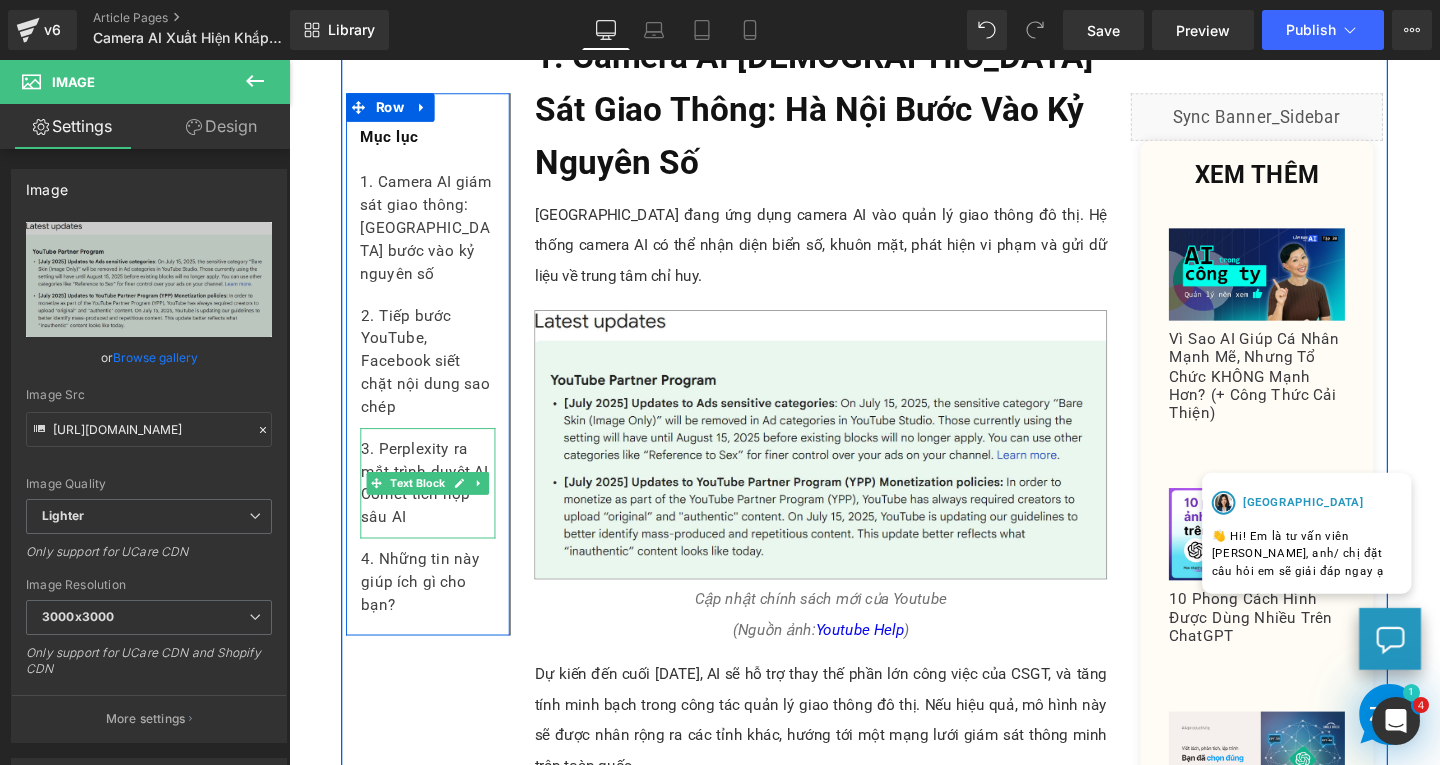 click on "3. Perplexity ra mắt trình duyệt AI Comet tích hợp sâu AI" at bounding box center (435, 505) 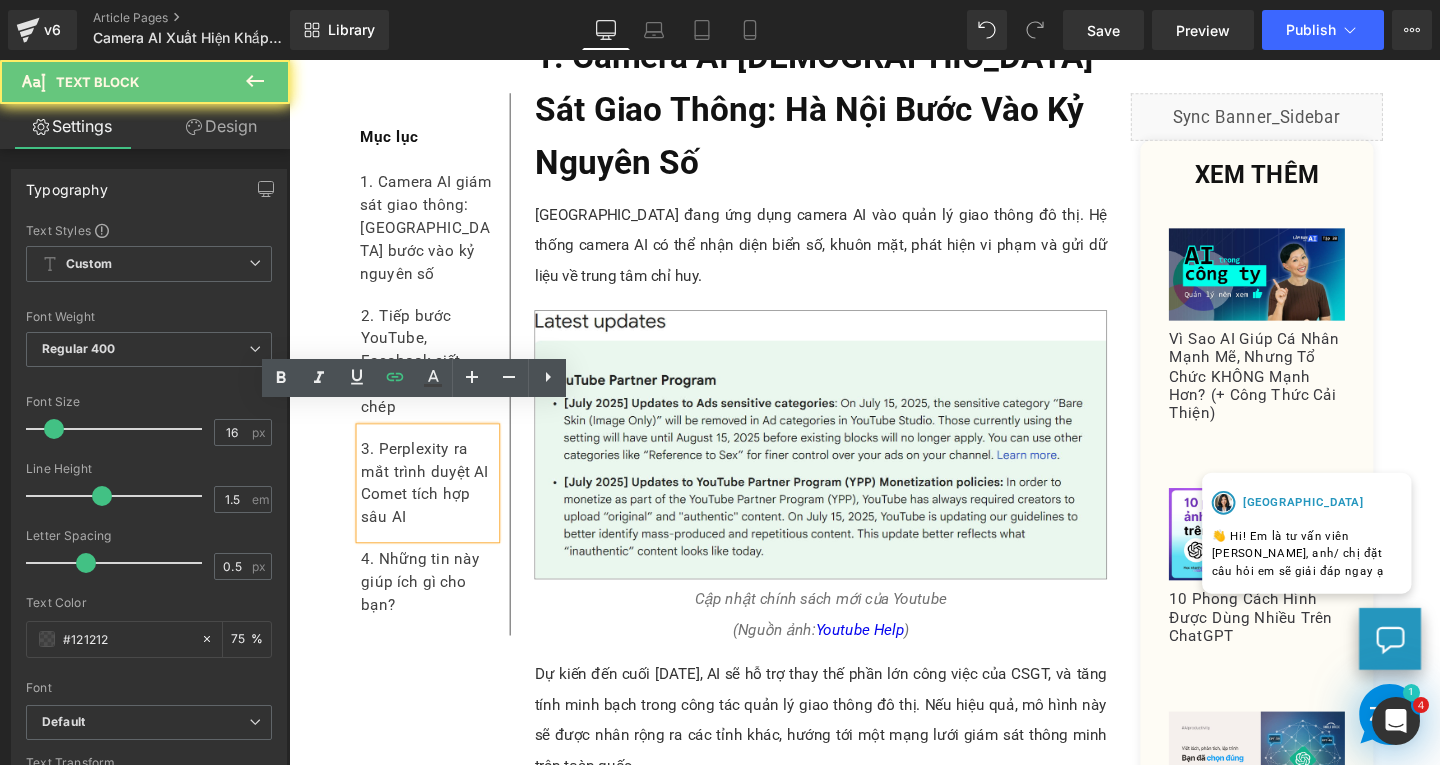 click on "3. Perplexity ra mắt trình duyệt AI Comet tích hợp sâu AI" at bounding box center (435, 505) 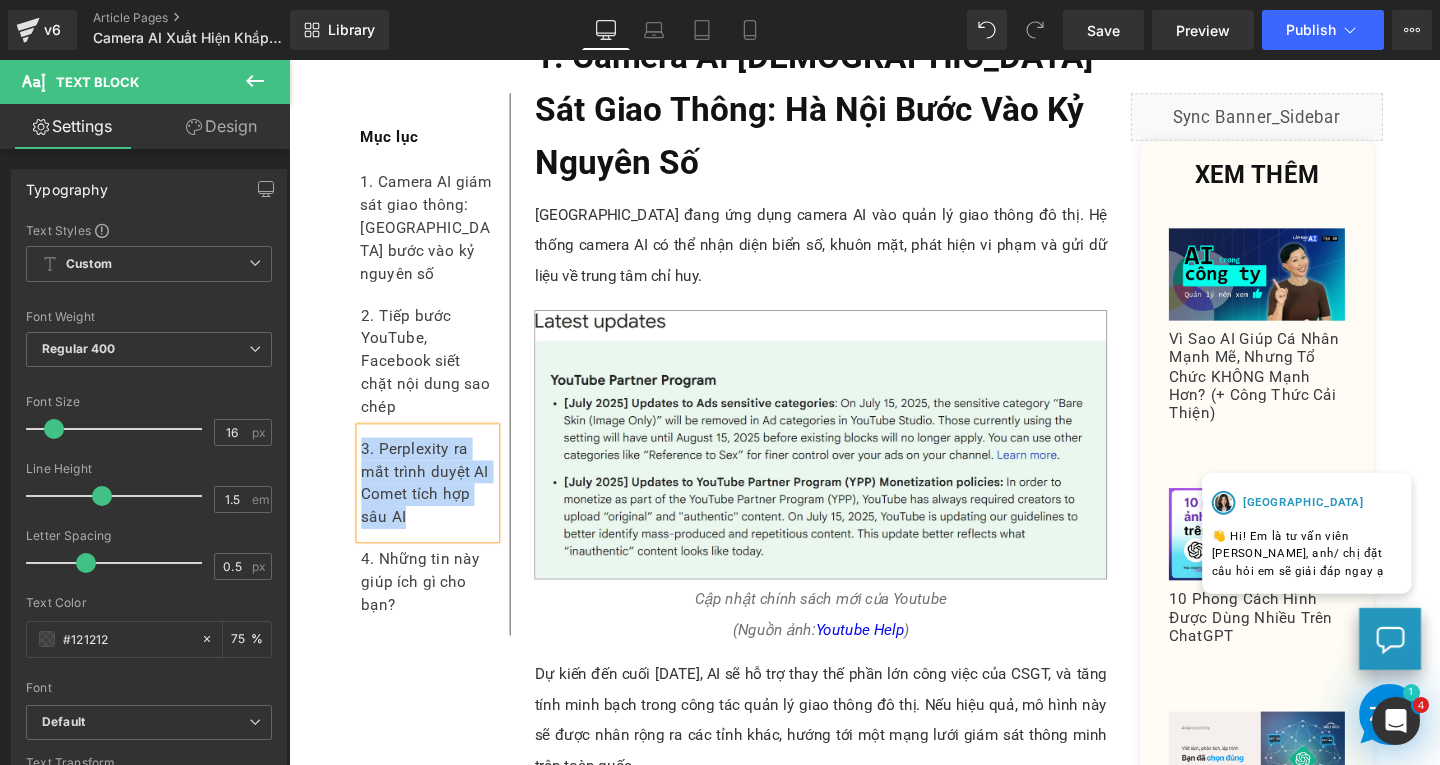 paste 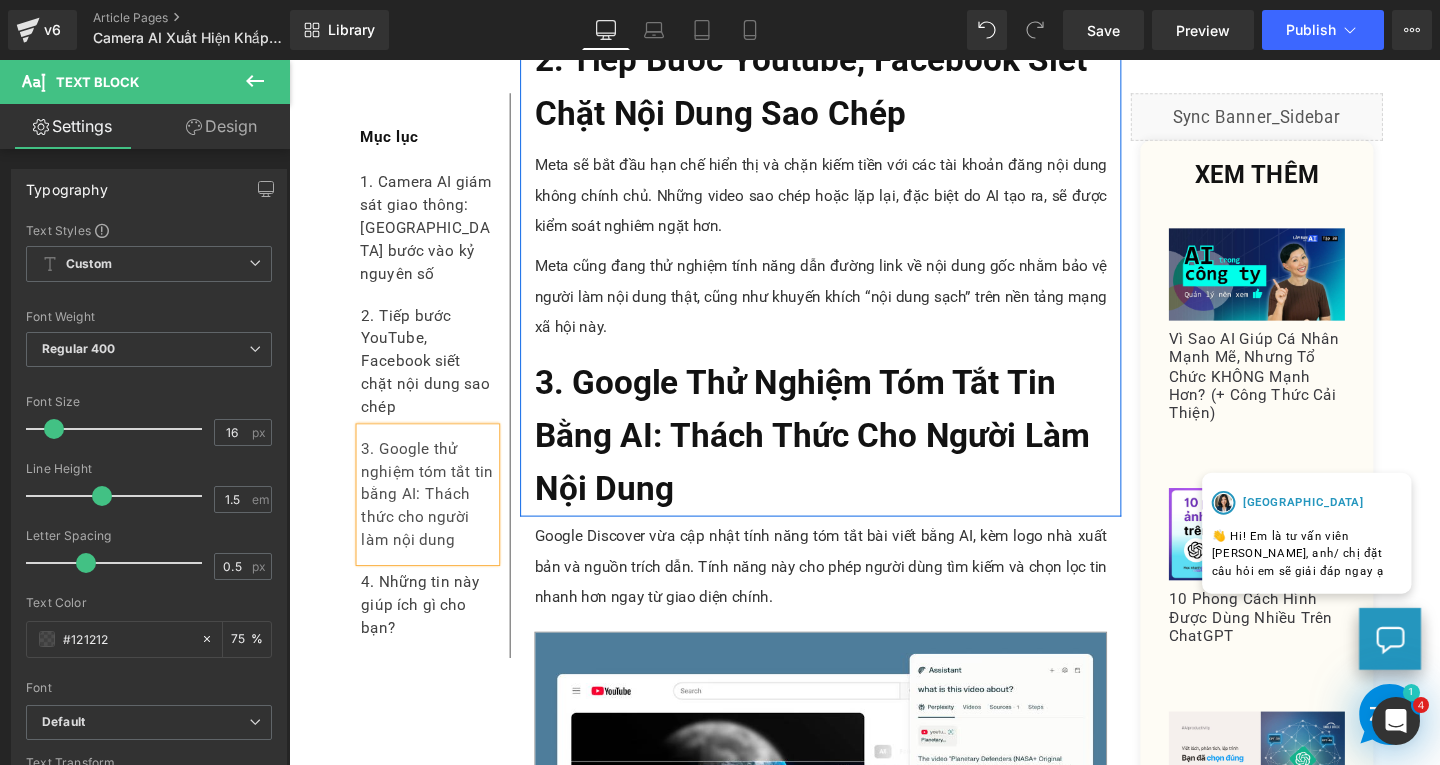 scroll, scrollTop: 1800, scrollLeft: 0, axis: vertical 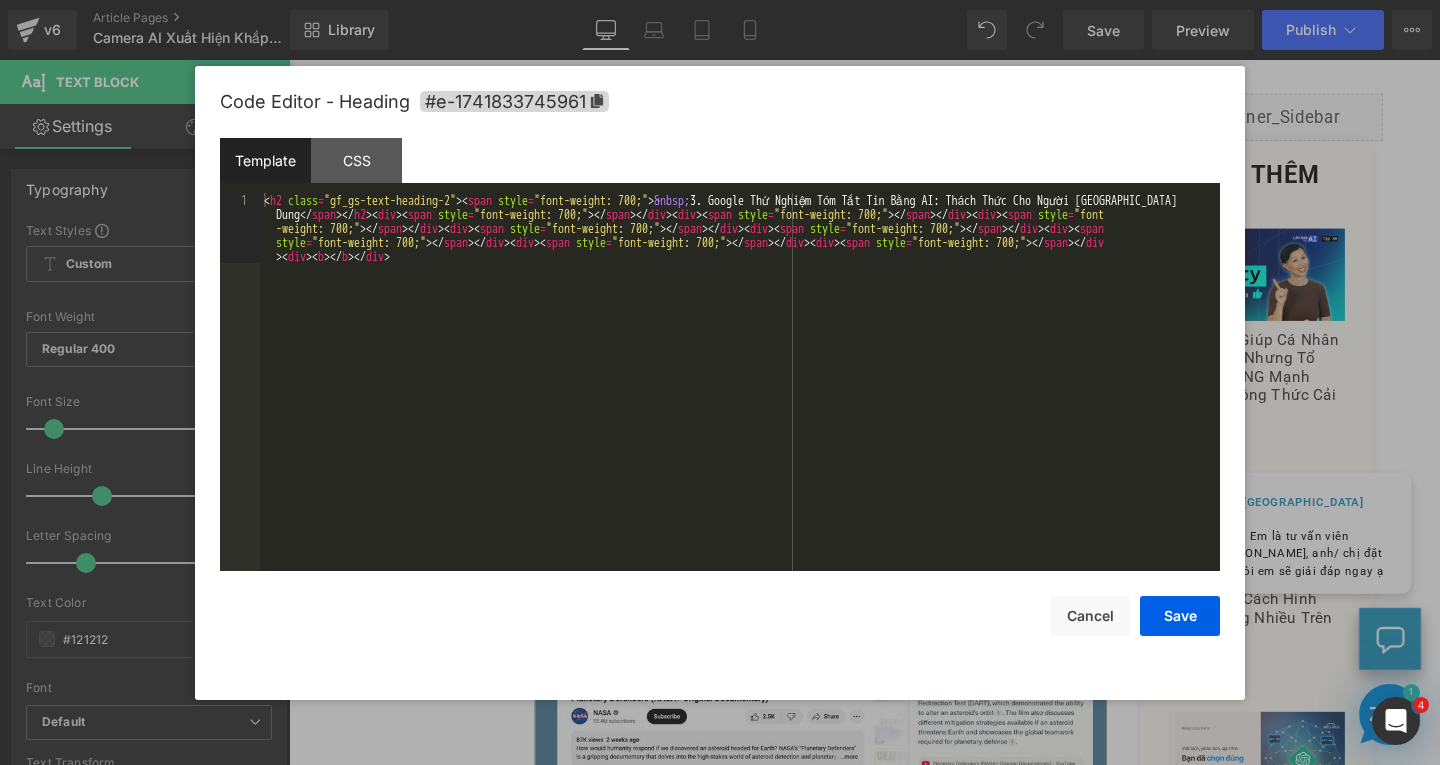 click on "Text Block  You are previewing how the   will restyle your page. You can not edit Elements in Preset Preview Mode.  v6 Article Pages Camera AI Xuất Hiện Khắp [GEOGRAPHIC_DATA]: Bạn Đã Sẵn Sàng Cho Giao Thông Thông Minh? Library Desktop Desktop Laptop Tablet Mobile Save Preview Publish Scheduled View Live Page View with current Template Save Template to Library Schedule Publish Publish Settings Shortcuts  Your page can’t be published   You've reached the maximum number of published pages on your plan  (178/999999).  You need to upgrade your plan or unpublish all your pages to get 1 publish slot.   Unpublish pages   Upgrade plan  Elements Global Style Base Row  rows, columns, layouts, div Heading  headings, titles, h1,h2,h3,h4,h5,h6 Text Block  texts, paragraphs, contents, blocks Image  images, photos, alts, uploads Icon  icons, symbols Button  button, call to action, cta Separator  separators, dividers, horizontal lines Liquid  Banner Parallax  banner, slideshow, hero, image, cover, parallax, effect" at bounding box center [720, 0] 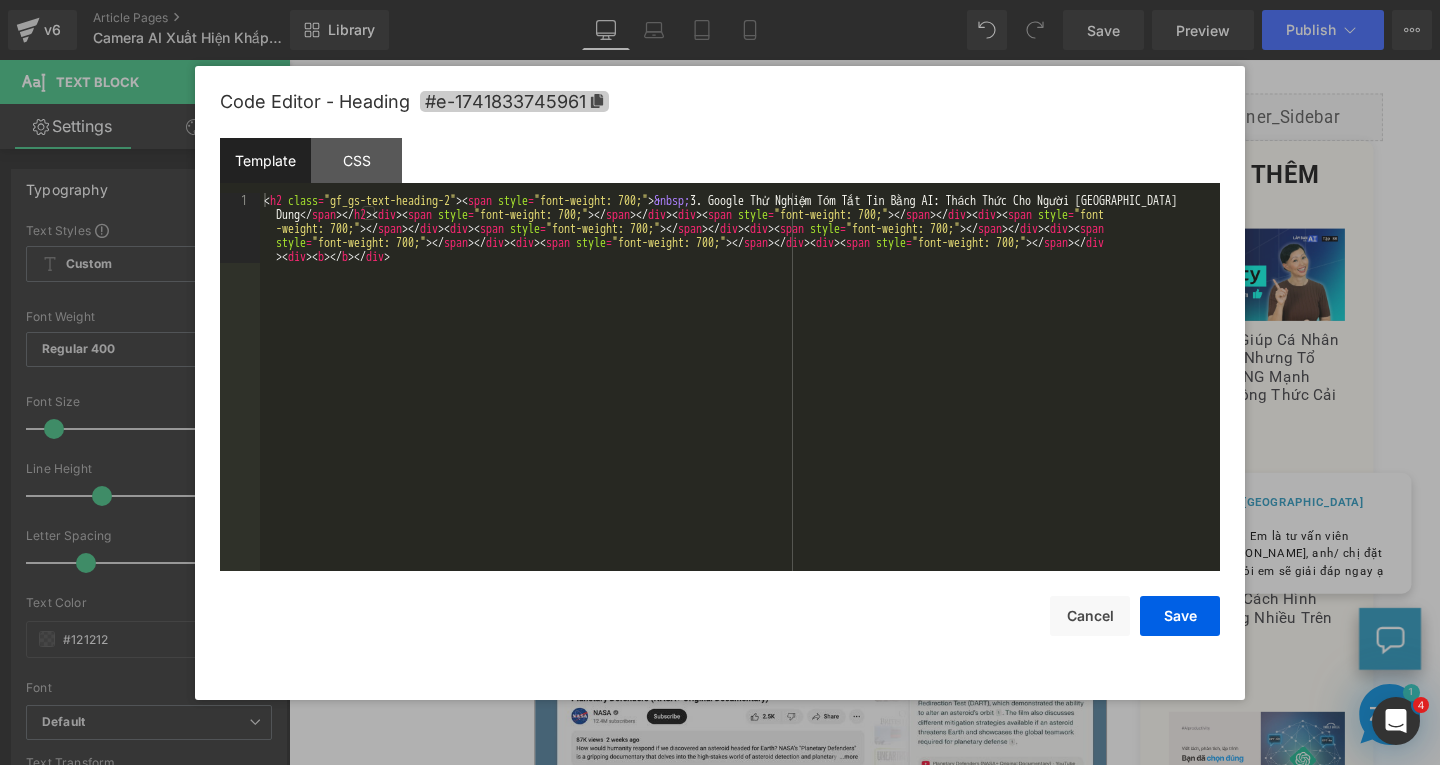 click 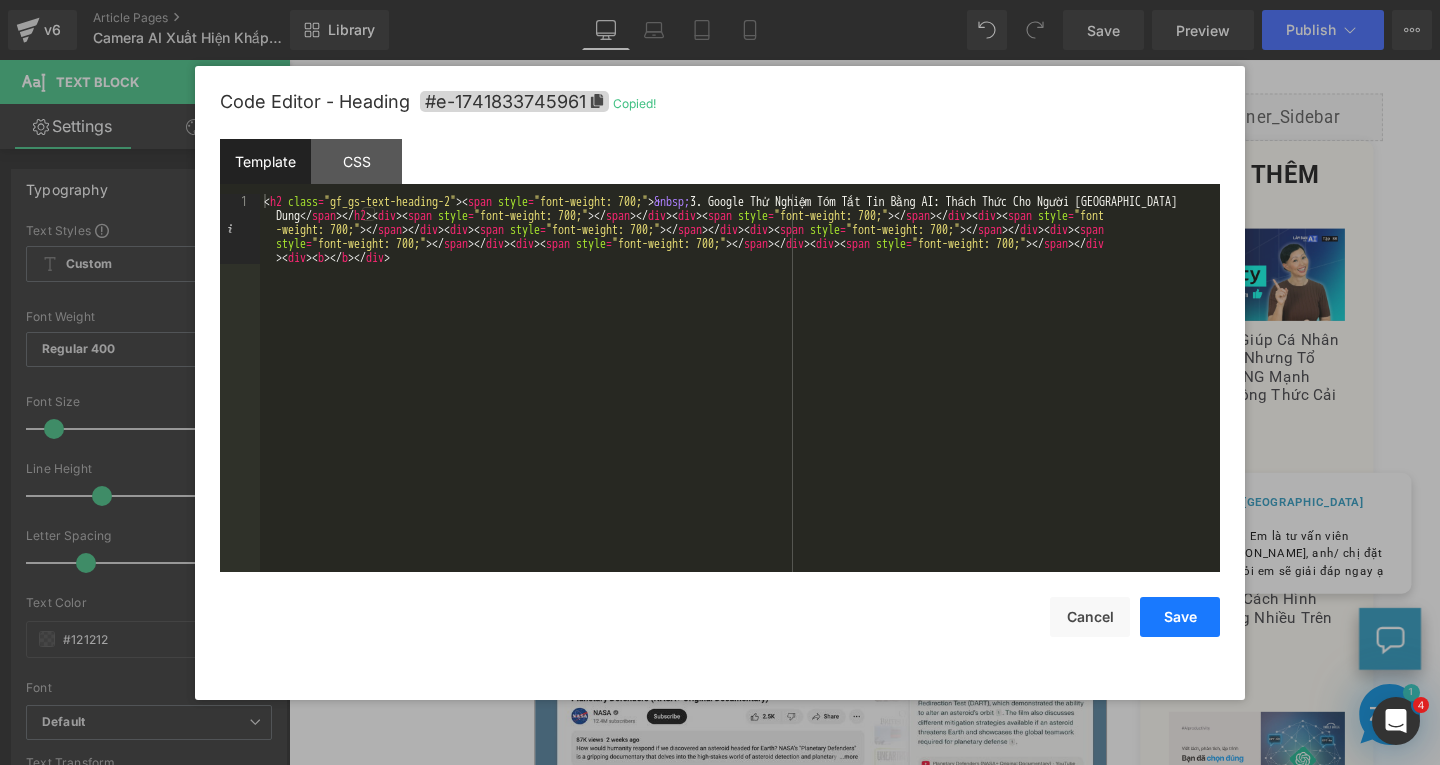 click on "Save" at bounding box center [1180, 617] 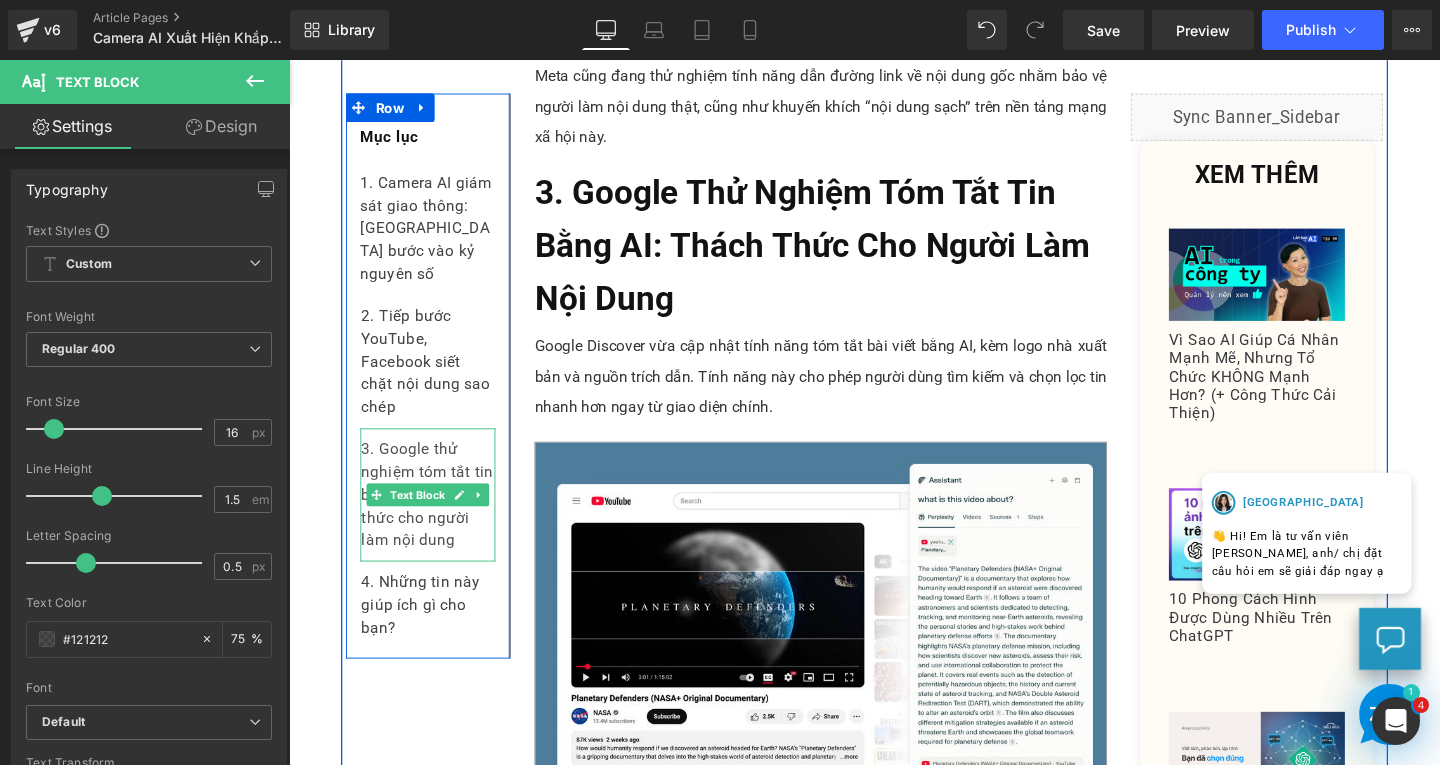 click on "3. Google thử nghiệm tóm tắt tin bằng AI: Thách thức cho người làm nội dung" at bounding box center (435, 517) 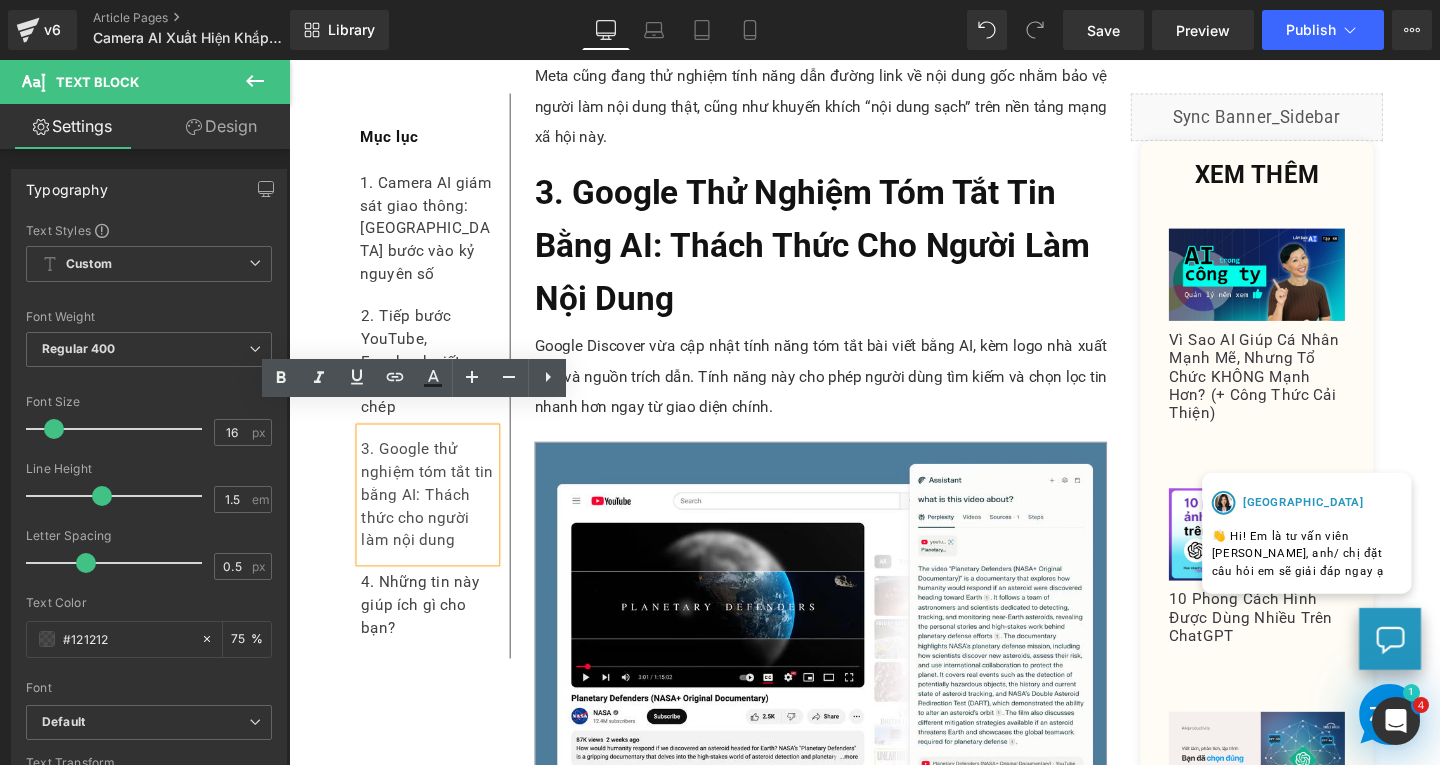 drag, startPoint x: 471, startPoint y: 547, endPoint x: 363, endPoint y: 442, distance: 150.62868 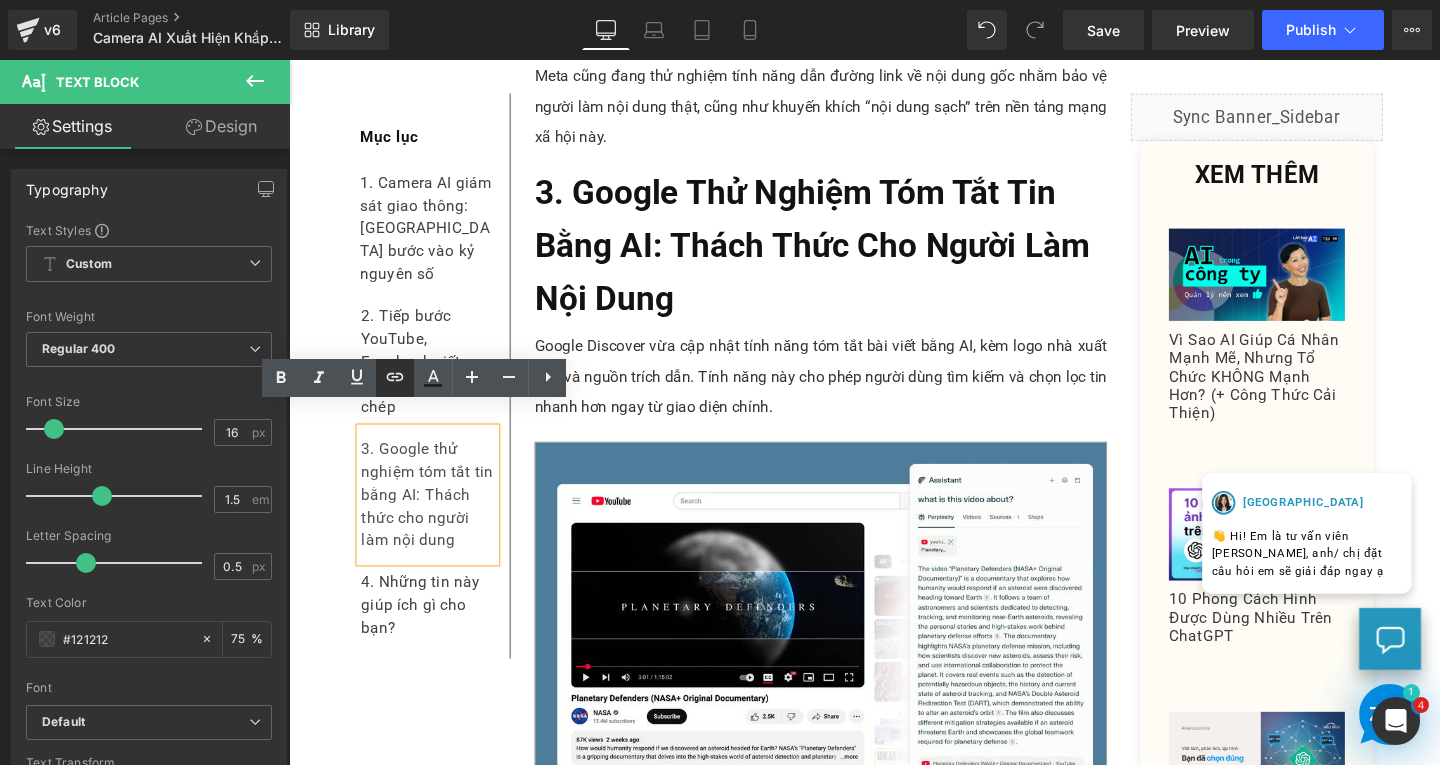 click 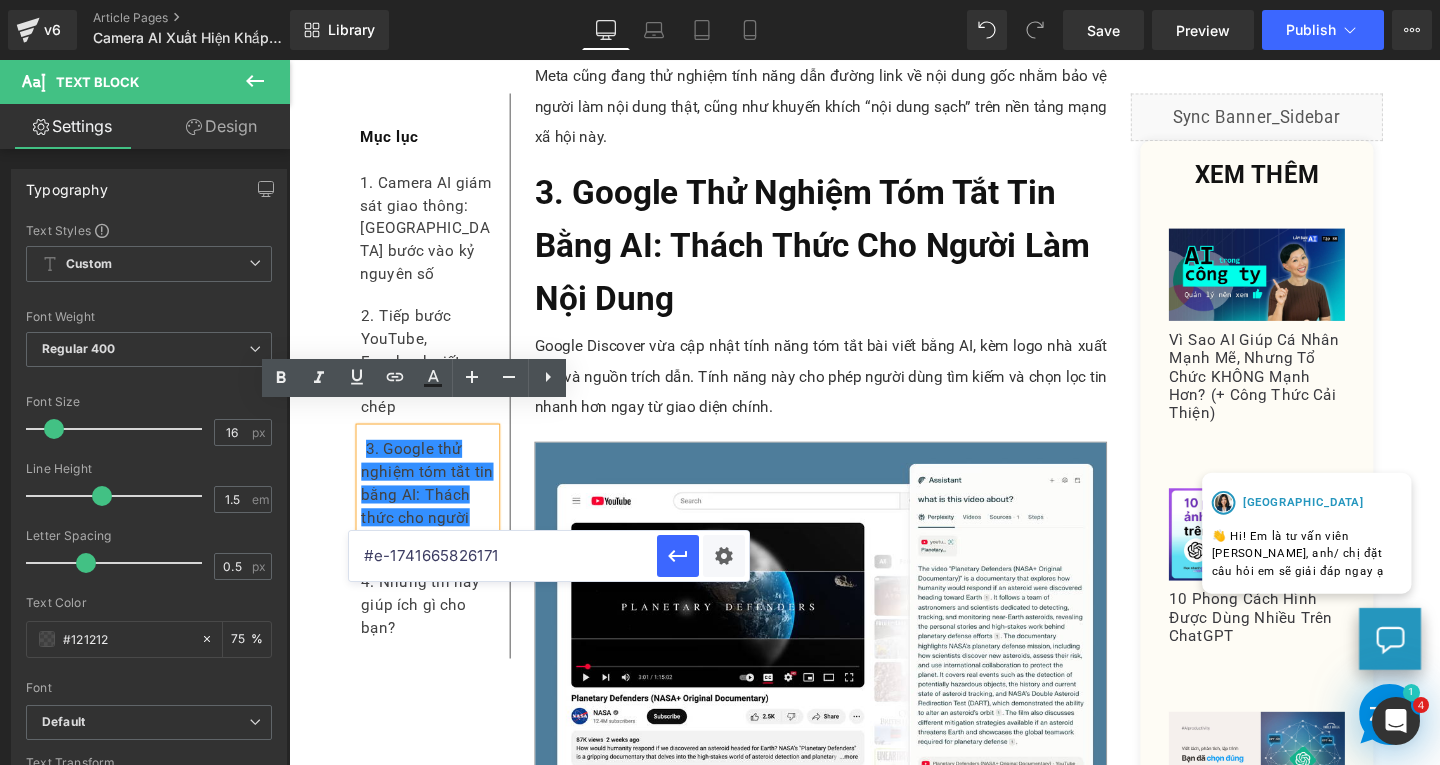 click on "#e-1741665826171" at bounding box center (503, 556) 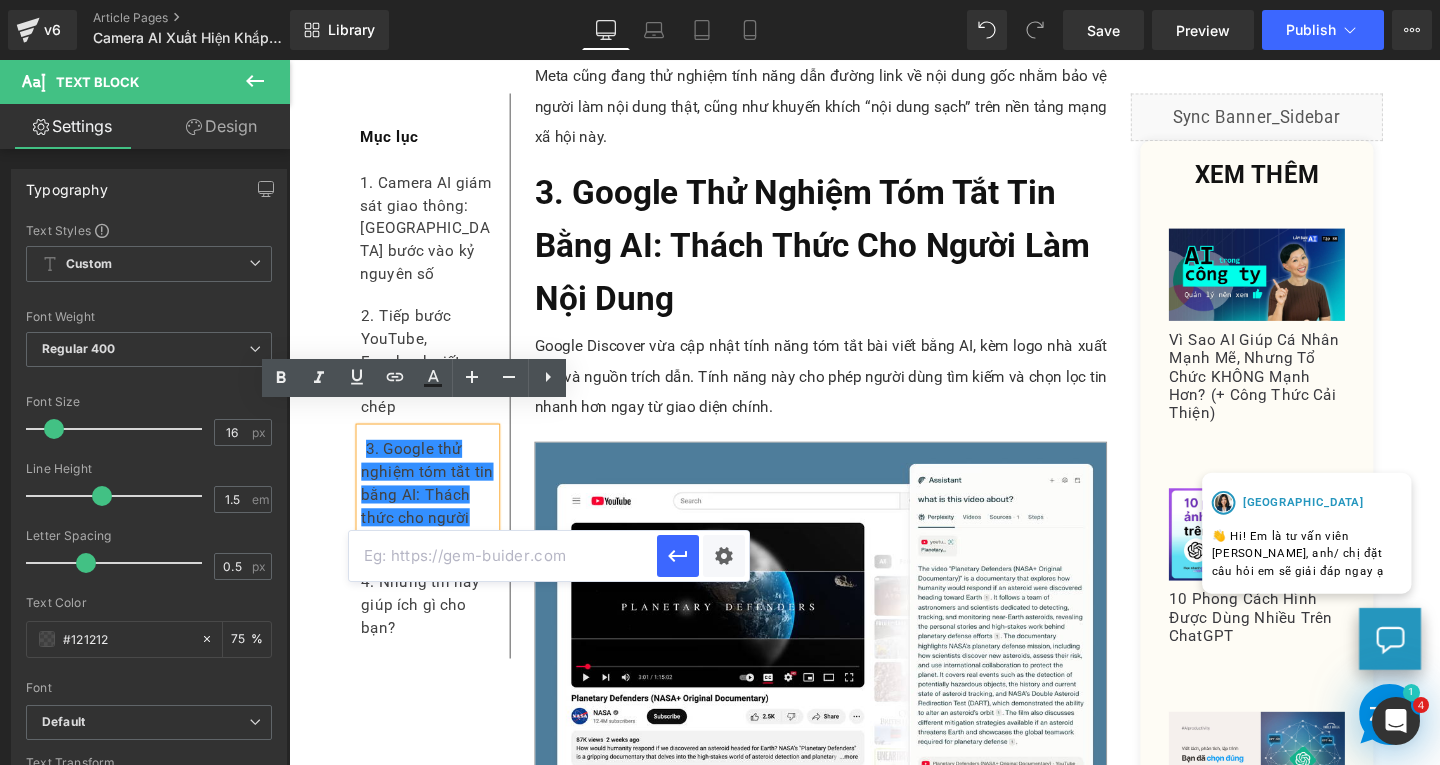 paste on "#e-1741833745961" 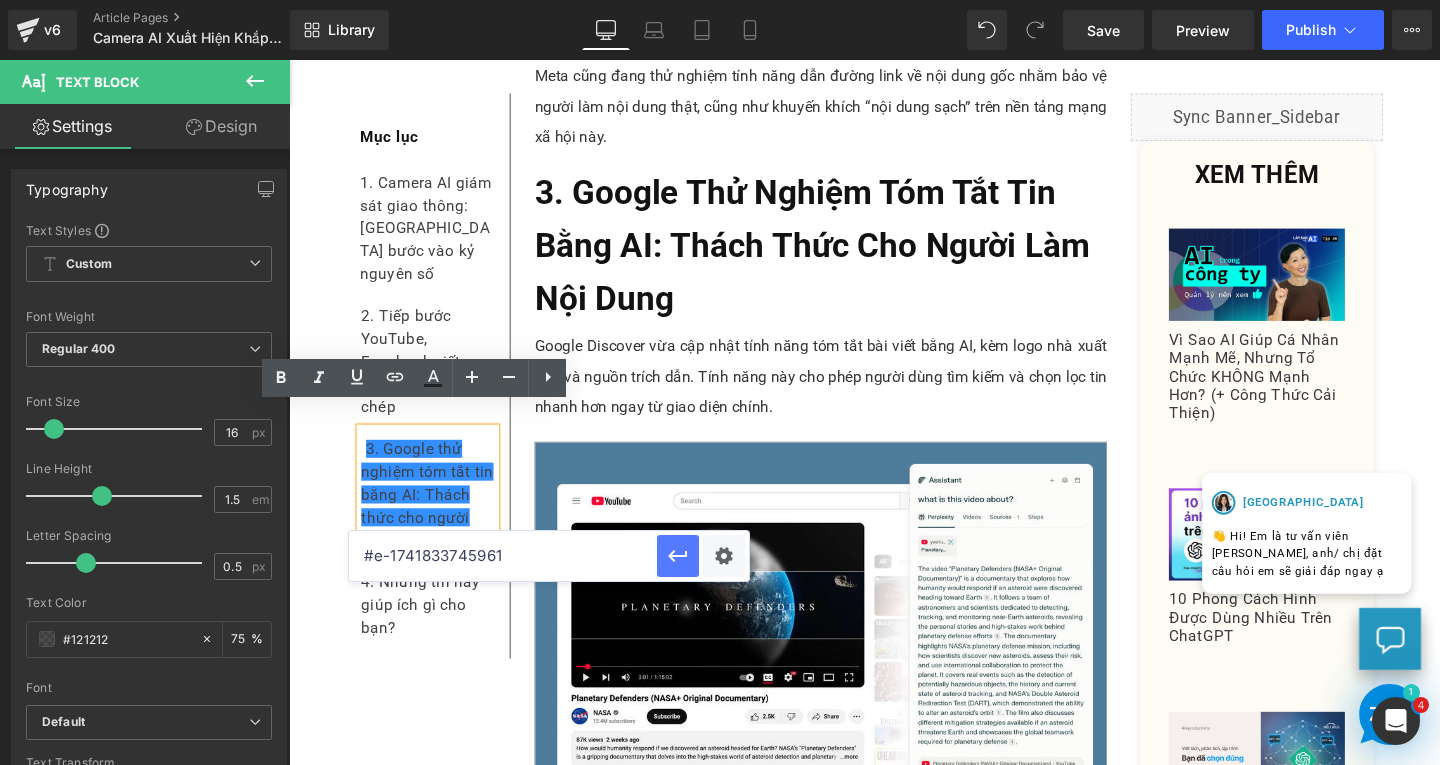 click at bounding box center [678, 556] 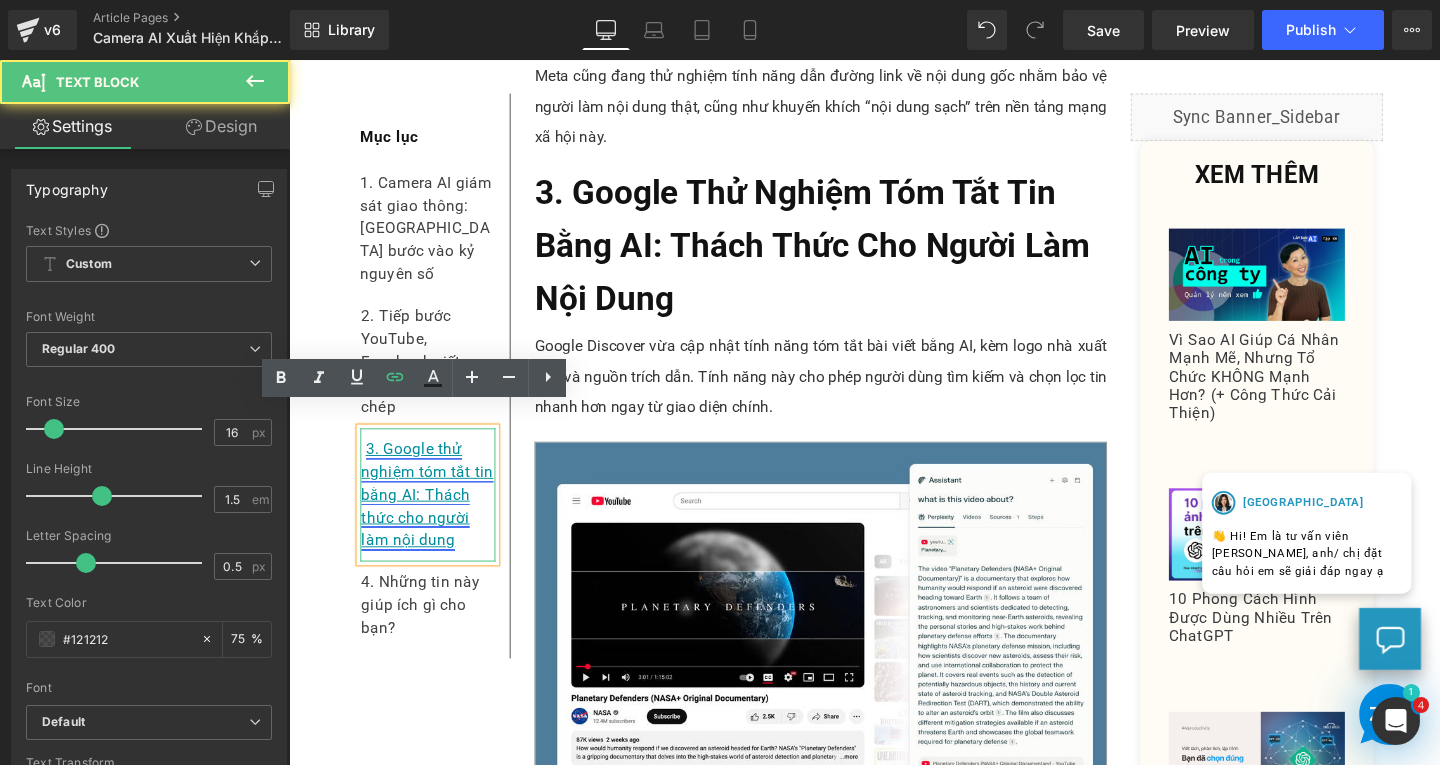 click on "3. Google thử nghiệm tóm tắt tin bằng AI: Thách thức cho người làm nội dung" at bounding box center [434, 516] 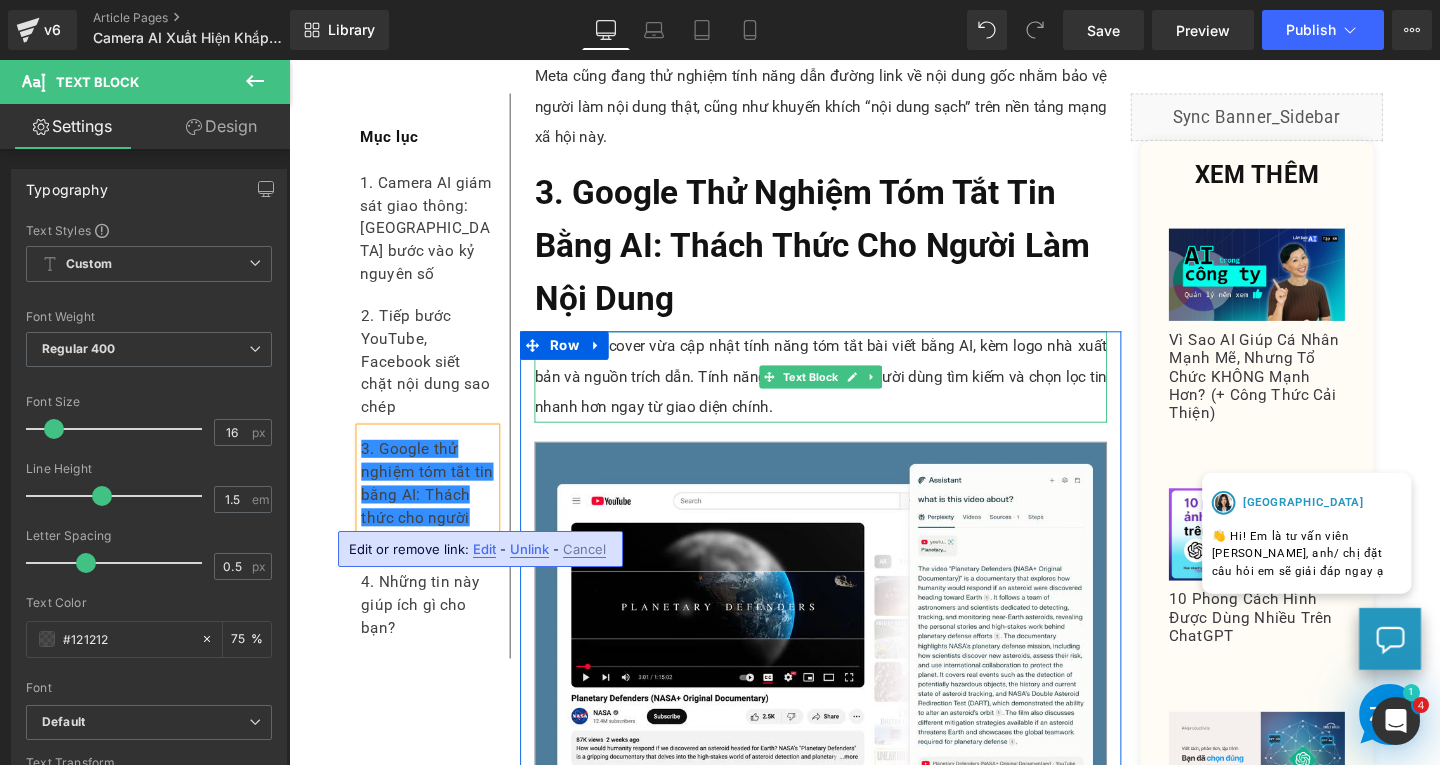 click on "Google Discover vừa cập nhật tính năng tóm tắt bài viết bằng AI, kèm logo nhà xuất bản và nguồn trích dẫn. Tính năng này cho phép người dùng tìm kiếm và chọn lọc tin nhanh hơn ngay từ giao diện chính." at bounding box center [848, 393] 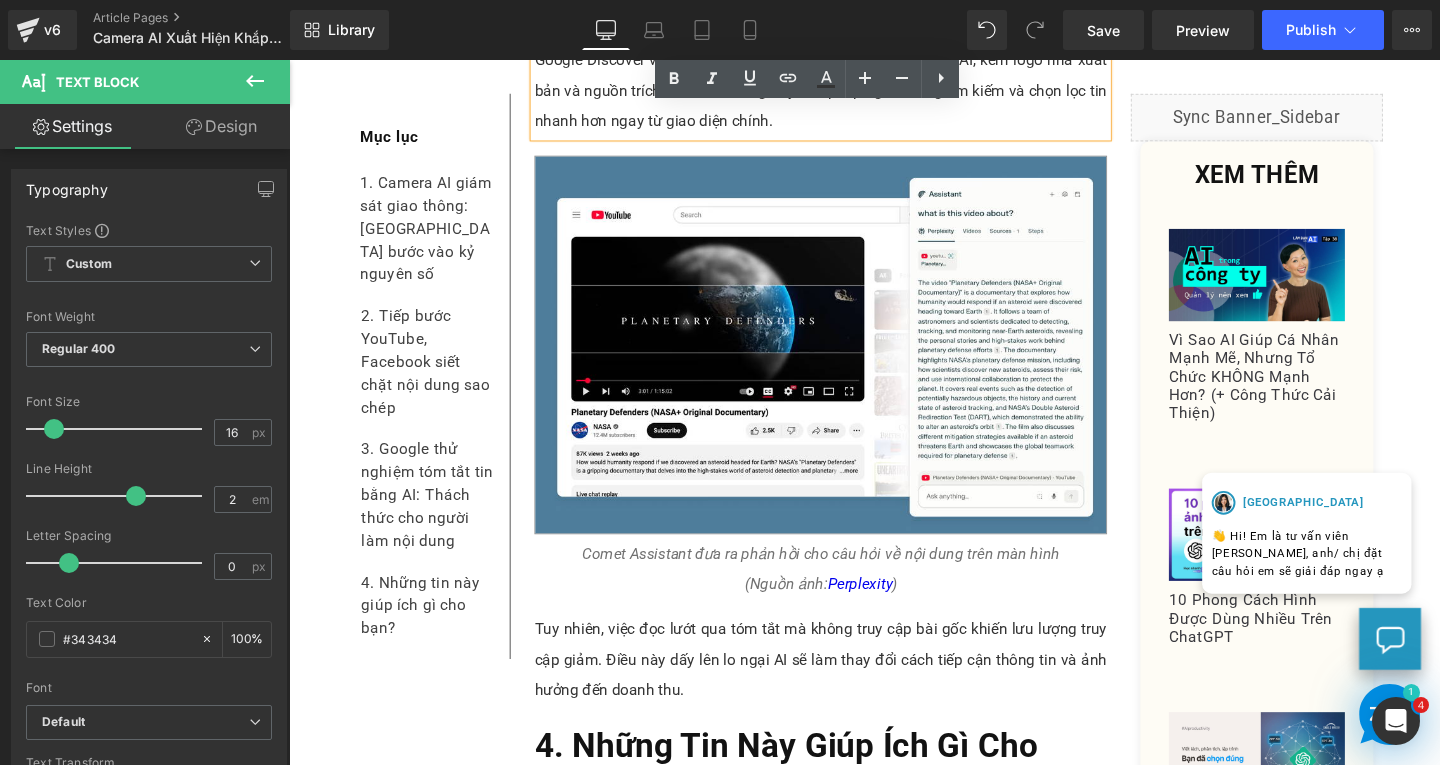 scroll, scrollTop: 2300, scrollLeft: 0, axis: vertical 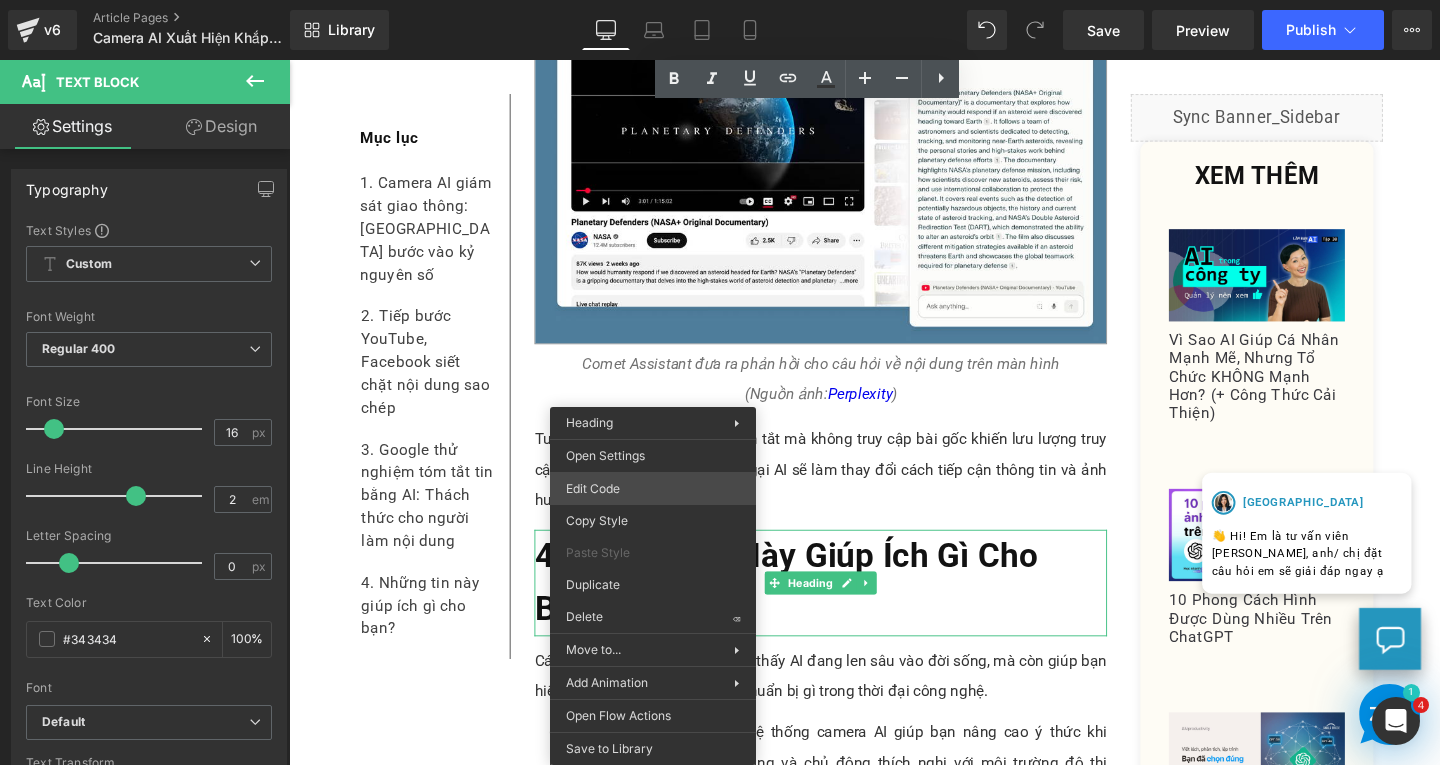 click on "Text Block  You are previewing how the   will restyle your page. You can not edit Elements in Preset Preview Mode.  v6 Article Pages Camera AI Xuất Hiện Khắp [GEOGRAPHIC_DATA]: Bạn Đã Sẵn Sàng Cho Giao Thông Thông Minh? Library Desktop Desktop Laptop Tablet Mobile Save Preview Publish Scheduled View Live Page View with current Template Save Template to Library Schedule Publish Publish Settings Shortcuts  Your page can’t be published   You've reached the maximum number of published pages on your plan  (178/999999).  You need to upgrade your plan or unpublish all your pages to get 1 publish slot.   Unpublish pages   Upgrade plan  Elements Global Style Base Row  rows, columns, layouts, div Heading  headings, titles, h1,h2,h3,h4,h5,h6 Text Block  texts, paragraphs, contents, blocks Image  images, photos, alts, uploads Icon  icons, symbols Button  button, call to action, cta Separator  separators, dividers, horizontal lines Liquid  Banner Parallax  banner, slideshow, hero, image, cover, parallax, effect" at bounding box center (720, 0) 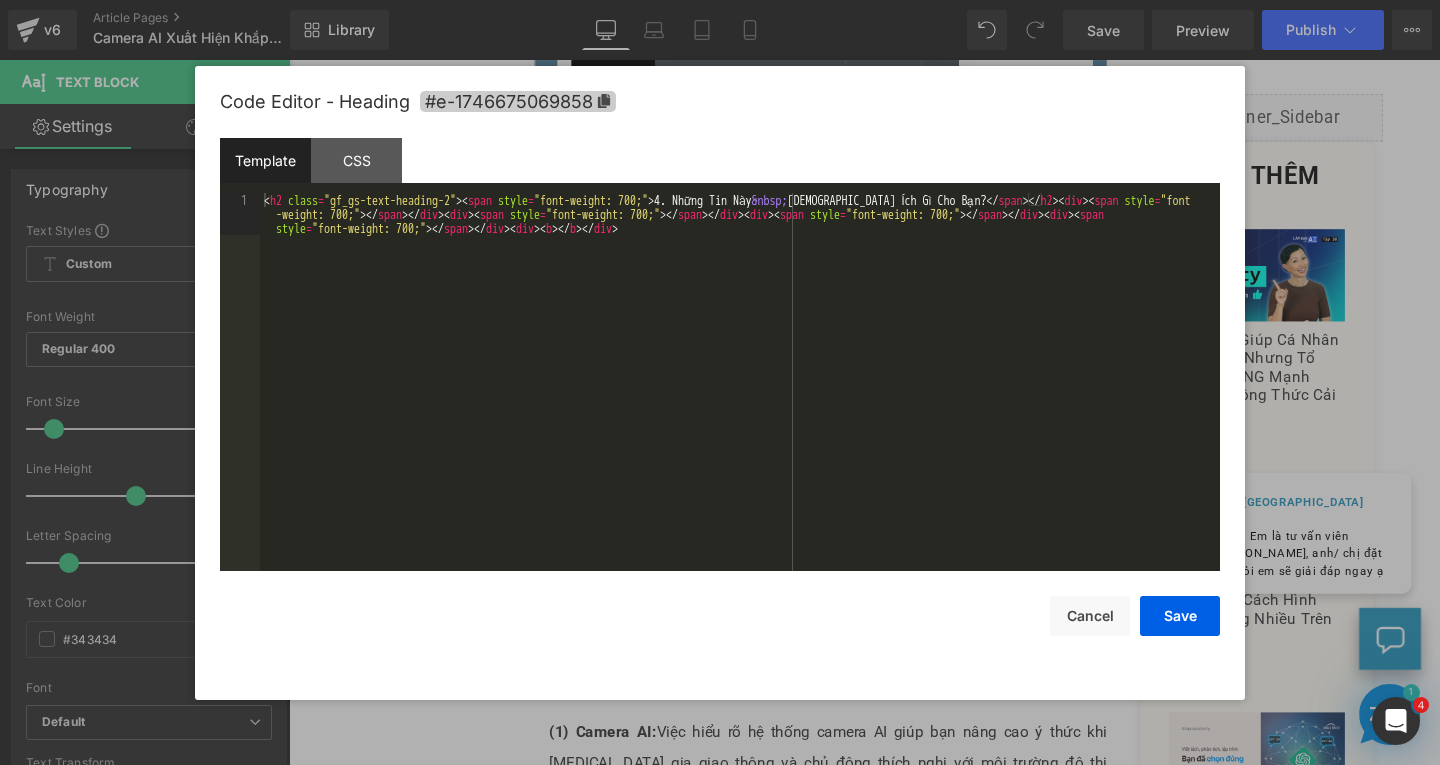 click 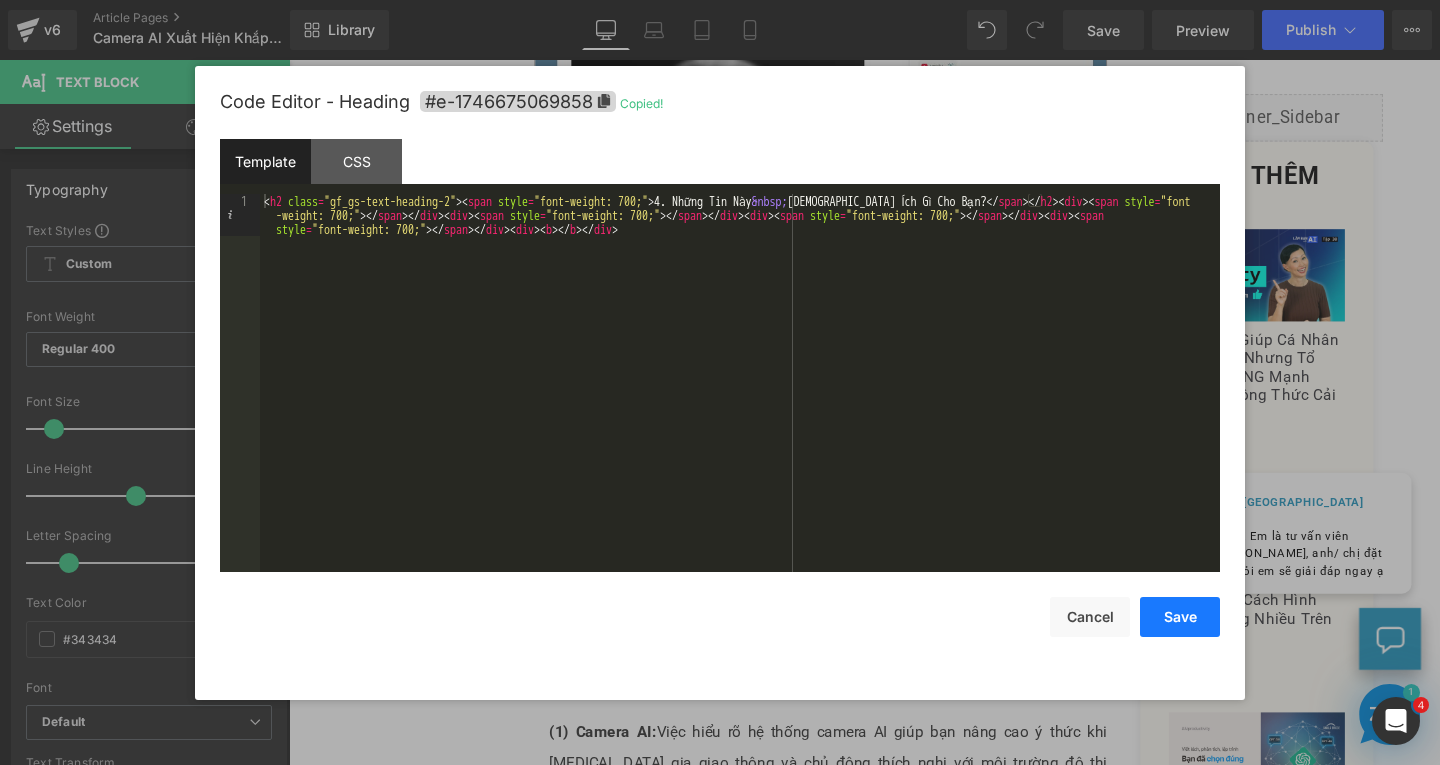 click on "Save" at bounding box center (1180, 617) 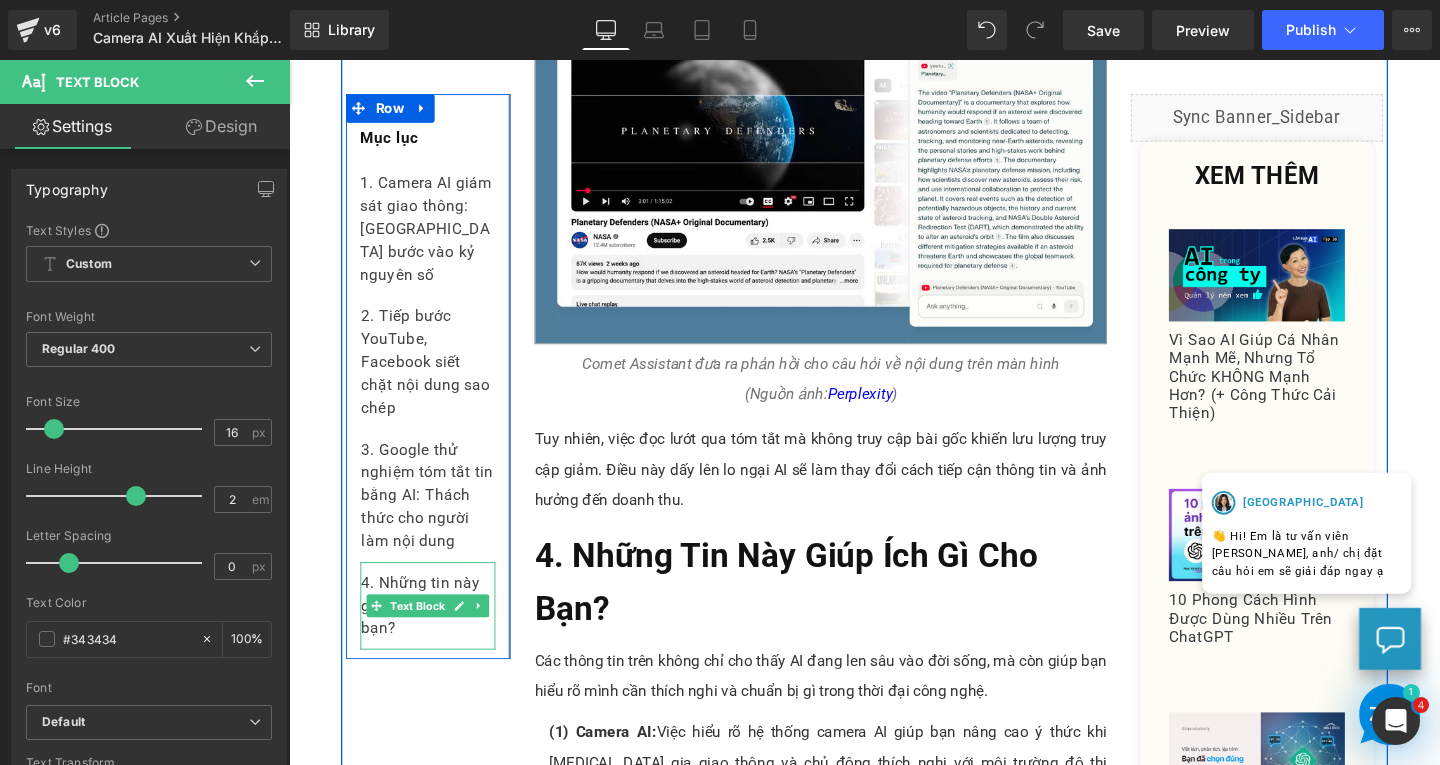 click on "4. Những tin này giúp ích gì cho bạn?" at bounding box center [435, 633] 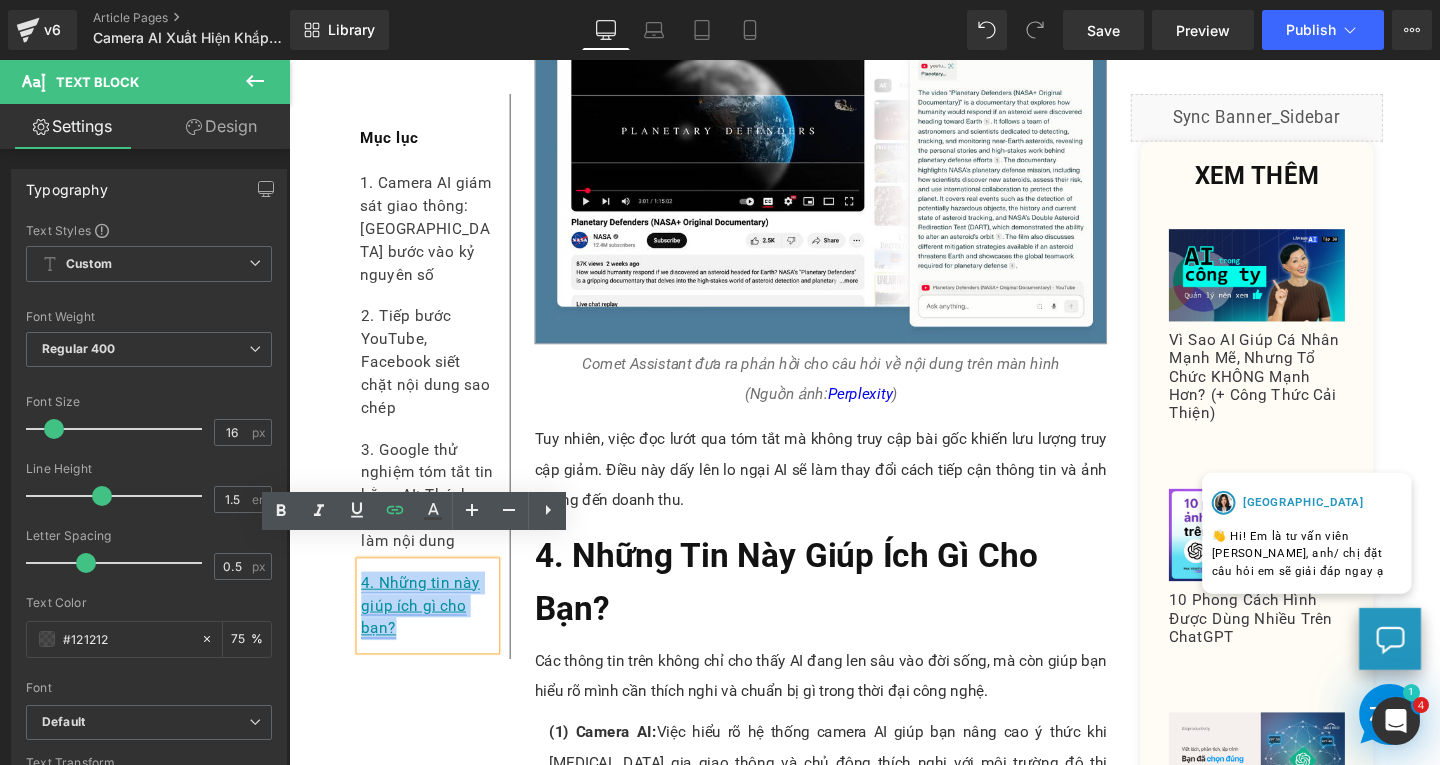 drag, startPoint x: 404, startPoint y: 636, endPoint x: 358, endPoint y: 579, distance: 73.24616 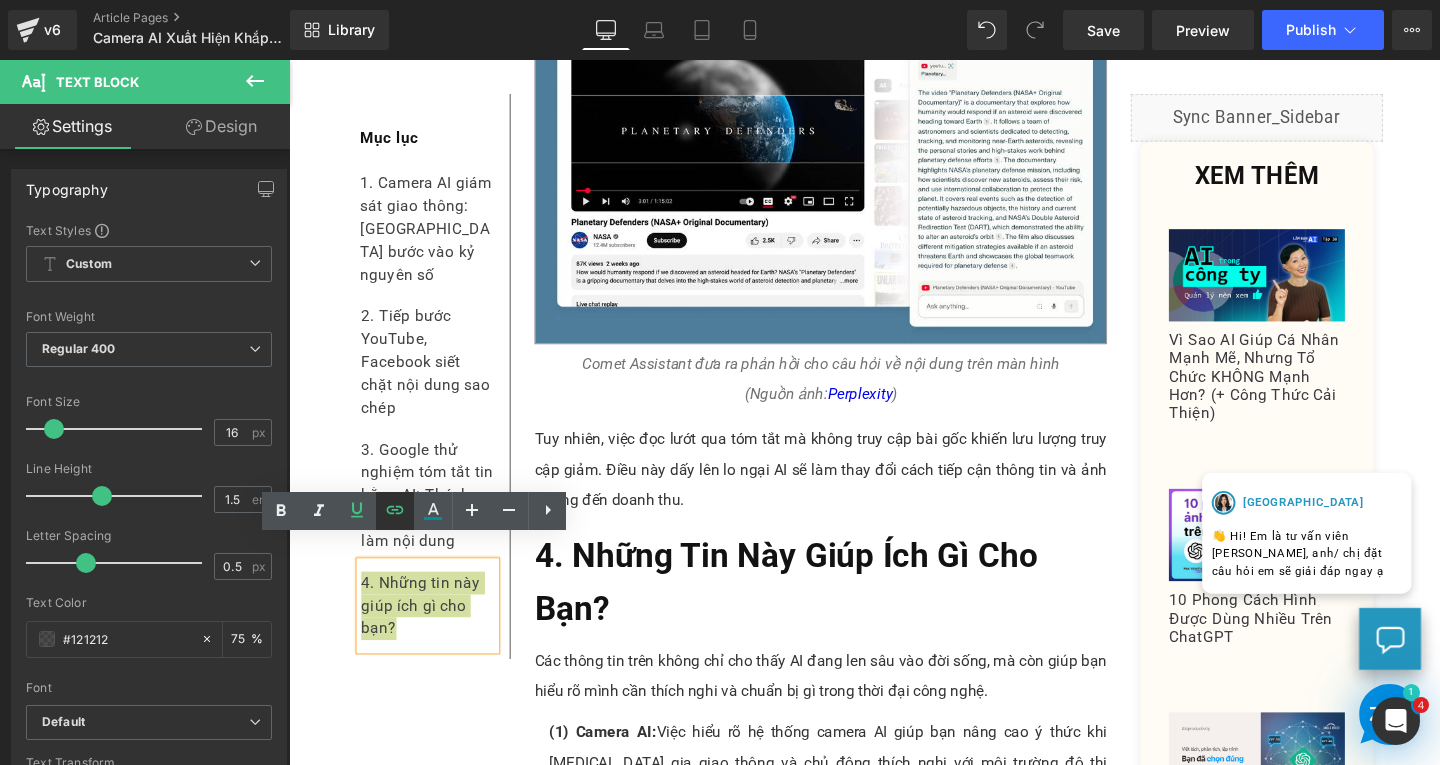click 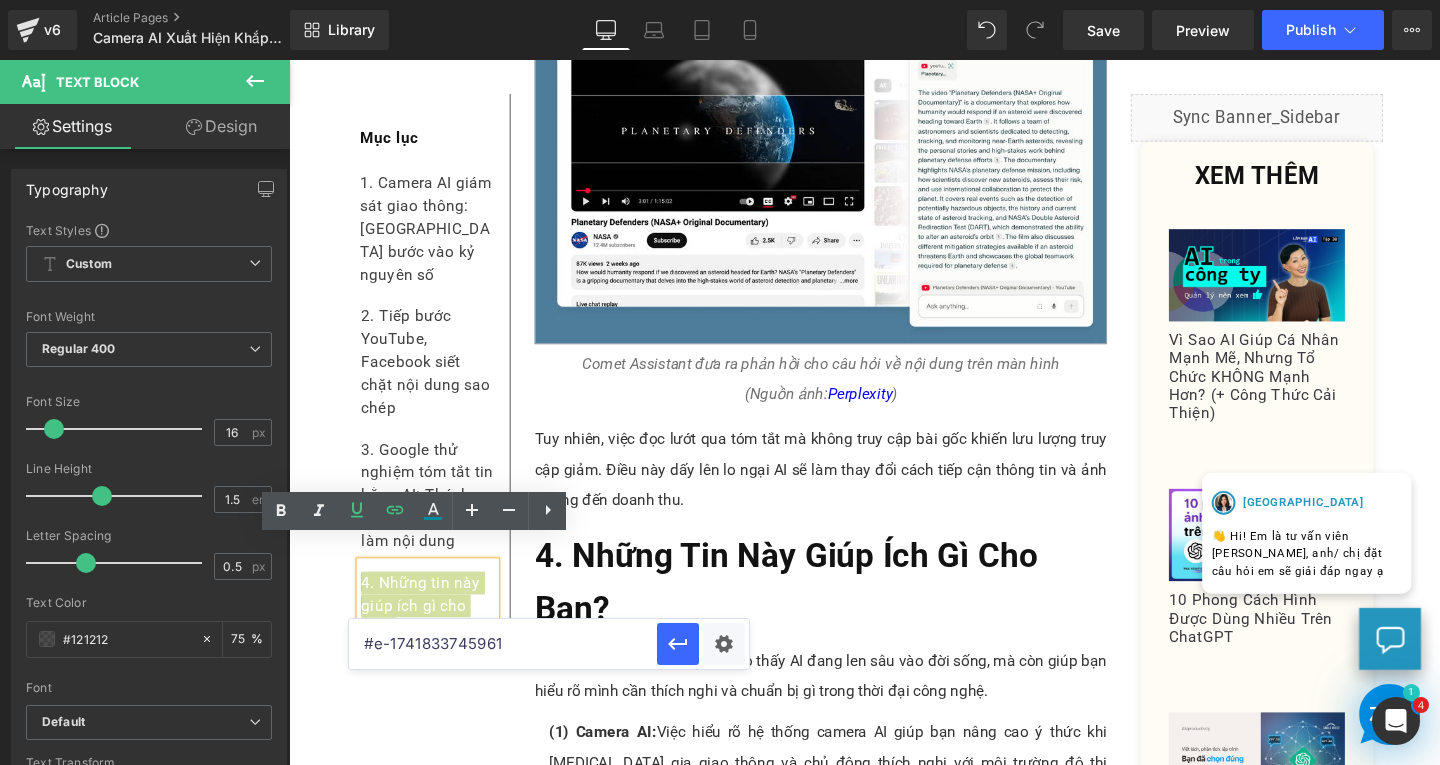 drag, startPoint x: 850, startPoint y: 720, endPoint x: 332, endPoint y: 696, distance: 518.55566 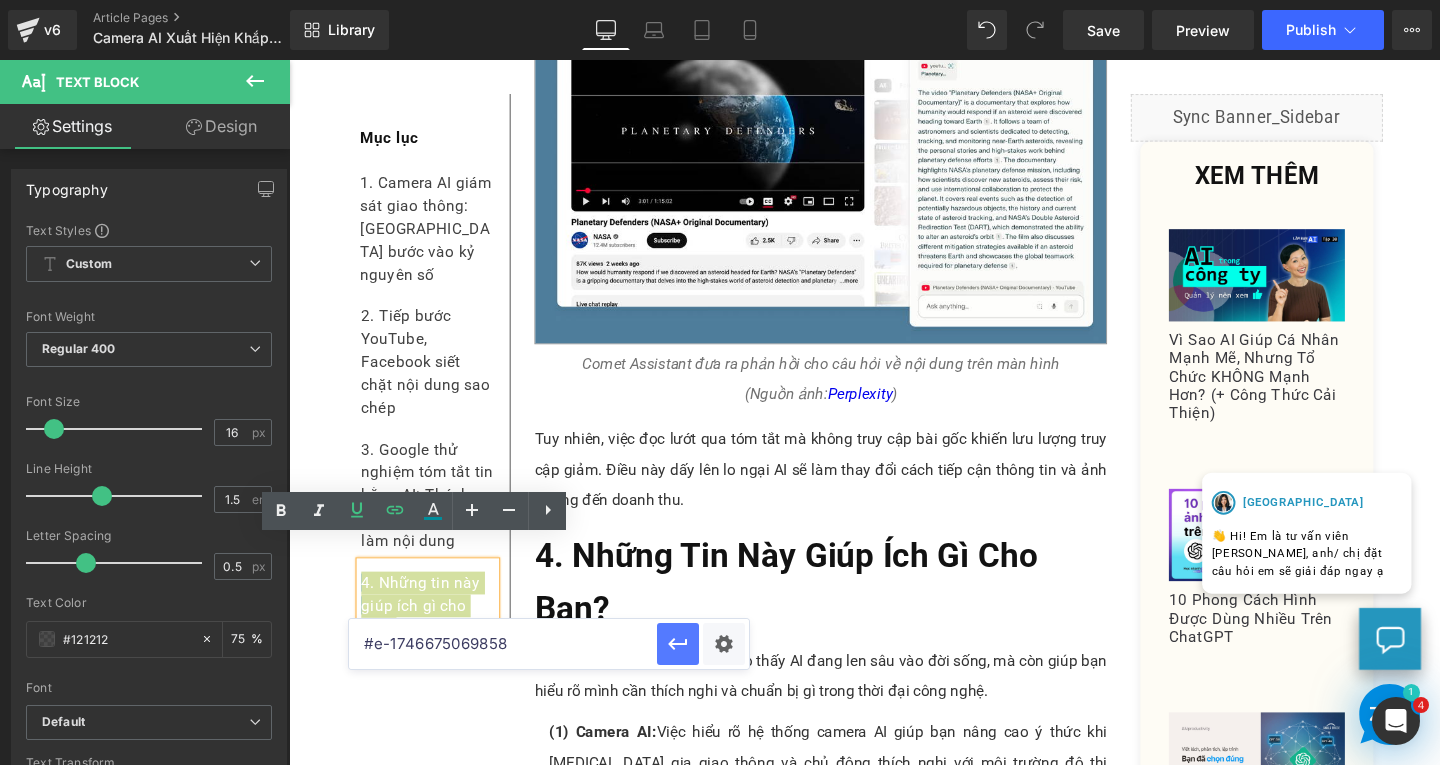 click 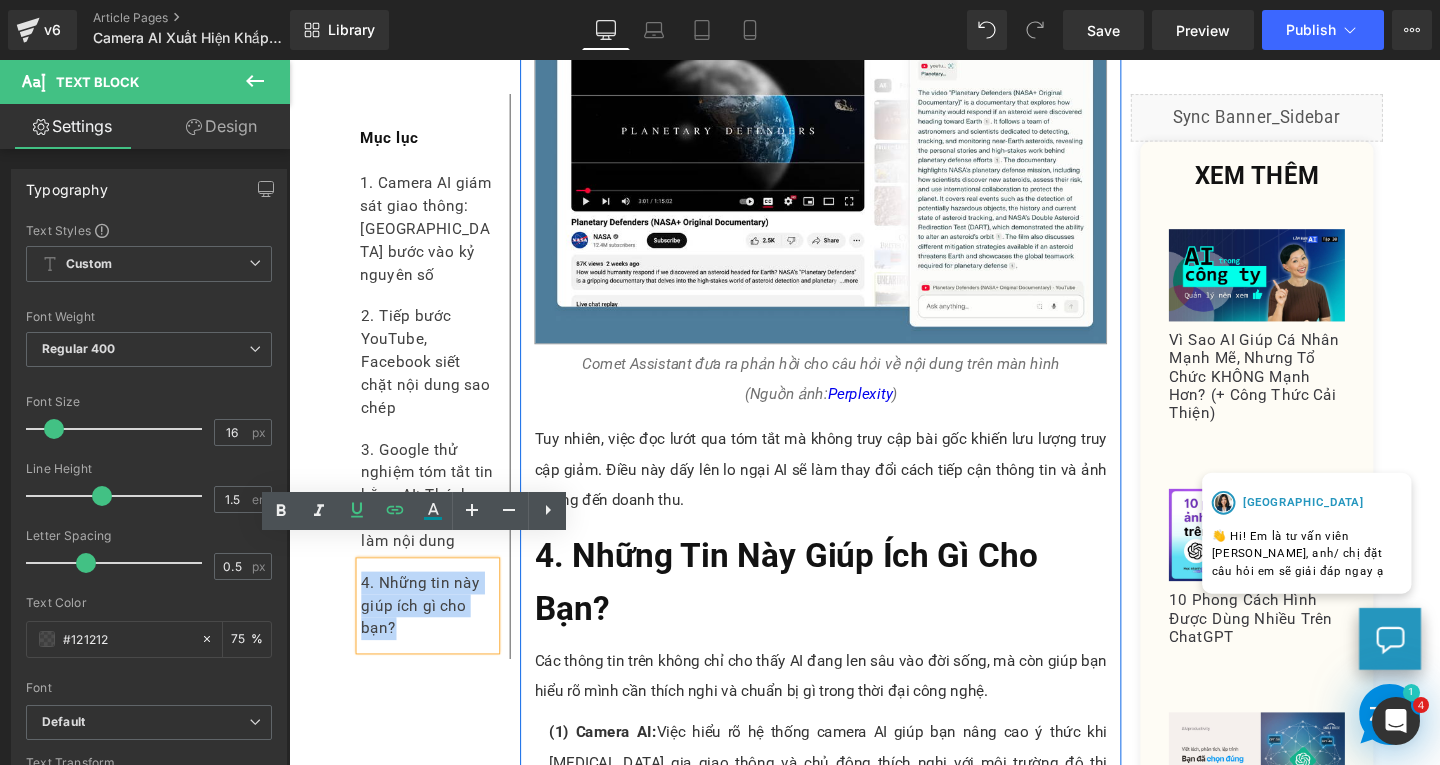 click on "Google Discover vừa cập nhật tính năng tóm tắt bài viết bằng AI, kèm logo nhà xuất bản và nguồn trích dẫn. Tính năng này cho phép người dùng tìm kiếm và chọn lọc tin nhanh hơn ngay từ giao diện chính. Text Block         Image         Comet Assistant đưa ra phản hồi cho câu hỏi về nội dung trên màn hình (Nguồn ảnh:  Perplexity ) Text Block         Tuy nhiên, việc đọc lướt qua tóm tắt mà không truy cập bài gốc khiến lưu lượng truy cập giảm. Điều này dấy lên lo ngại AI sẽ làm thay đổi cách tiếp cận thông tin và ảnh hưởng đến doanh thu. Text Block         4. Những Tin Này Giúp Ích Gì Cho Bạn? Heading         Các thông tin trên không chỉ cho thấy AI đang len sâu vào đời sống, mà còn giúp bạn hiểu rõ mình cần thích nghi và chuẩn bị gì trong thời đại công nghệ. Text Block         (1) Camera AI:  Text Block         (2) Facebook:  Text Block" at bounding box center [848, 449] 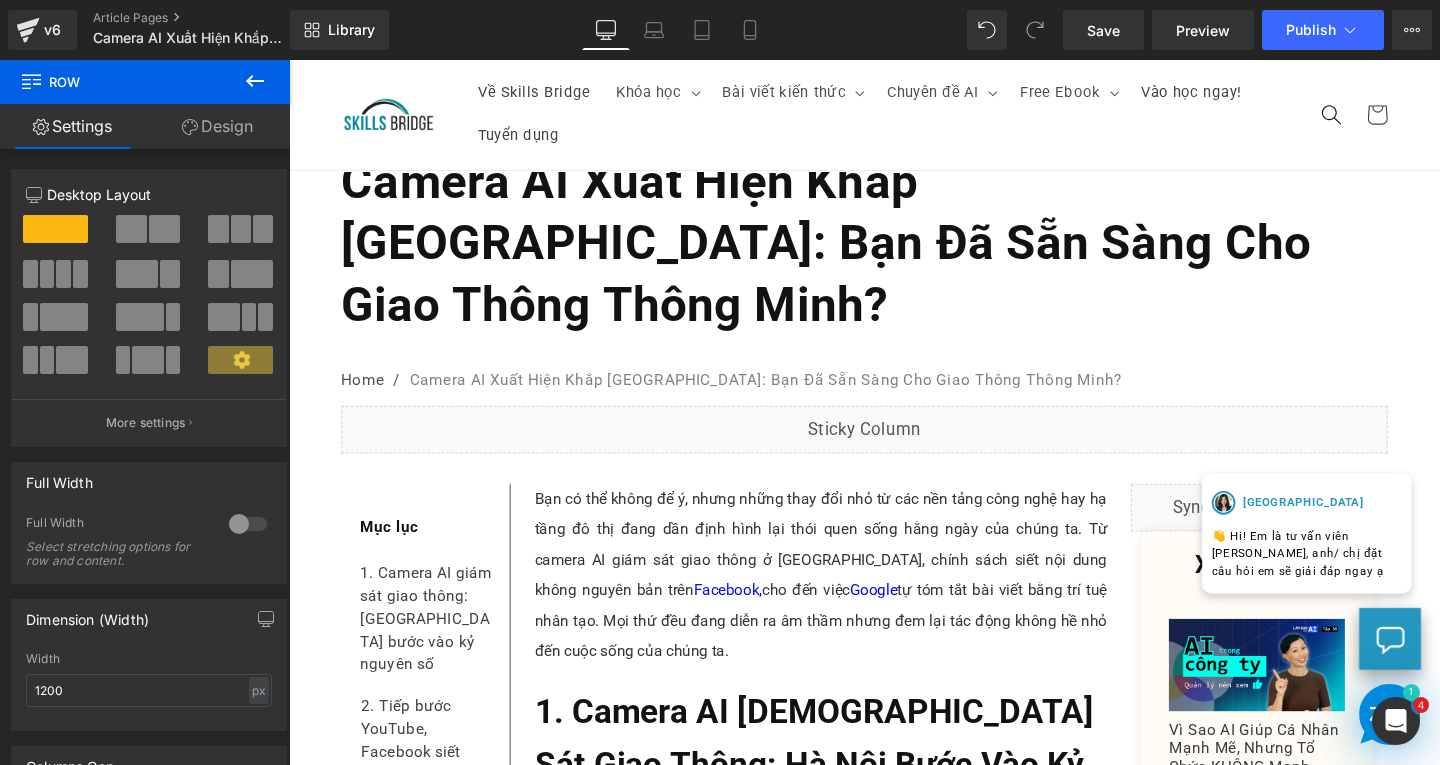 scroll, scrollTop: 0, scrollLeft: 0, axis: both 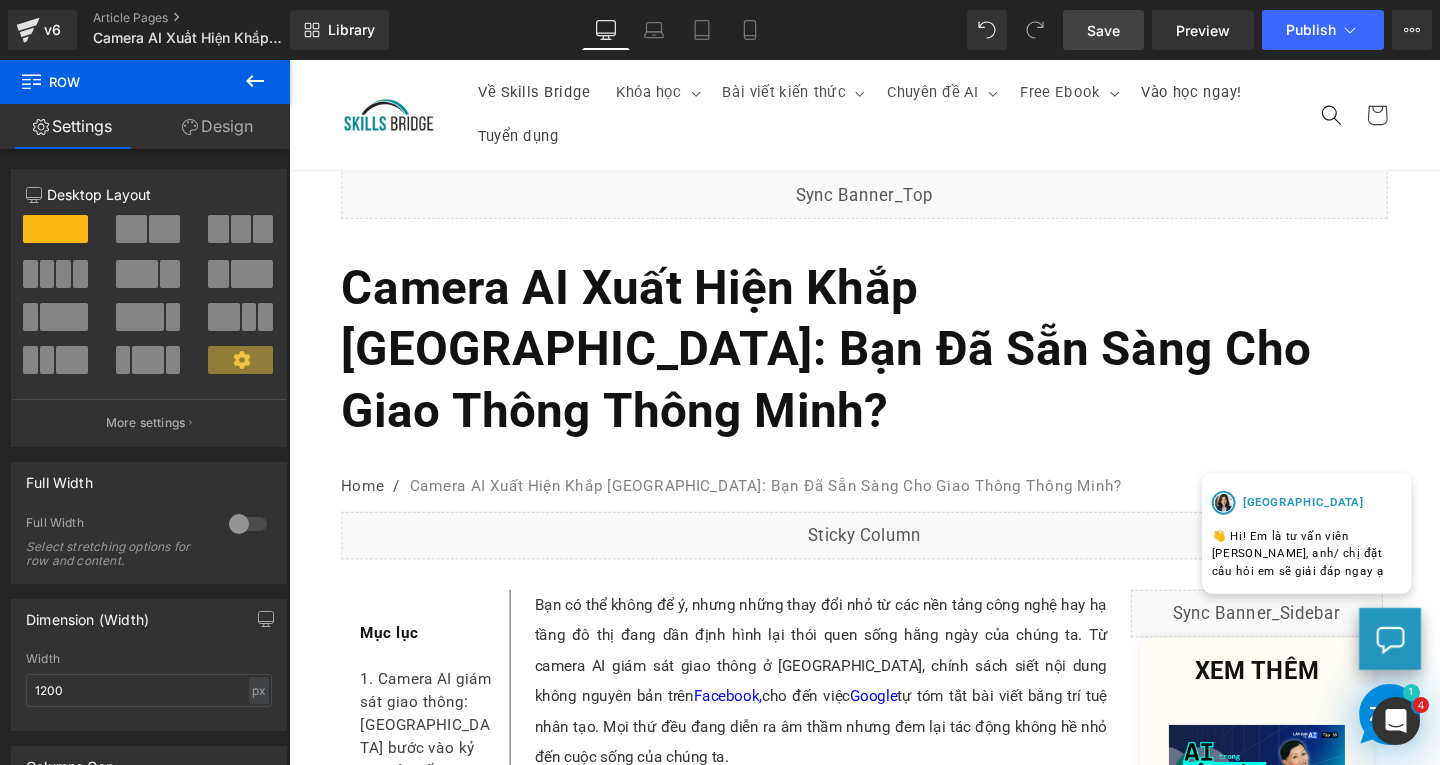 click on "Save" at bounding box center (1103, 30) 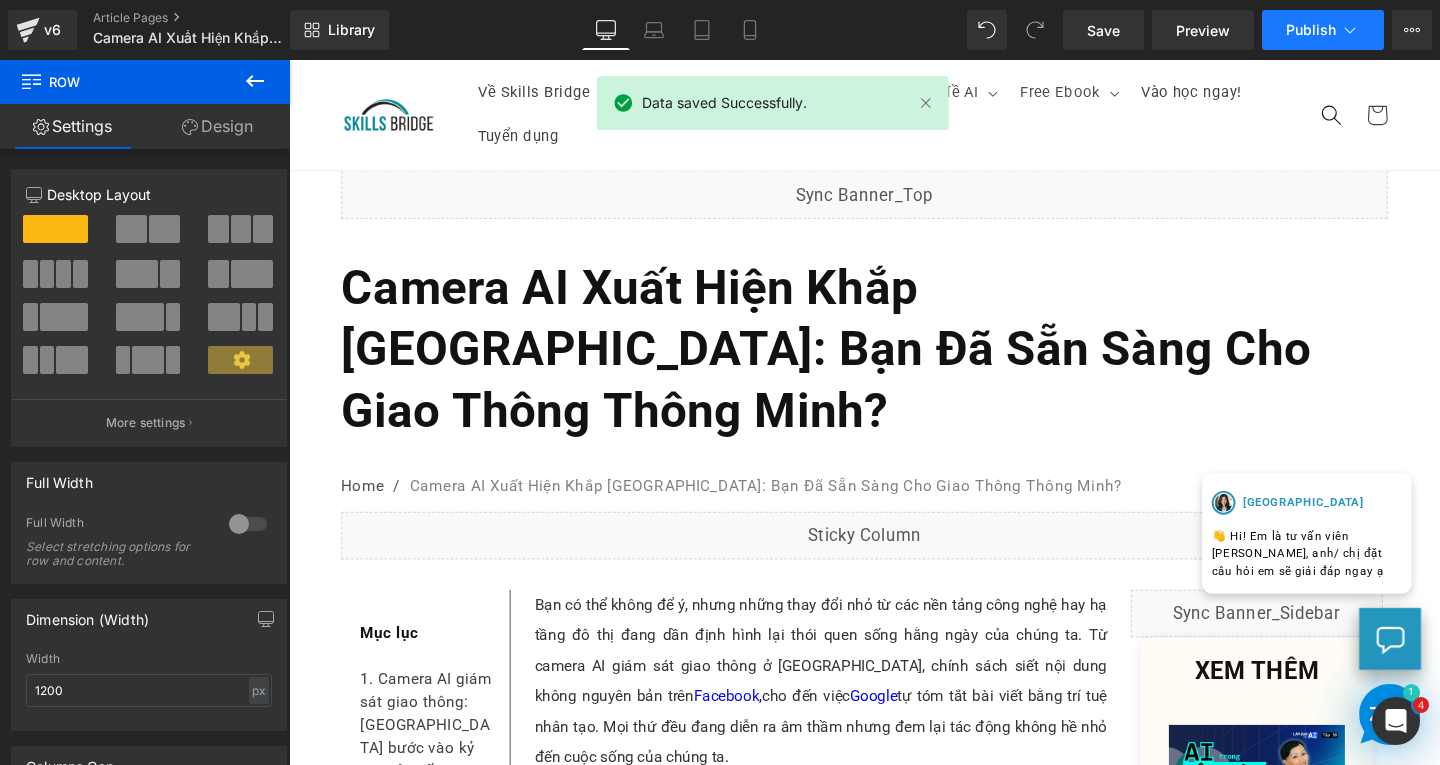 click on "Publish" at bounding box center [1311, 30] 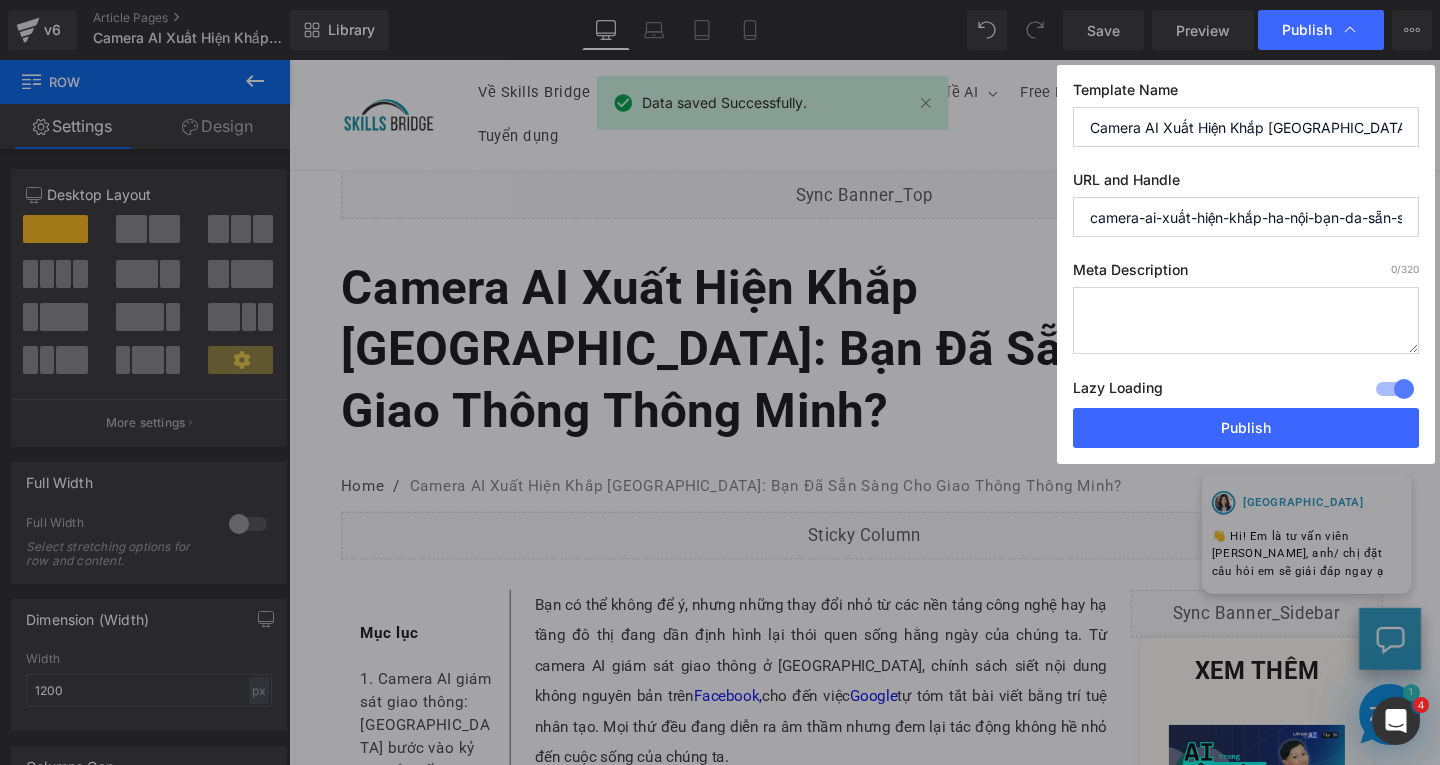 click on "camera-ai-xuất-hiện-khắp-ha-nội-bạn-da-sẵn-sang-cho-giao-thong-[PERSON_NAME]" at bounding box center (1246, 217) 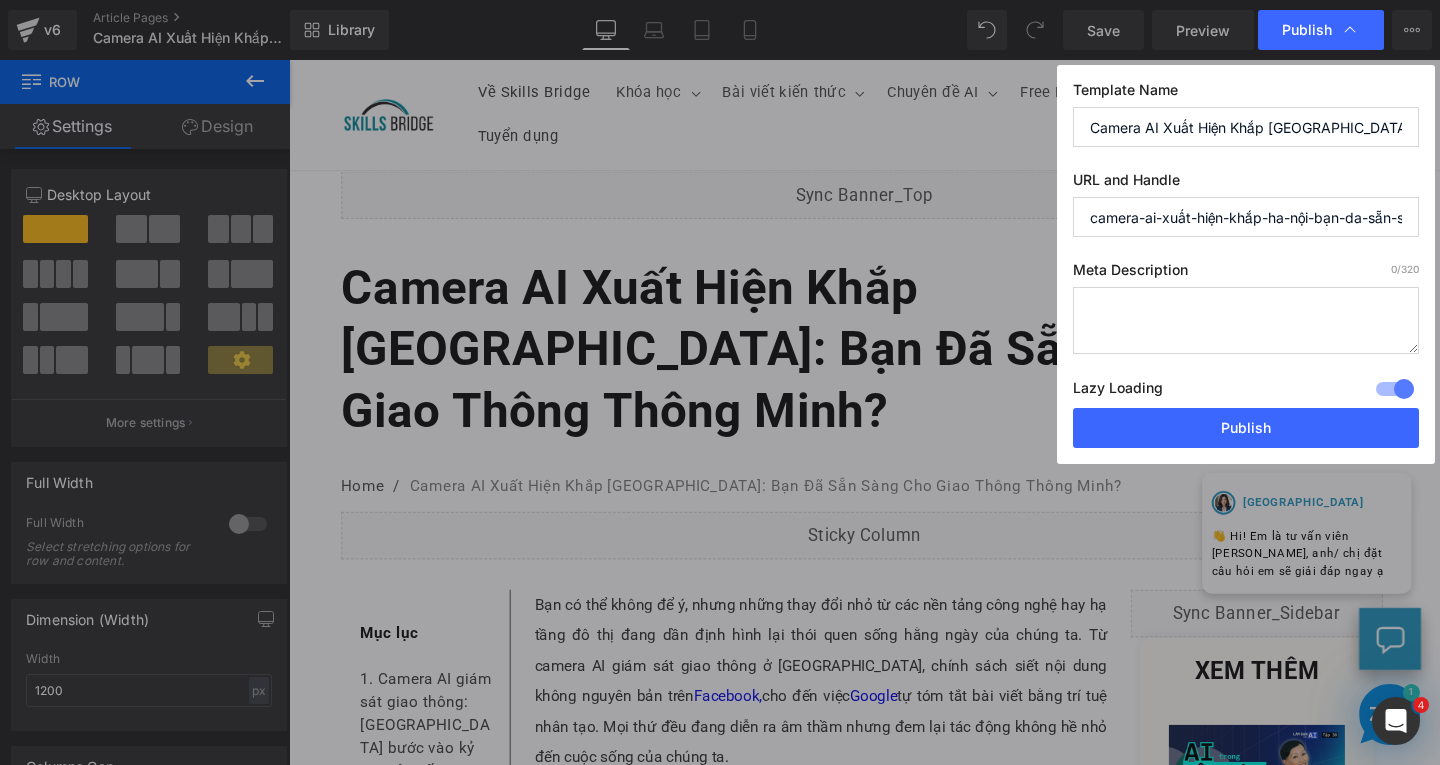 scroll, scrollTop: 0, scrollLeft: 228, axis: horizontal 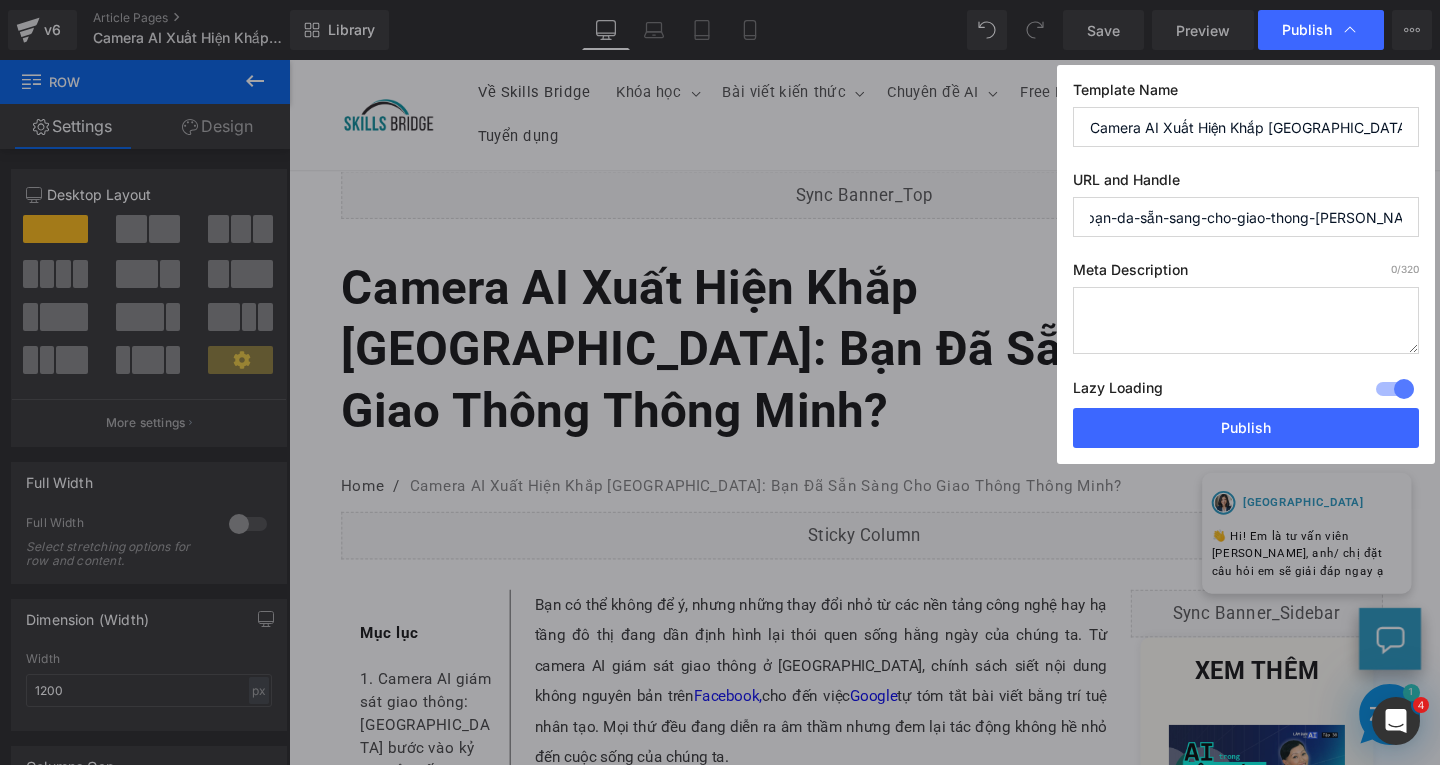 drag, startPoint x: 1090, startPoint y: 218, endPoint x: 1439, endPoint y: 241, distance: 349.75705 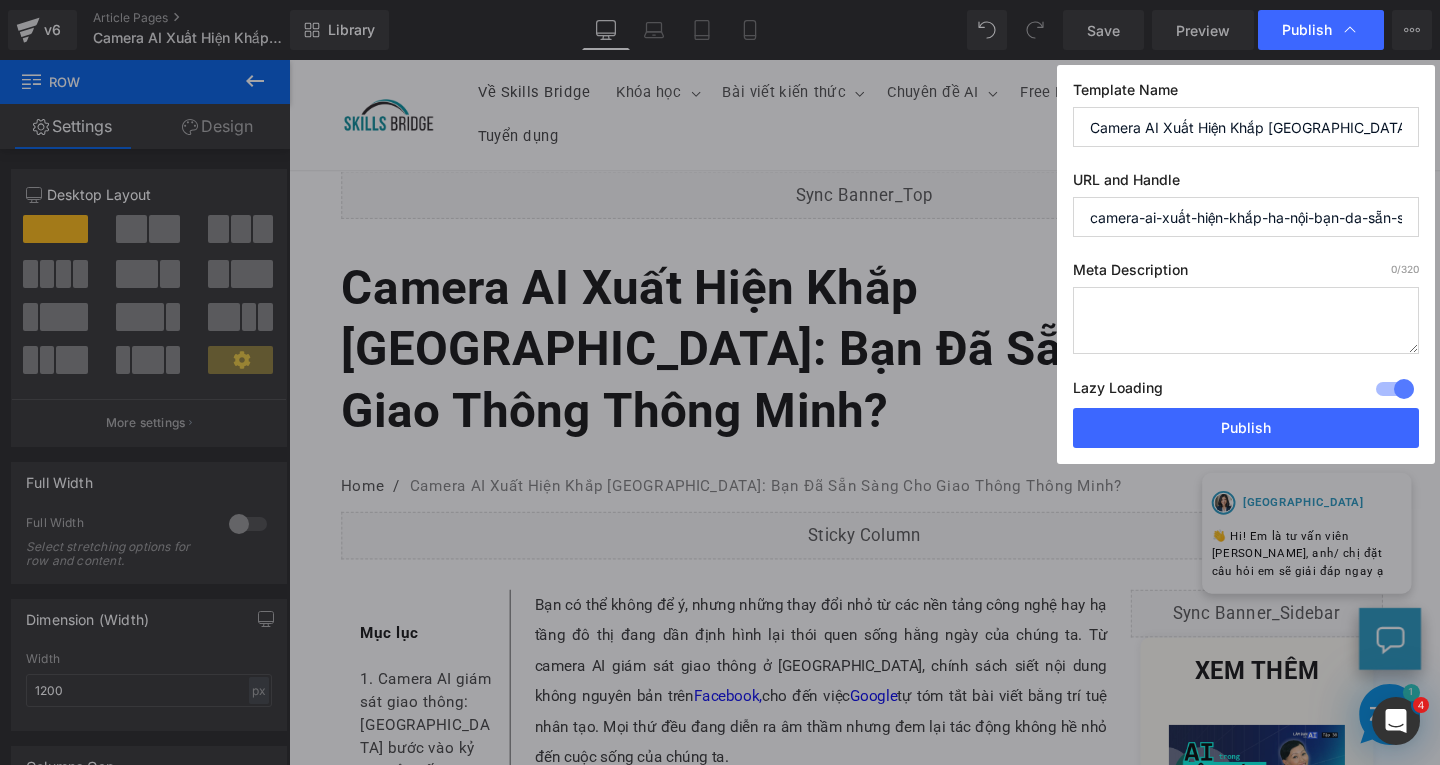 paste on "ha-noi" 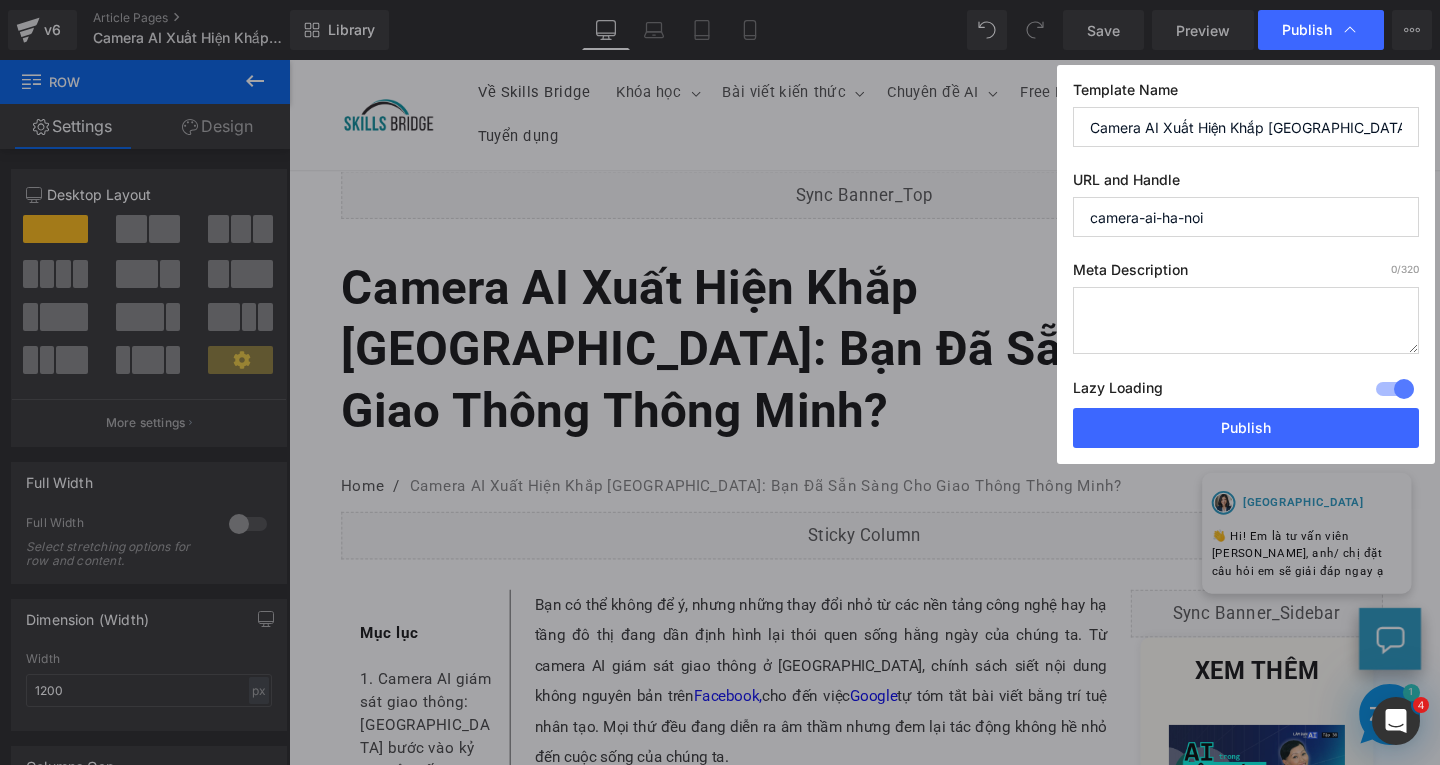 type on "camera-ai-ha-noi" 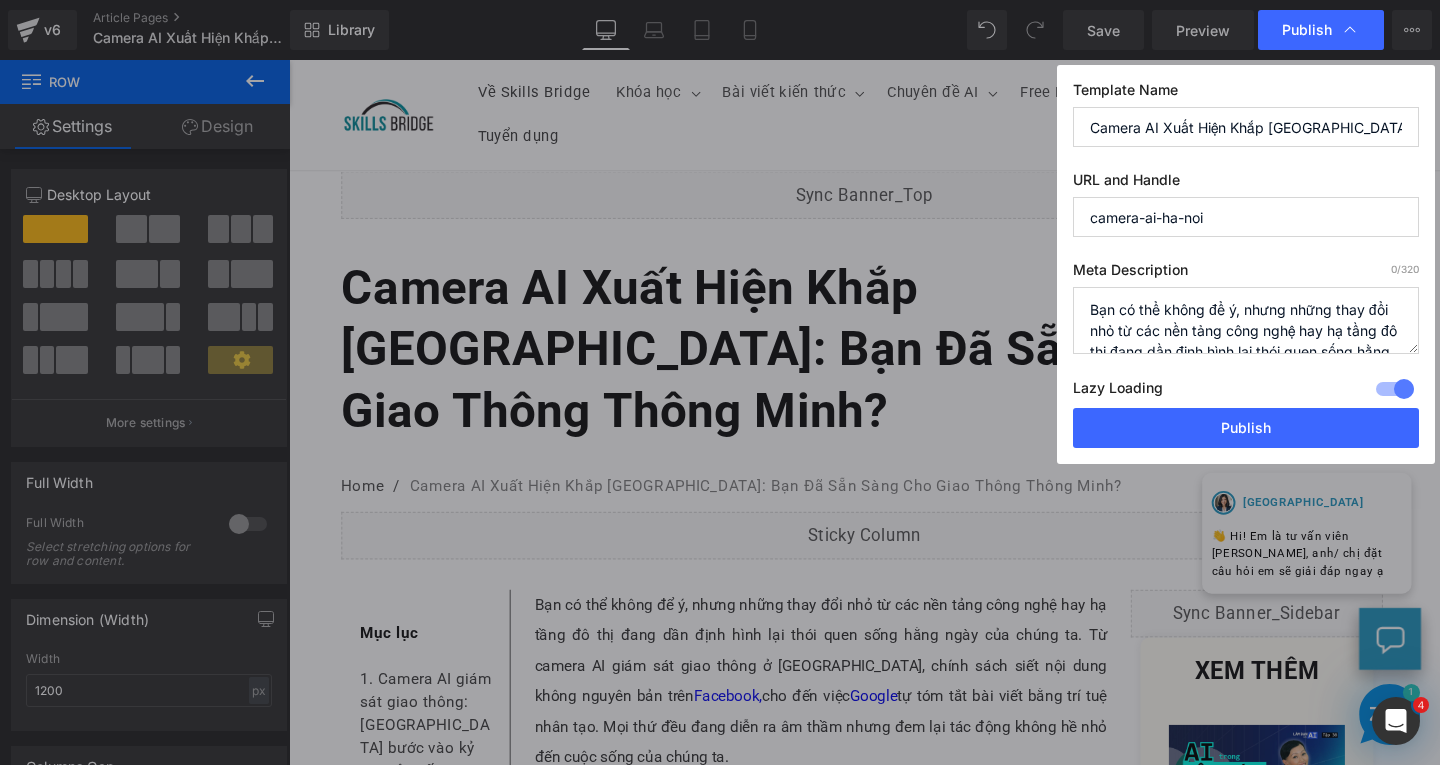 scroll, scrollTop: 112, scrollLeft: 0, axis: vertical 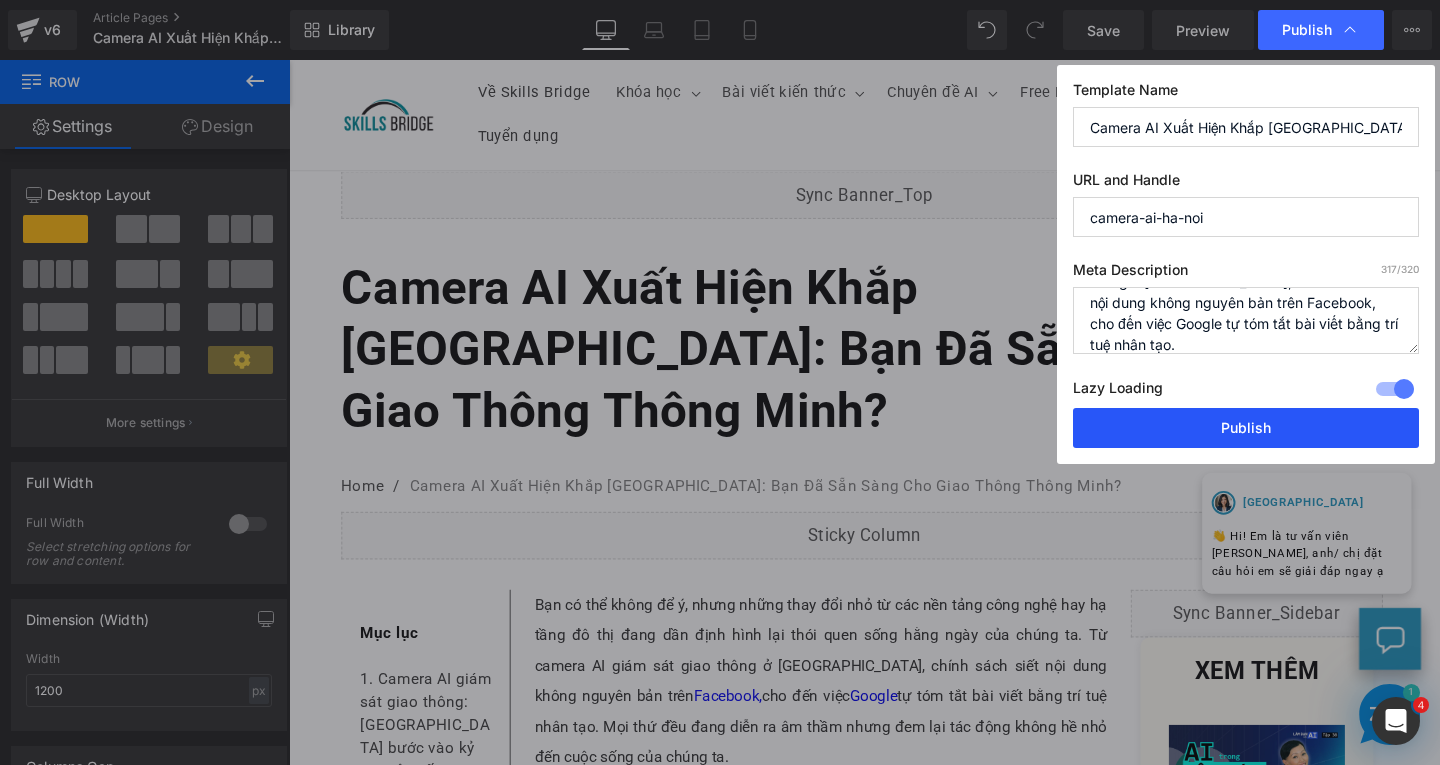 type on "Bạn có thể không để ý, nhưng những thay đổi nhỏ từ các nền tảng công nghệ hay hạ tầng đô thị đang dần định hình lại thói quen sống hằng ngày của chúng ta. Từ camera AI giám sát giao thông ở [GEOGRAPHIC_DATA], chính sách siết nội dung không nguyên bản trên Facebook, cho đến việc Google tự tóm tắt bài viết bằng trí tuệ nhân tạo." 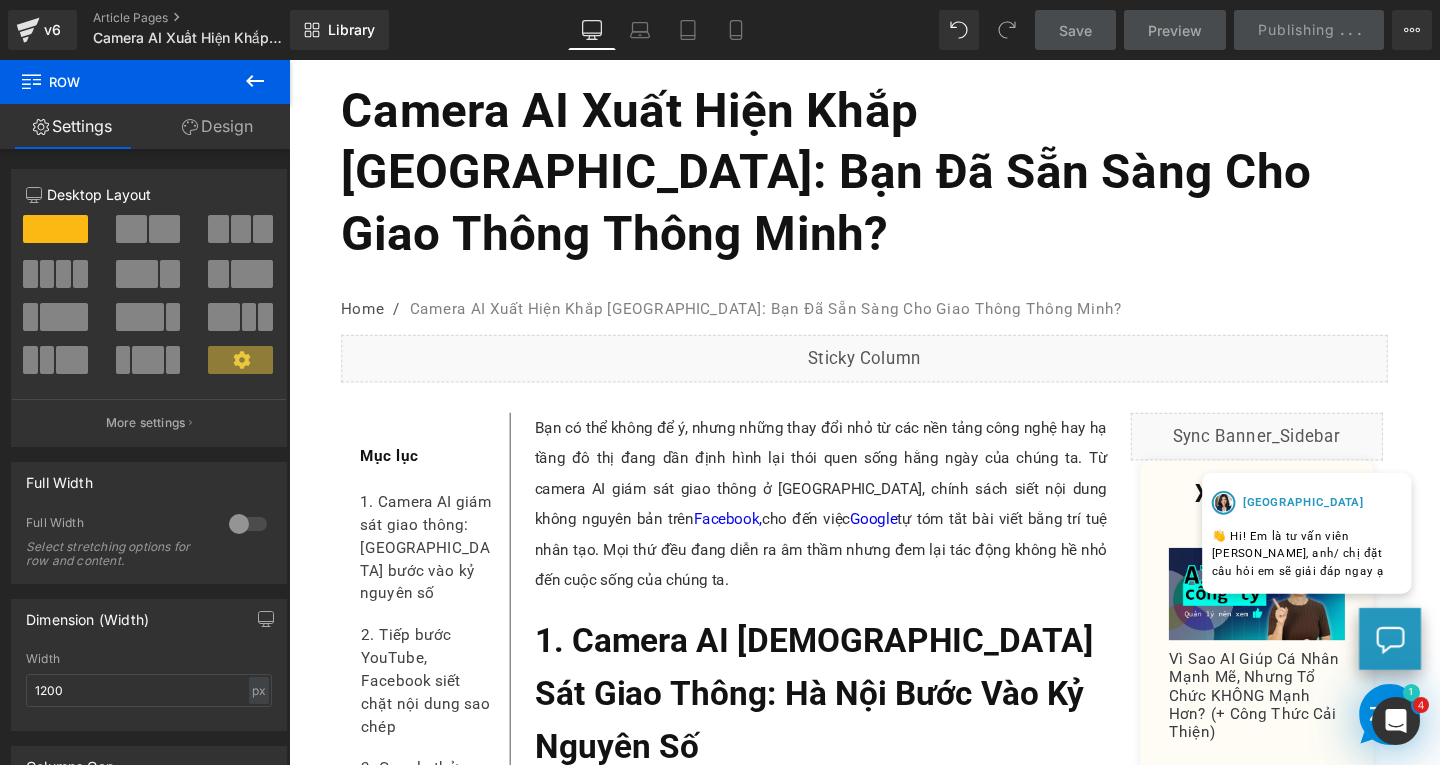scroll, scrollTop: 0, scrollLeft: 0, axis: both 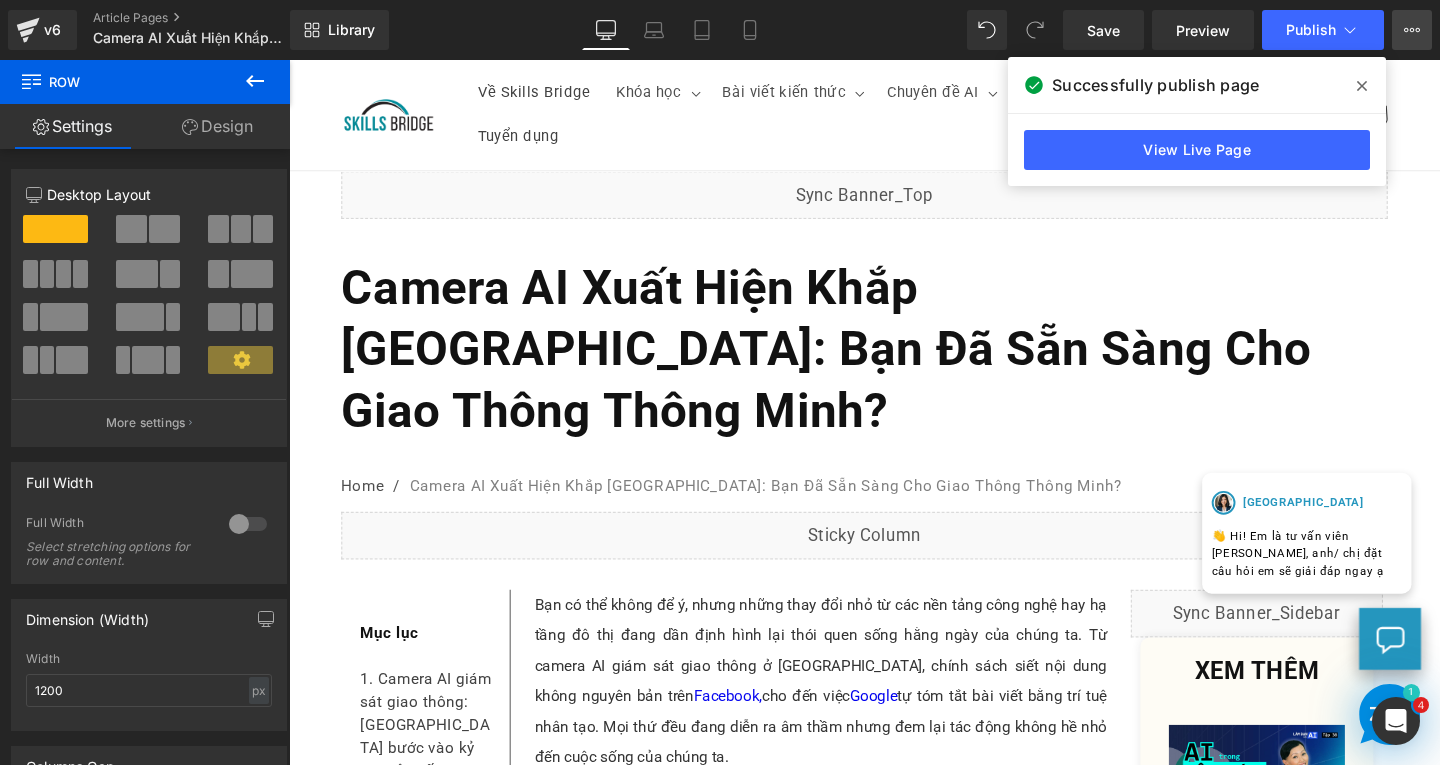 click on "View Live Page View with current Template Save Template to Library Schedule Publish Publish Settings Shortcuts" at bounding box center (1412, 30) 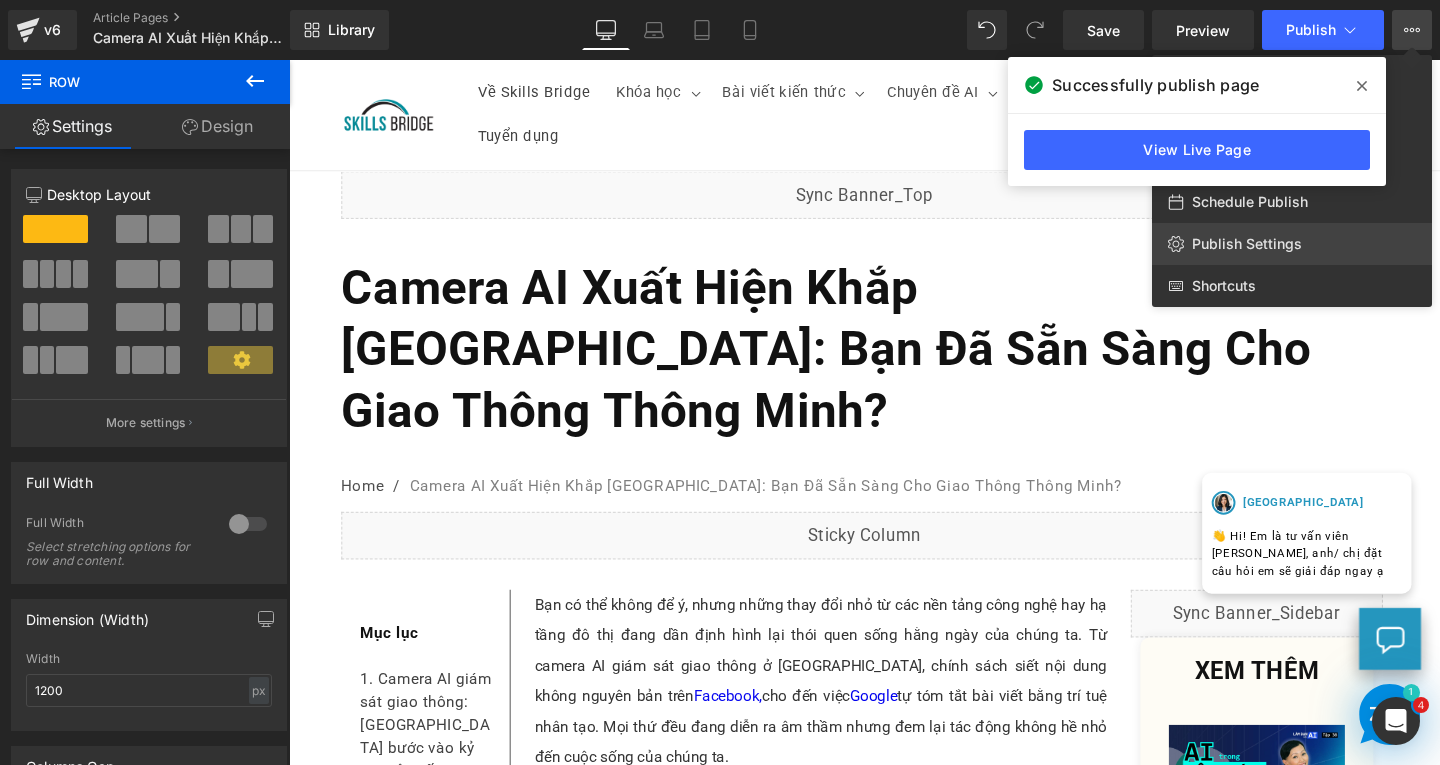 click on "Publish Settings" at bounding box center (1247, 244) 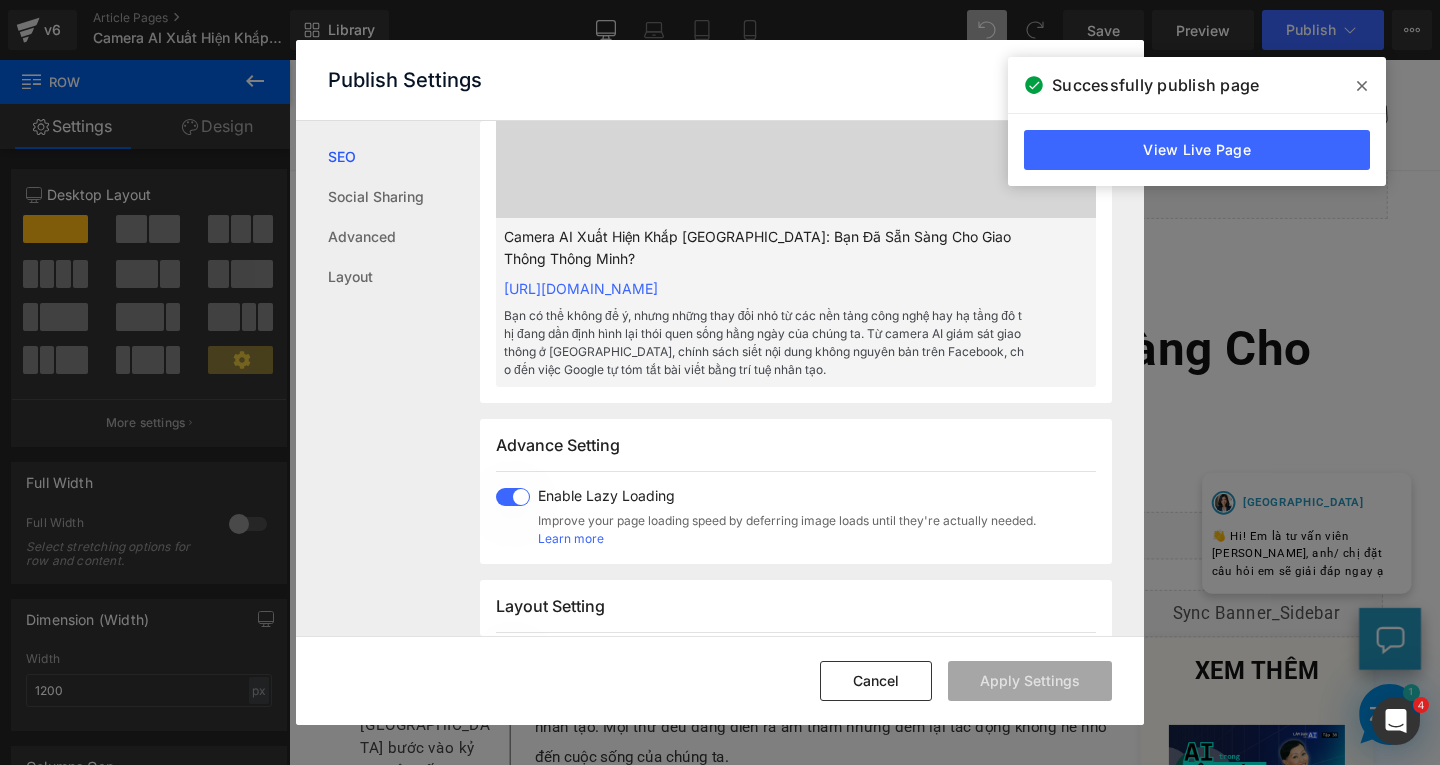 scroll, scrollTop: 701, scrollLeft: 0, axis: vertical 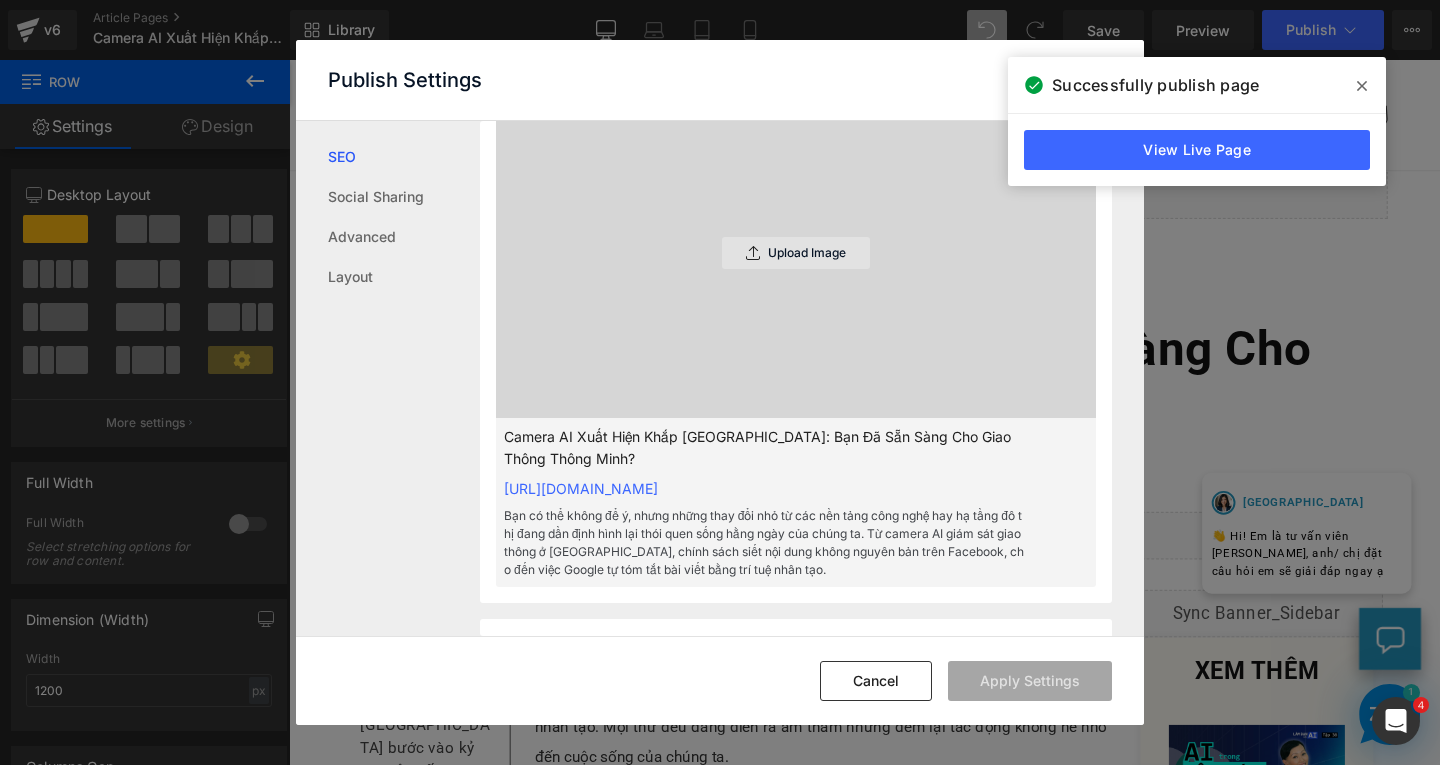 click on "Upload Image" at bounding box center [807, 253] 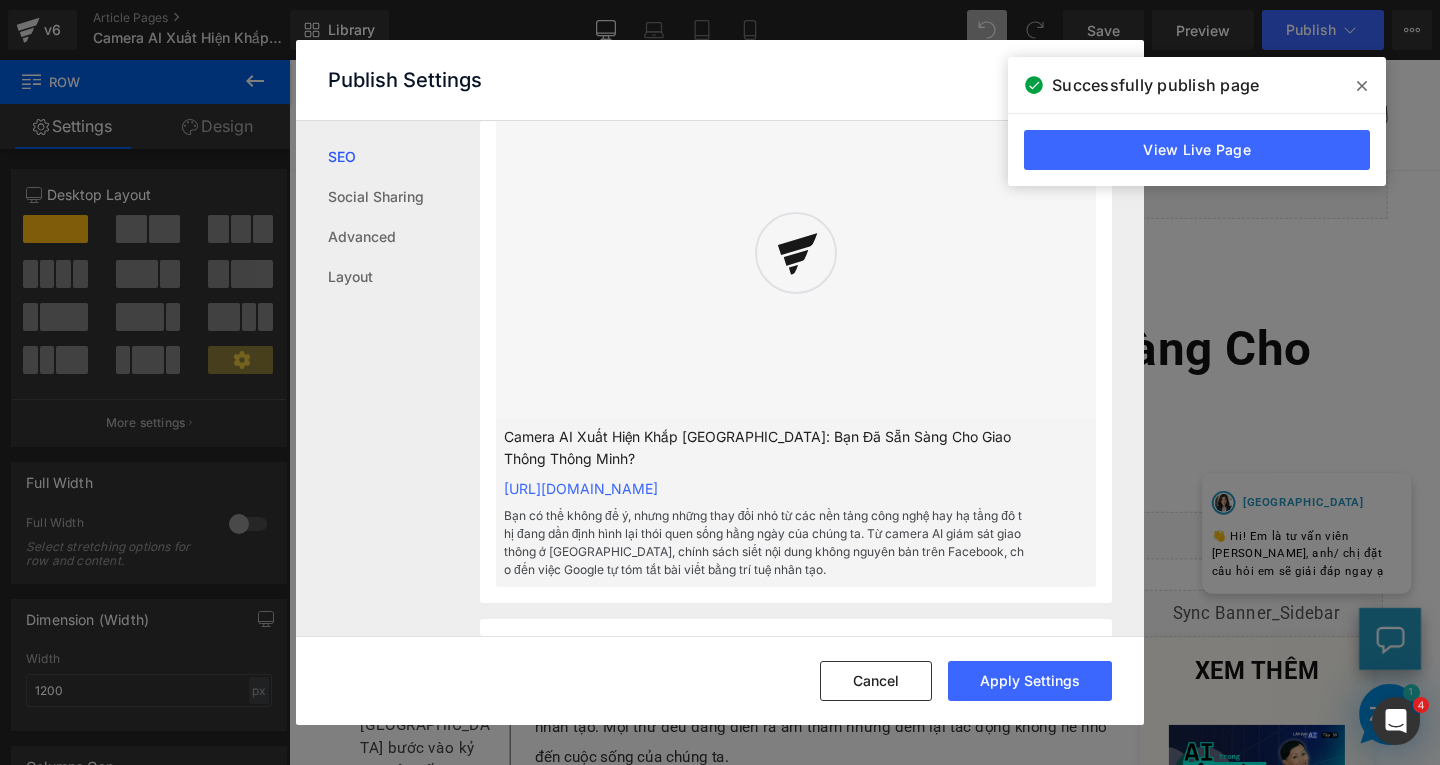 scroll, scrollTop: 601, scrollLeft: 0, axis: vertical 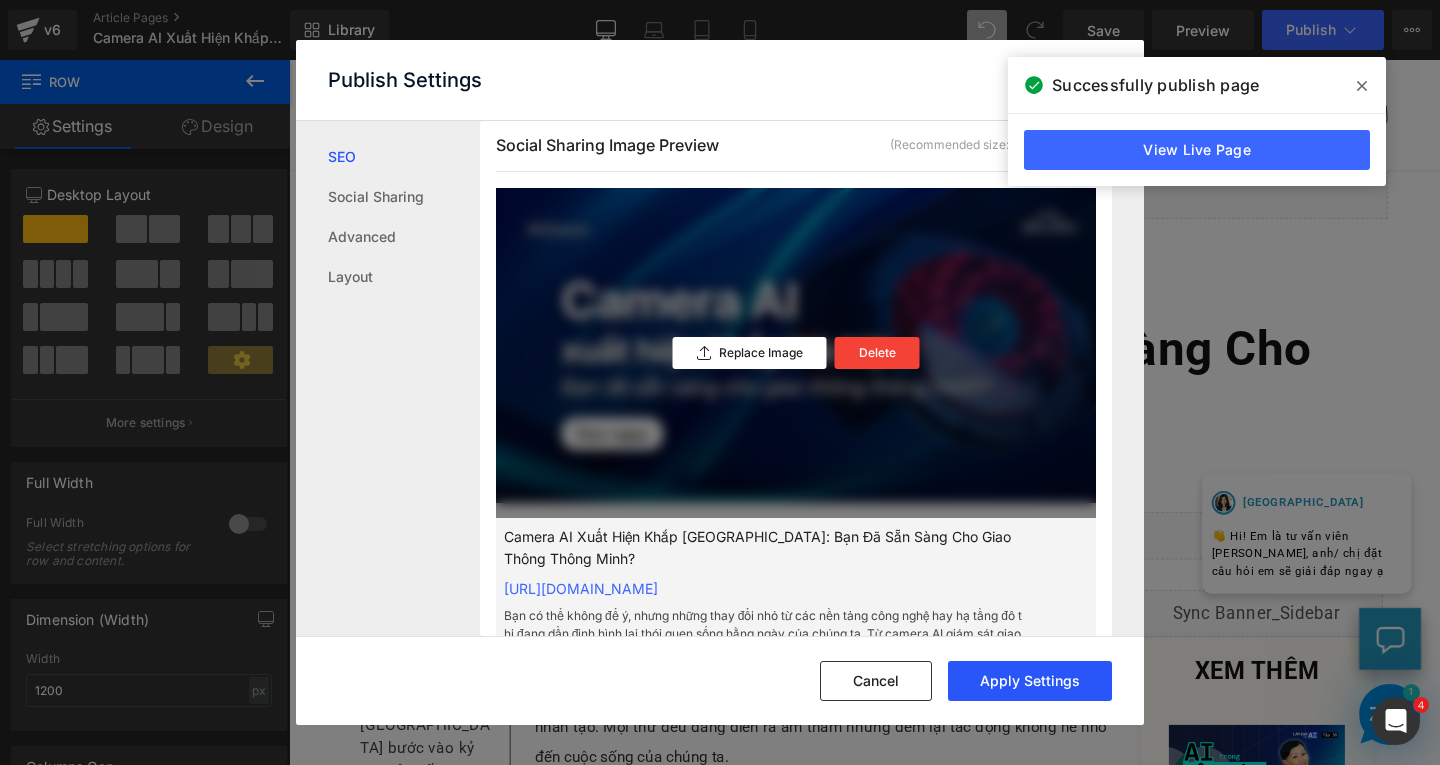 click on "Apply Settings" at bounding box center (1030, 681) 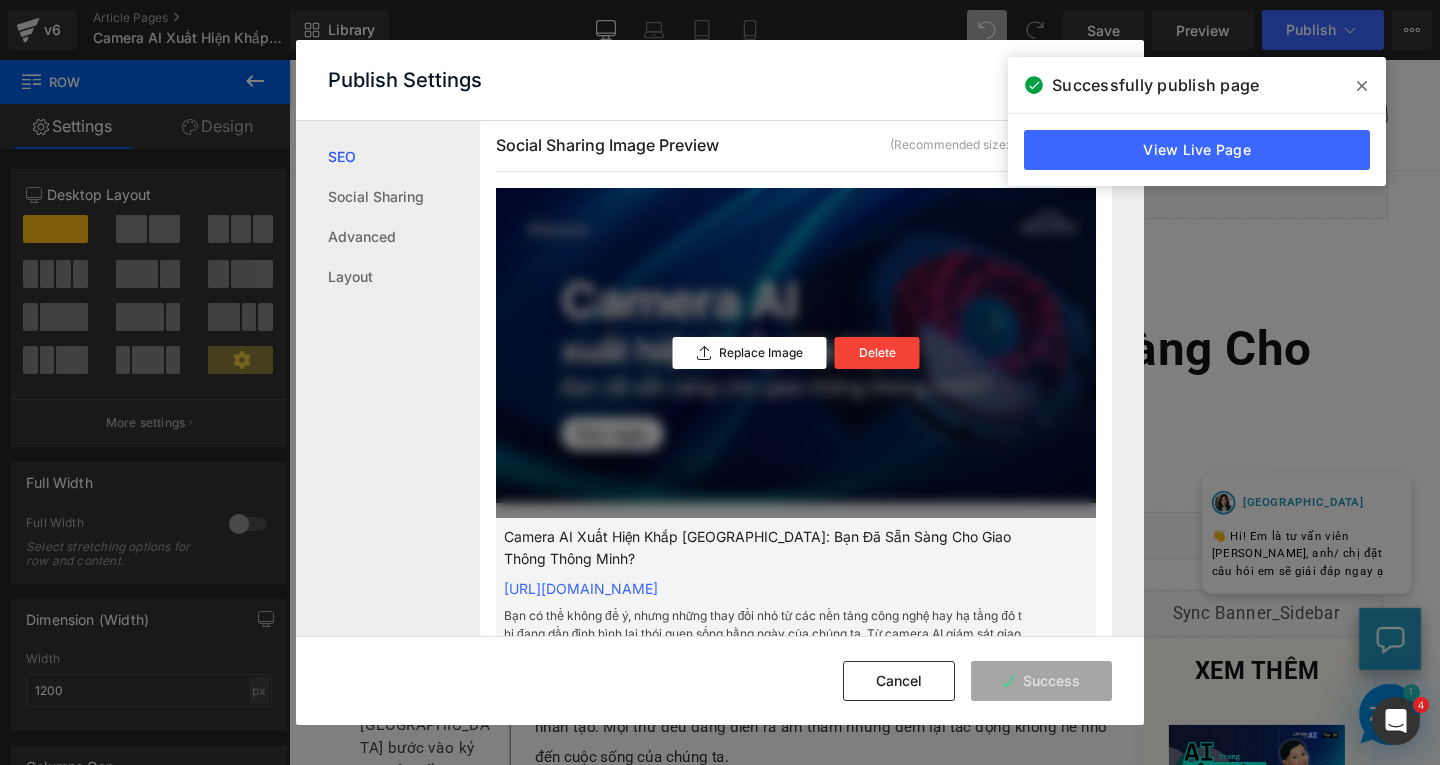 click at bounding box center [1362, 86] 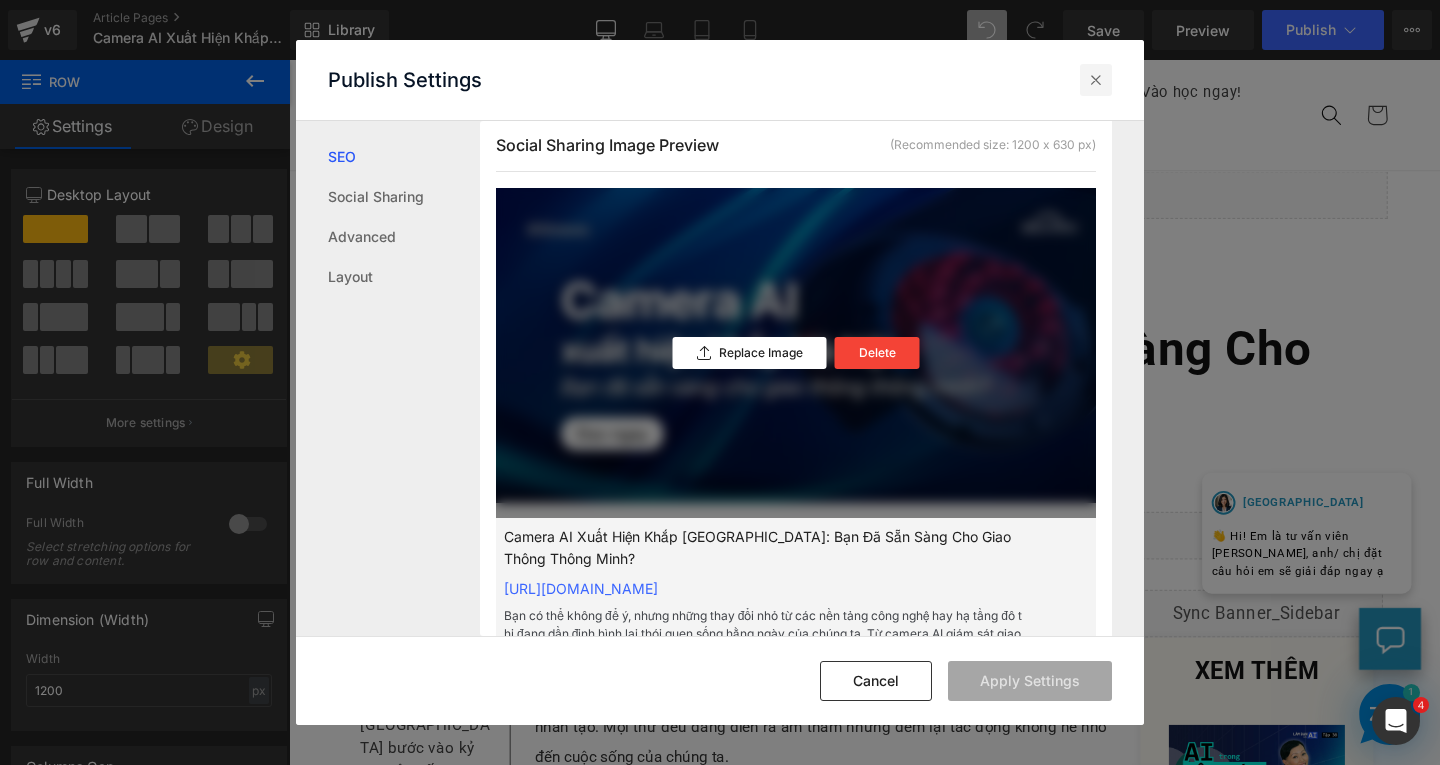 click at bounding box center (1096, 80) 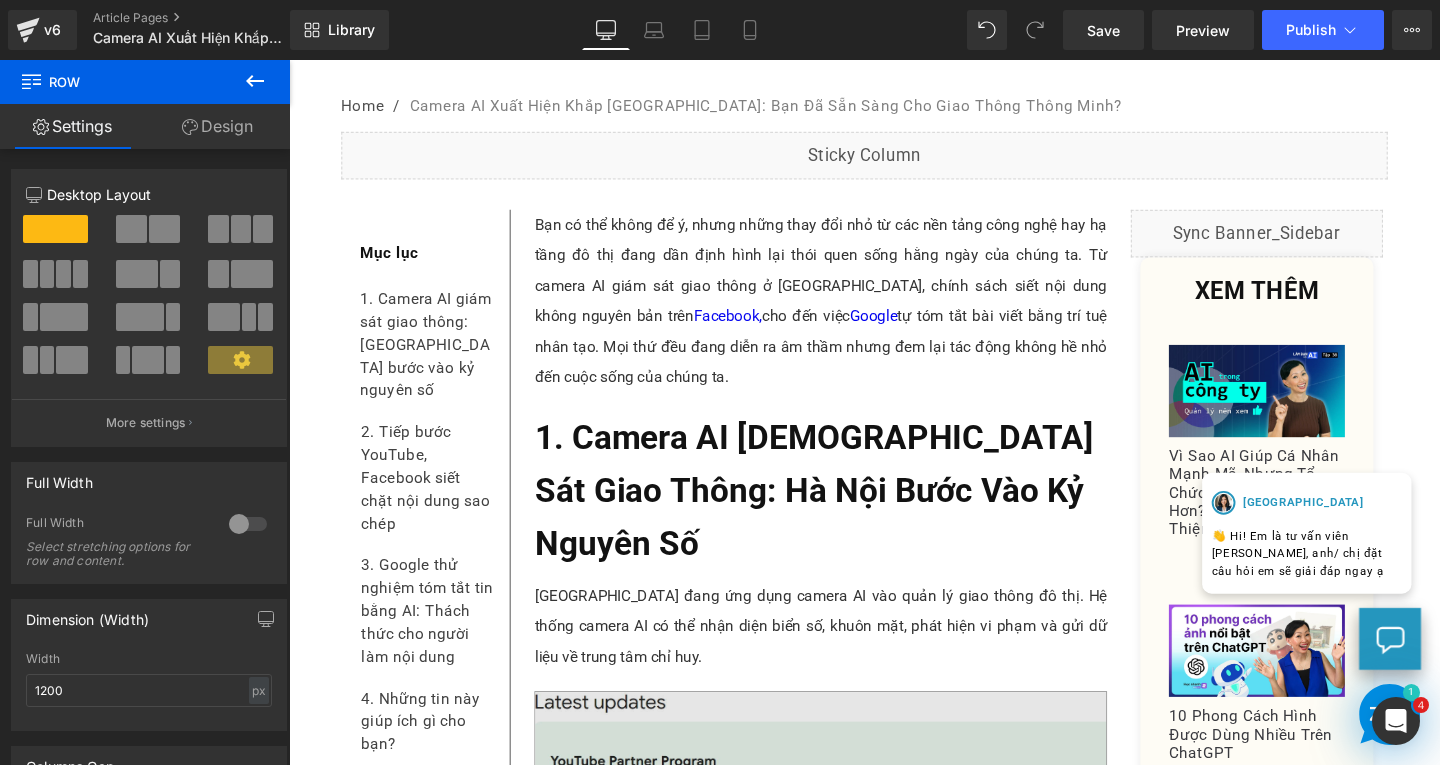 scroll, scrollTop: 700, scrollLeft: 0, axis: vertical 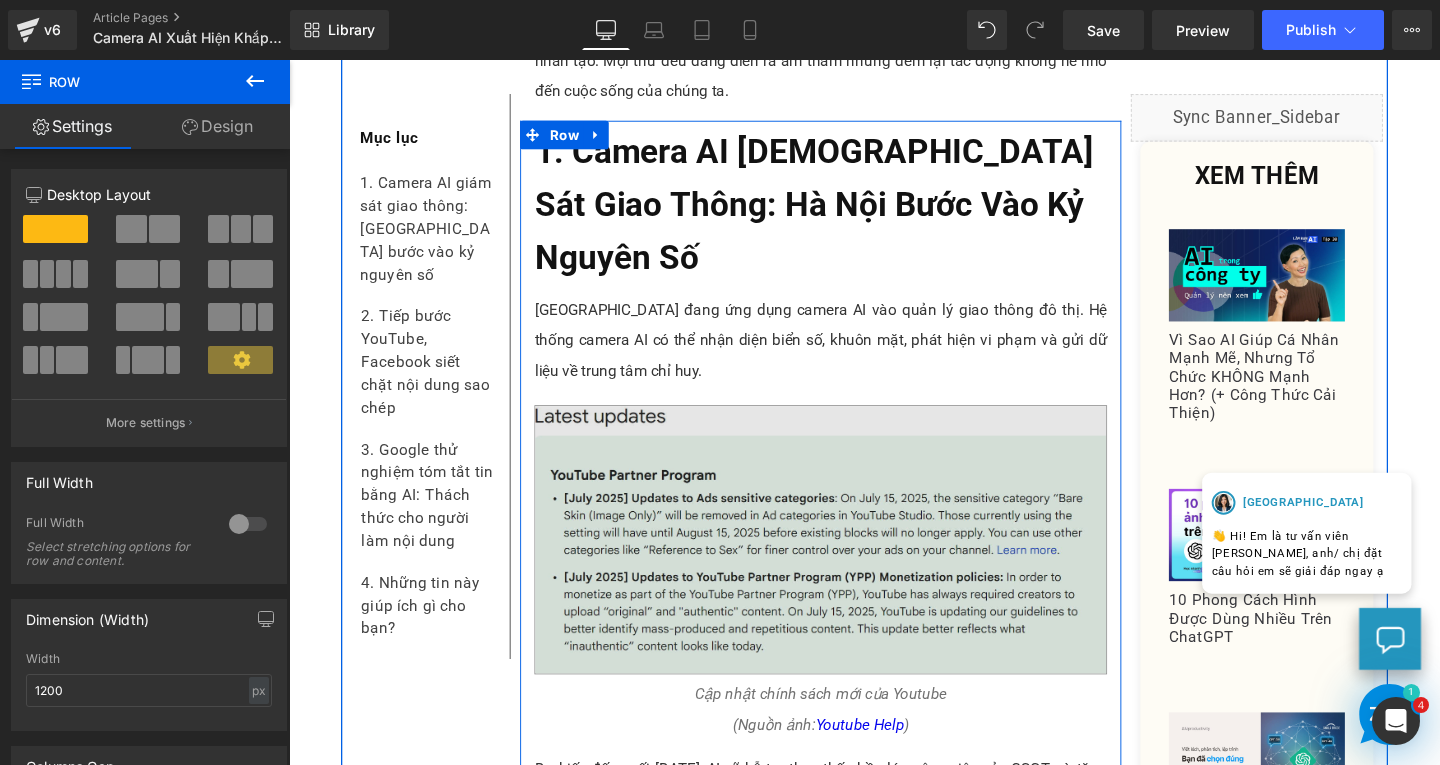 click at bounding box center [848, 564] 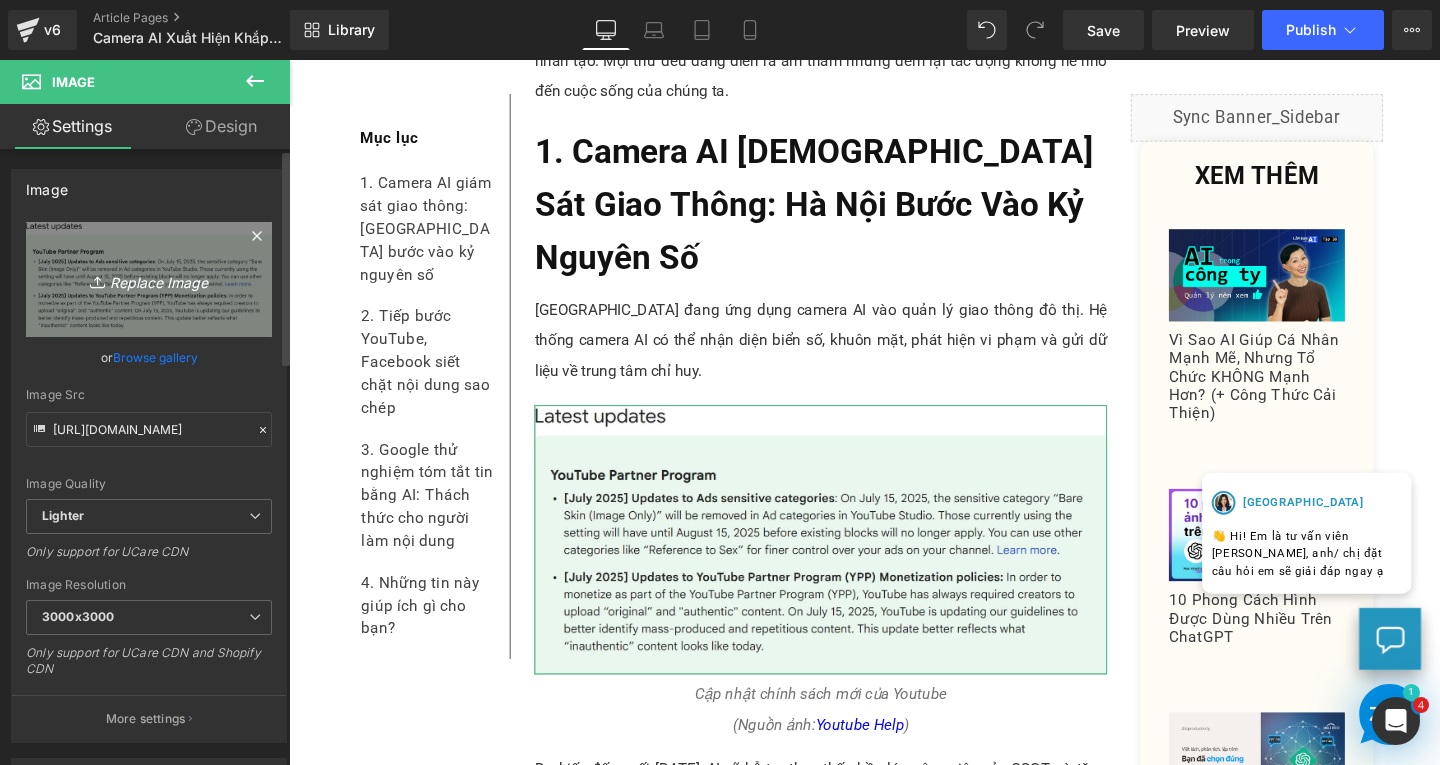 click on "Replace Image" at bounding box center [149, 279] 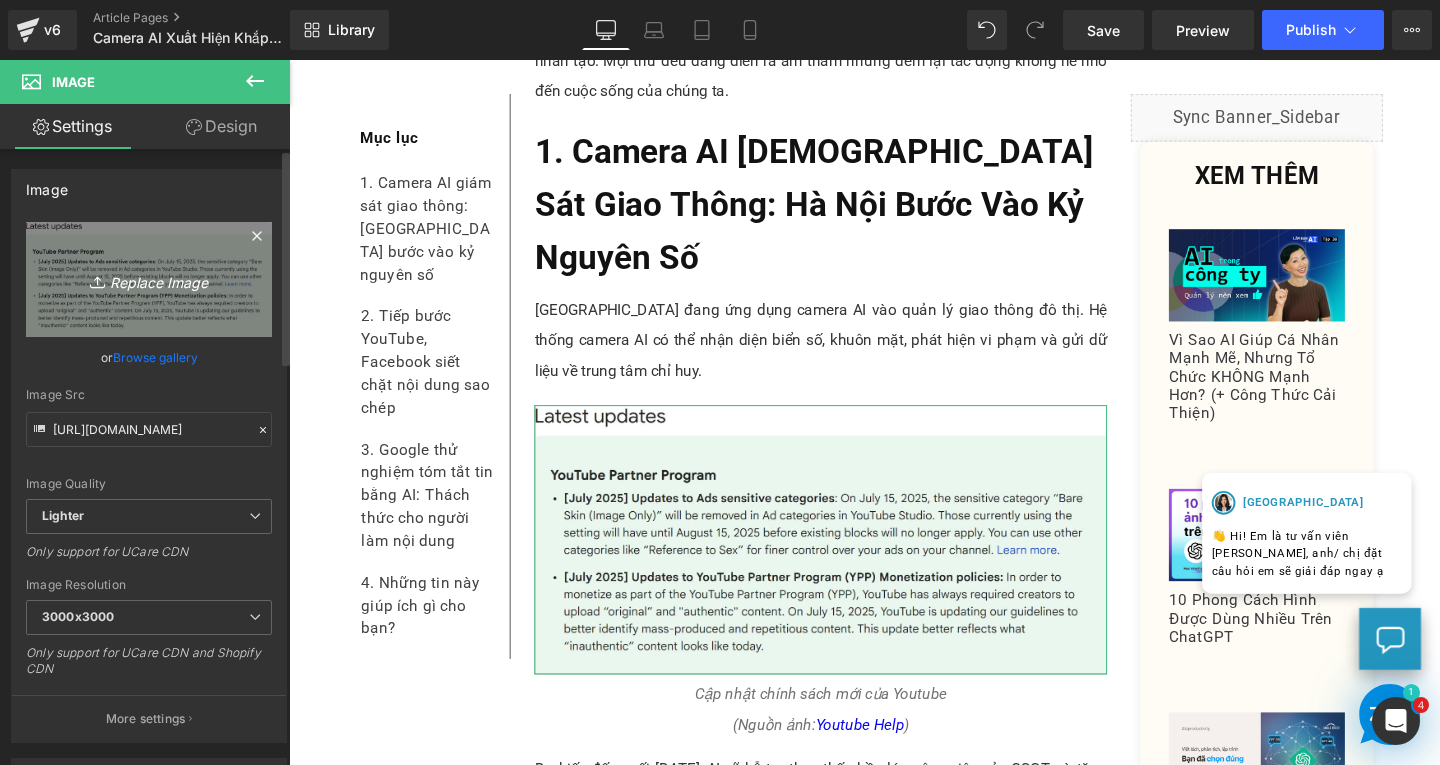 type on "C:\fakepath\1-1723912879014.jpg" 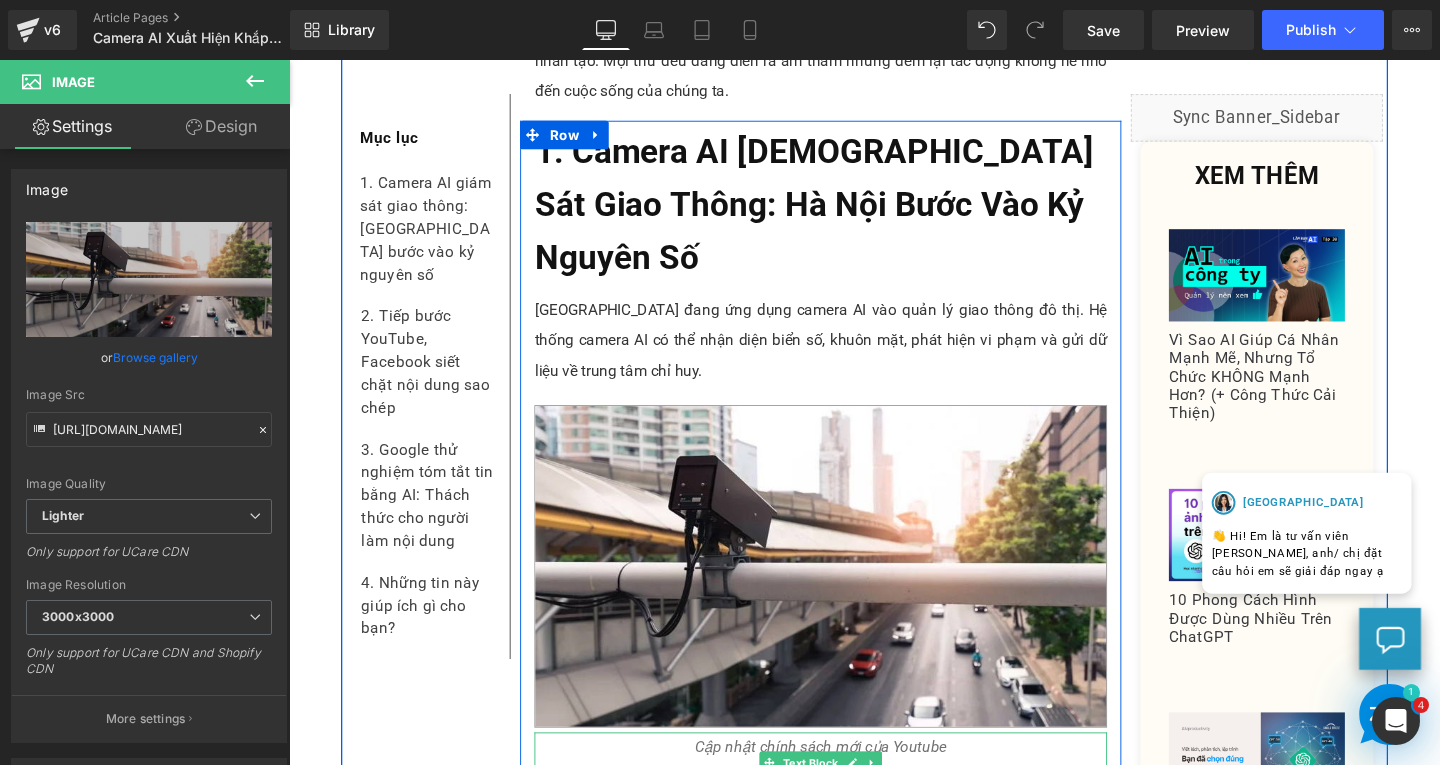 click on "Cập nhật chính sách mới của Youtube (Nguồn ảnh:  Youtube Help )" at bounding box center (848, 799) 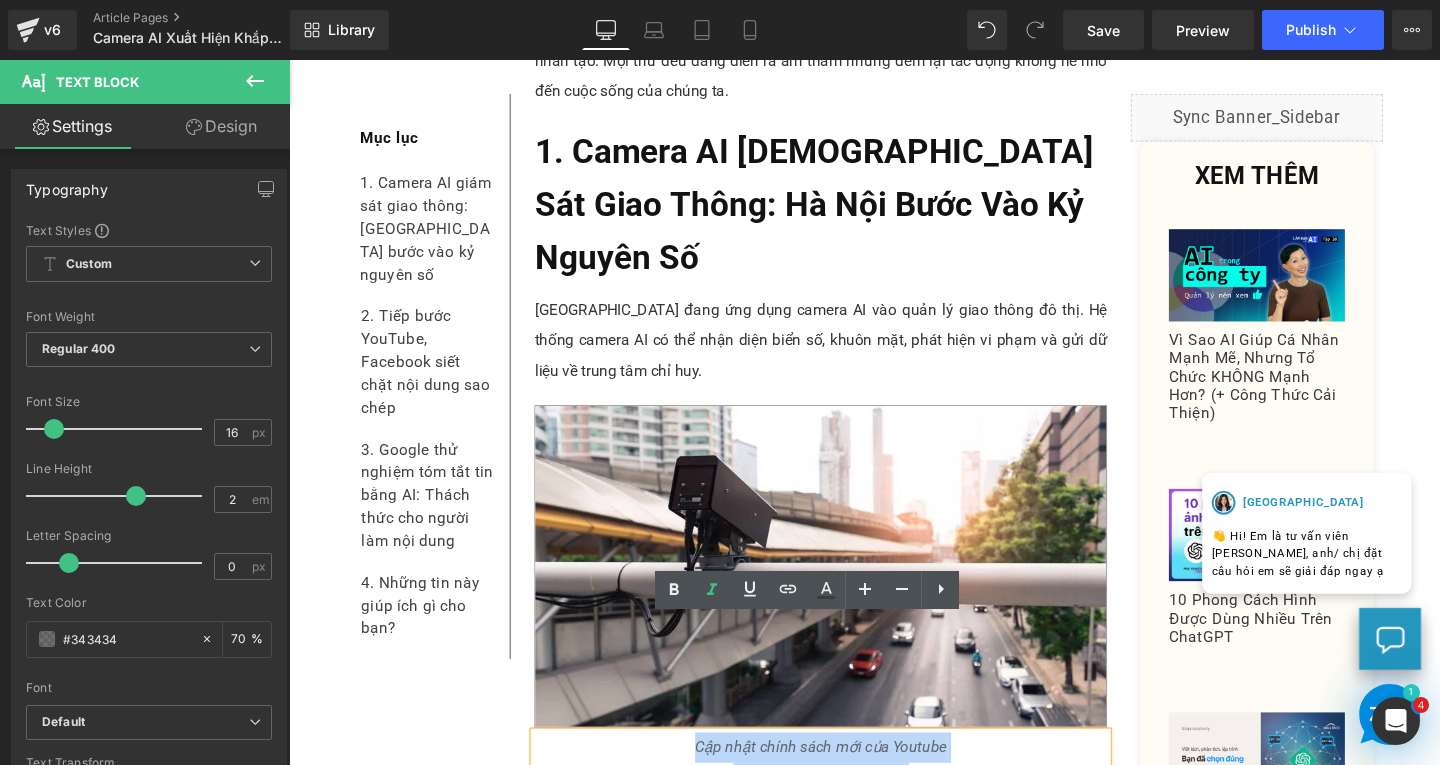 drag, startPoint x: 702, startPoint y: 661, endPoint x: 1001, endPoint y: 678, distance: 299.48288 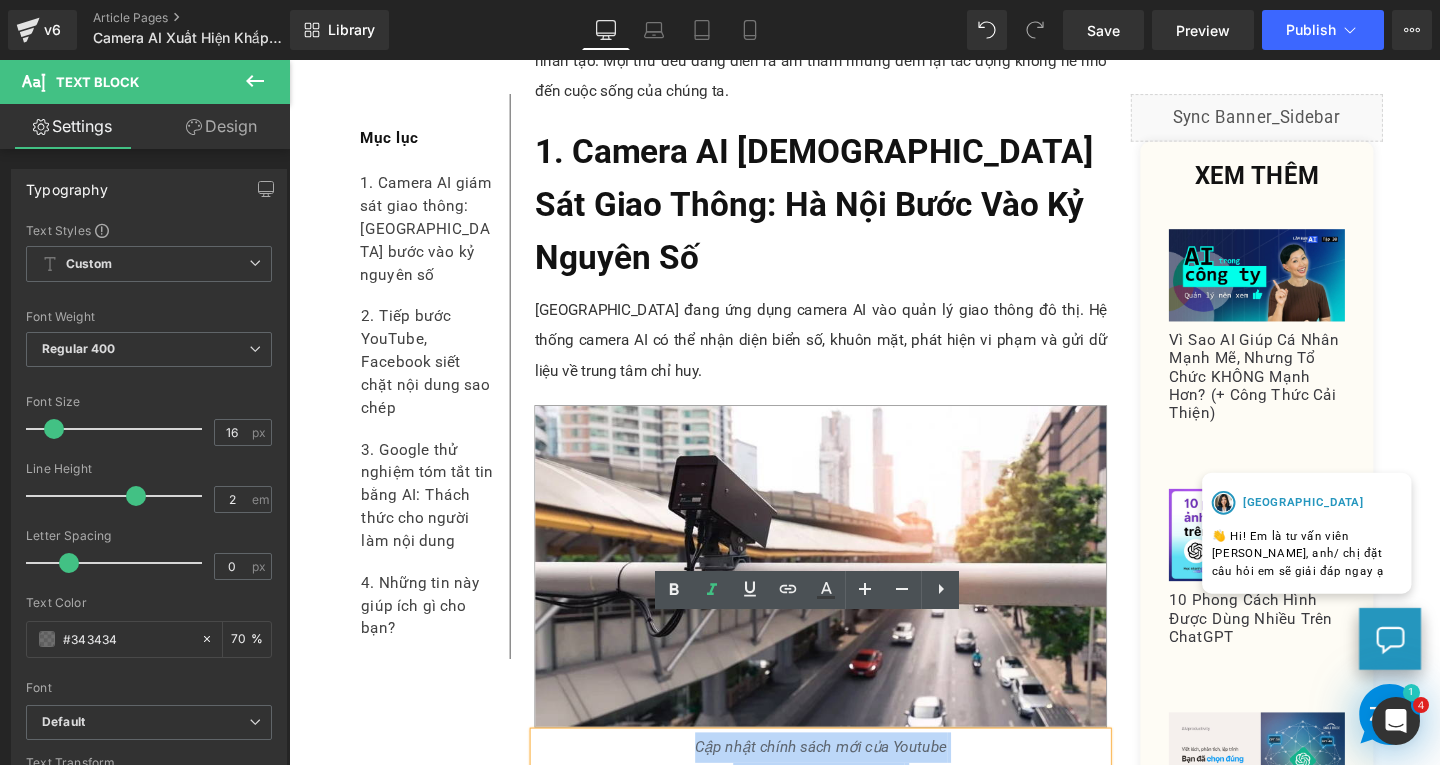 click on "Cập nhật chính sách mới của Youtube (Nguồn ảnh:  Youtube Help )" at bounding box center [848, 799] 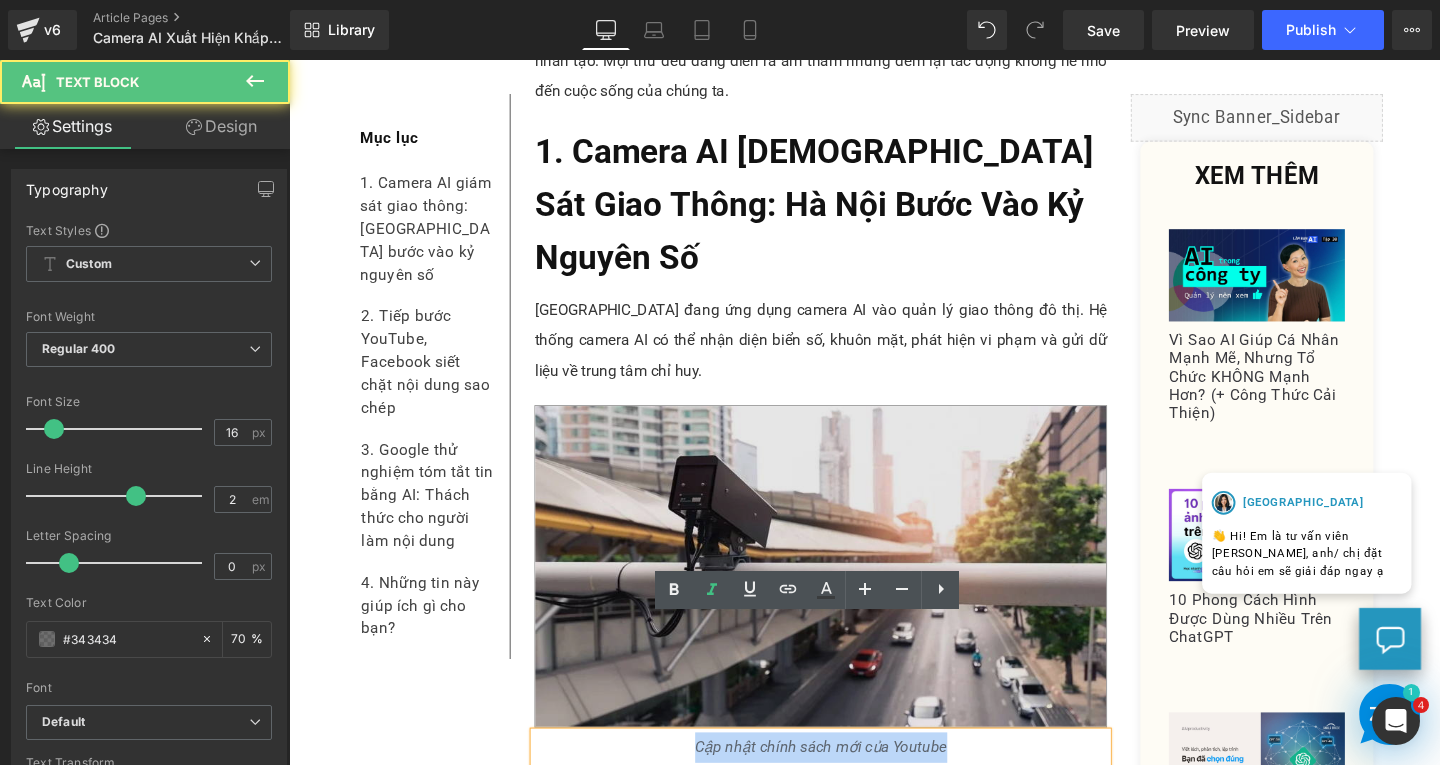 drag, startPoint x: 799, startPoint y: 660, endPoint x: 1007, endPoint y: 618, distance: 212.19801 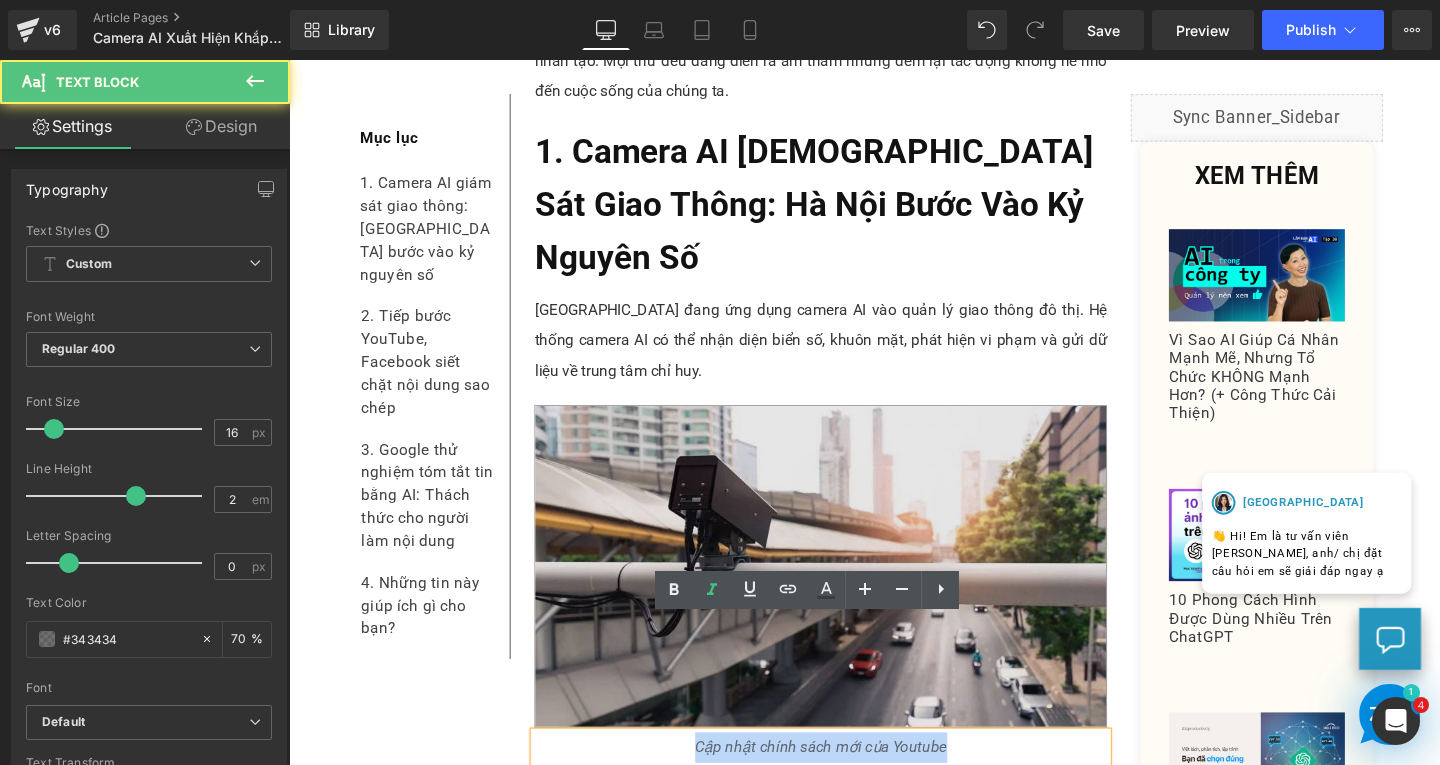 click on "Cập nhật chính sách mới của Youtube (Nguồn ảnh:  Youtube Help )" at bounding box center (848, 799) 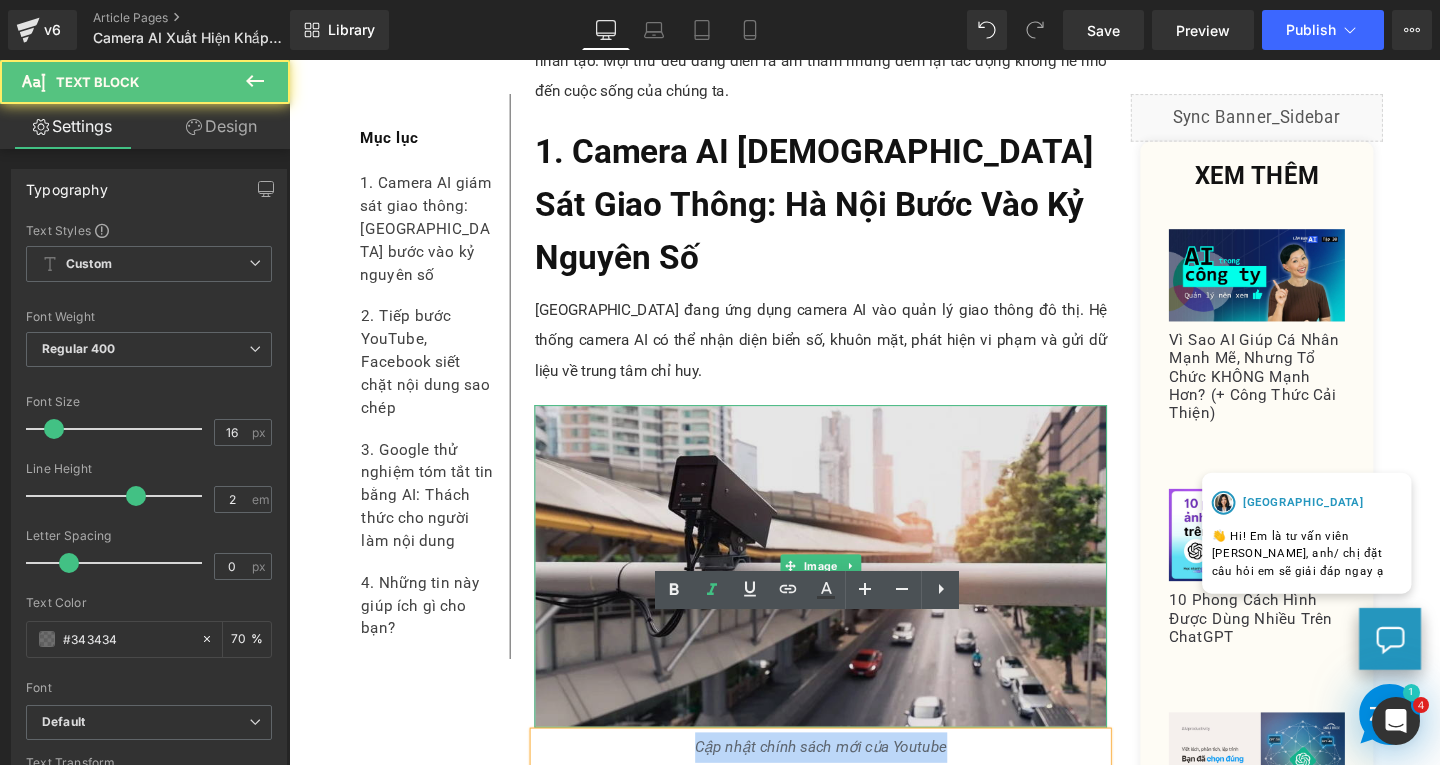 type 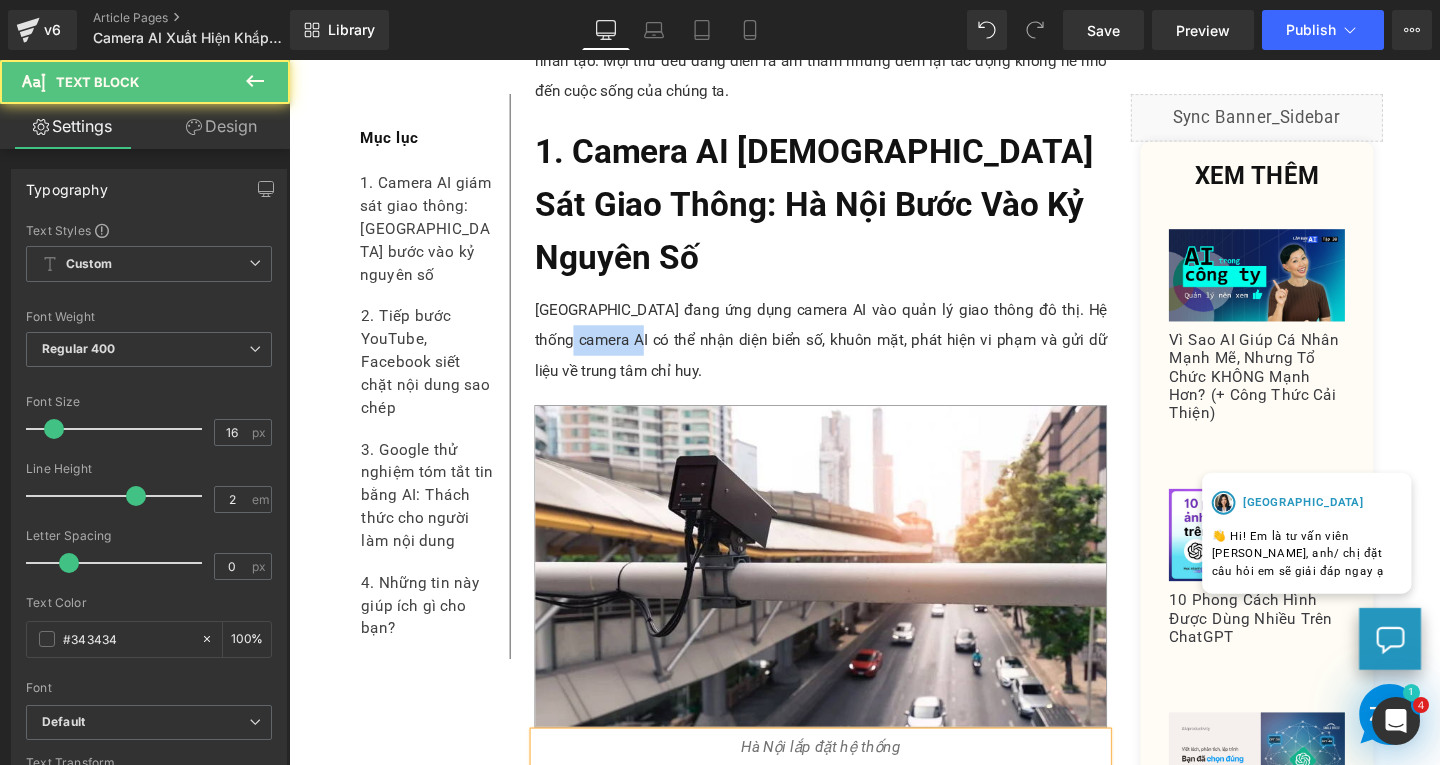 drag, startPoint x: 613, startPoint y: 233, endPoint x: 549, endPoint y: 237, distance: 64.12488 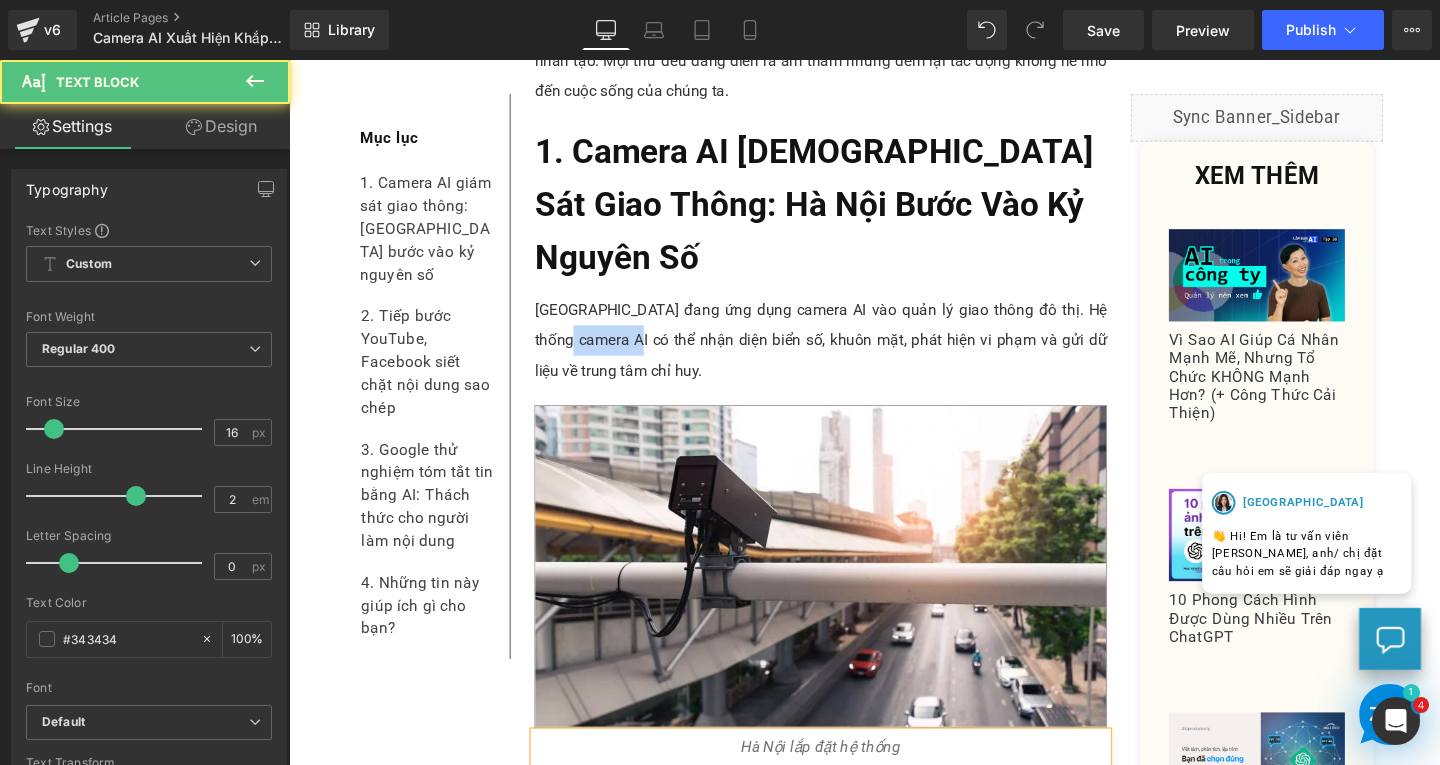 click on "1. Camera AI Giám Sát Giao Thông: [GEOGRAPHIC_DATA] Bước Vào Kỷ Nguyên Số
Heading         [GEOGRAPHIC_DATA] đang ứng dụng camera AI vào quản lý giao thông đô thị. Hệ thống camera AI có thể nhận diện biển số, khuôn mặt, phát hiện vi phạm và gửi dữ liệu về trung tâm chỉ huy. Text Block         Image         Hà Nội lắp đặt hệ thống  (Nguồn ảnh:  Youtube Help ) Text Block         Dự kiến đến cuối [DATE], AI sẽ hỗ trợ thay thế phần lớn công việc của CSGT, và tăng tính minh bạch trong công tác quản lý giao thông đô thị. Nếu hiệu quả, mô hình này sẽ được nhân rộng ra các tỉnh khác, hướng tới một mạng lưới giám sát thông minh trên toàn quốc. Text Block         2. Tiếp Bước Youtube, Facebook Siết Chặt Nội Dung Sao Chép
Heading         Text Block         Text Block         Heading" at bounding box center [848, 810] 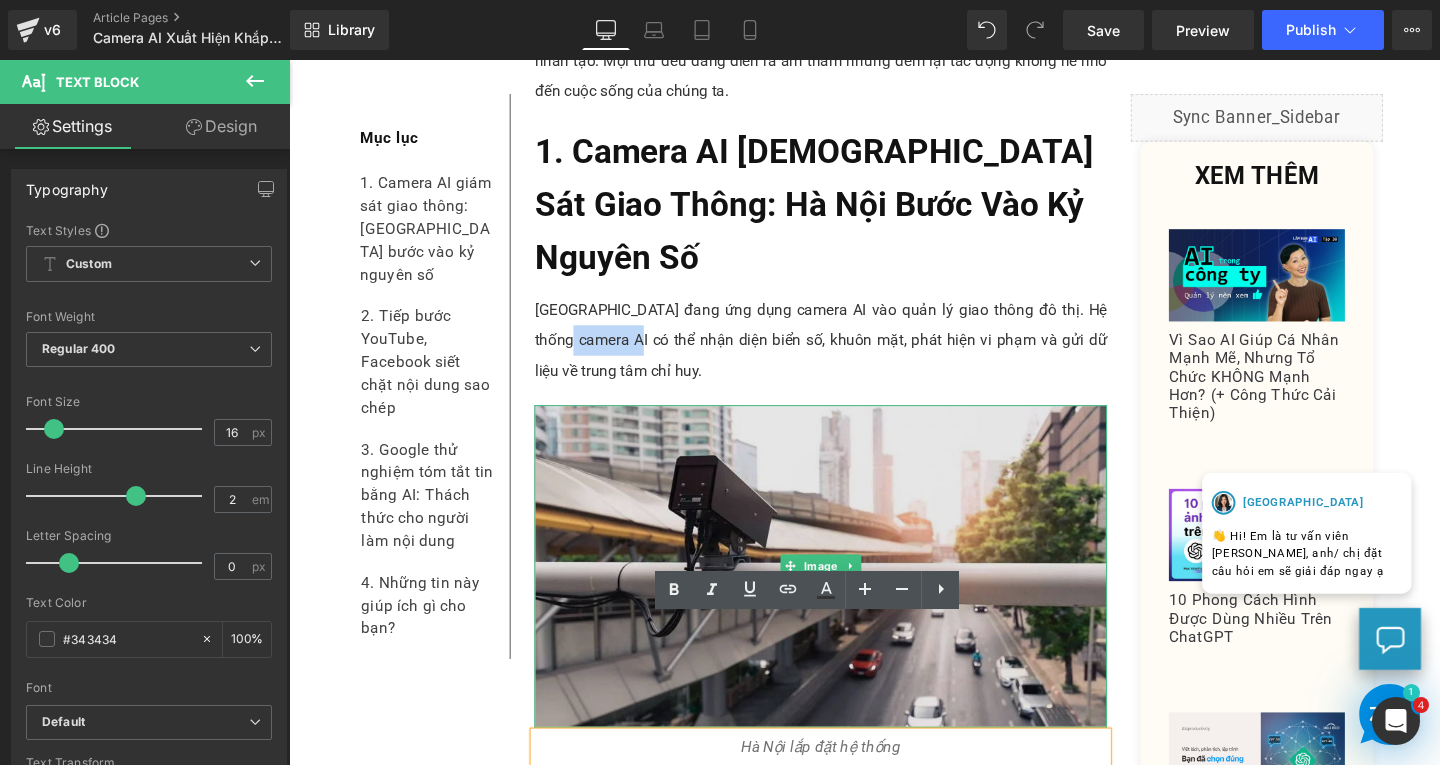 copy on "camera AI" 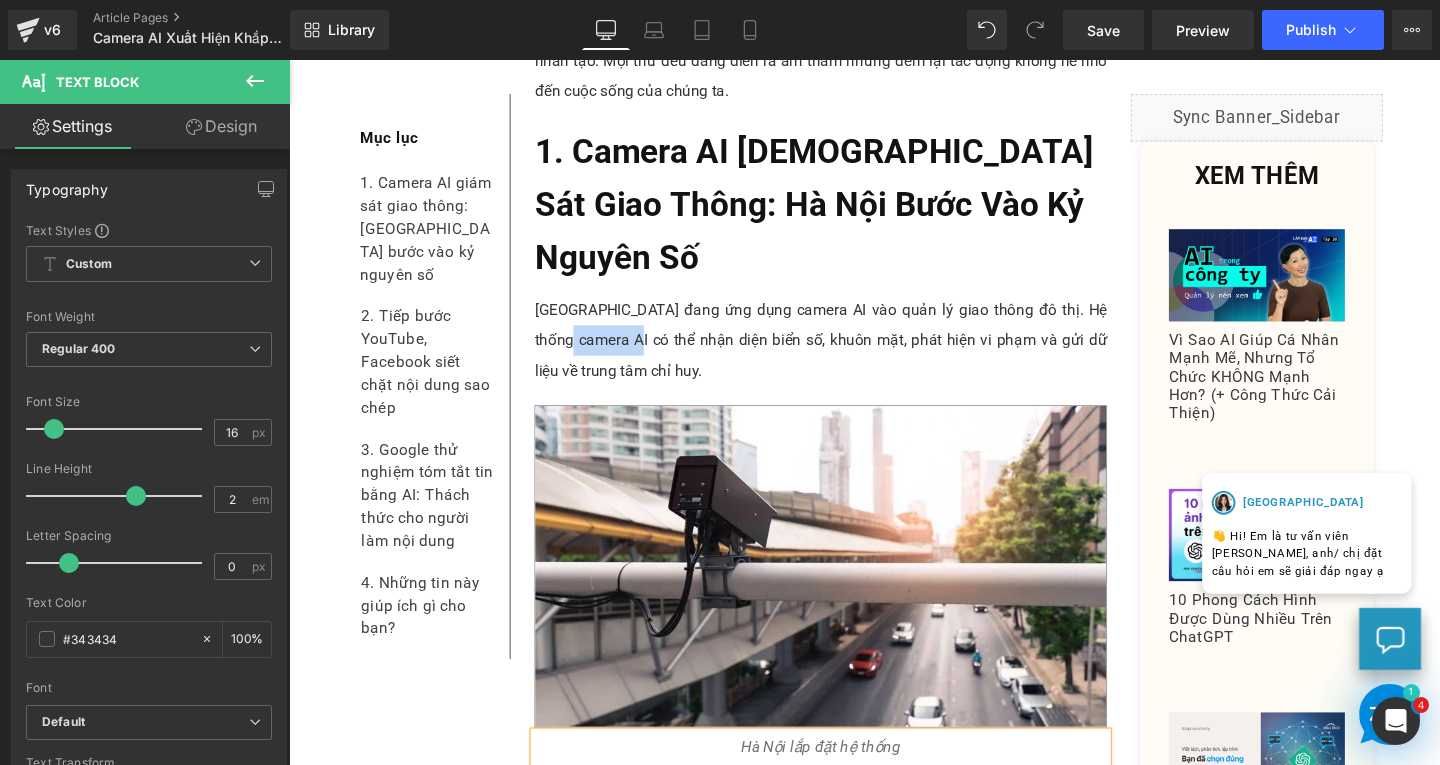 click on "Hà Nội lắp đặt hệ thống  (Nguồn ảnh:  Youtube Help )" at bounding box center [848, 799] 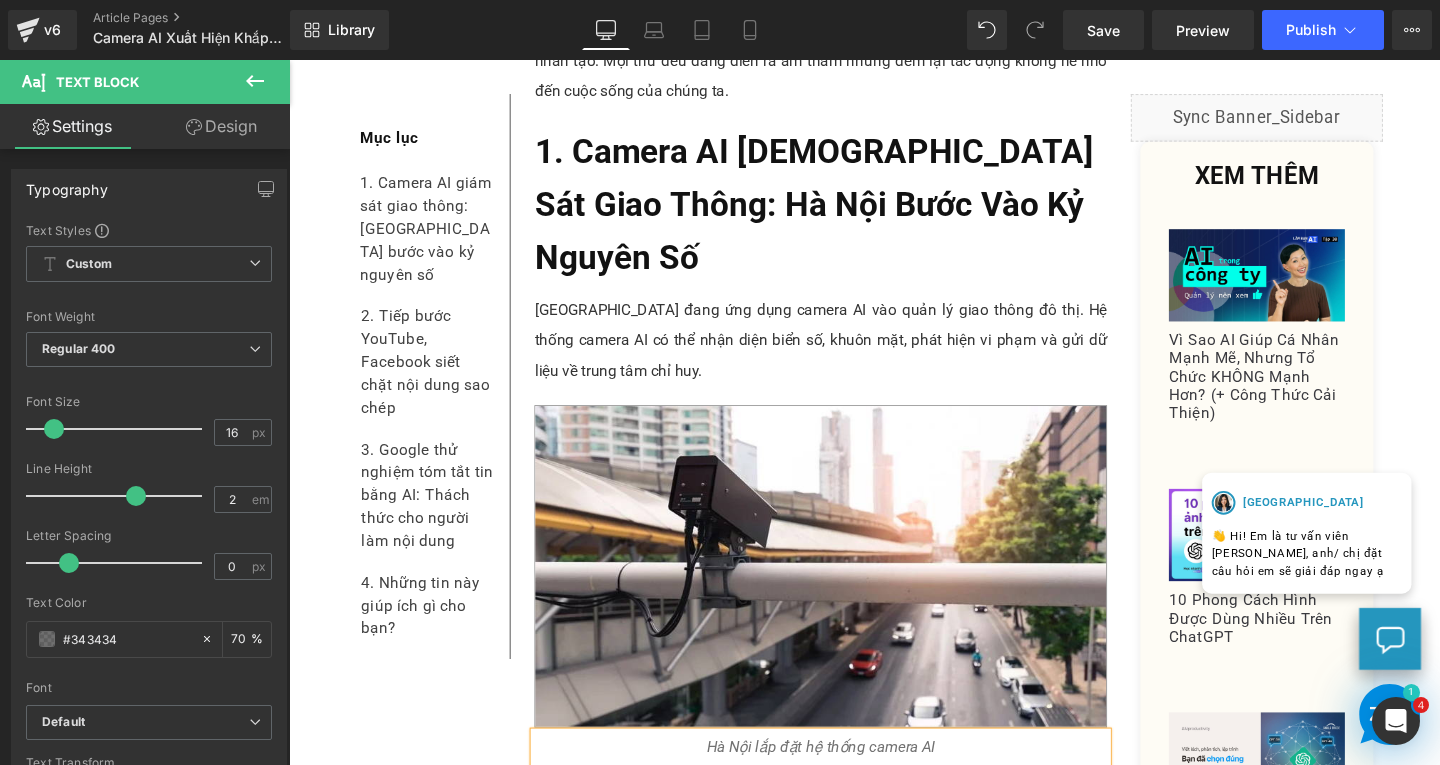 click on "Youtube Help" at bounding box center (889, 814) 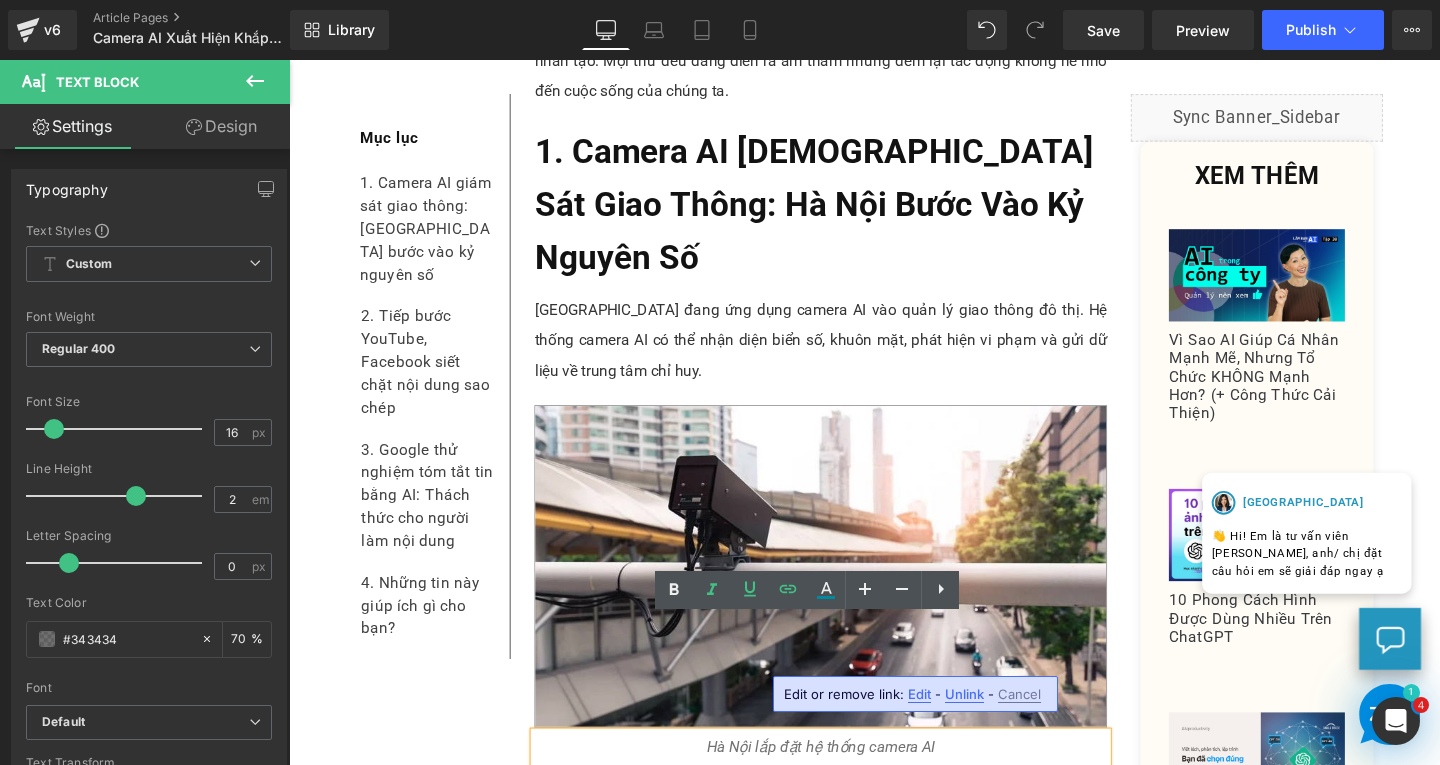 click on "Unlink" at bounding box center [964, 694] 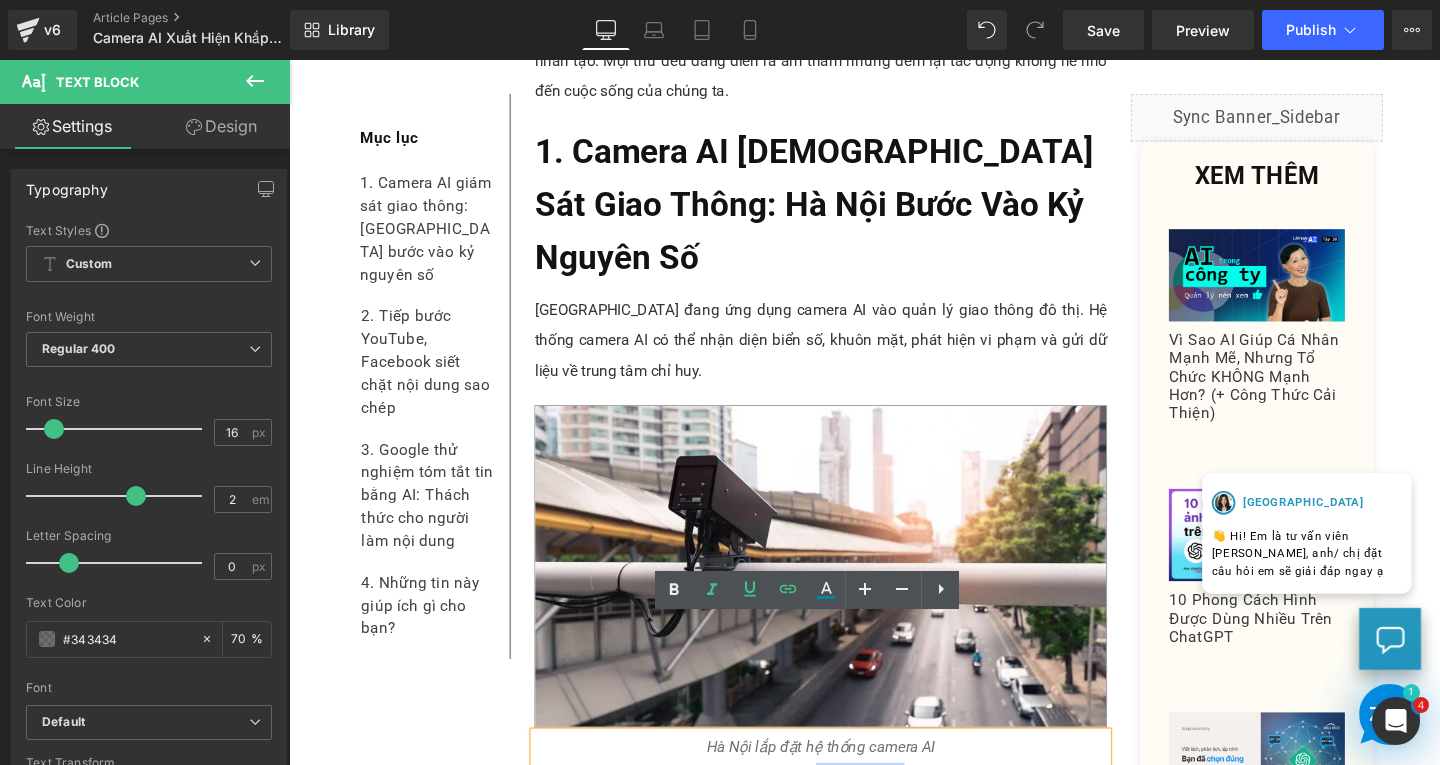 drag, startPoint x: 837, startPoint y: 696, endPoint x: 929, endPoint y: 690, distance: 92.19544 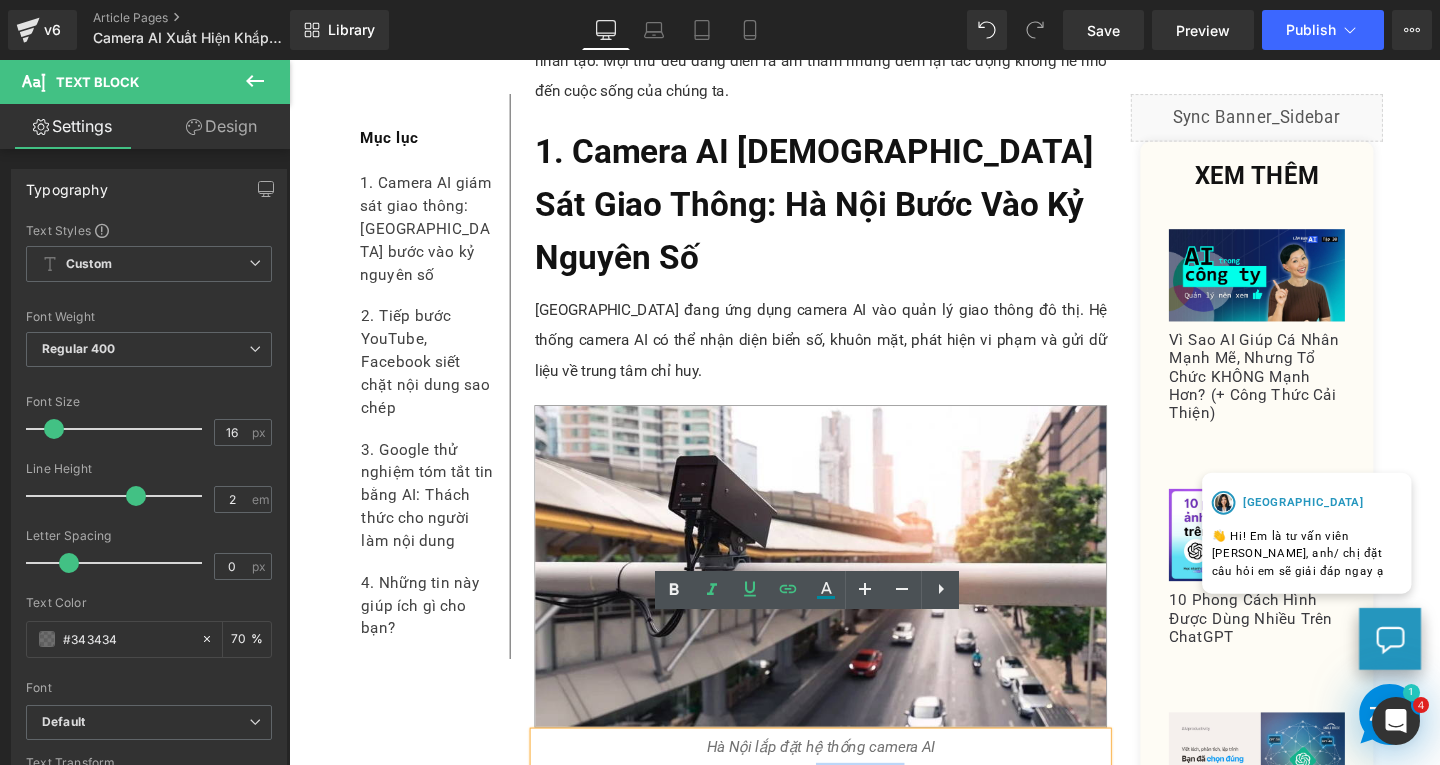 click on "Hà Nội lắp đặt hệ thống camera AI (Nguồn ảnh:  Youtube Help )" at bounding box center [848, 798] 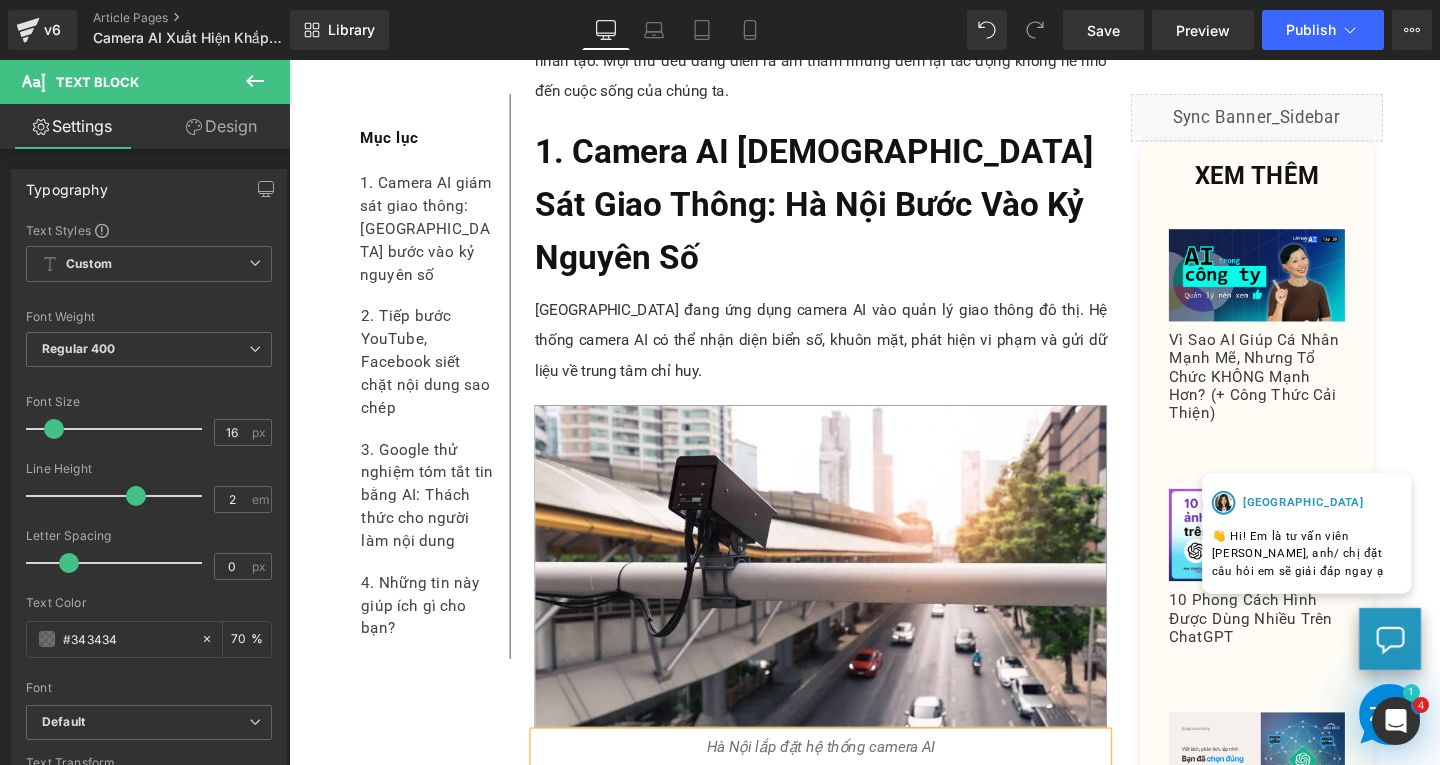 click on "Hà Nội lắp đặt hệ thống camera AI (Nguồn ảnh: vneconomy )" at bounding box center (848, 798) 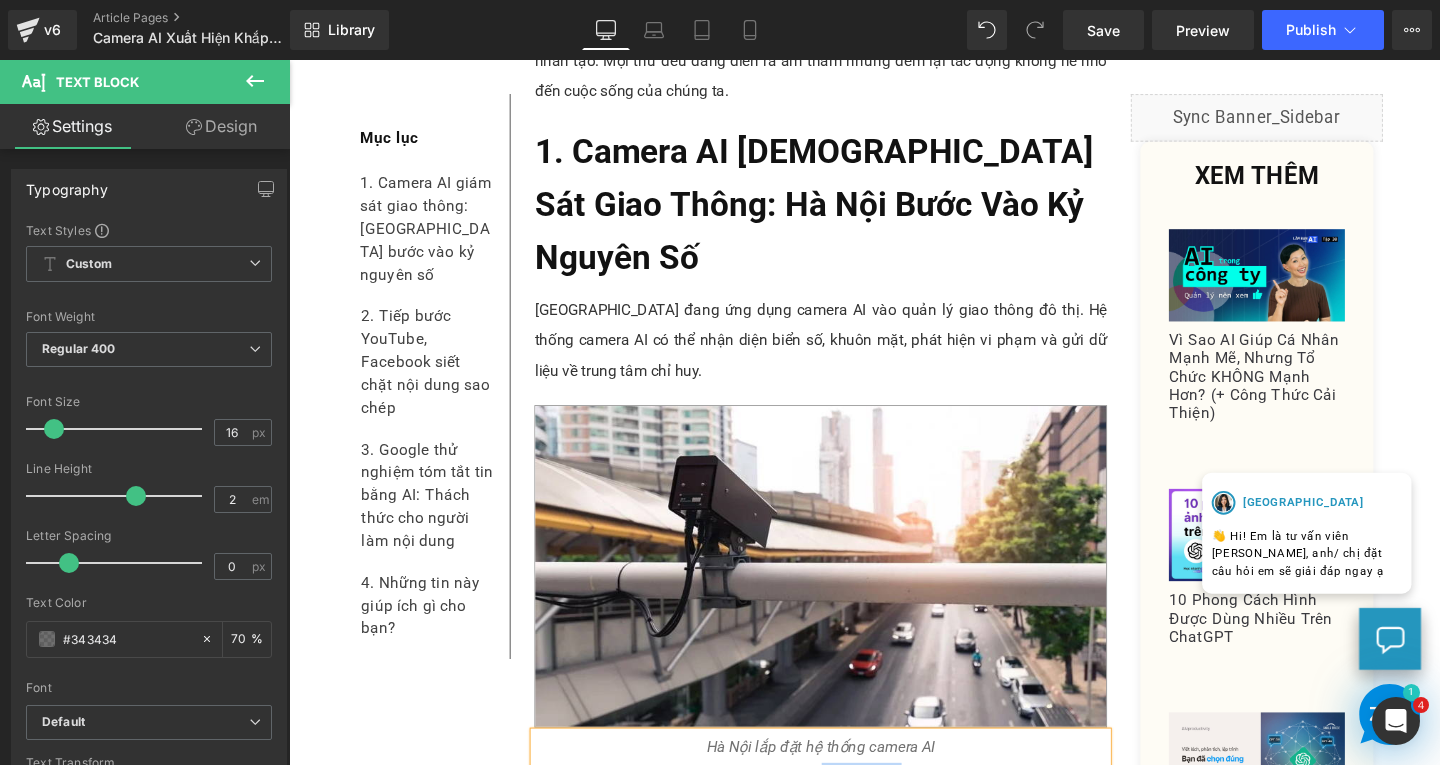 drag, startPoint x: 841, startPoint y: 693, endPoint x: 926, endPoint y: 693, distance: 85 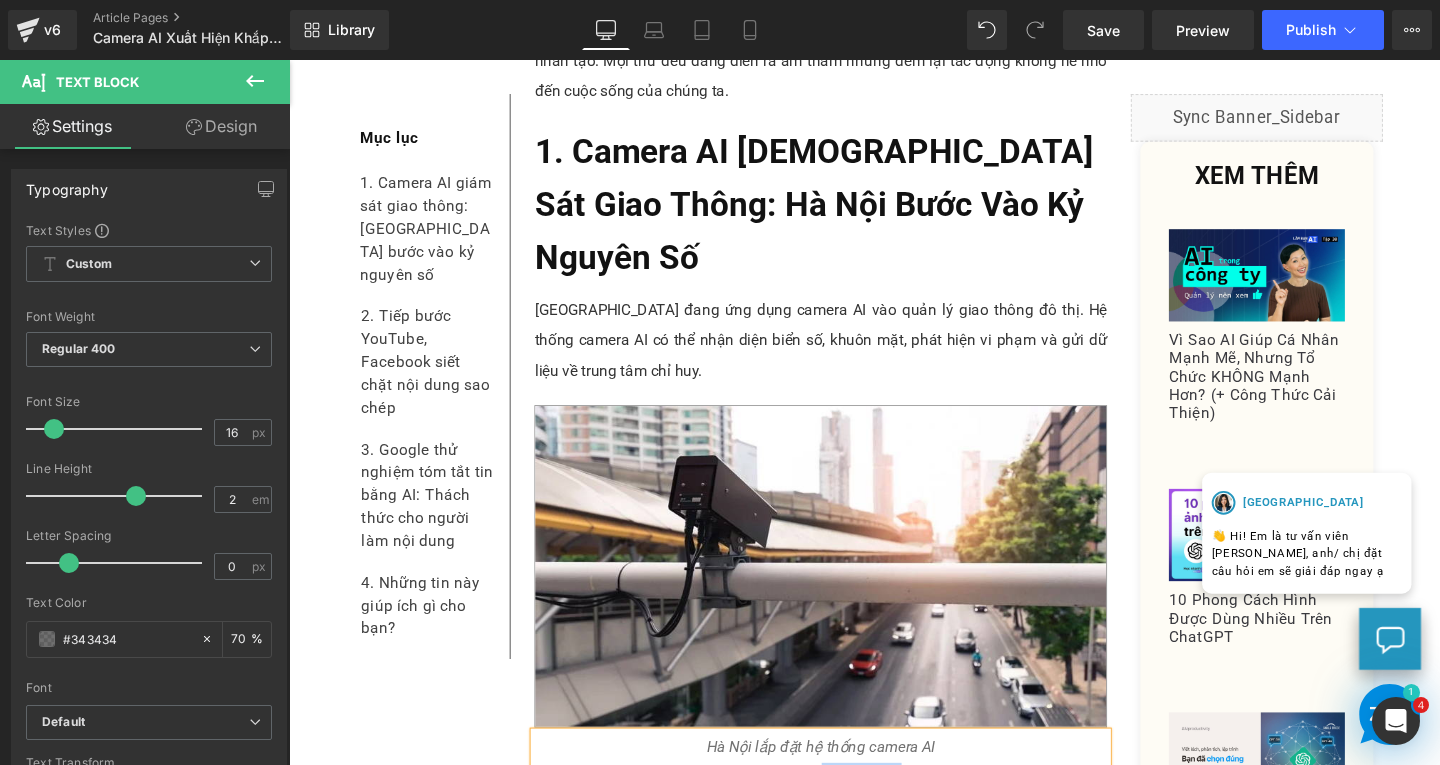 click on "Hà Nội lắp đặt hệ thống camera AI (Nguồn ảnh: VnEconomy )" at bounding box center (848, 798) 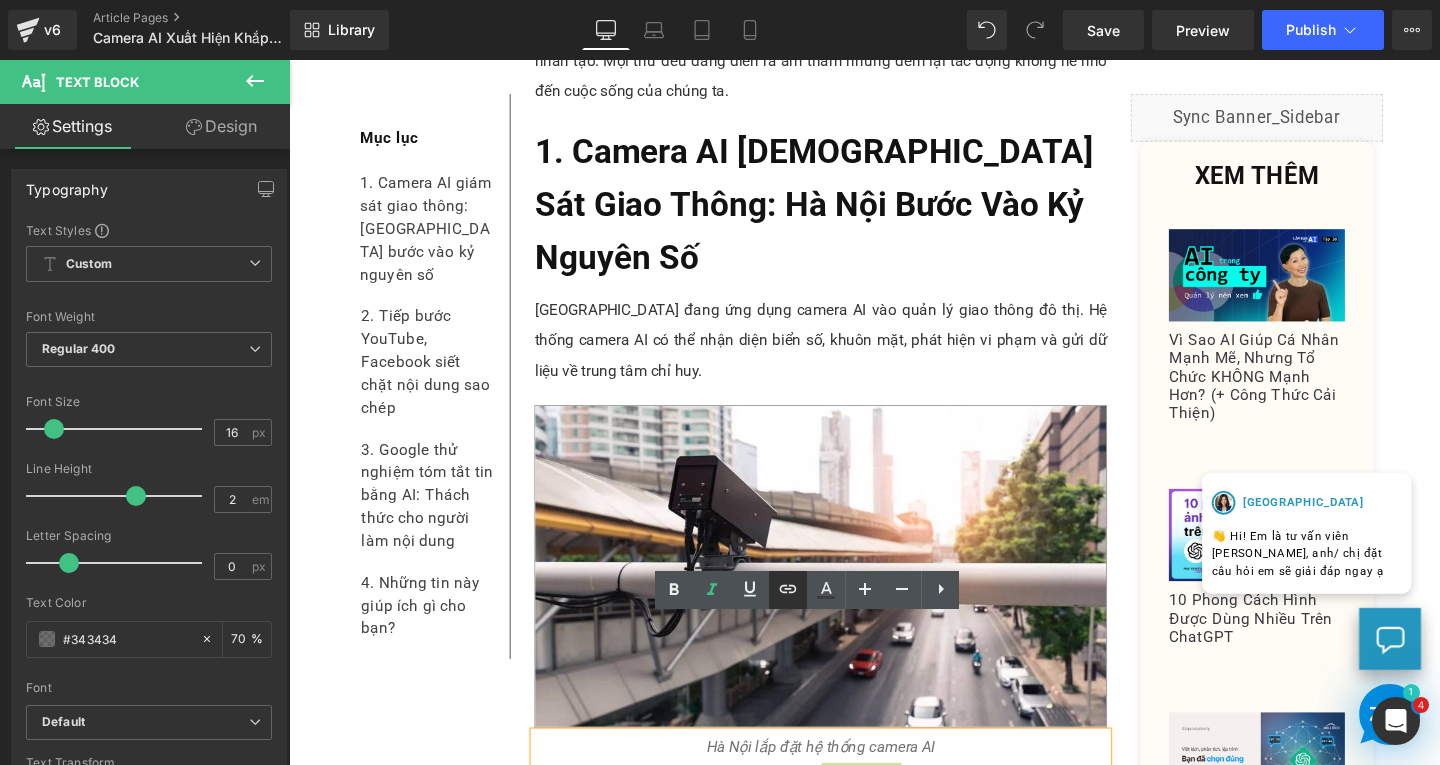 click 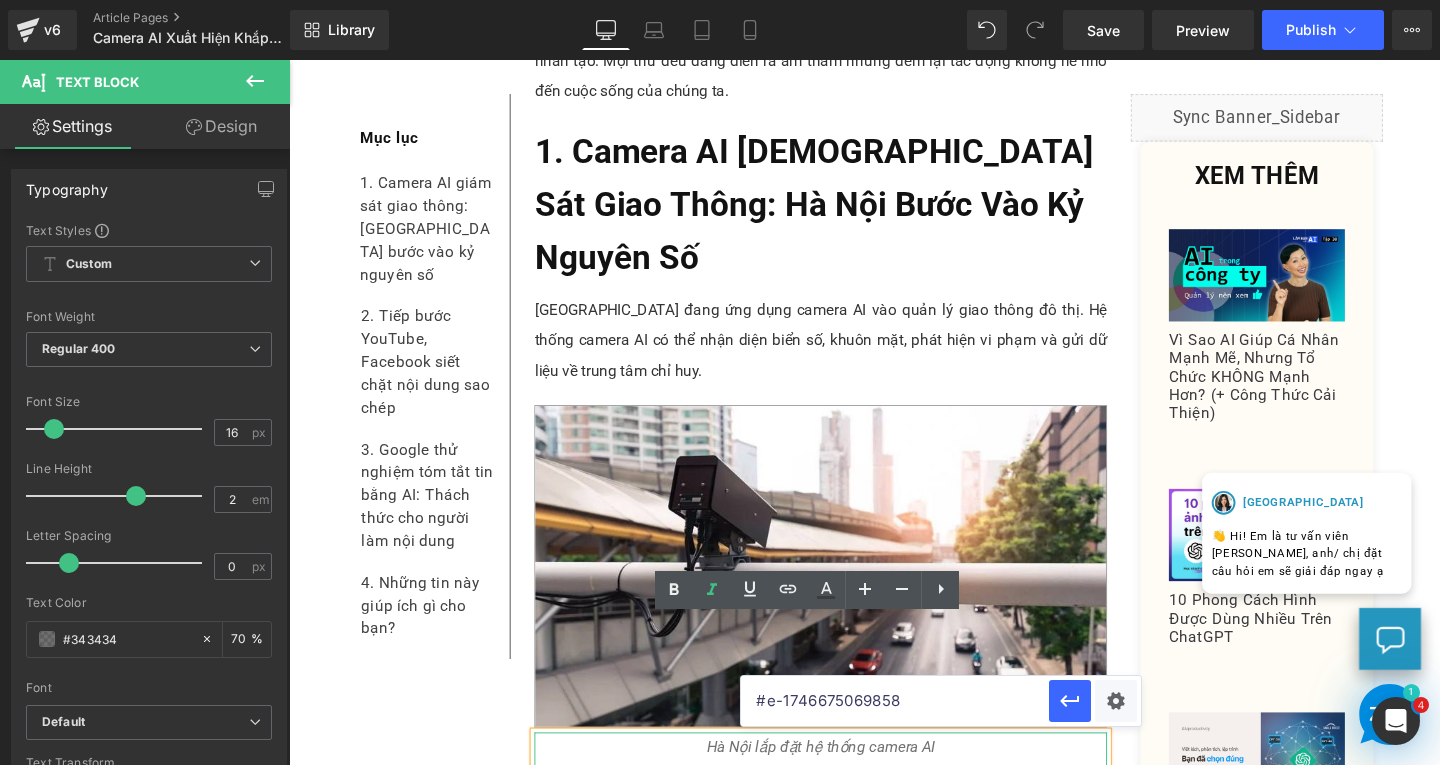 click on "#e-1746675069858" at bounding box center [895, 701] 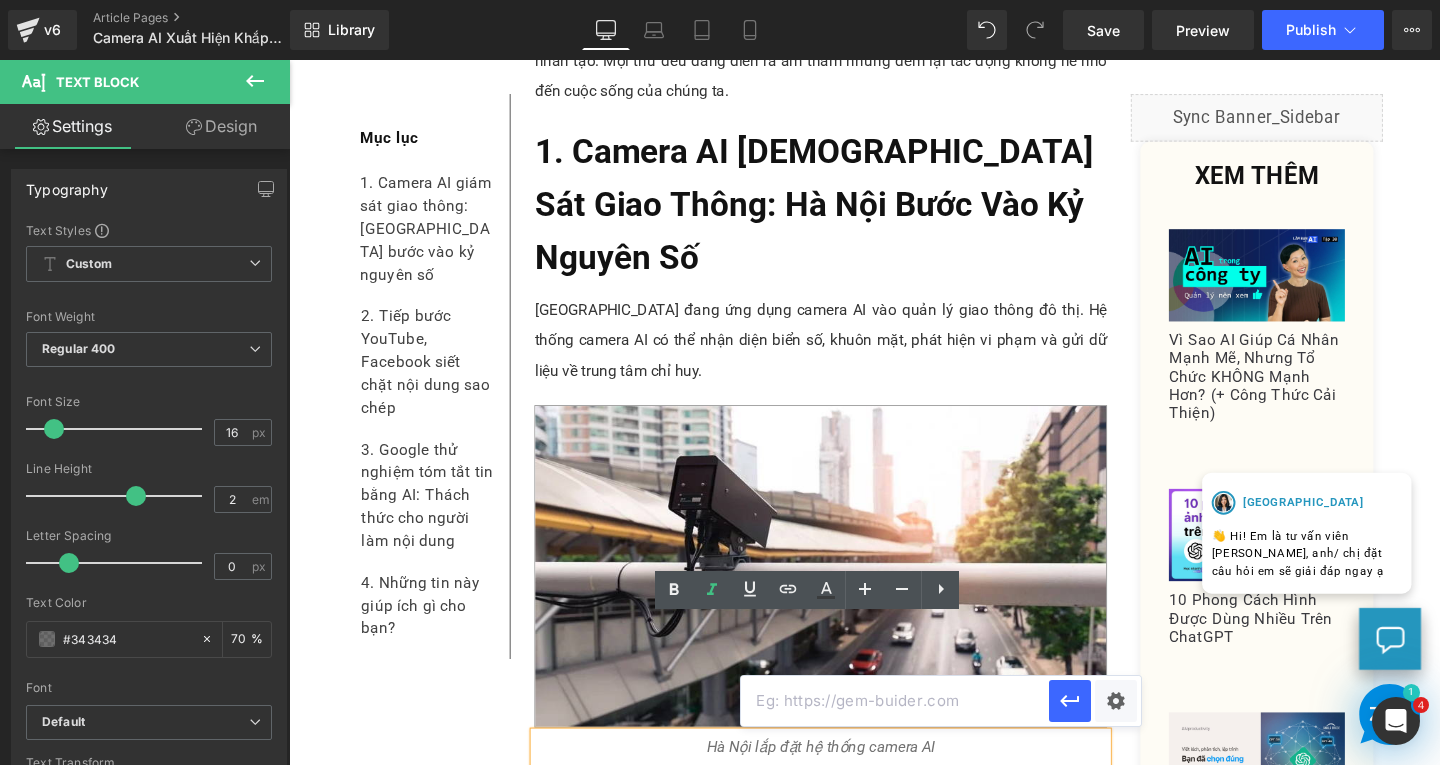paste on "[URL][DOMAIN_NAME]" 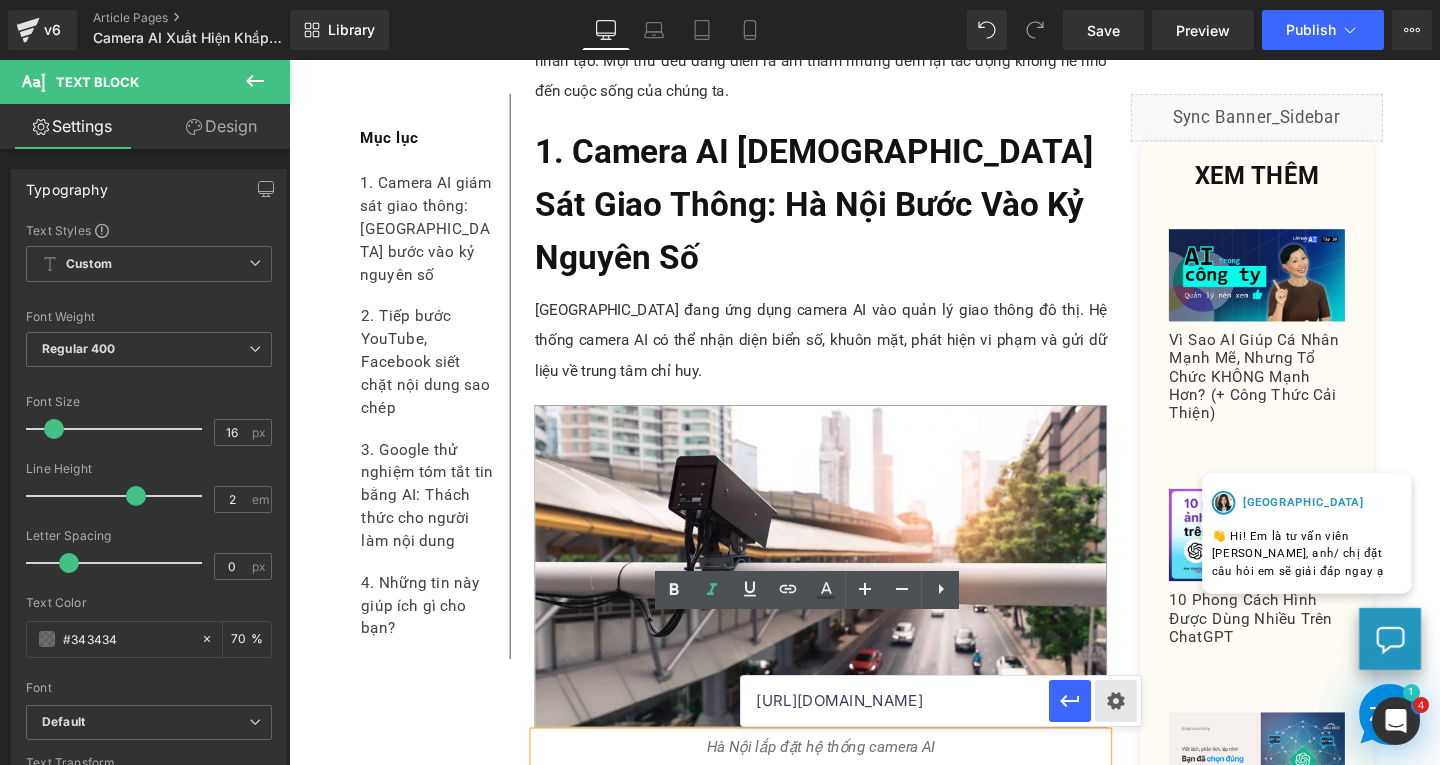 scroll, scrollTop: 0, scrollLeft: 206, axis: horizontal 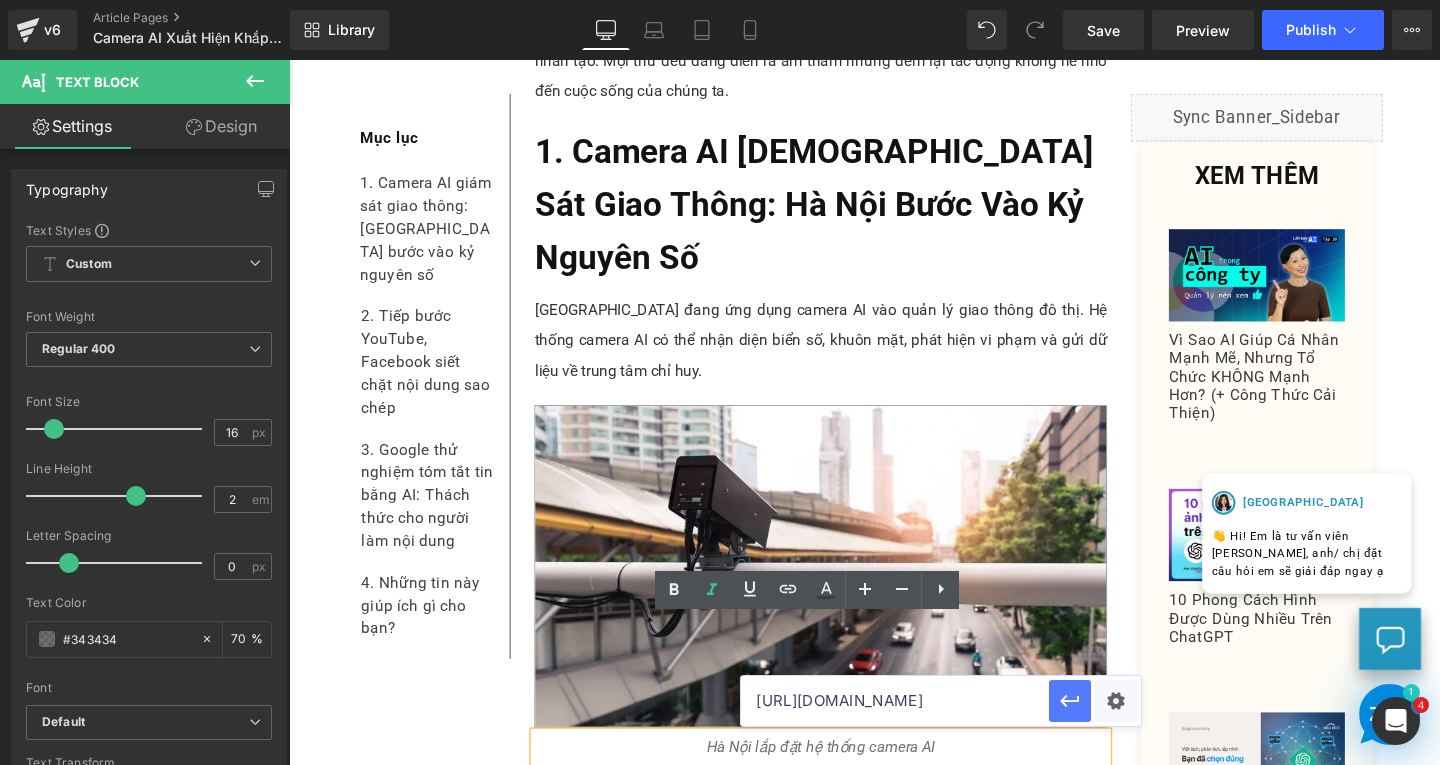 type on "[URL][DOMAIN_NAME]" 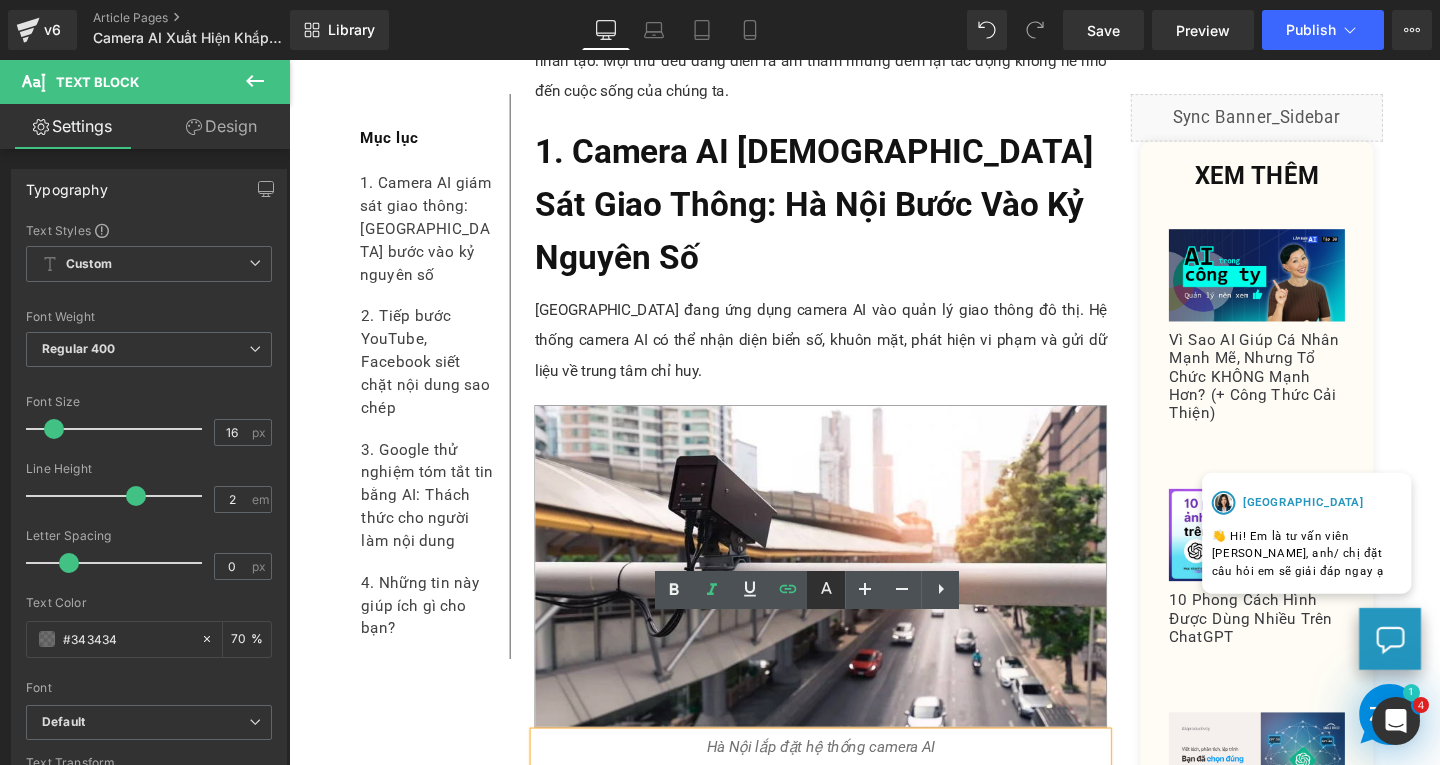 click at bounding box center [826, 590] 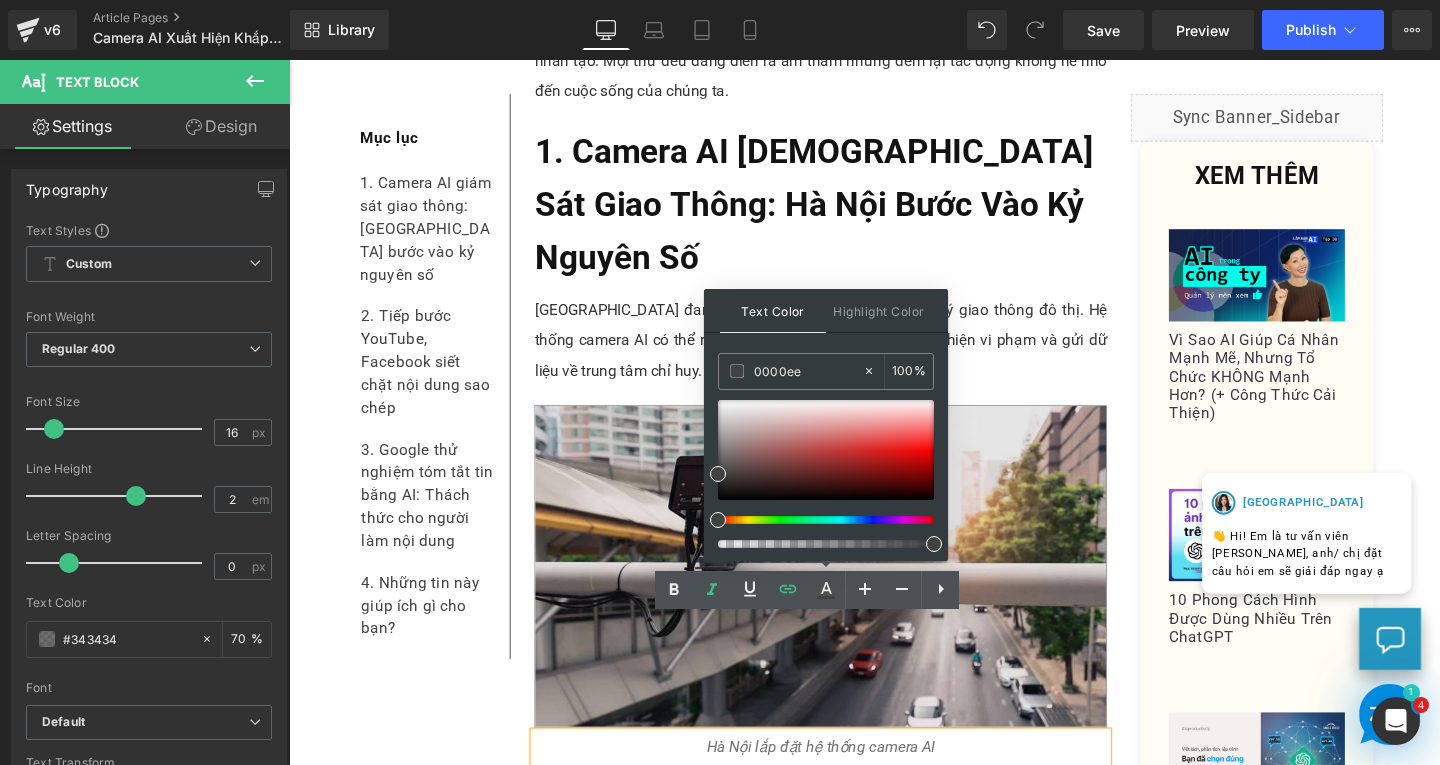 drag, startPoint x: 1114, startPoint y: 436, endPoint x: 706, endPoint y: 397, distance: 409.85974 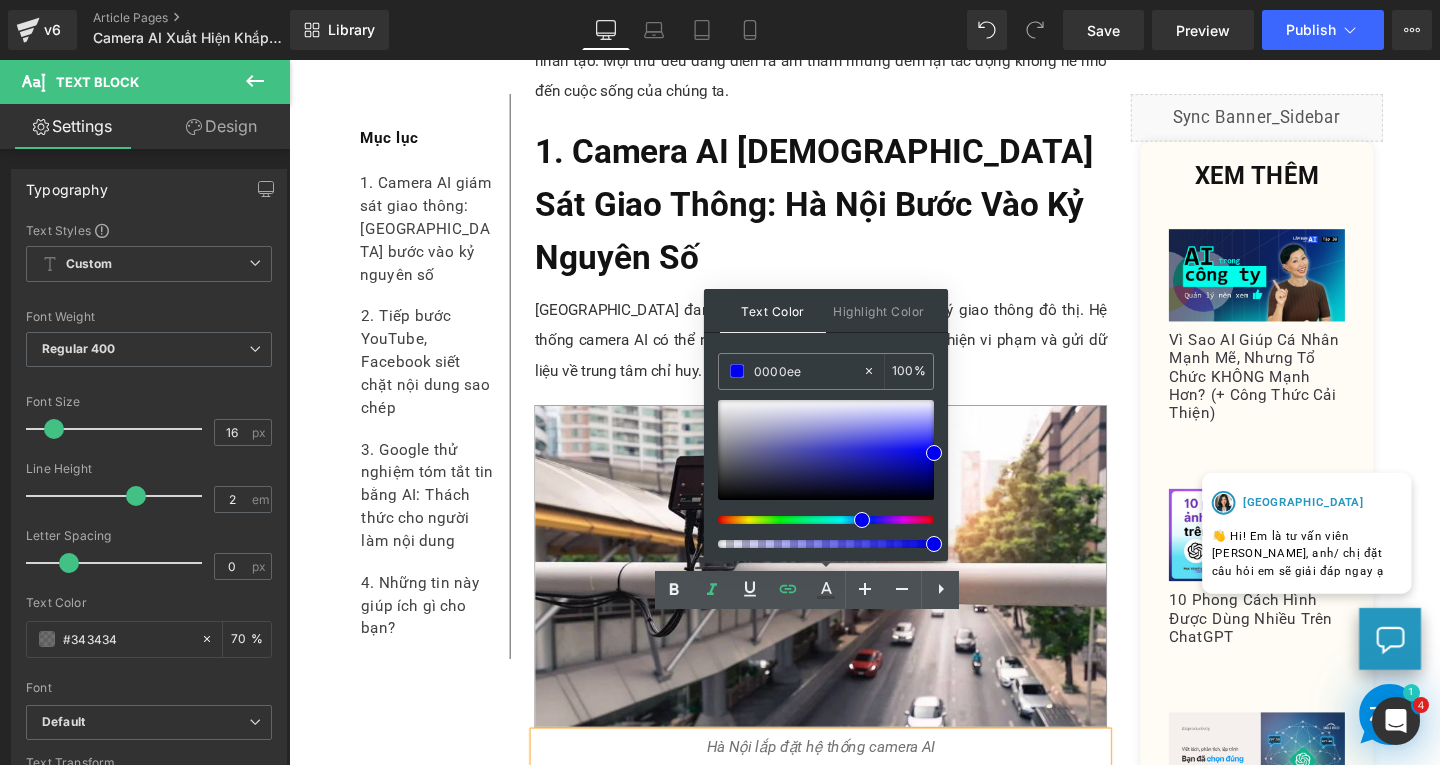 type on "0000ee" 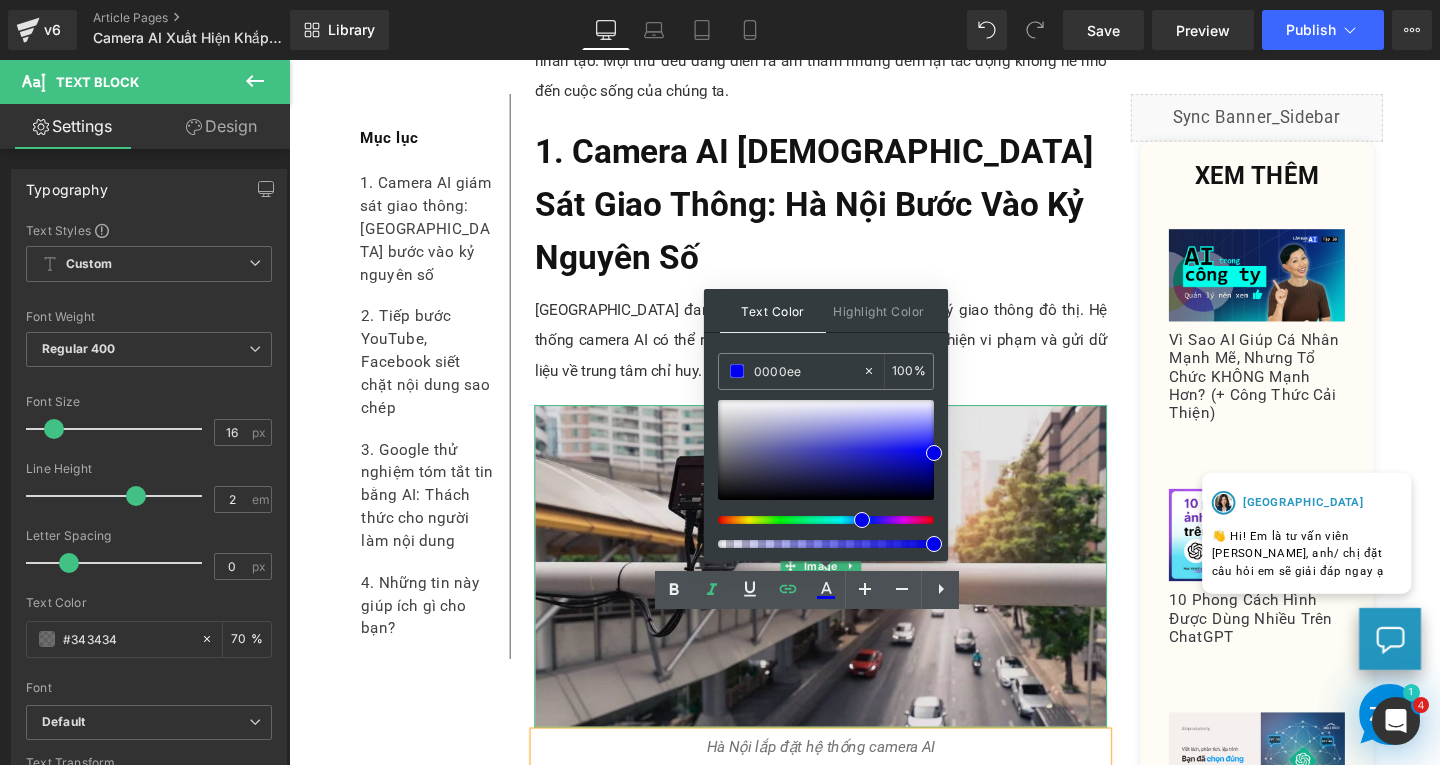drag, startPoint x: 1219, startPoint y: 603, endPoint x: 1005, endPoint y: 570, distance: 216.52945 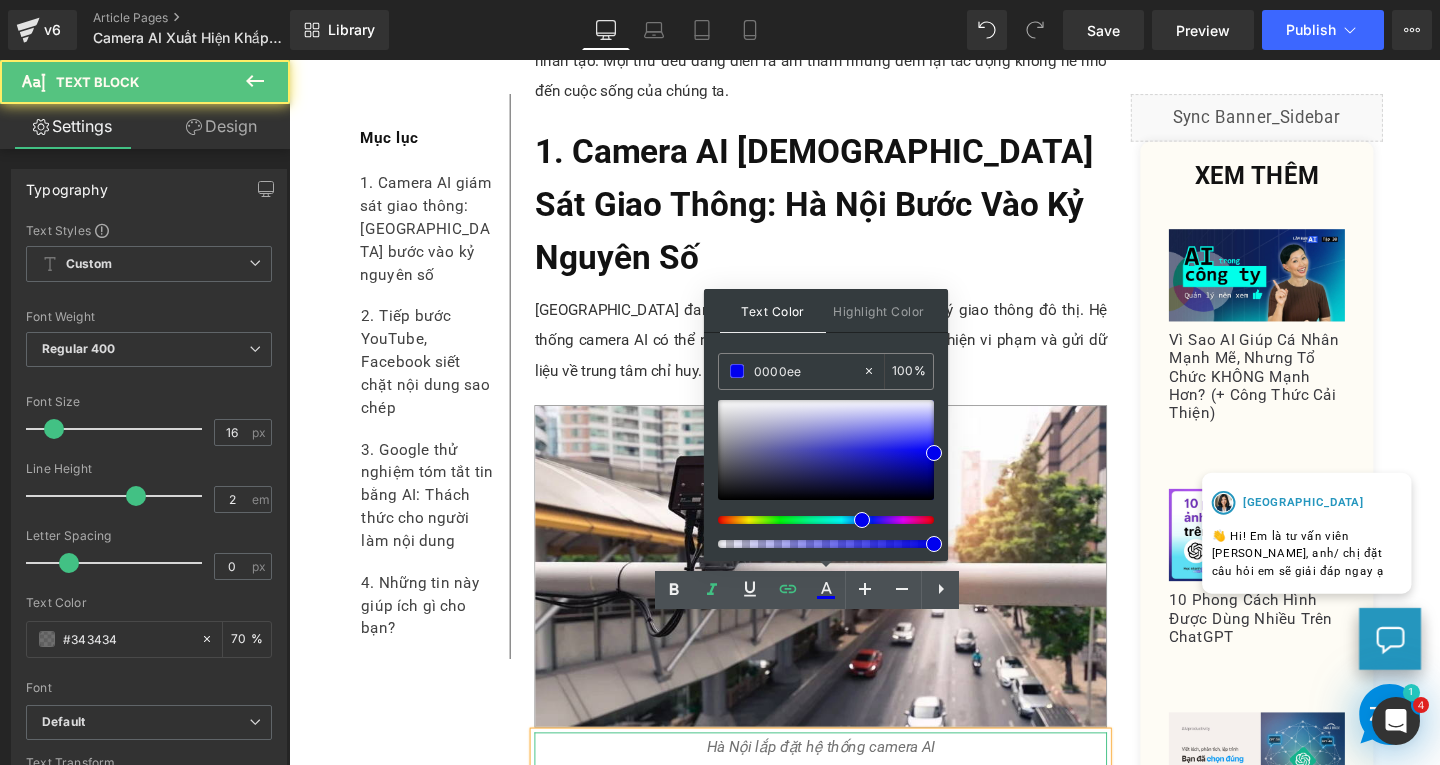 click on "VnEconomy" at bounding box center [889, 814] 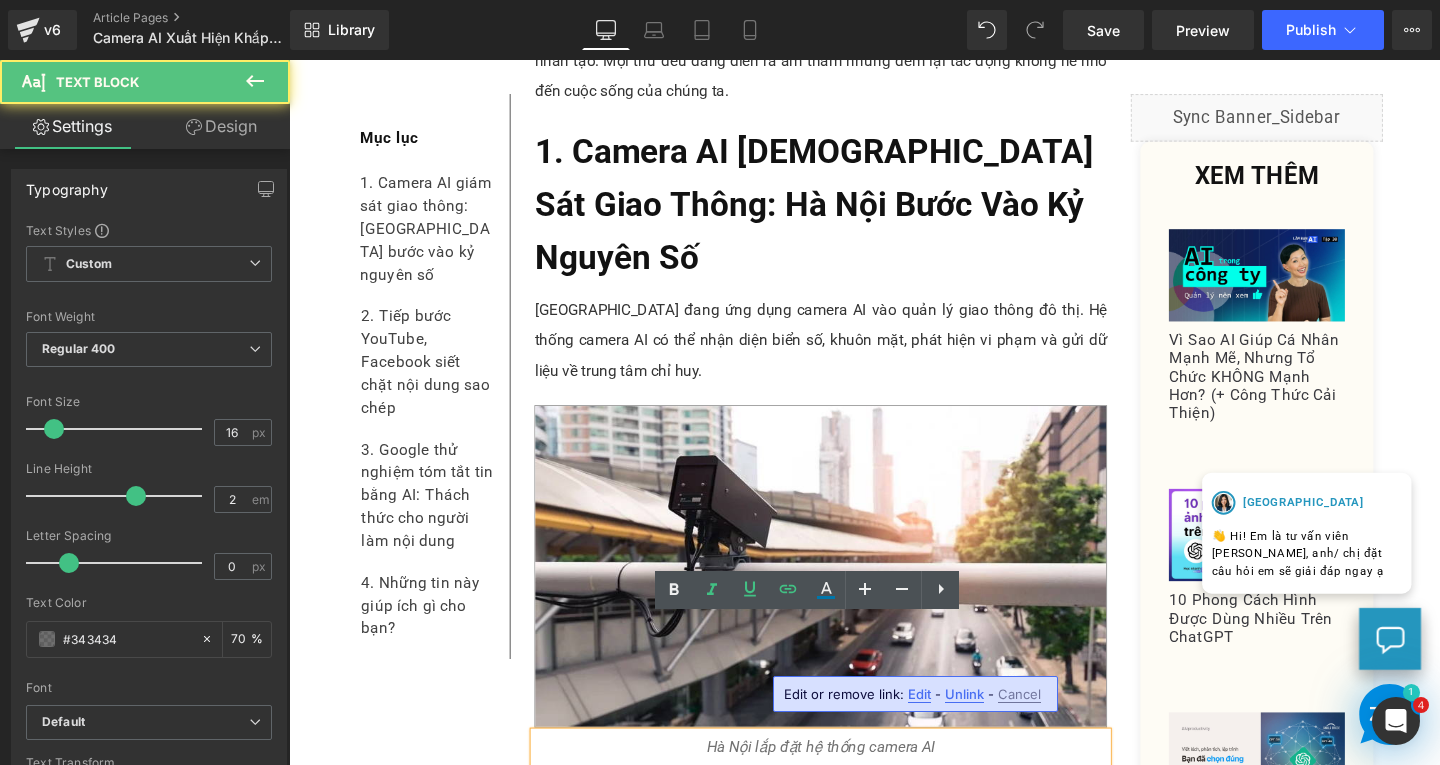 click on "Edit" at bounding box center (919, 694) 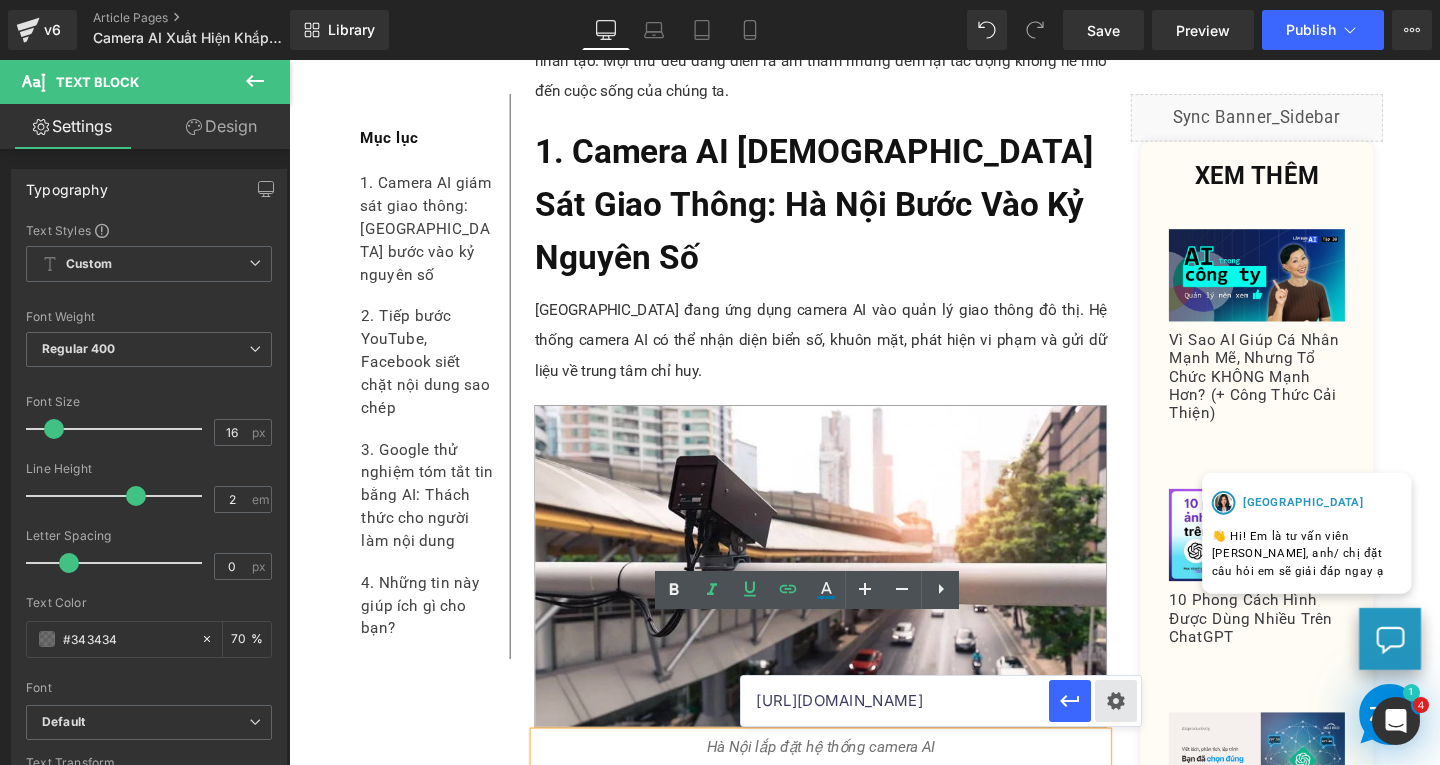 click on "Text Color Highlight Color #333333 0000ee 100 % transparent 0 %   Edit or remove link:   Edit   -   Unlink   -   Cancel             [URL][DOMAIN_NAME]                               Code Editor - Heading #e-1746675069858 Template CSS 1 < h2   class = "gf_gs-text-heading-2" > < span   style = "font-weight: 700;" > 4. Những Tin Này &nbsp; Giúp Ích Gì Cho Bạn? </ span > </ h2 > < div > < span   style = "font    -weight: 700;" > </ span > </ div > < div > < span   style = "font-weight: 700;" > </ span > </ div > < div > < span   style = "font-weight: 700;" > </ span > </ div > < div > < span      style = "font-weight: 700;" > </ span > </ div > < div > < b > </ b > </ div > XXXXXXXXXXXXXXXXXXXXXXXXXXXXXXXXXXXXXXXXXXXXXXXXXX Save Cancel" at bounding box center [720, 0] 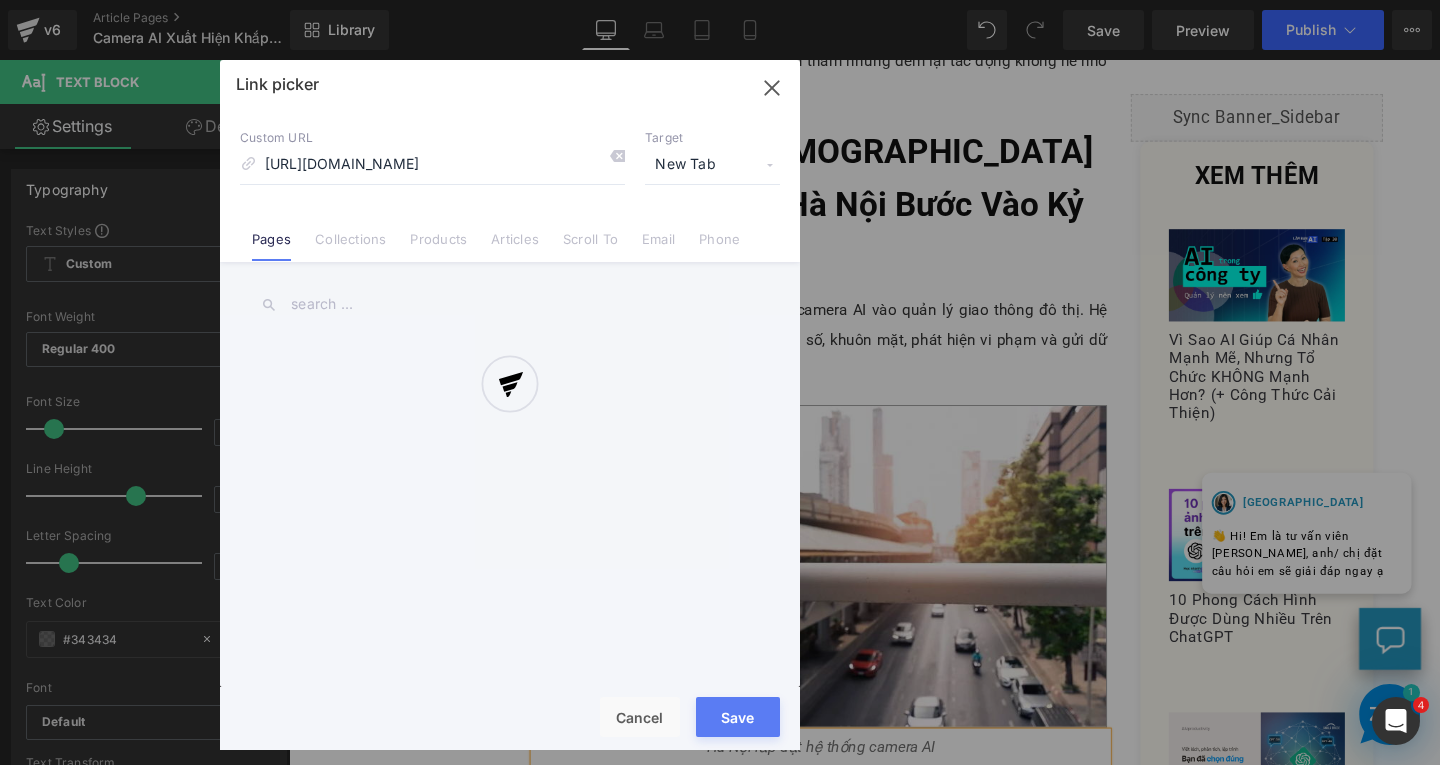 scroll, scrollTop: 0, scrollLeft: 0, axis: both 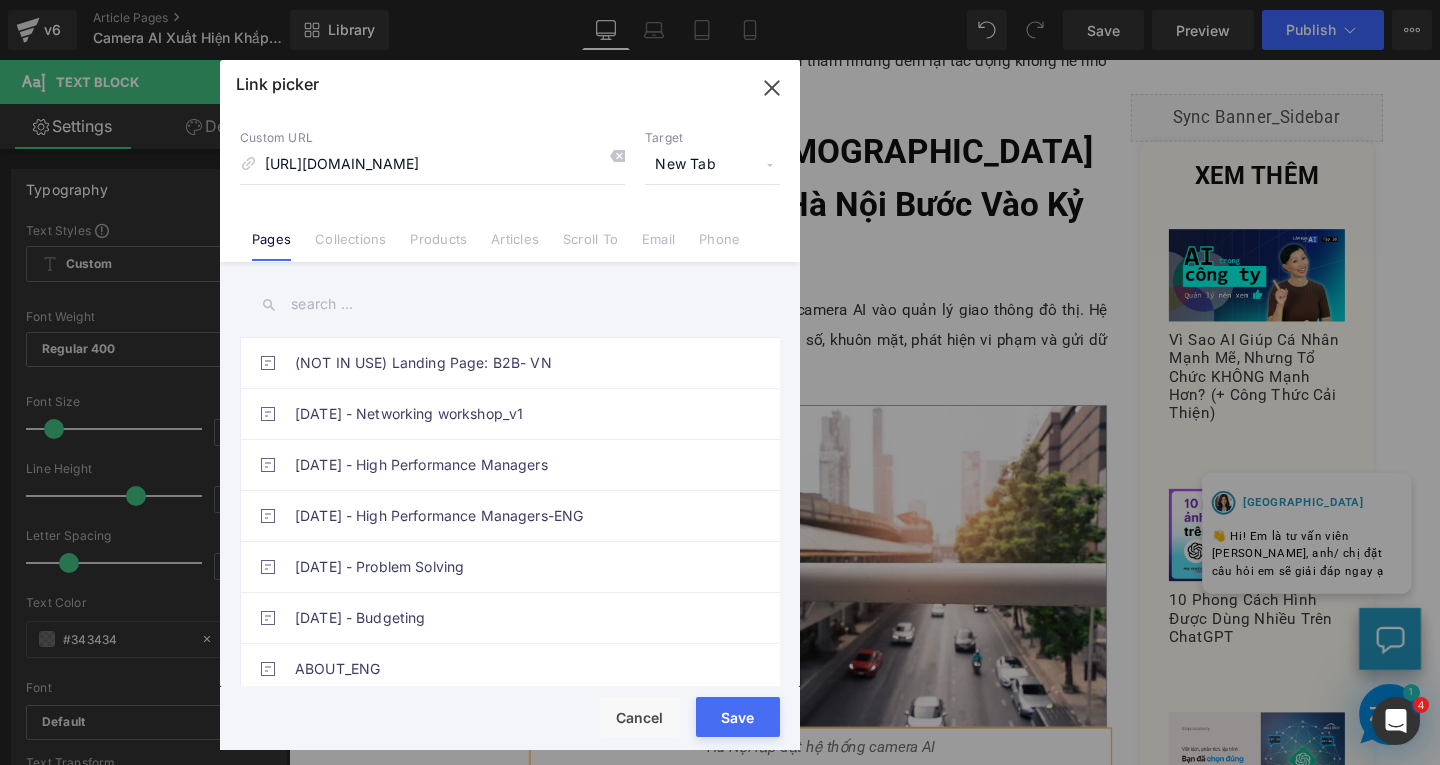 click on "New Tab" at bounding box center (712, 165) 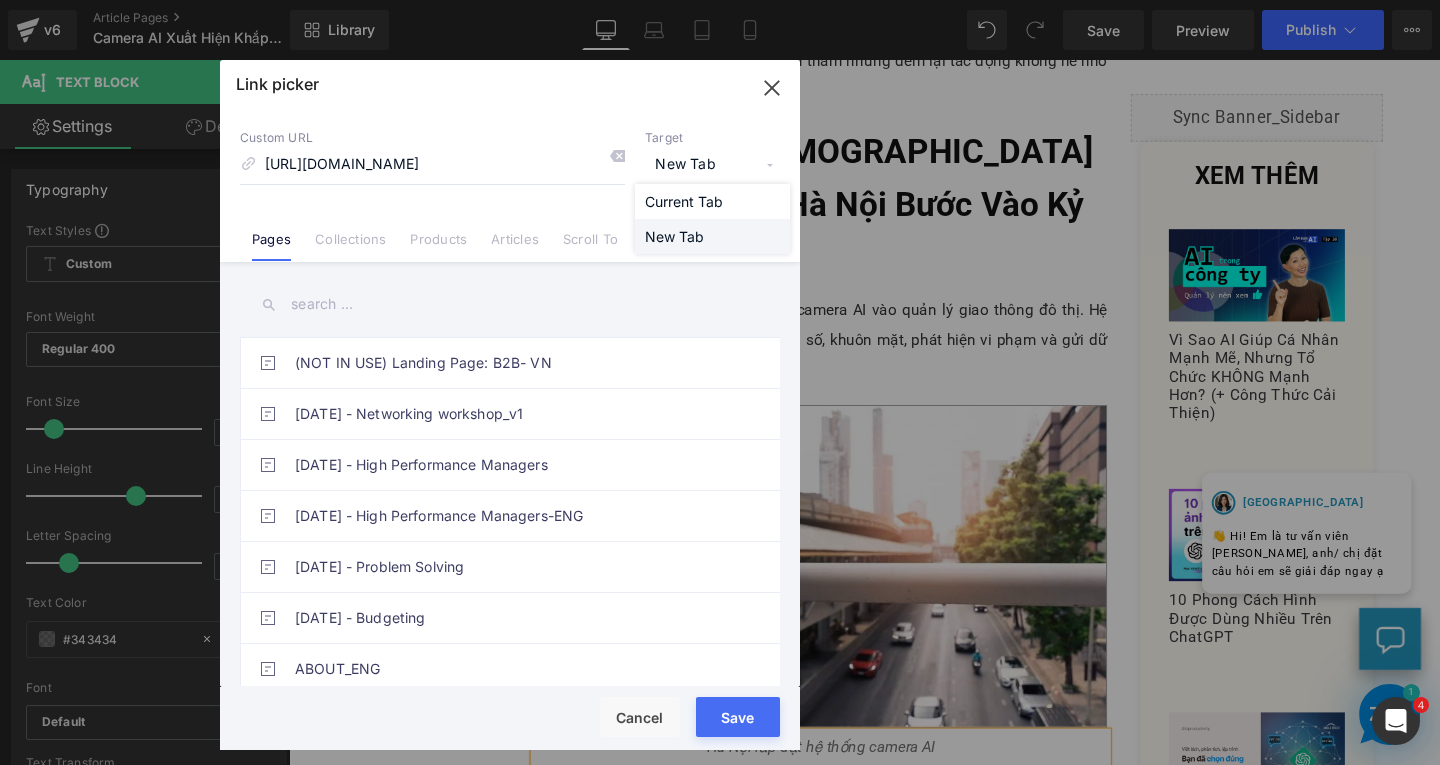 click on "New Tab" at bounding box center (712, 236) 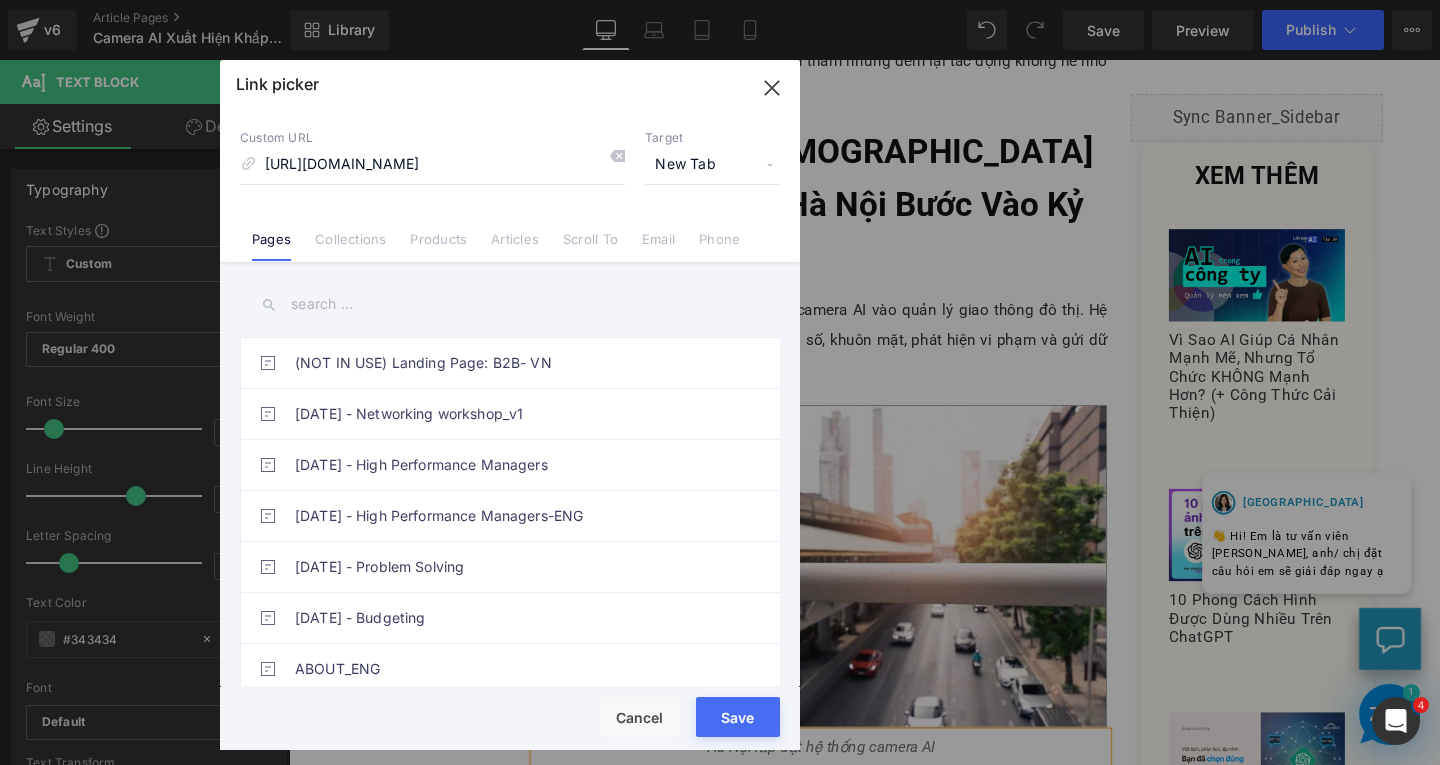 click on "Save" at bounding box center [738, 717] 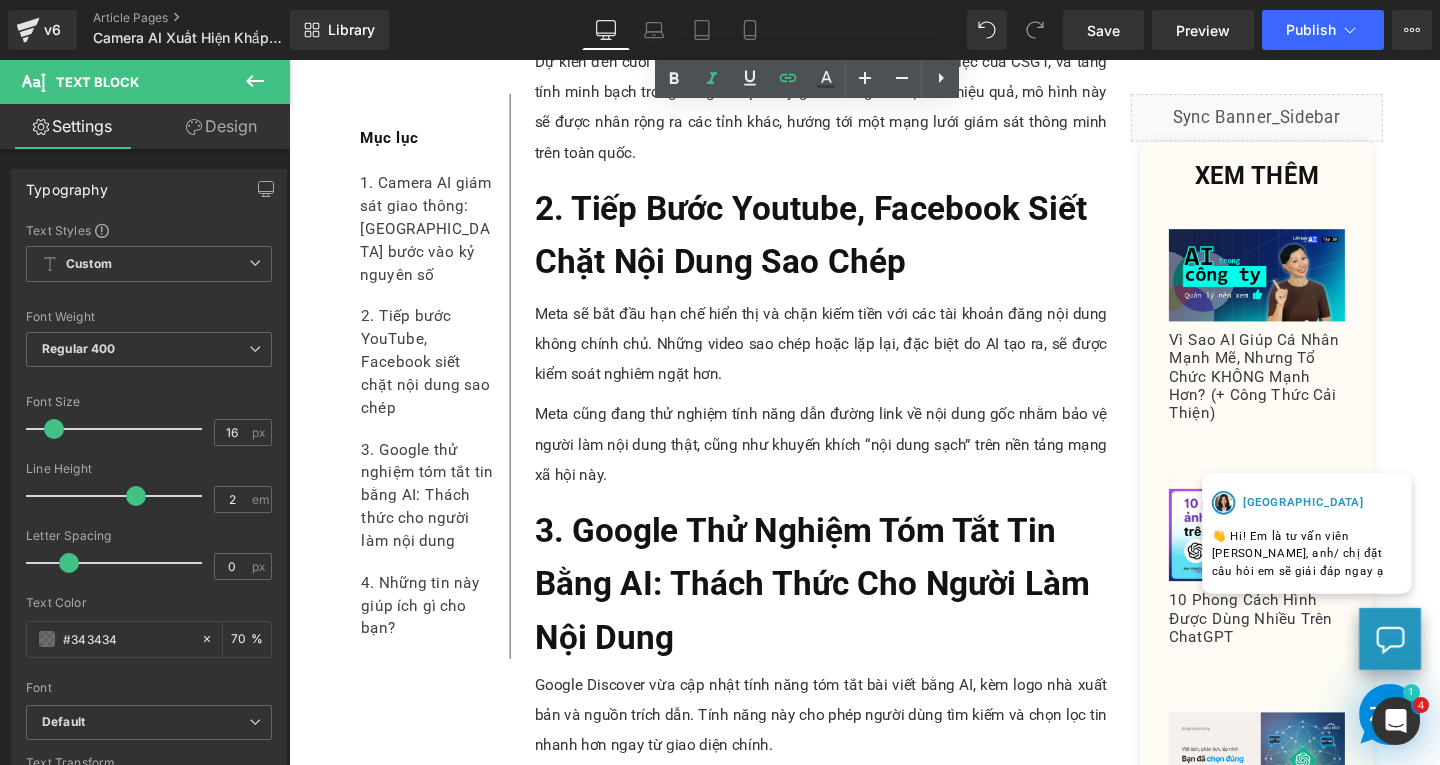 scroll, scrollTop: 1800, scrollLeft: 0, axis: vertical 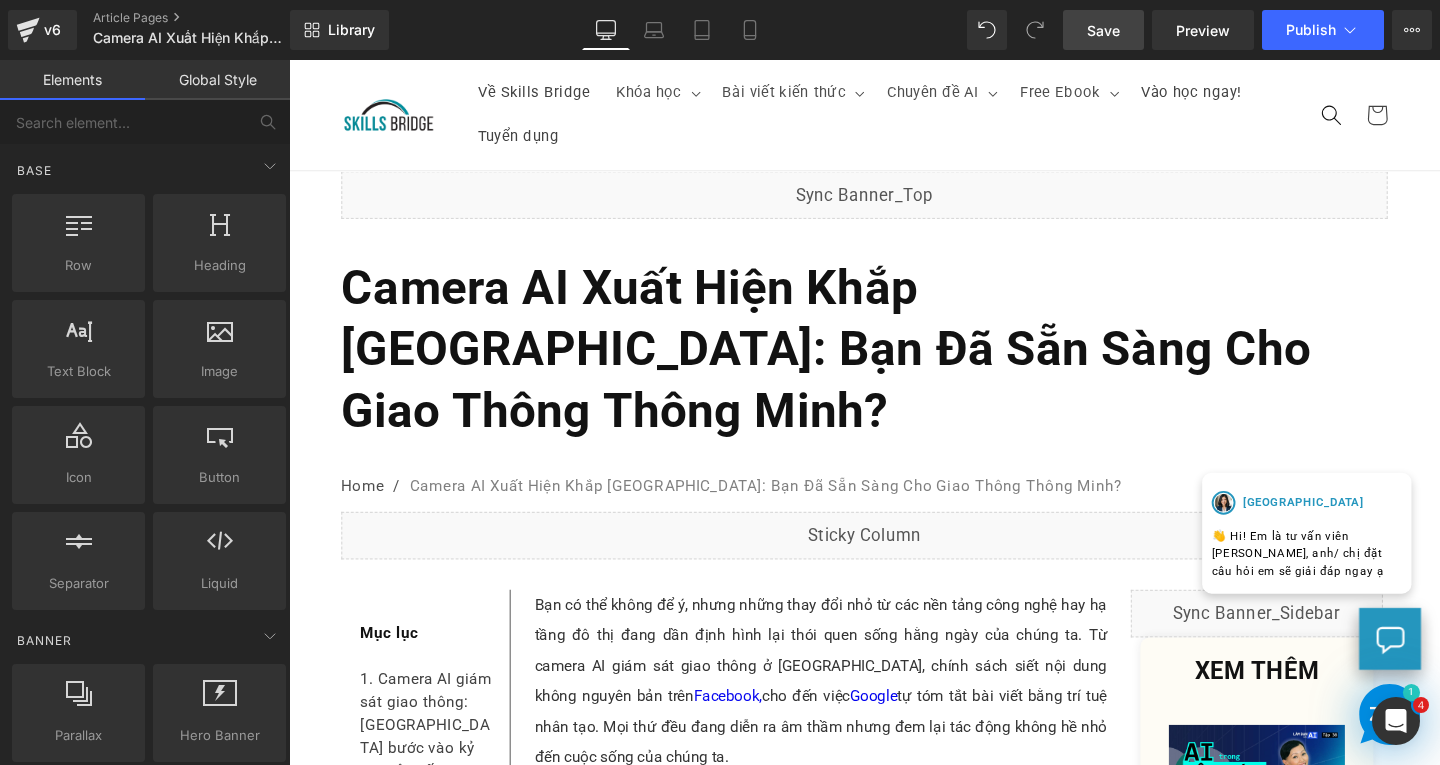 click on "Save" at bounding box center [1103, 30] 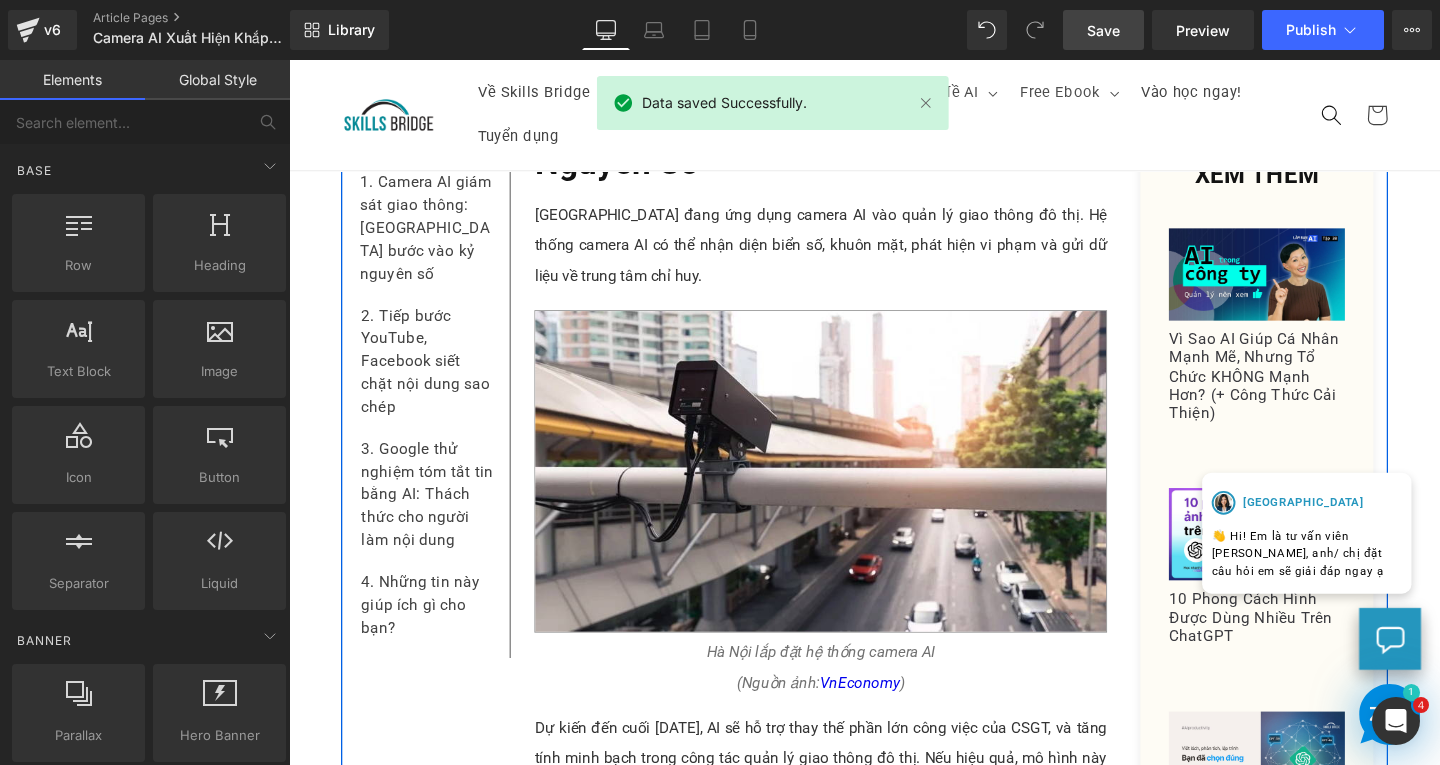 scroll, scrollTop: 500, scrollLeft: 0, axis: vertical 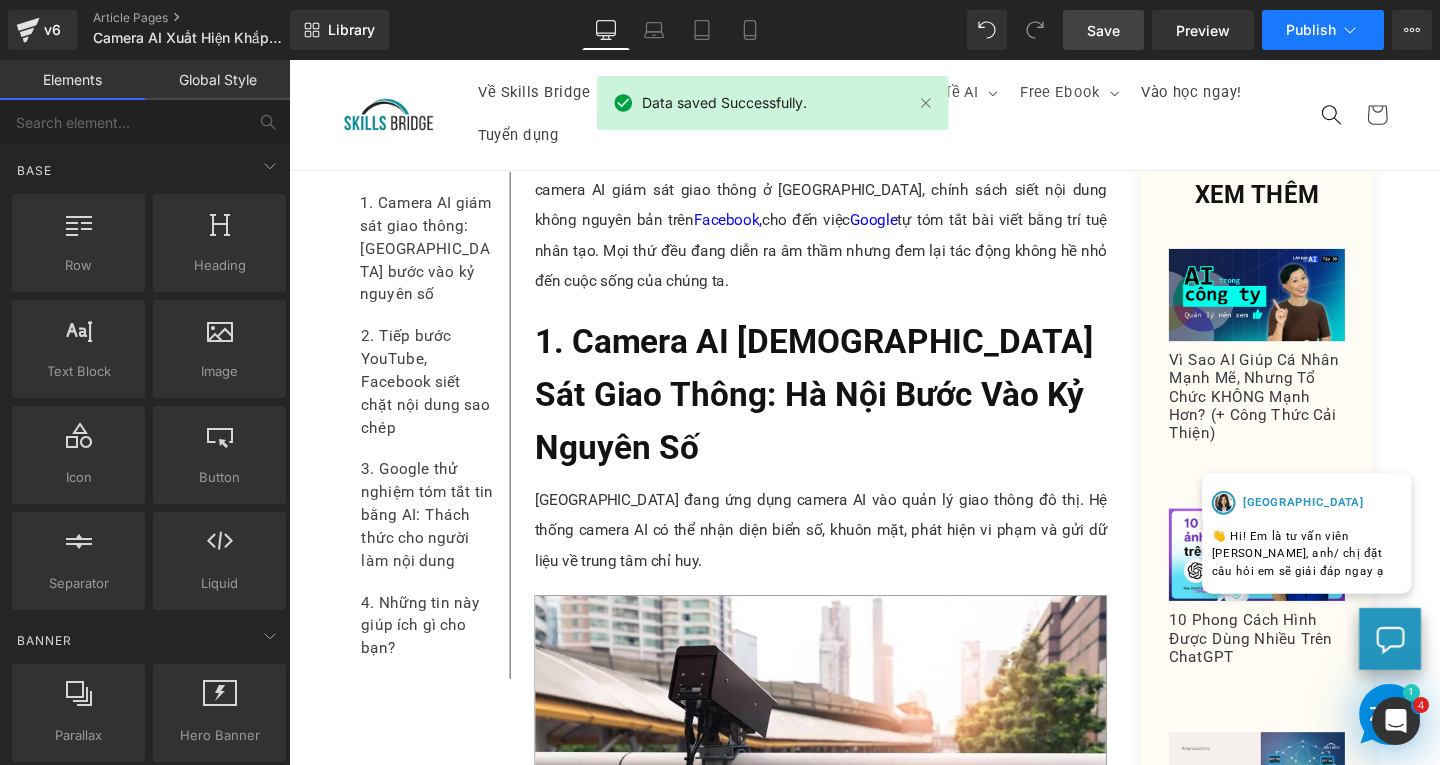 click on "Publish" at bounding box center [1323, 30] 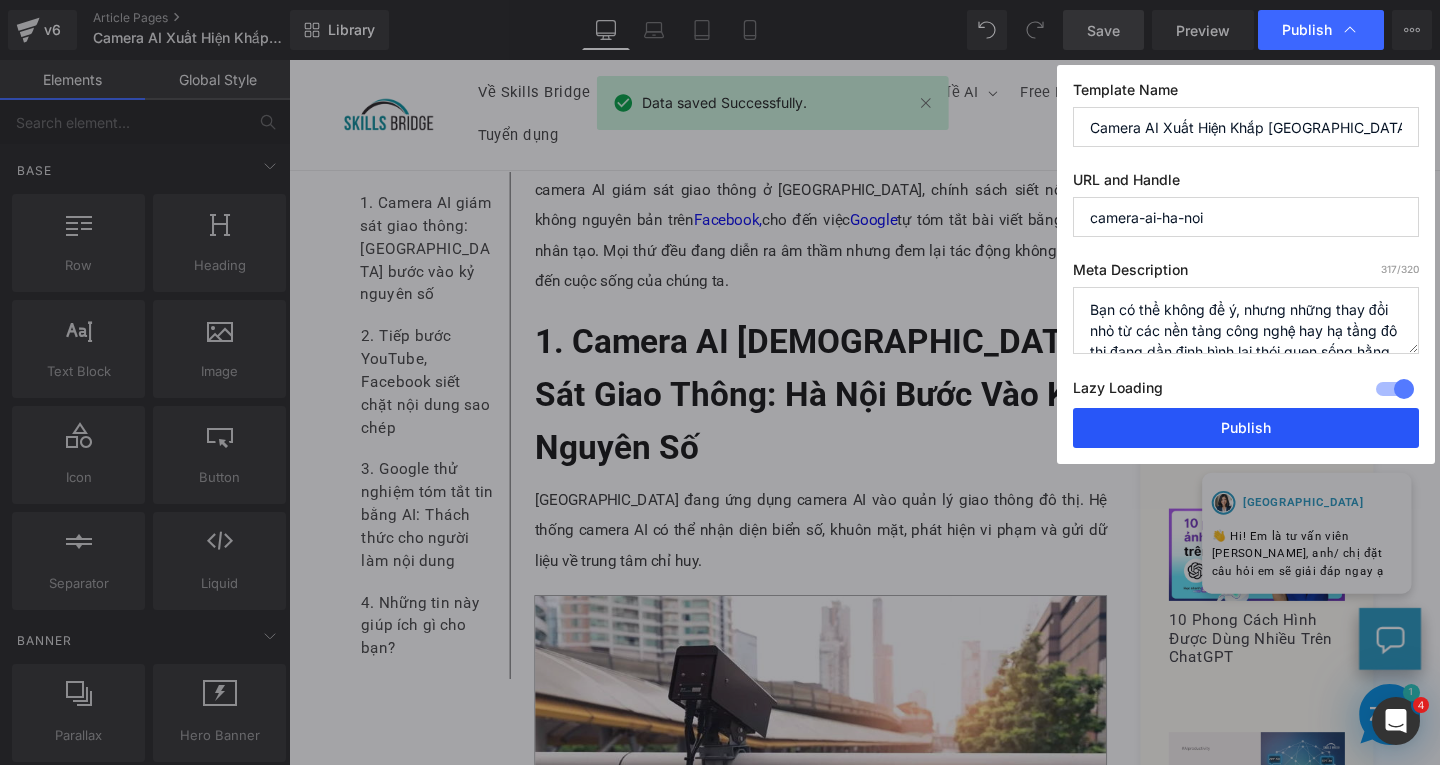 click on "Publish" at bounding box center [1246, 428] 